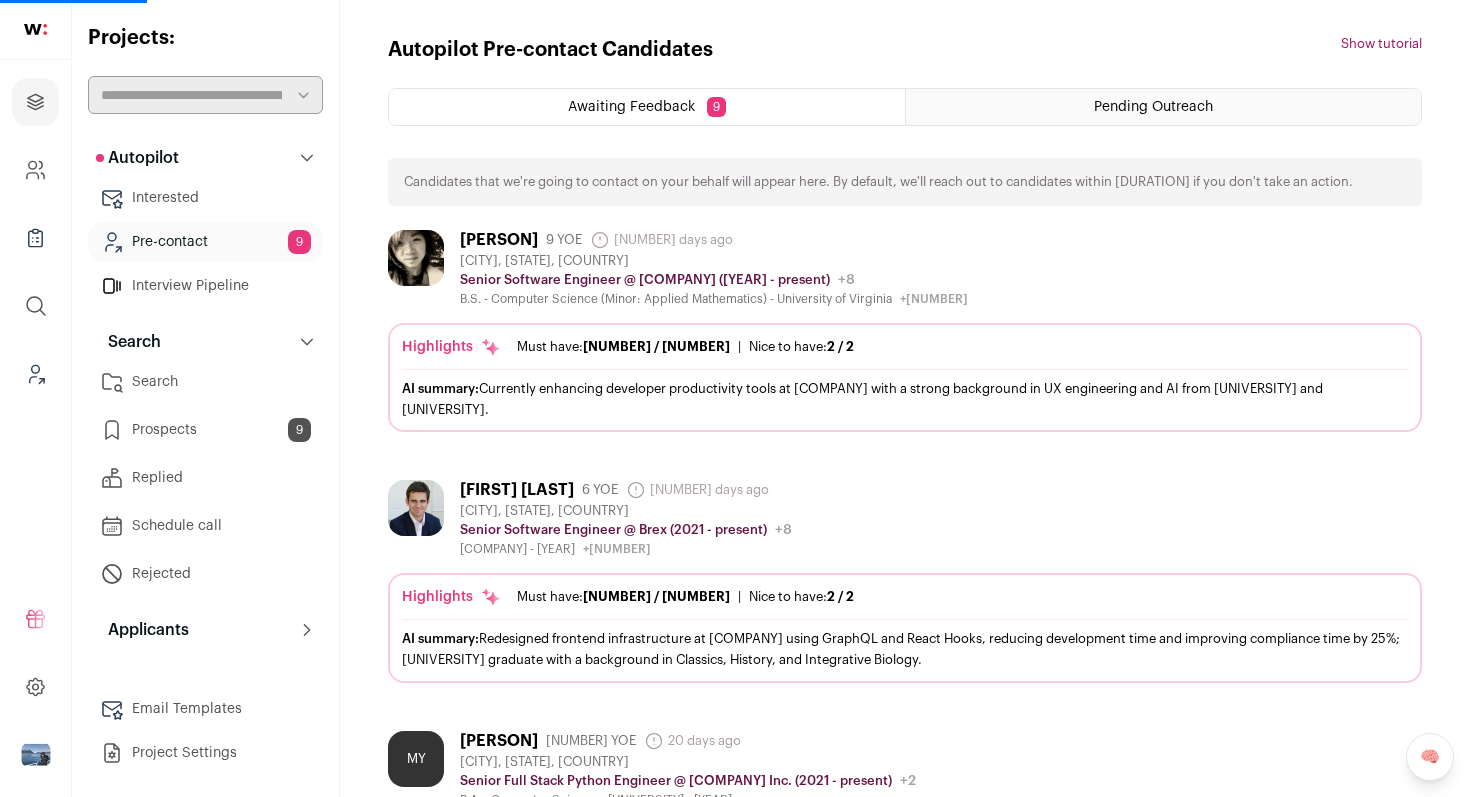 scroll, scrollTop: 0, scrollLeft: 0, axis: both 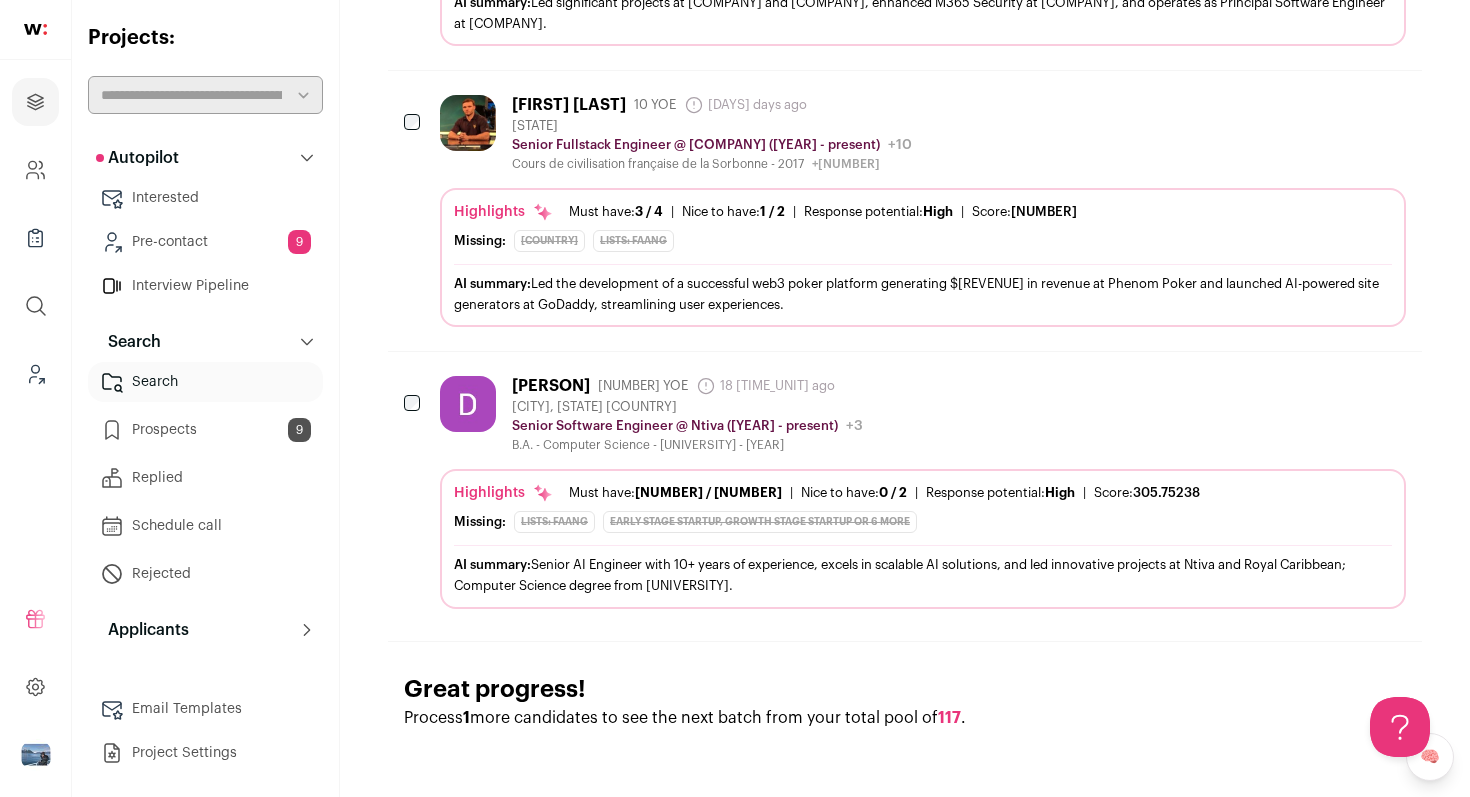 click on "[PERSON]
[NUMBER] YOE
[NUMBER] days ago
Admin only. The last time the profile was updated.
[CITY], [STATE] United States
Senior Software Engineer @ Ntiva
([YEAR] - present)
Ntiva
Public / Private
Private
Valuation
Unknown" at bounding box center (923, 414) 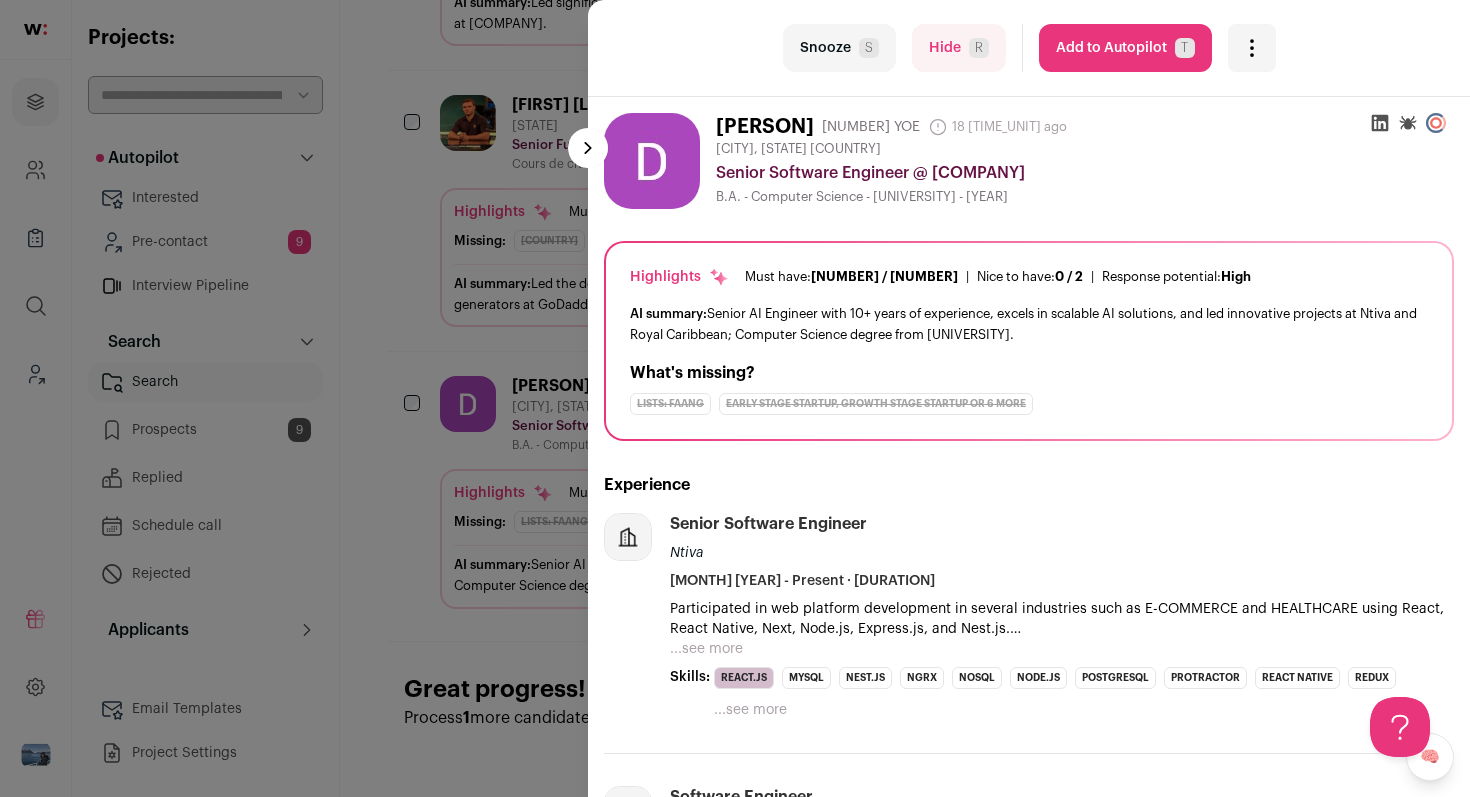 click on "Snooze
S" at bounding box center (839, 48) 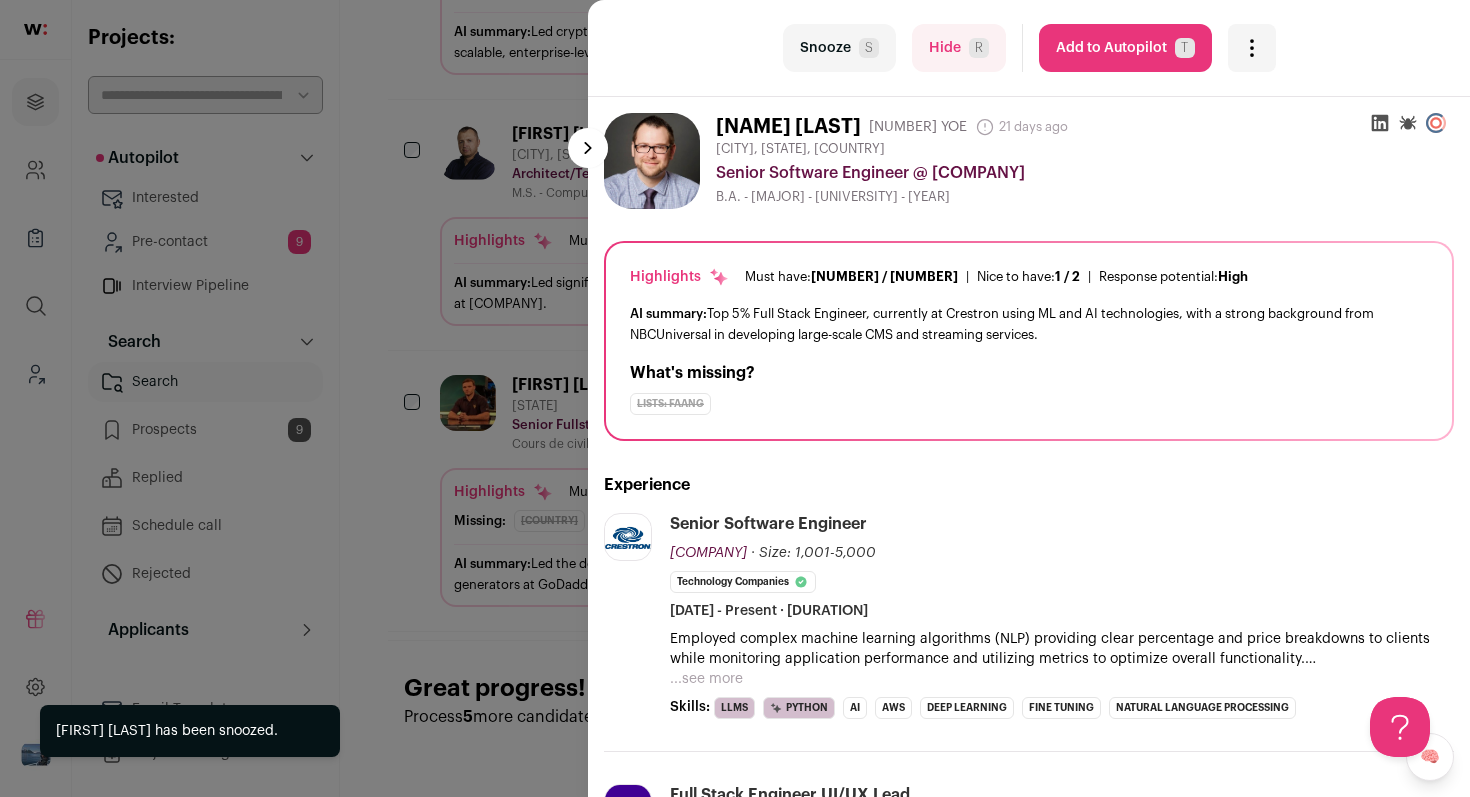 scroll, scrollTop: 1517, scrollLeft: 0, axis: vertical 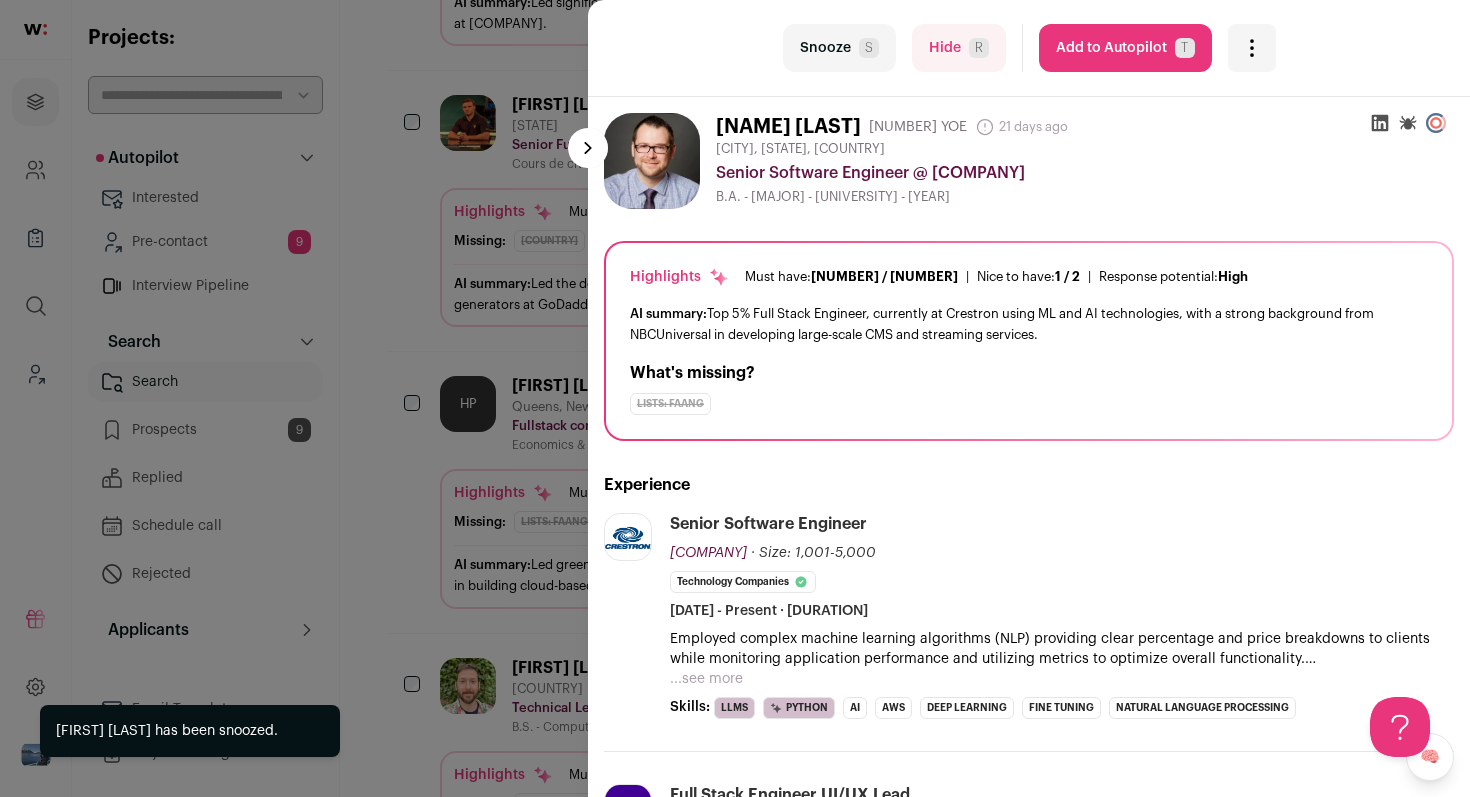 click on "Snooze
S" at bounding box center [839, 48] 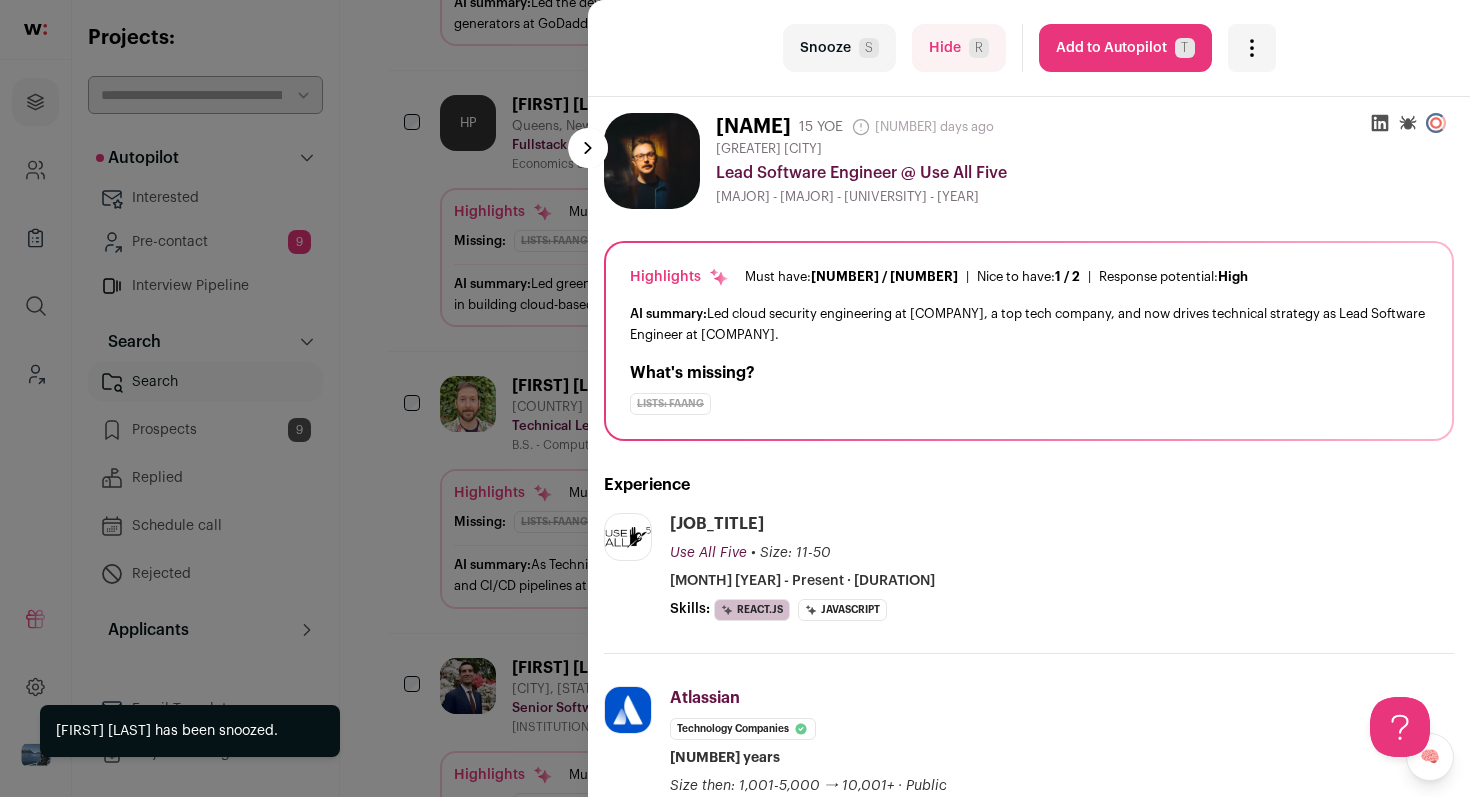 scroll, scrollTop: 1236, scrollLeft: 0, axis: vertical 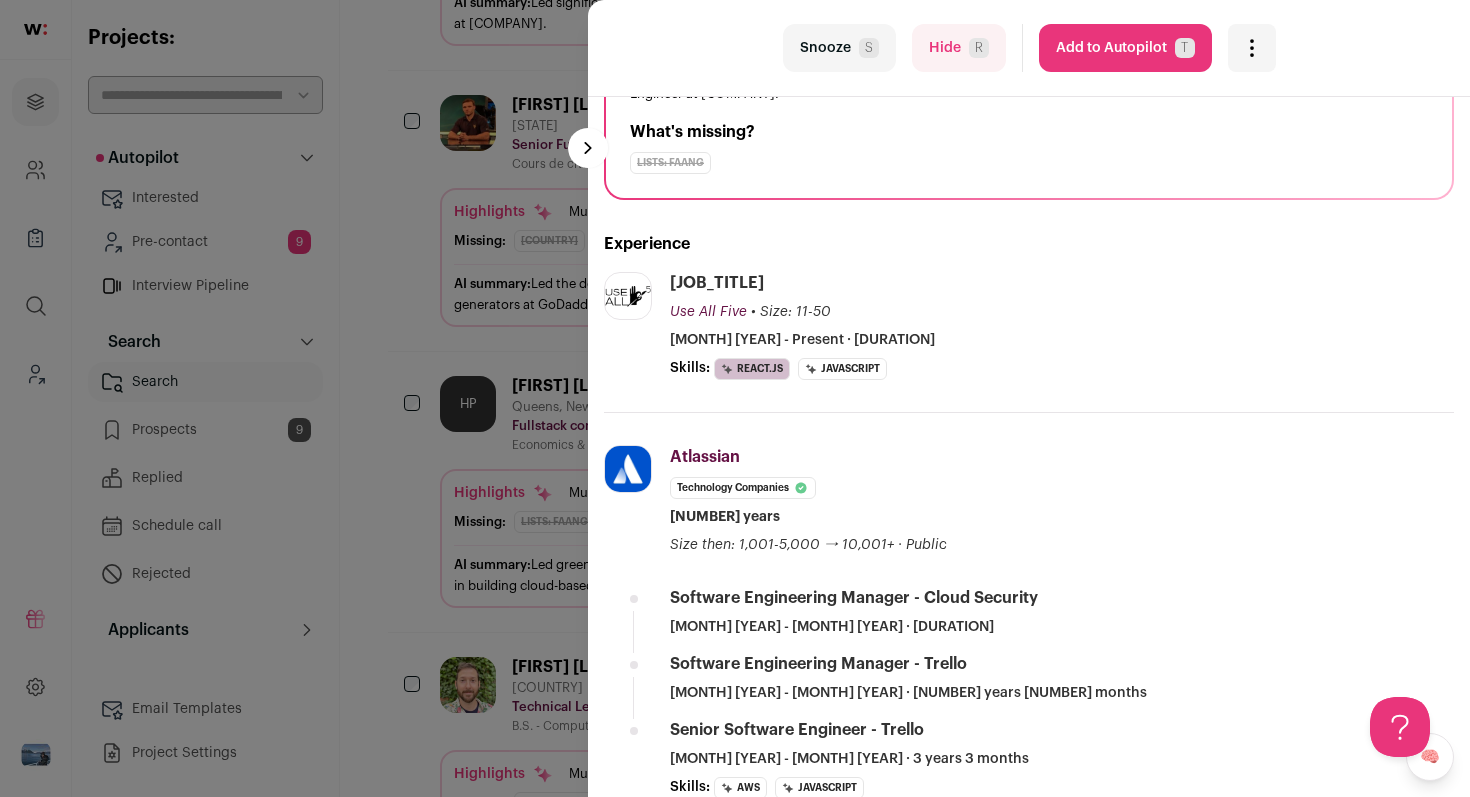 click on "Snooze
S" at bounding box center [839, 48] 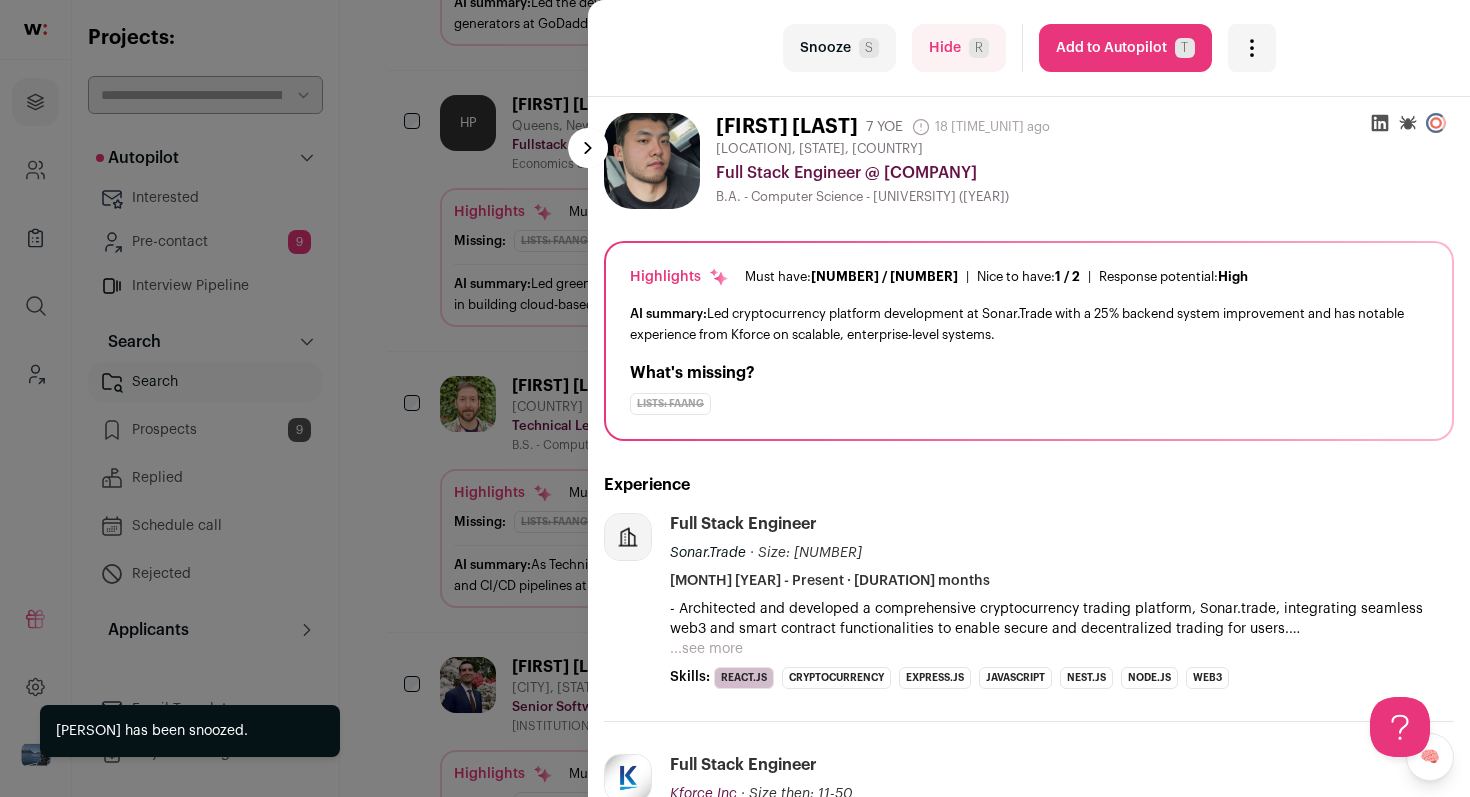 scroll, scrollTop: 955, scrollLeft: 0, axis: vertical 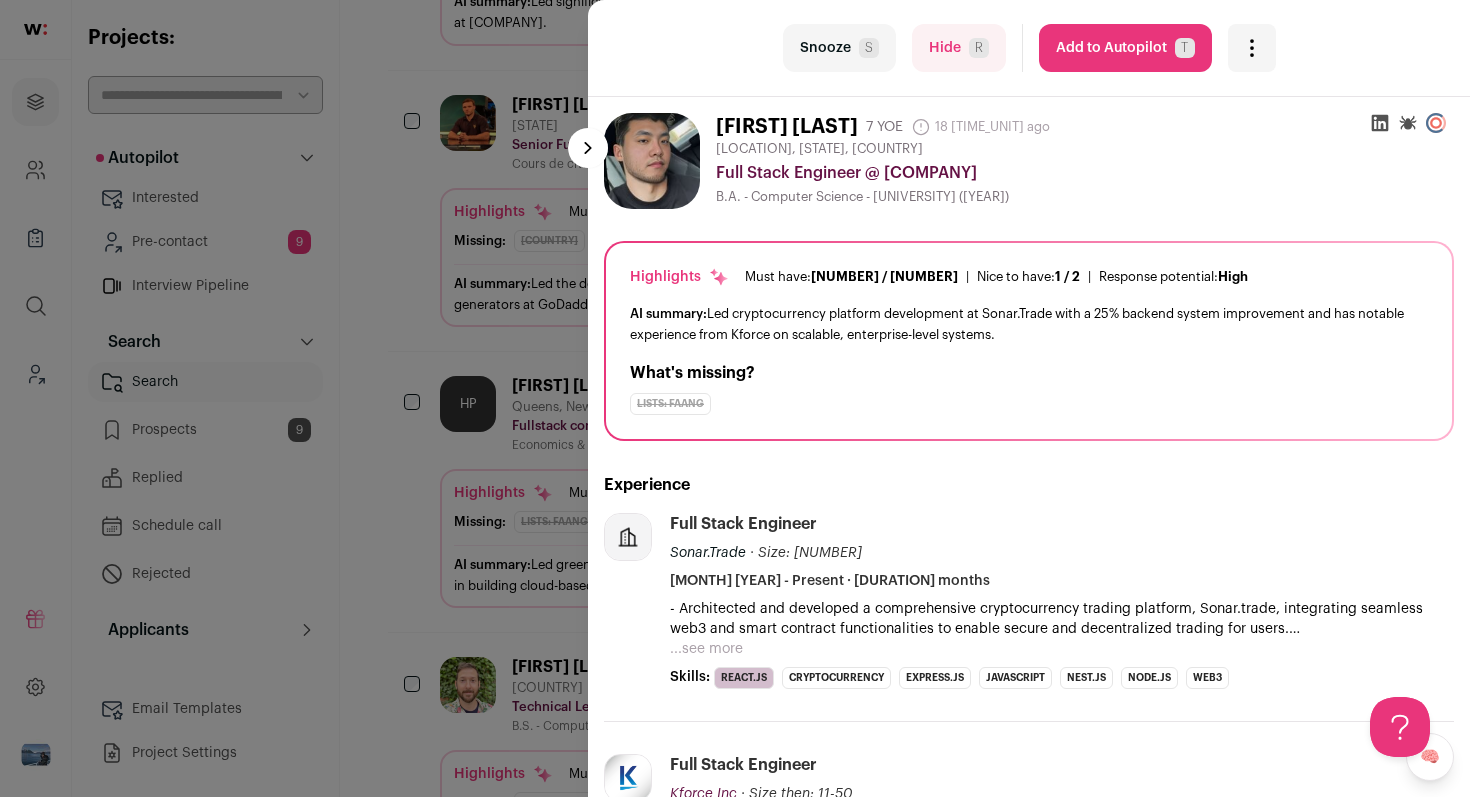 click on "Snooze
S" at bounding box center [839, 48] 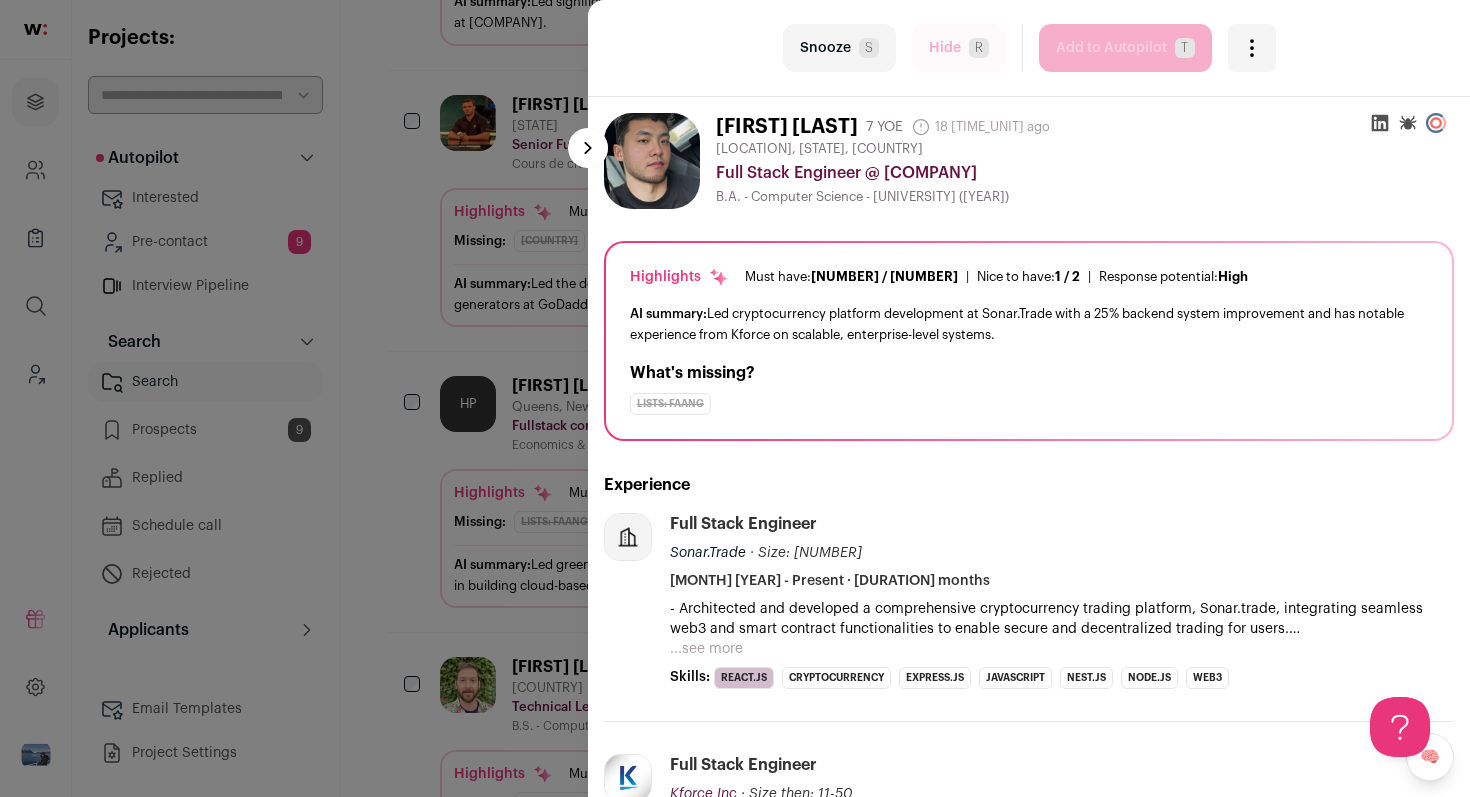 scroll, scrollTop: 673, scrollLeft: 0, axis: vertical 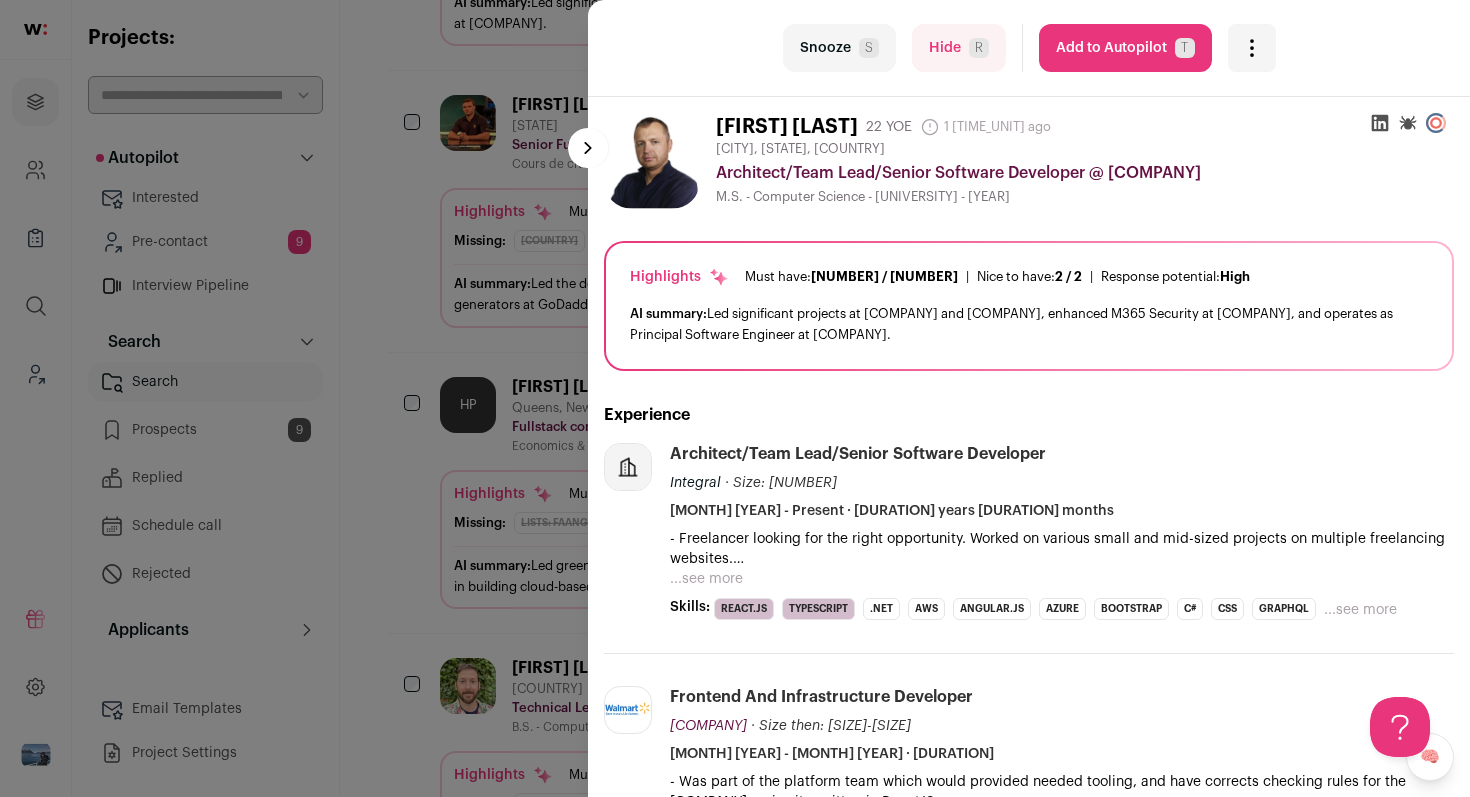 click on "Snooze
S" at bounding box center (839, 48) 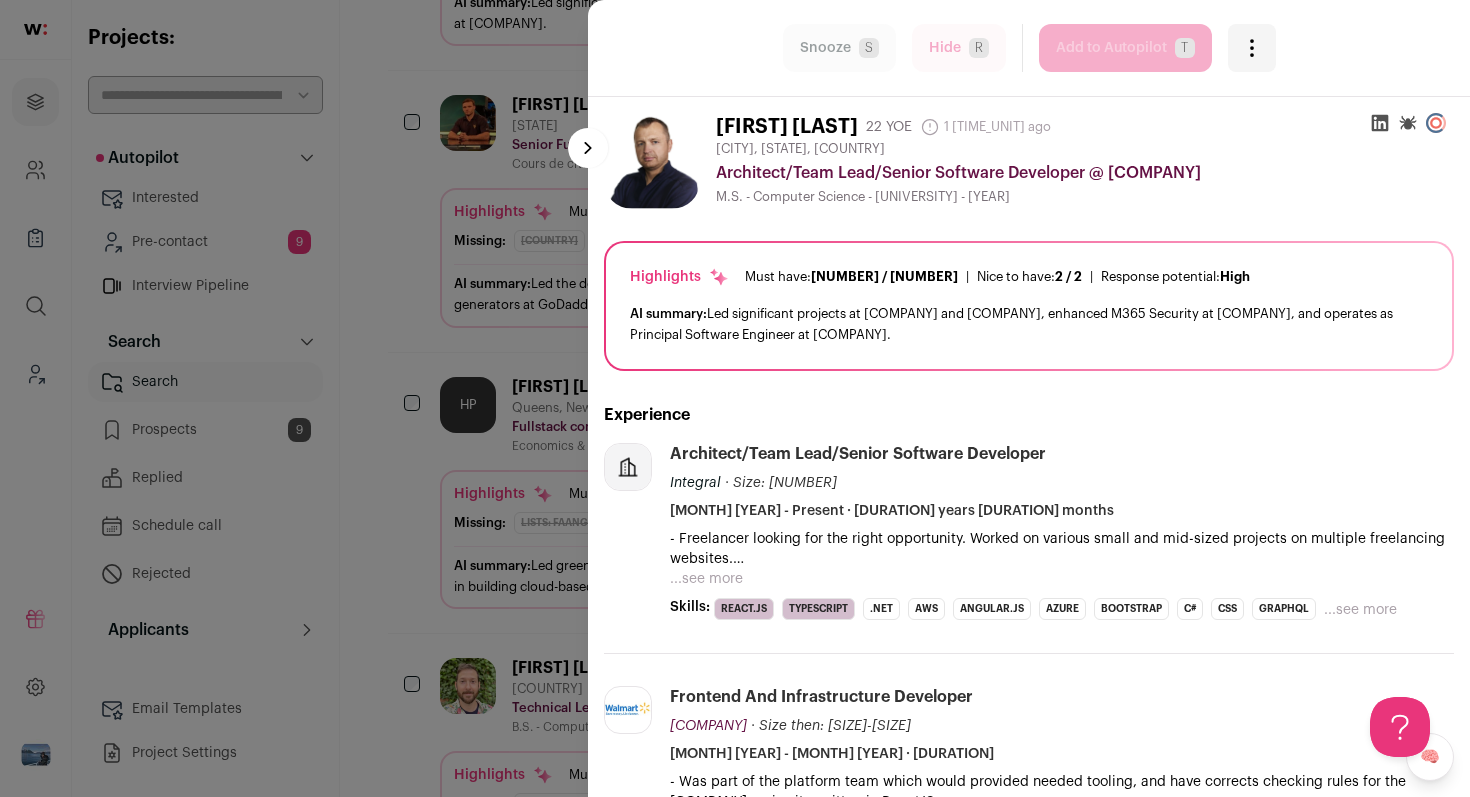 scroll, scrollTop: 422, scrollLeft: 0, axis: vertical 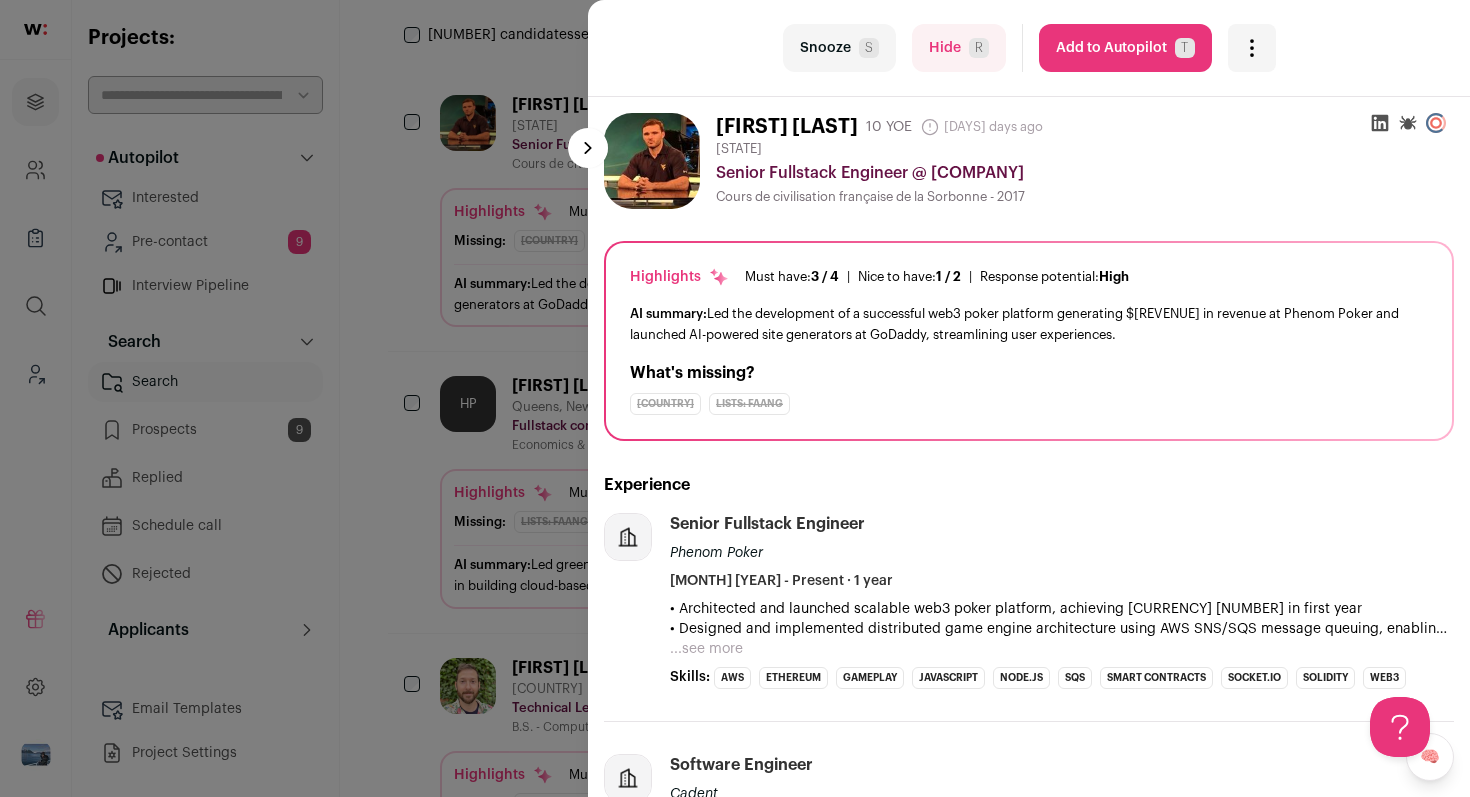 click on "Snooze
S" at bounding box center [839, 48] 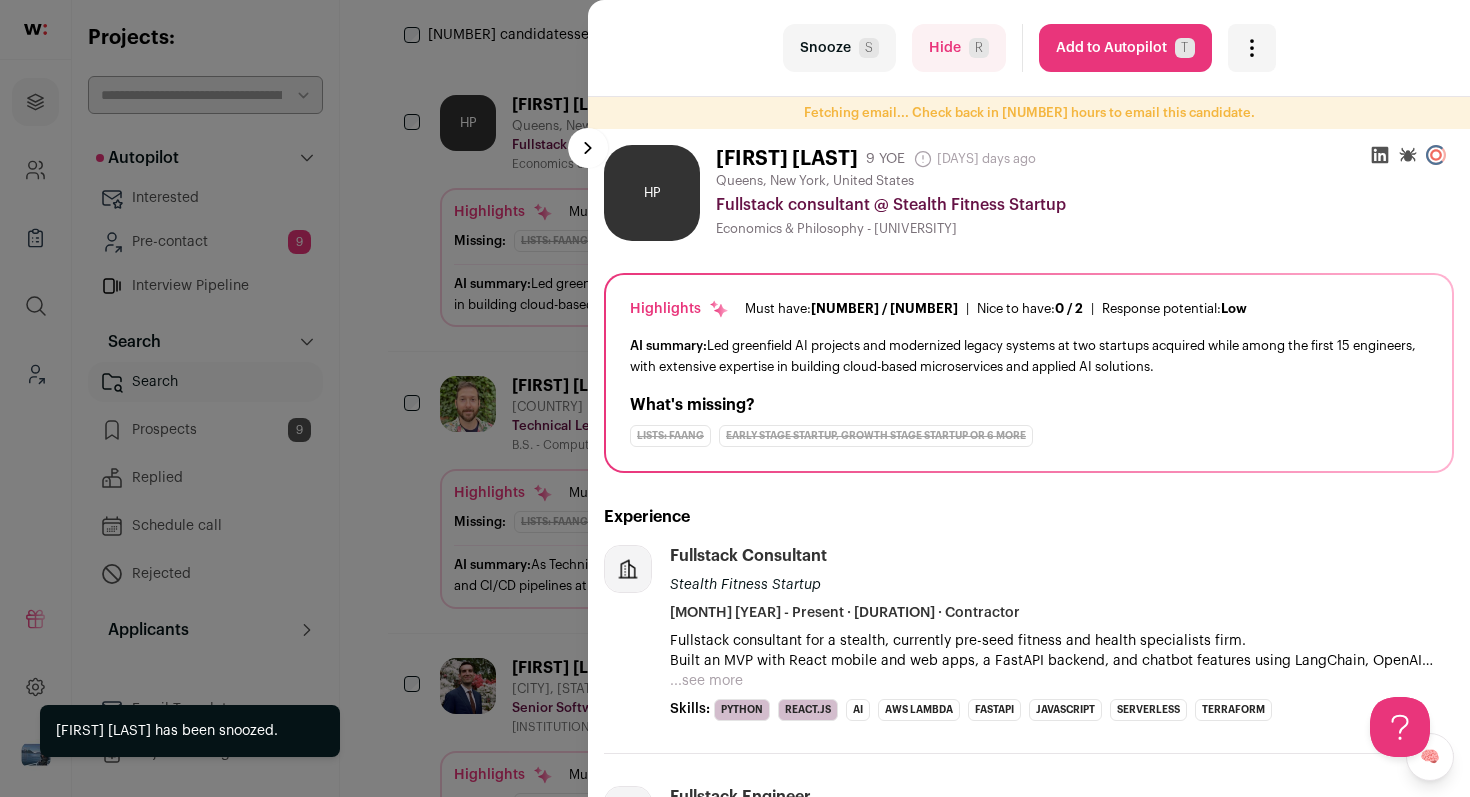 click on "Snooze
S" at bounding box center (839, 48) 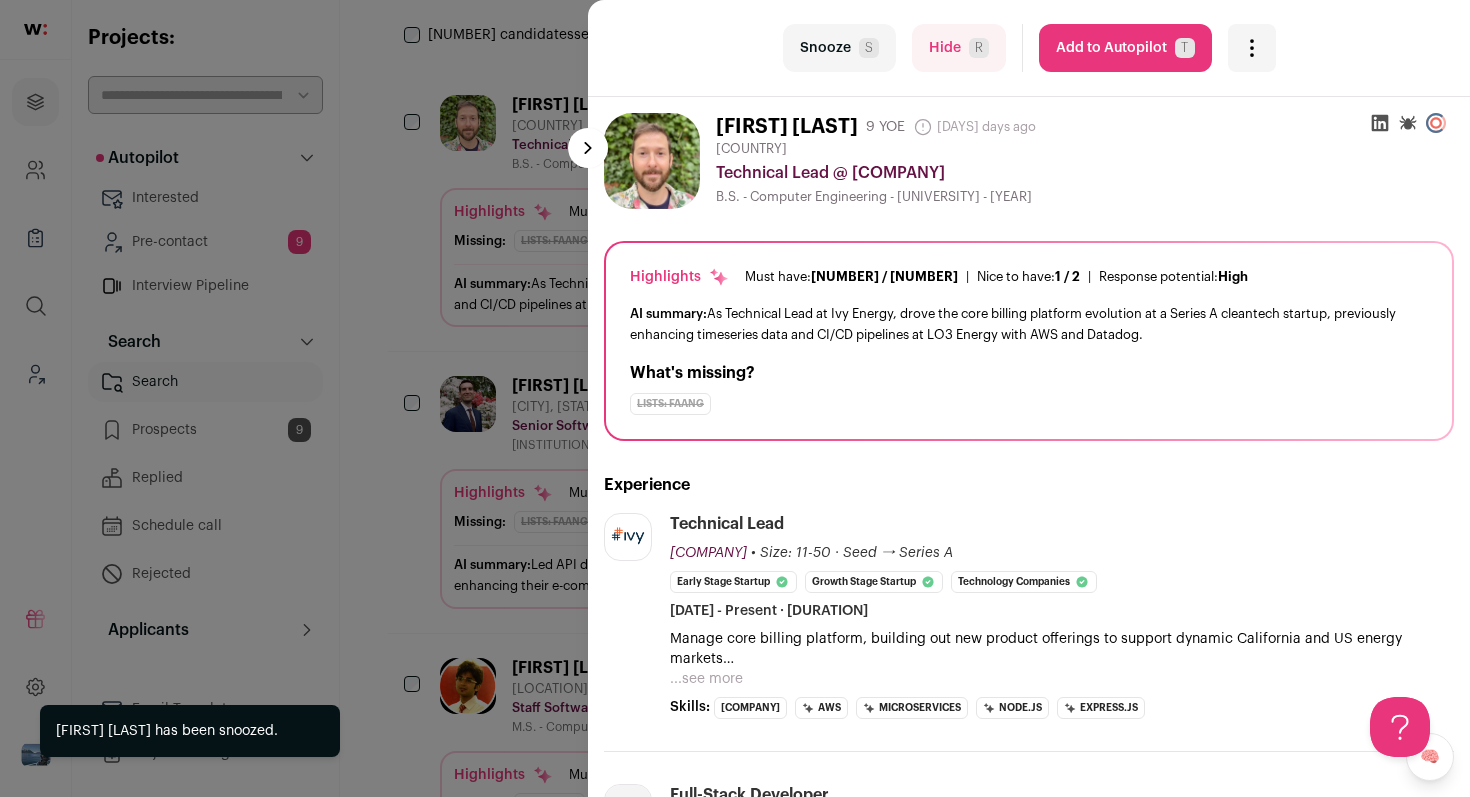 click on "Snooze
S" at bounding box center (839, 48) 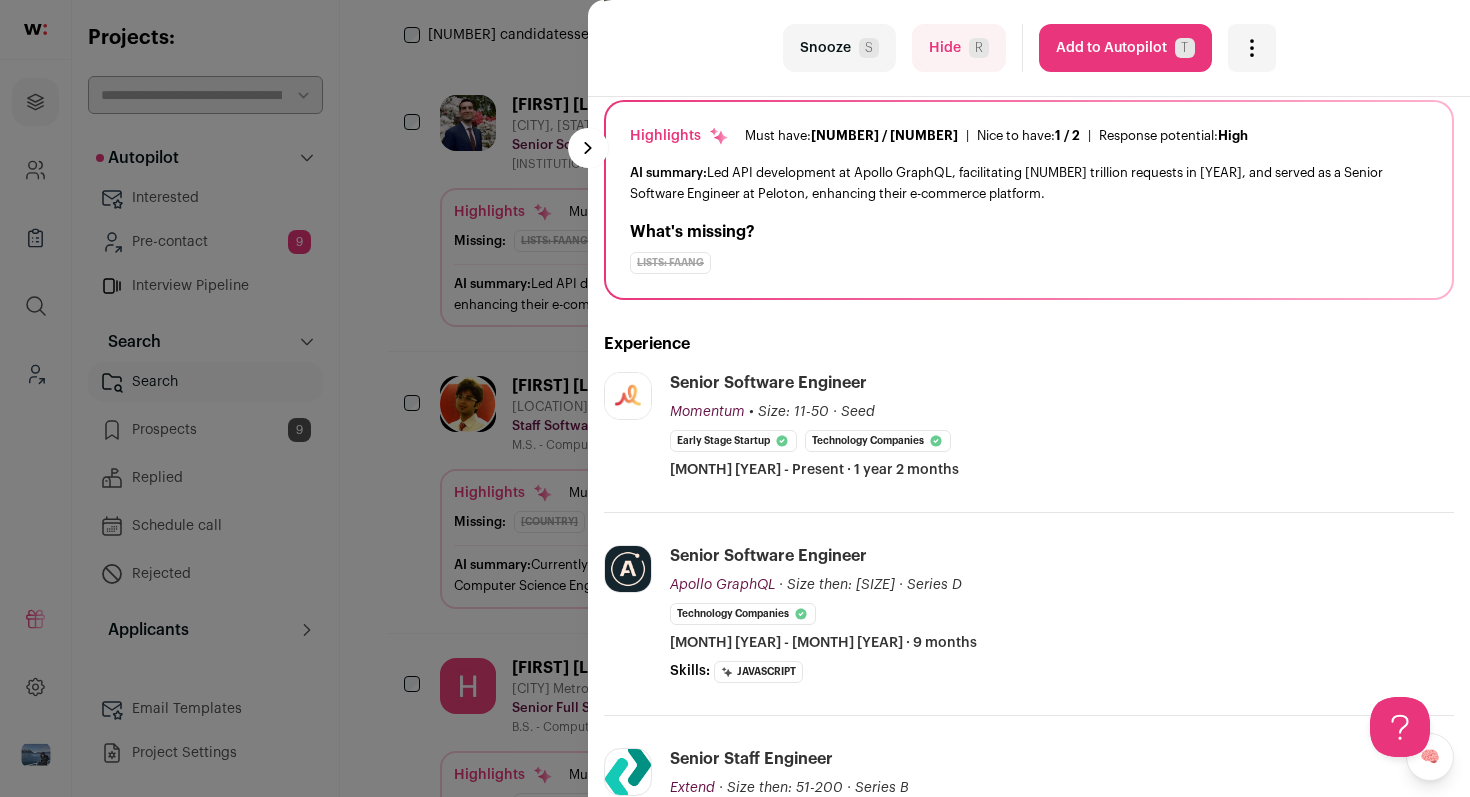 scroll, scrollTop: 142, scrollLeft: 0, axis: vertical 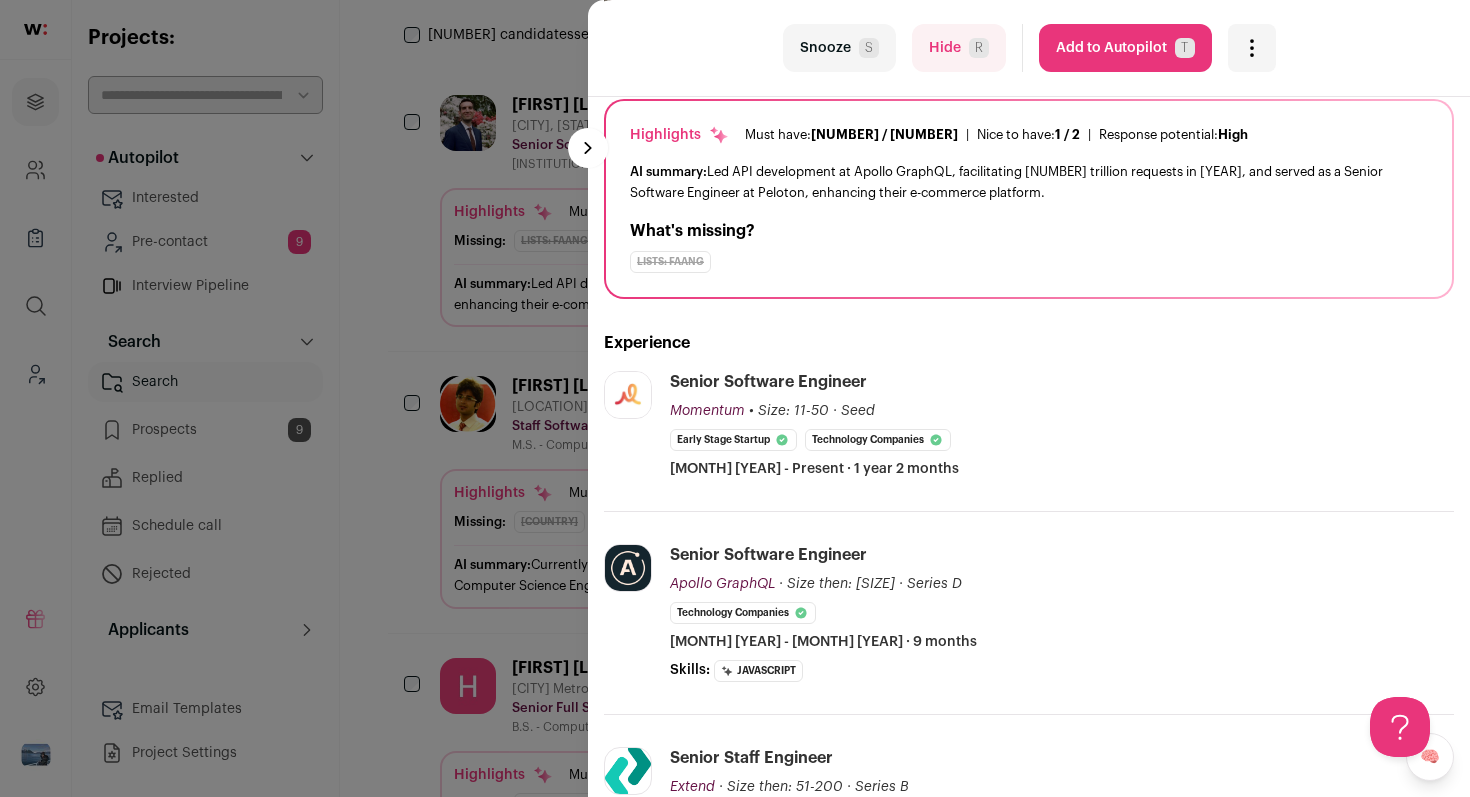 click on "Add to Autopilot
[INITIALS]" at bounding box center [1125, 48] 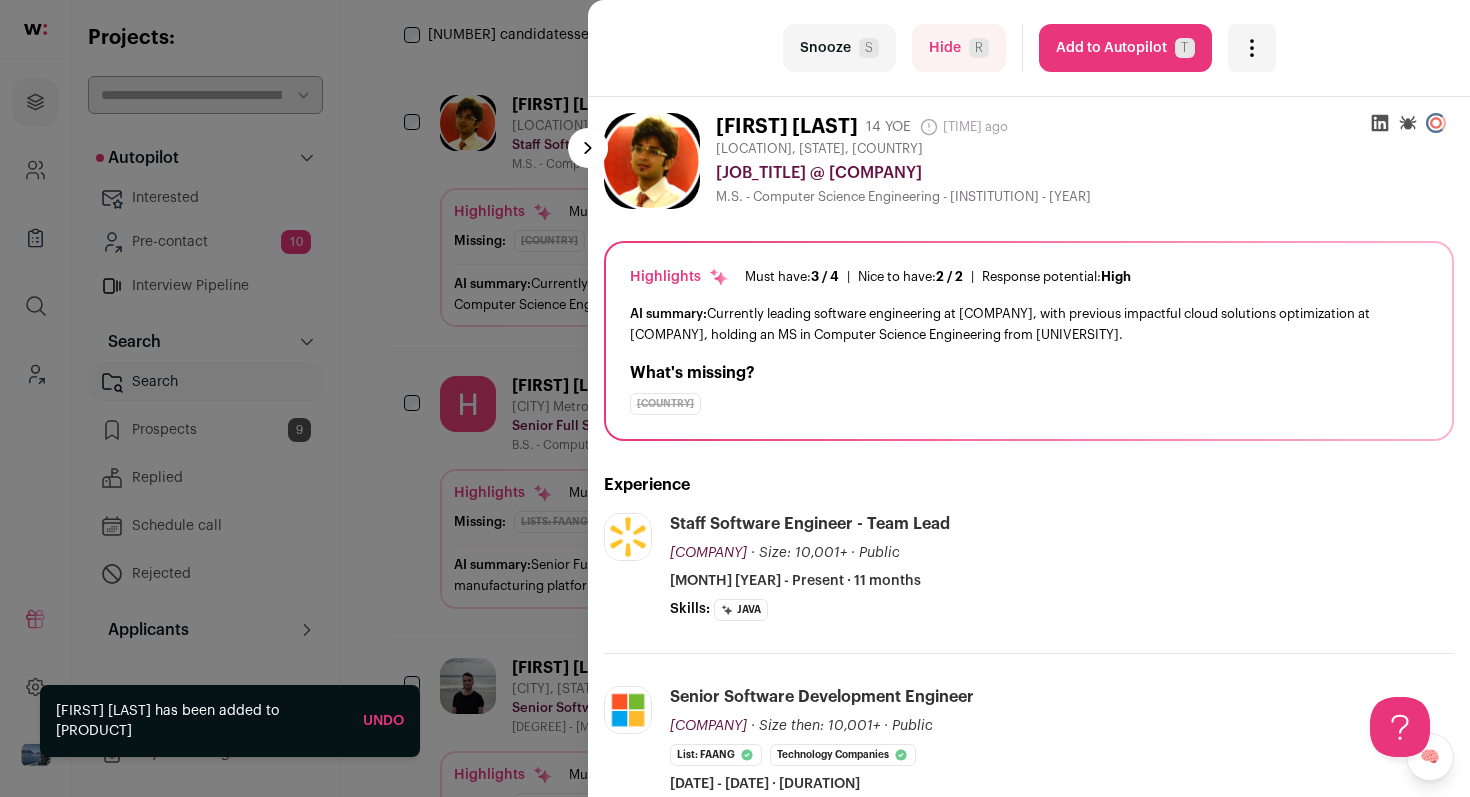 click on "Snooze
S" at bounding box center (839, 48) 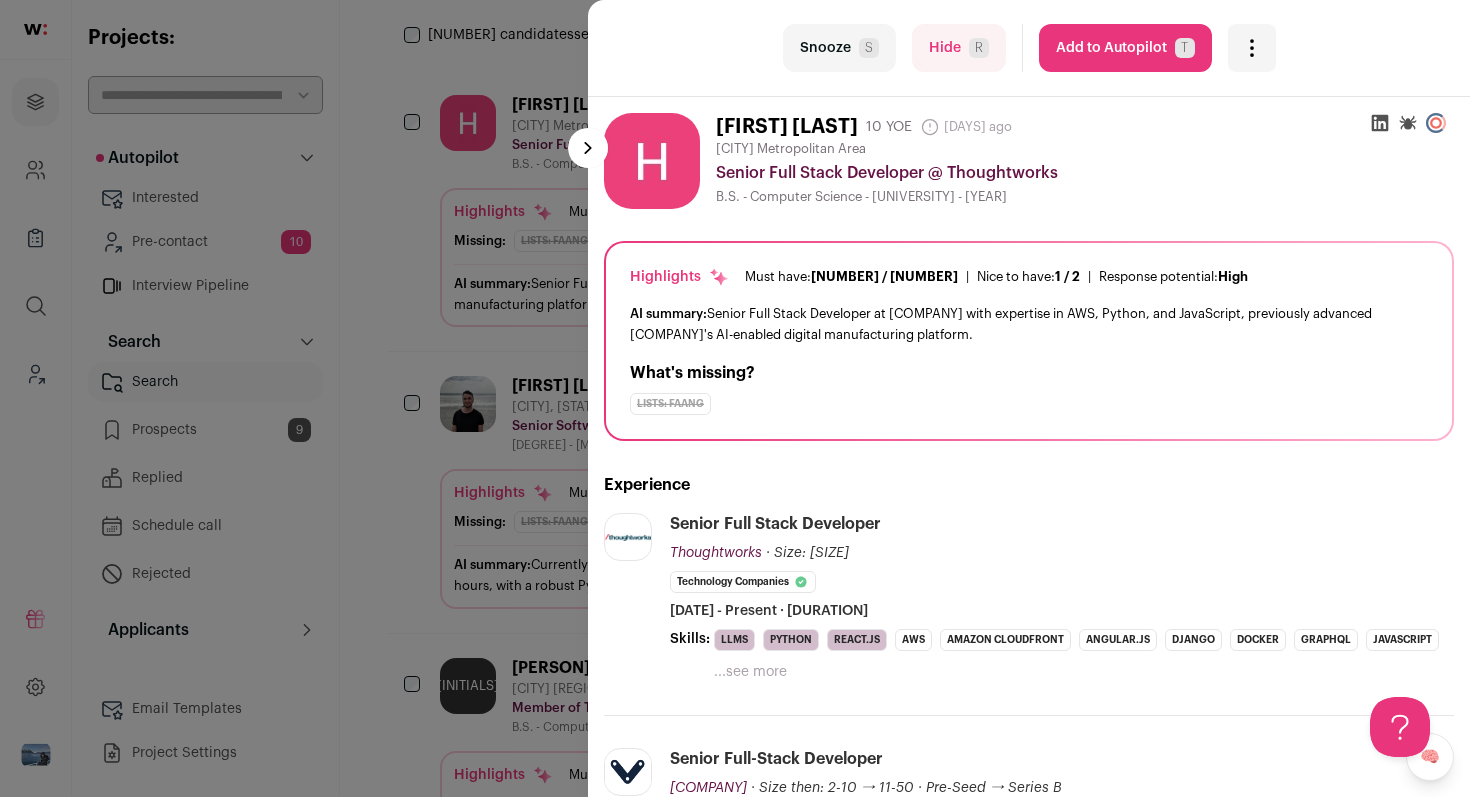 click on "Snooze
S" at bounding box center [839, 48] 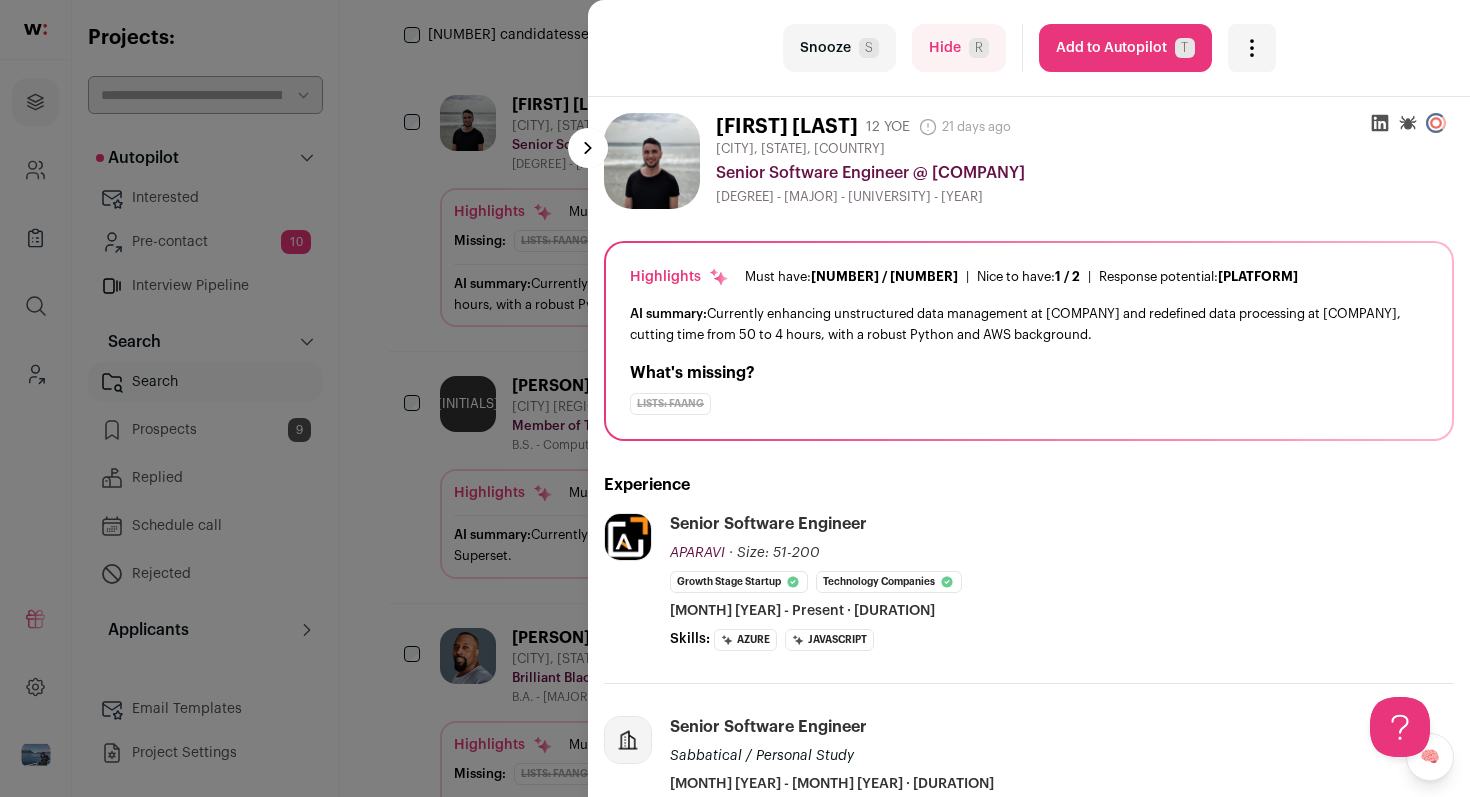click on "Snooze
S" at bounding box center (839, 48) 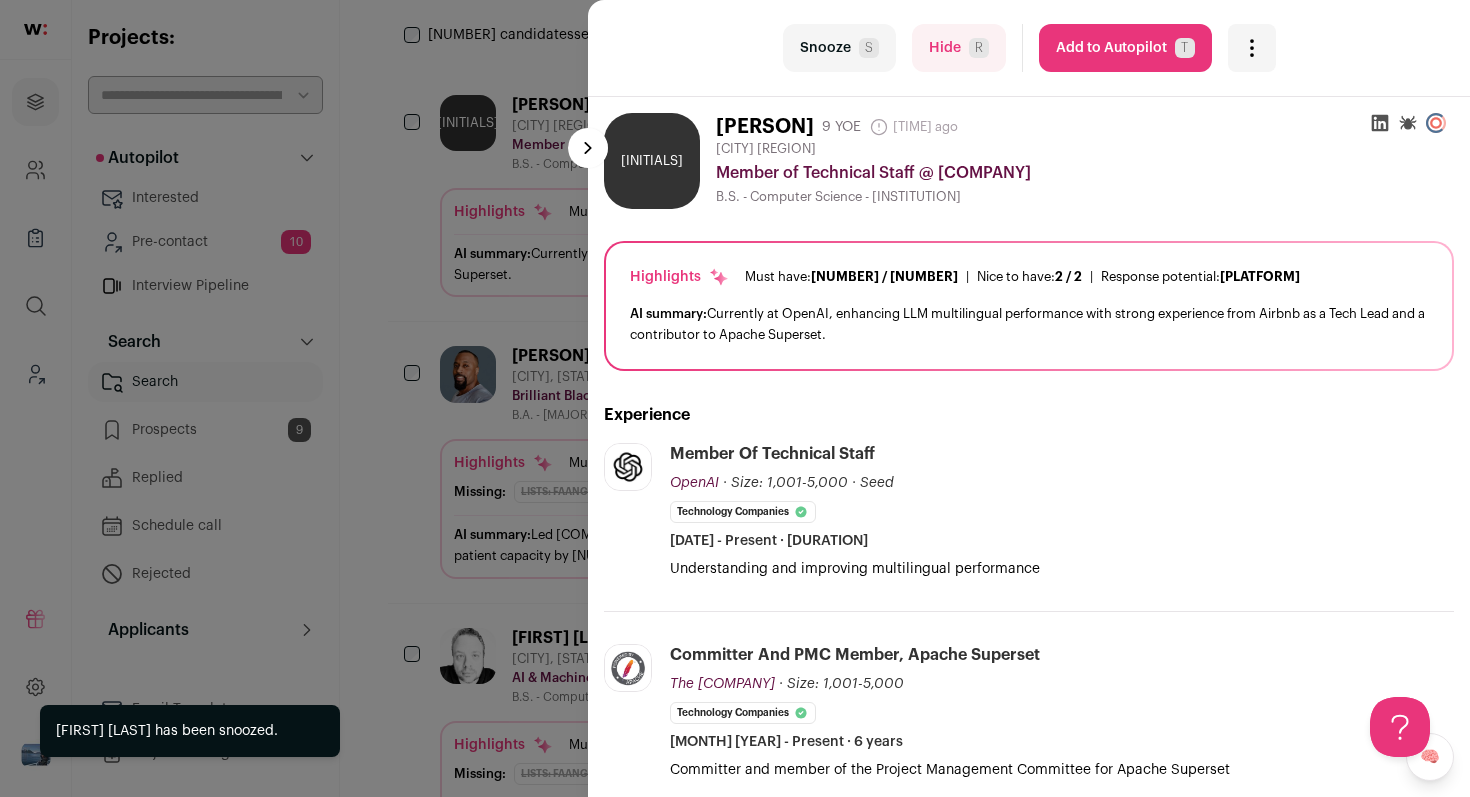 click on "S" at bounding box center (869, 48) 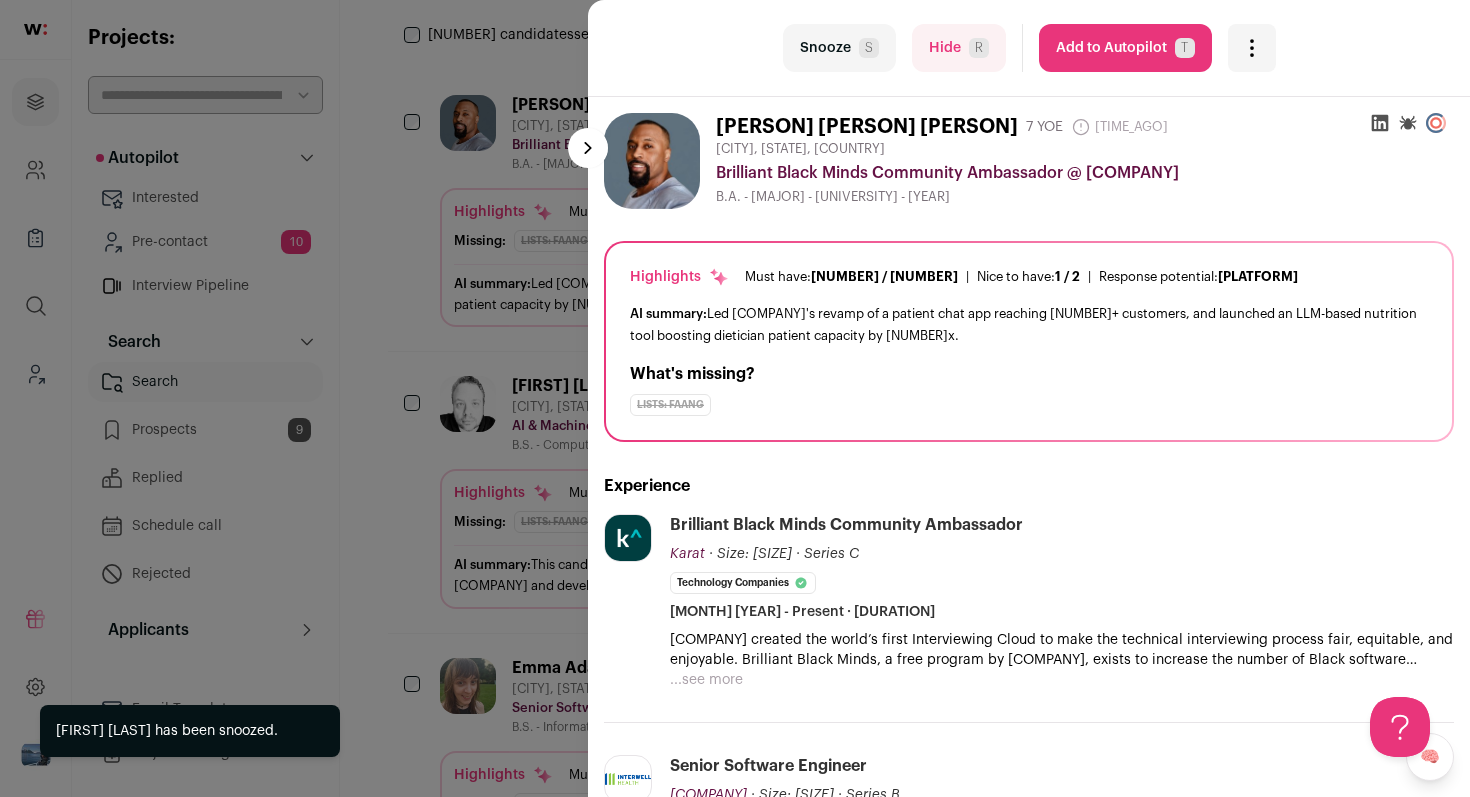 click on "S" at bounding box center (869, 48) 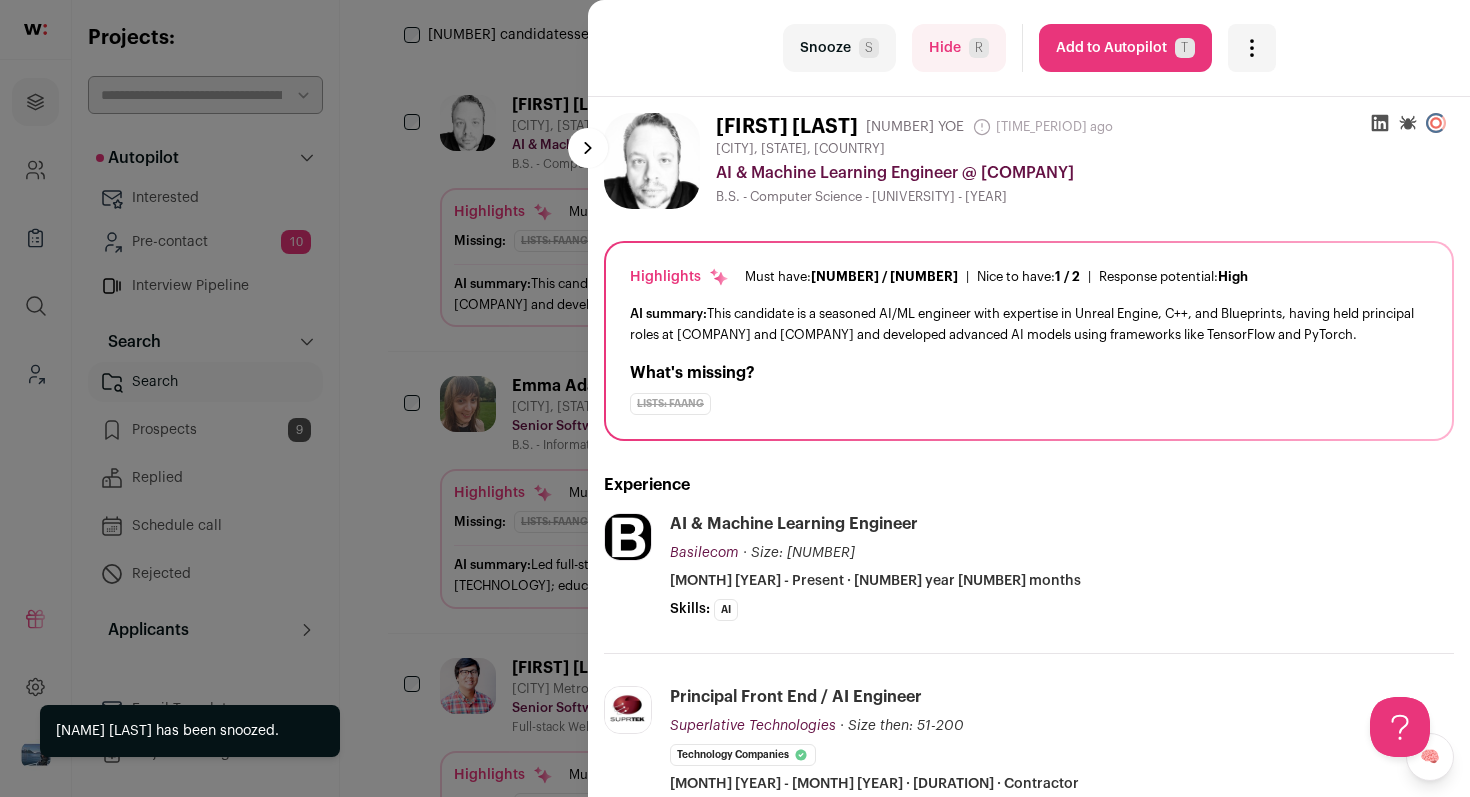 click on "S" at bounding box center [869, 48] 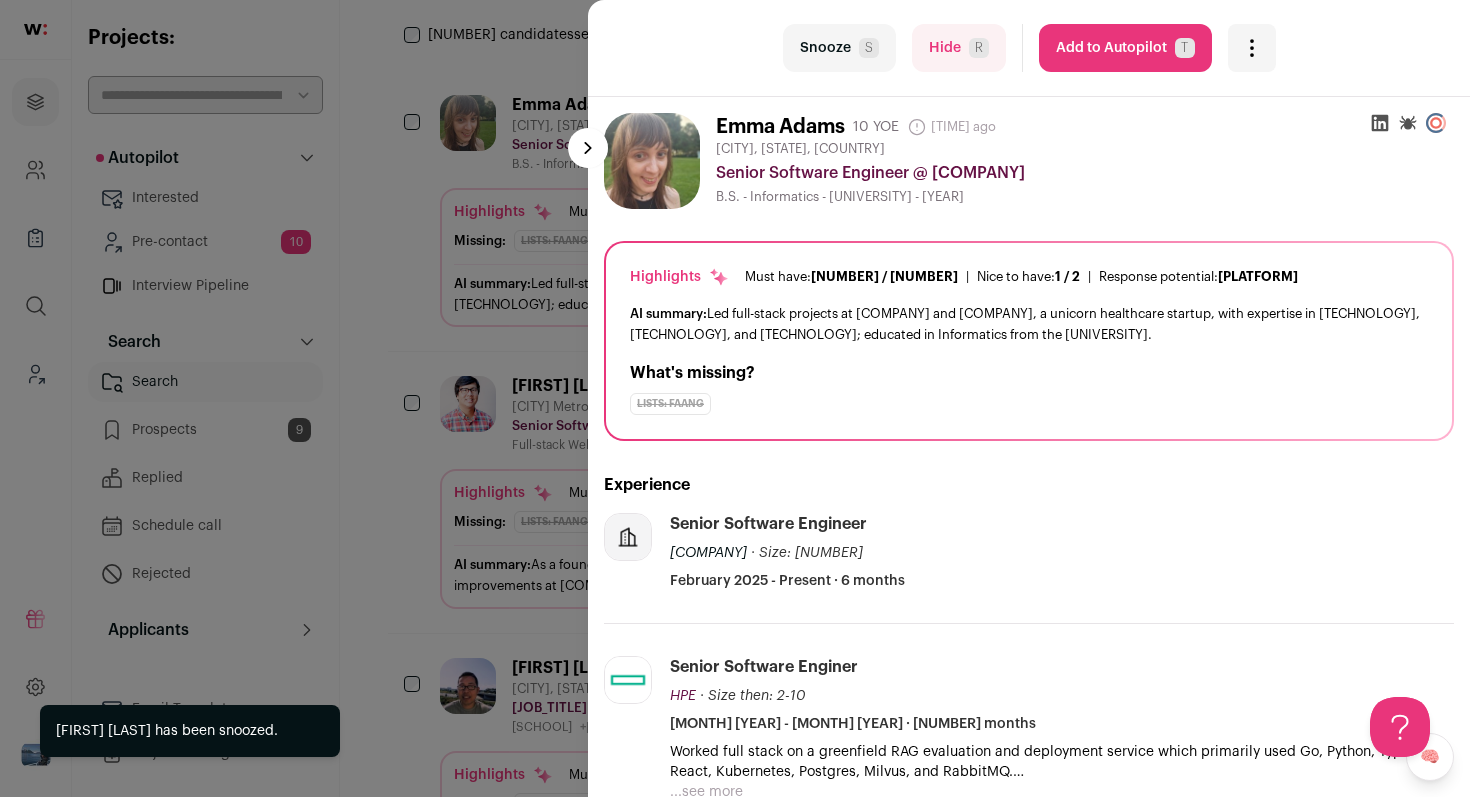 click on "S" at bounding box center (869, 48) 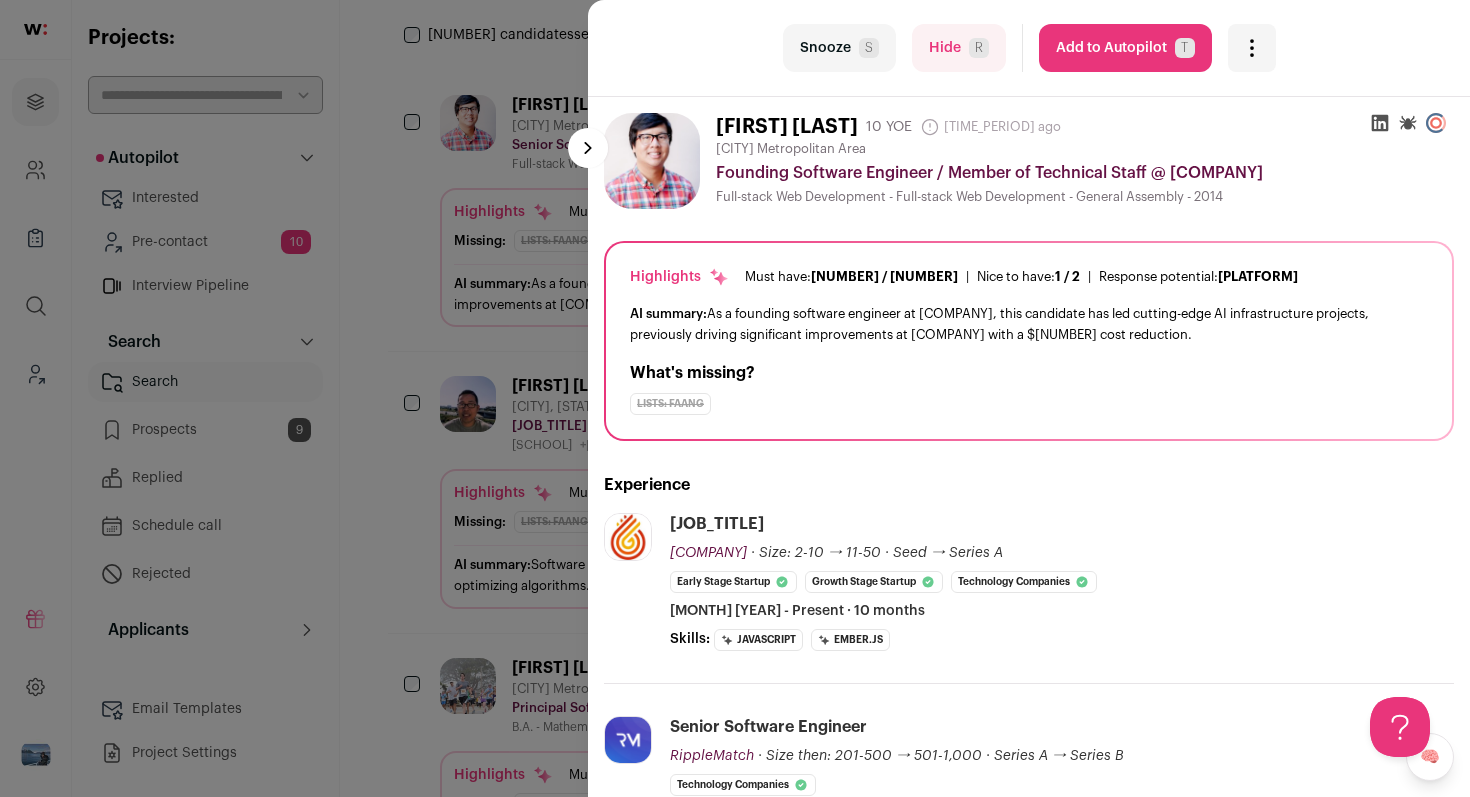 click on "S" at bounding box center (869, 48) 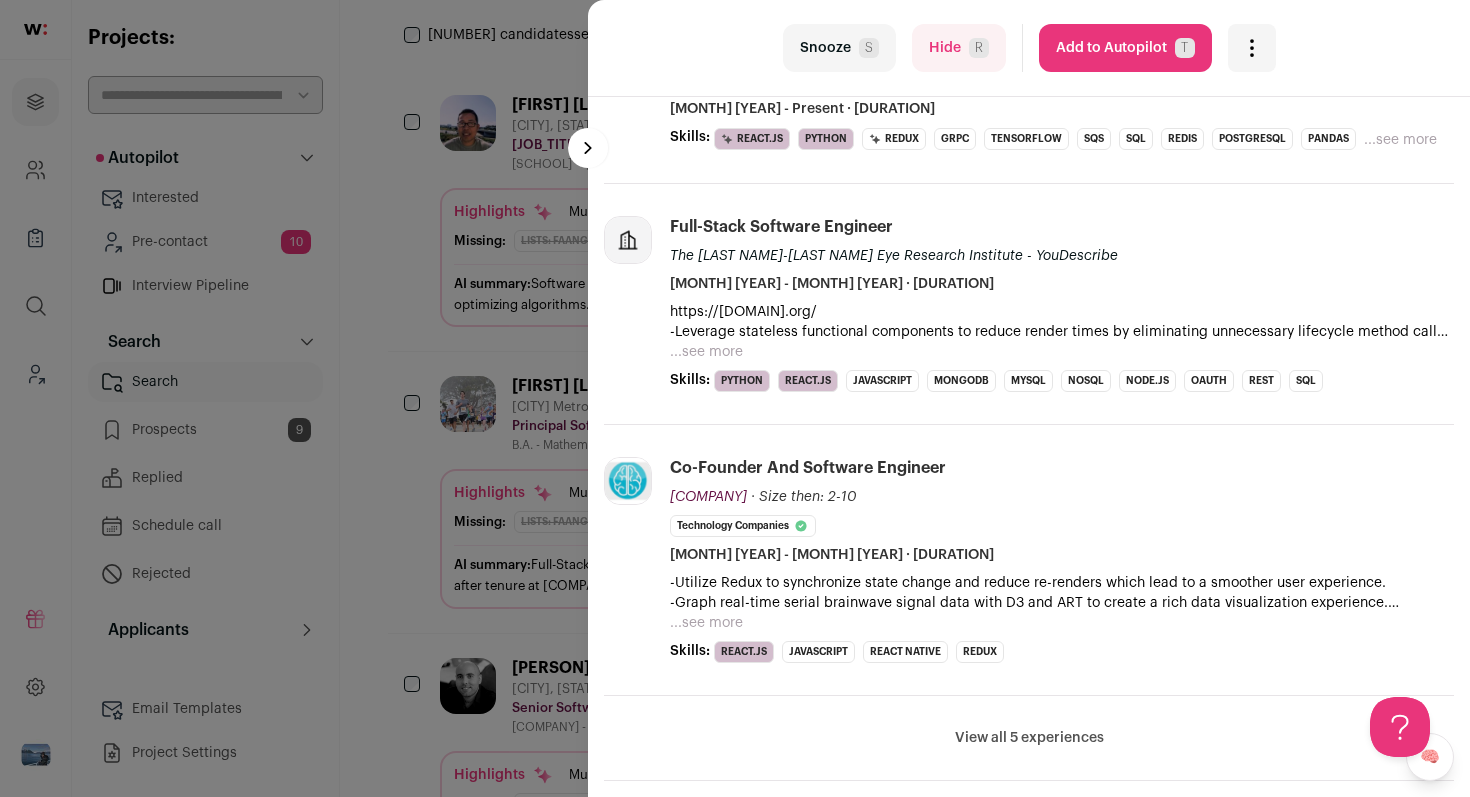 scroll, scrollTop: 56, scrollLeft: 0, axis: vertical 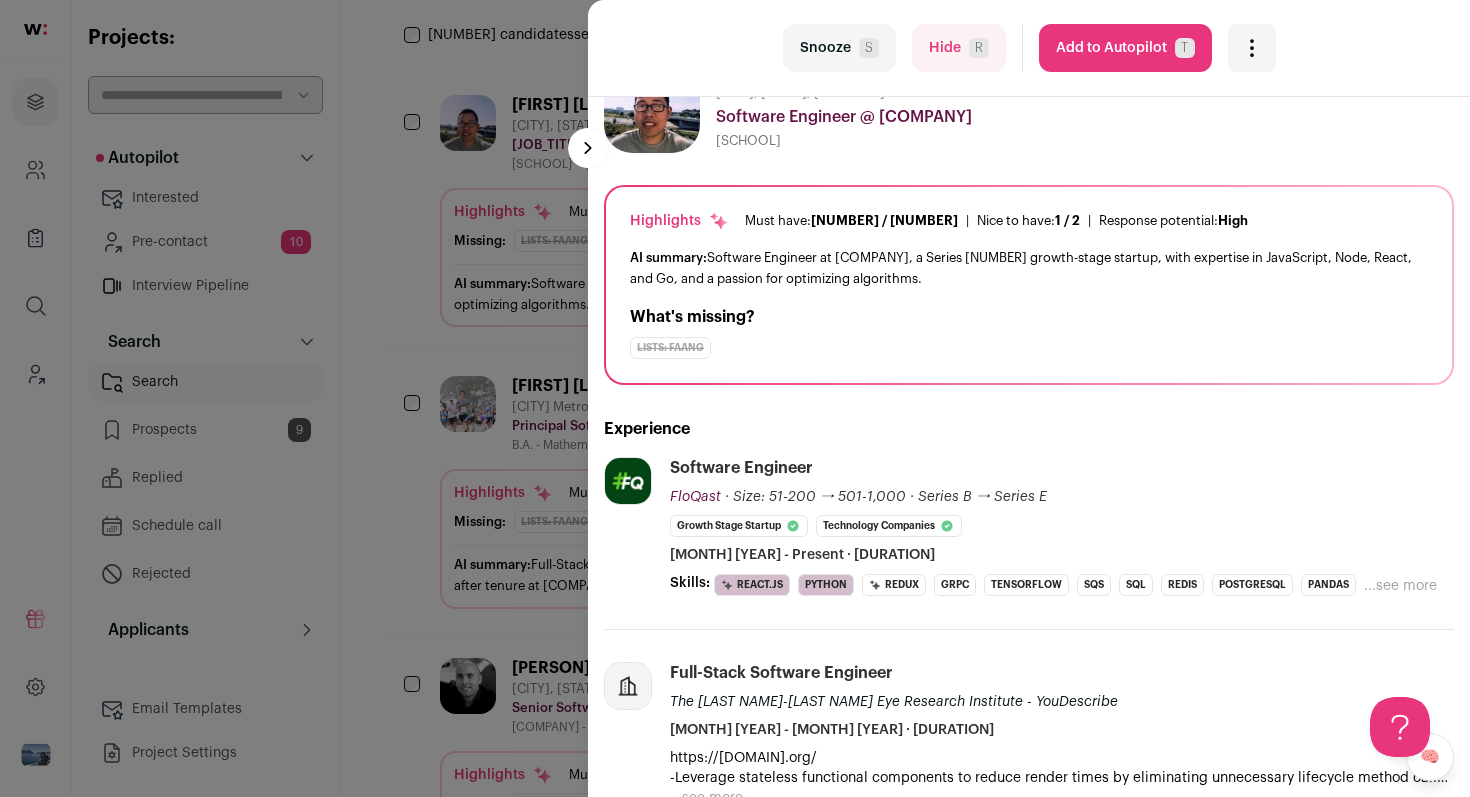 click on "Add to Autopilot
[INITIALS]" at bounding box center (1125, 48) 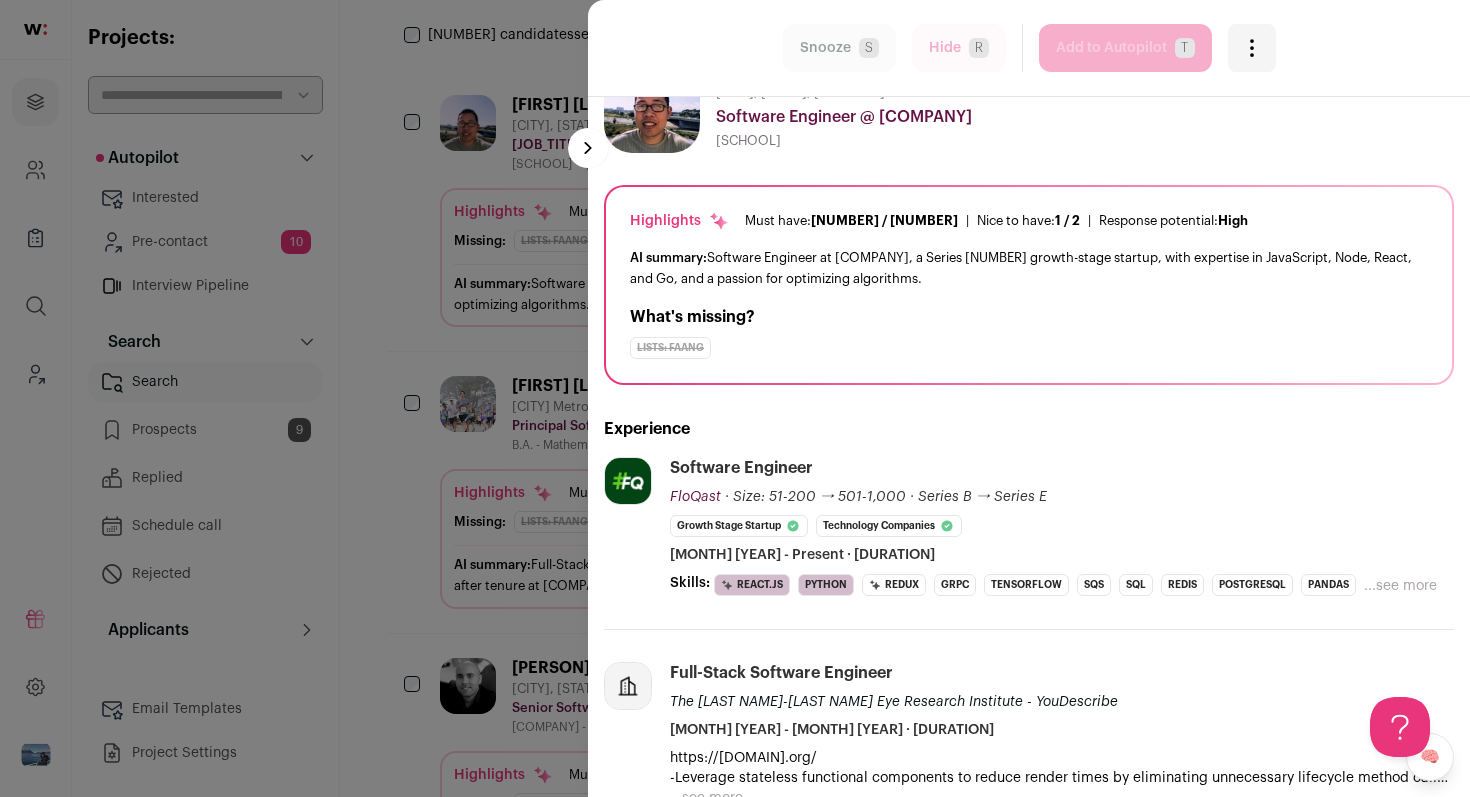 click on "last
Snooze
S
Hide
R
Add to Autopilot
T
More actions
Report a Problem
Report the candidate
next
esc" at bounding box center [735, 398] 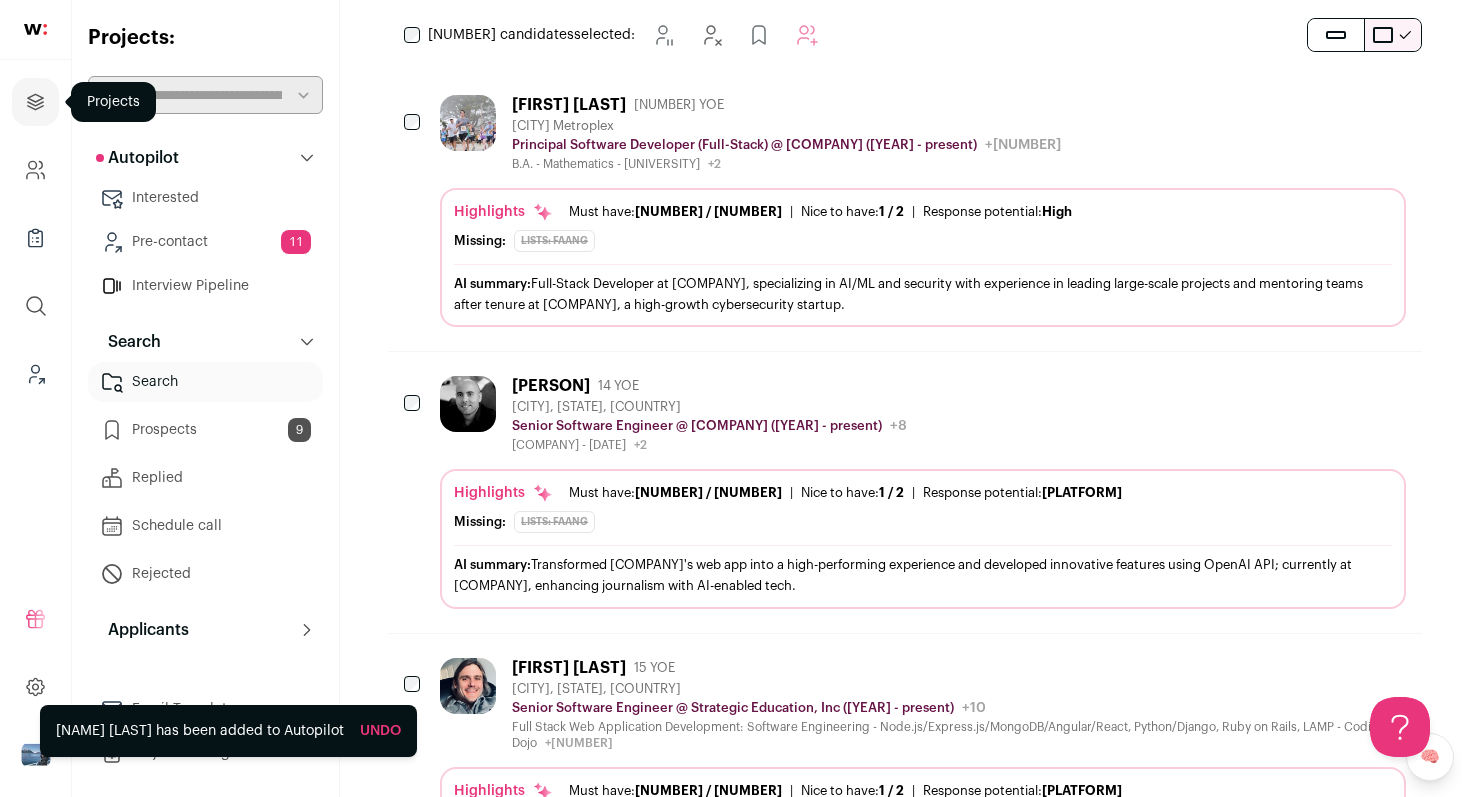 click at bounding box center [35, 102] 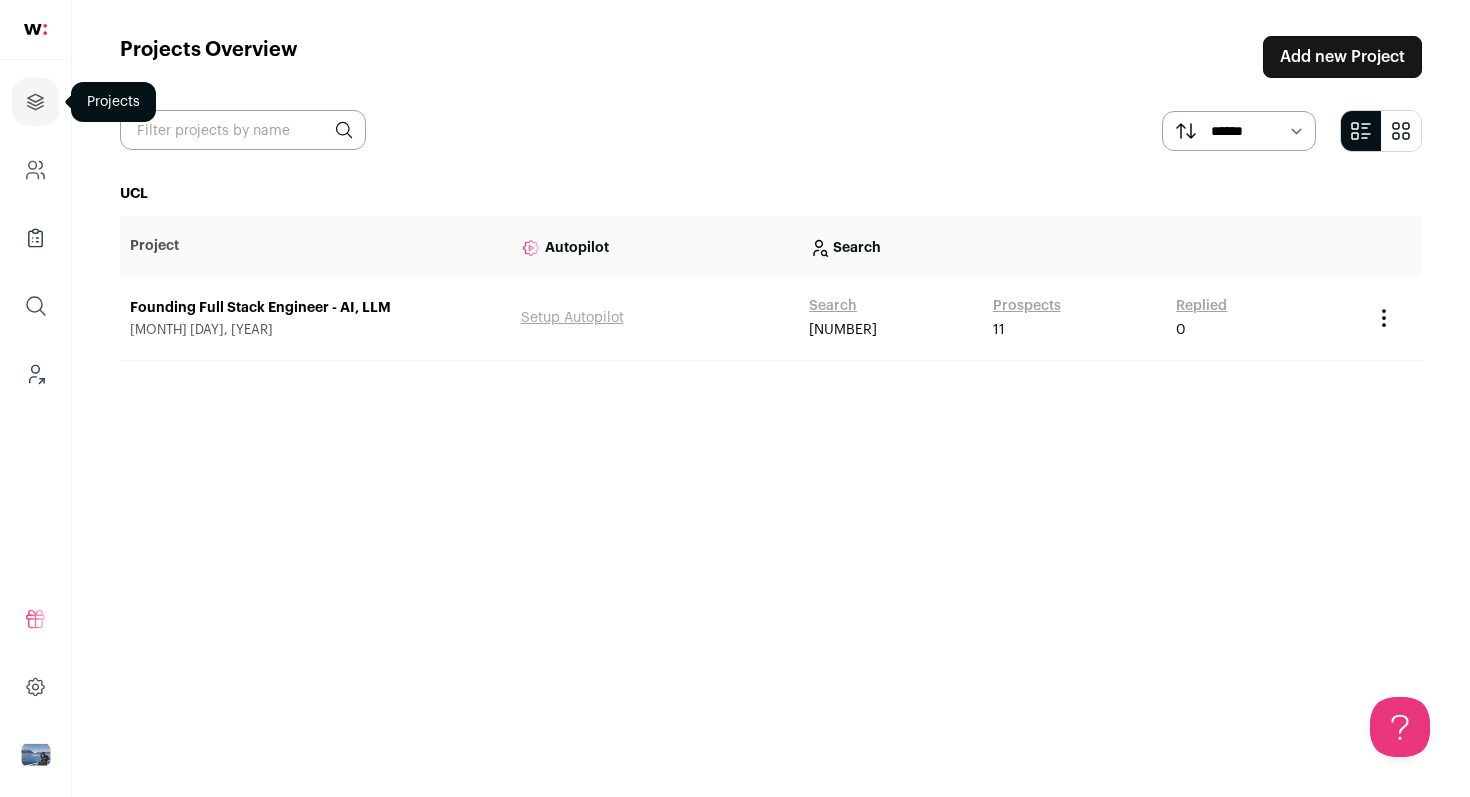 scroll, scrollTop: 0, scrollLeft: 0, axis: both 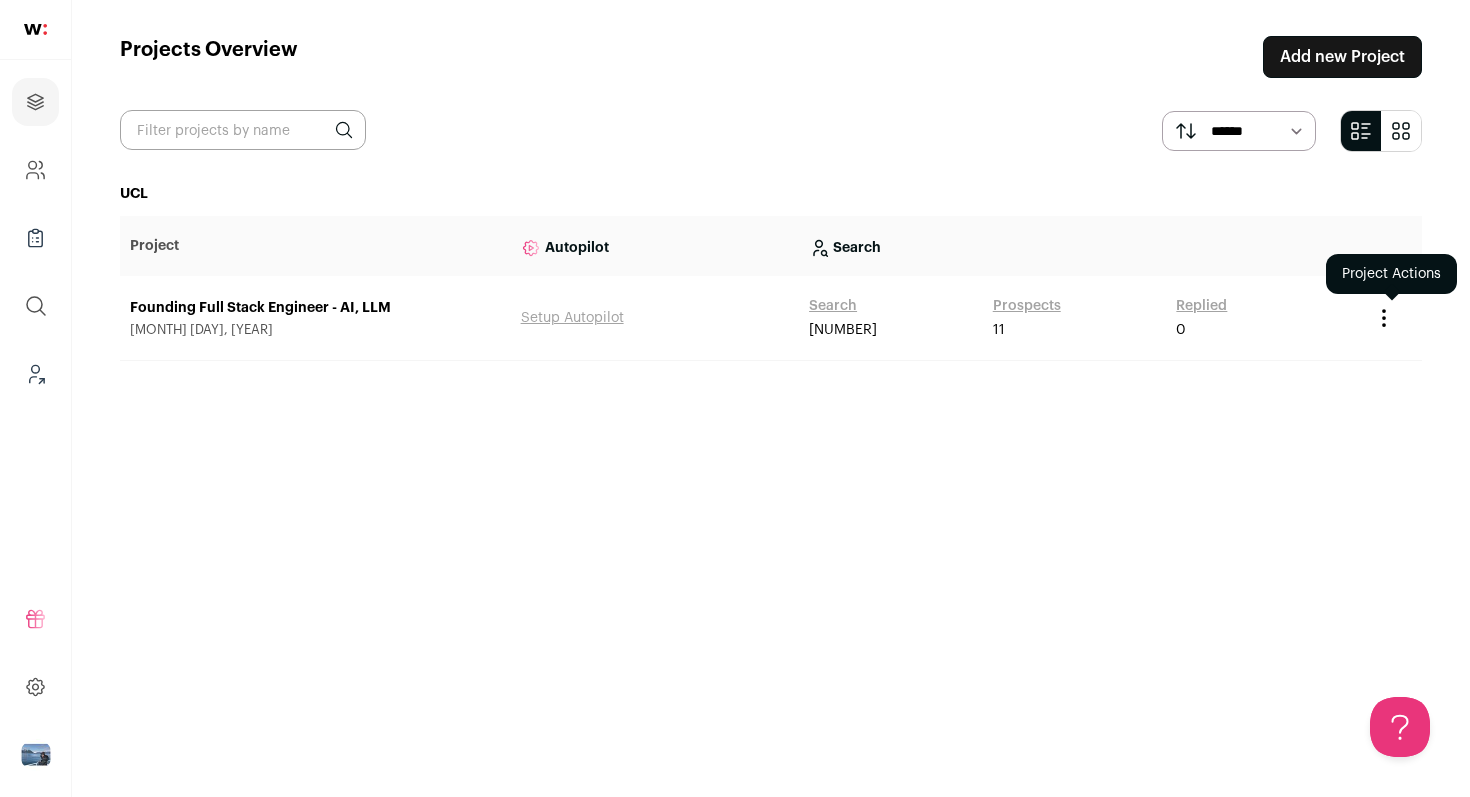 click at bounding box center [1384, 318] 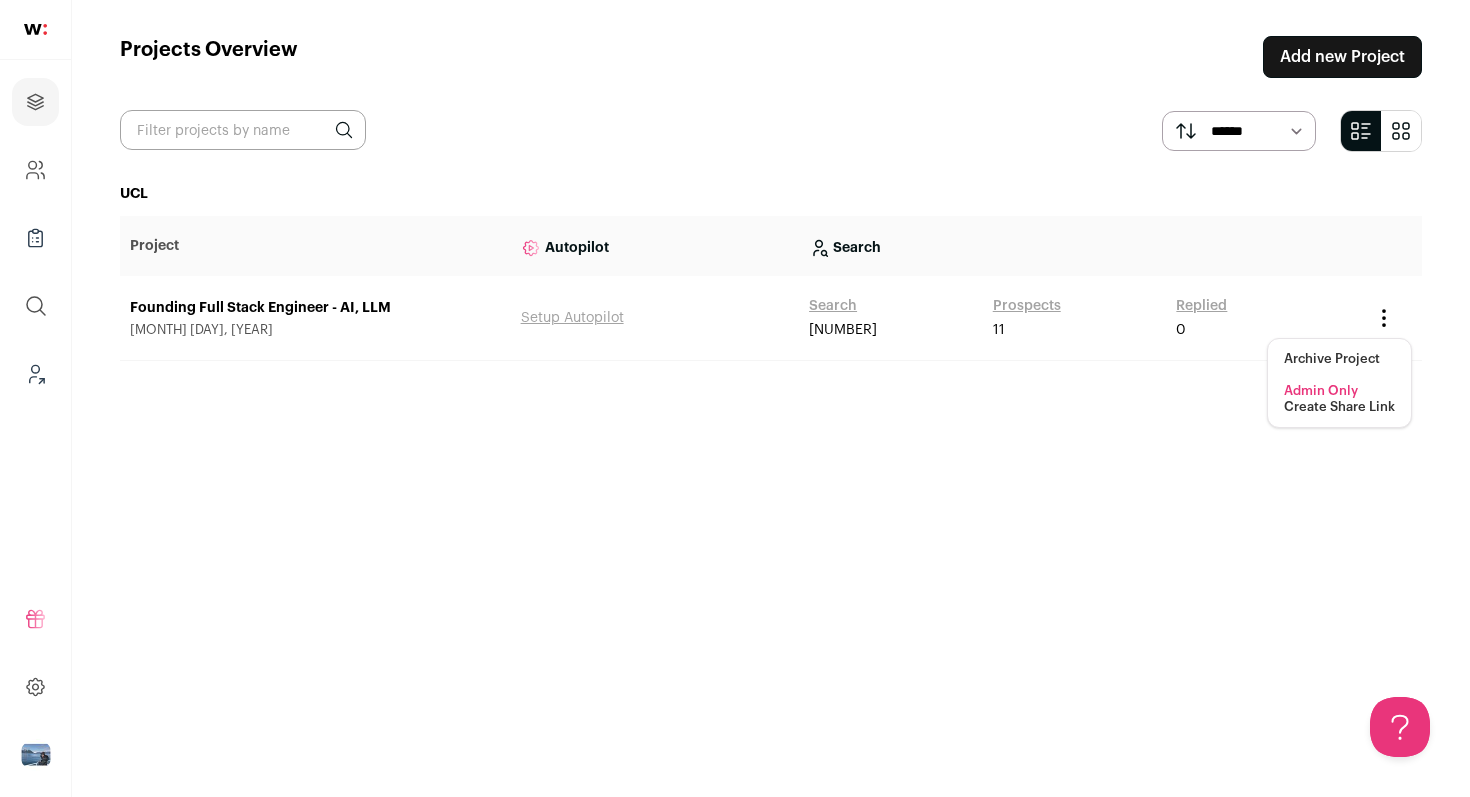 click on "Create Share Link" at bounding box center (1339, 407) 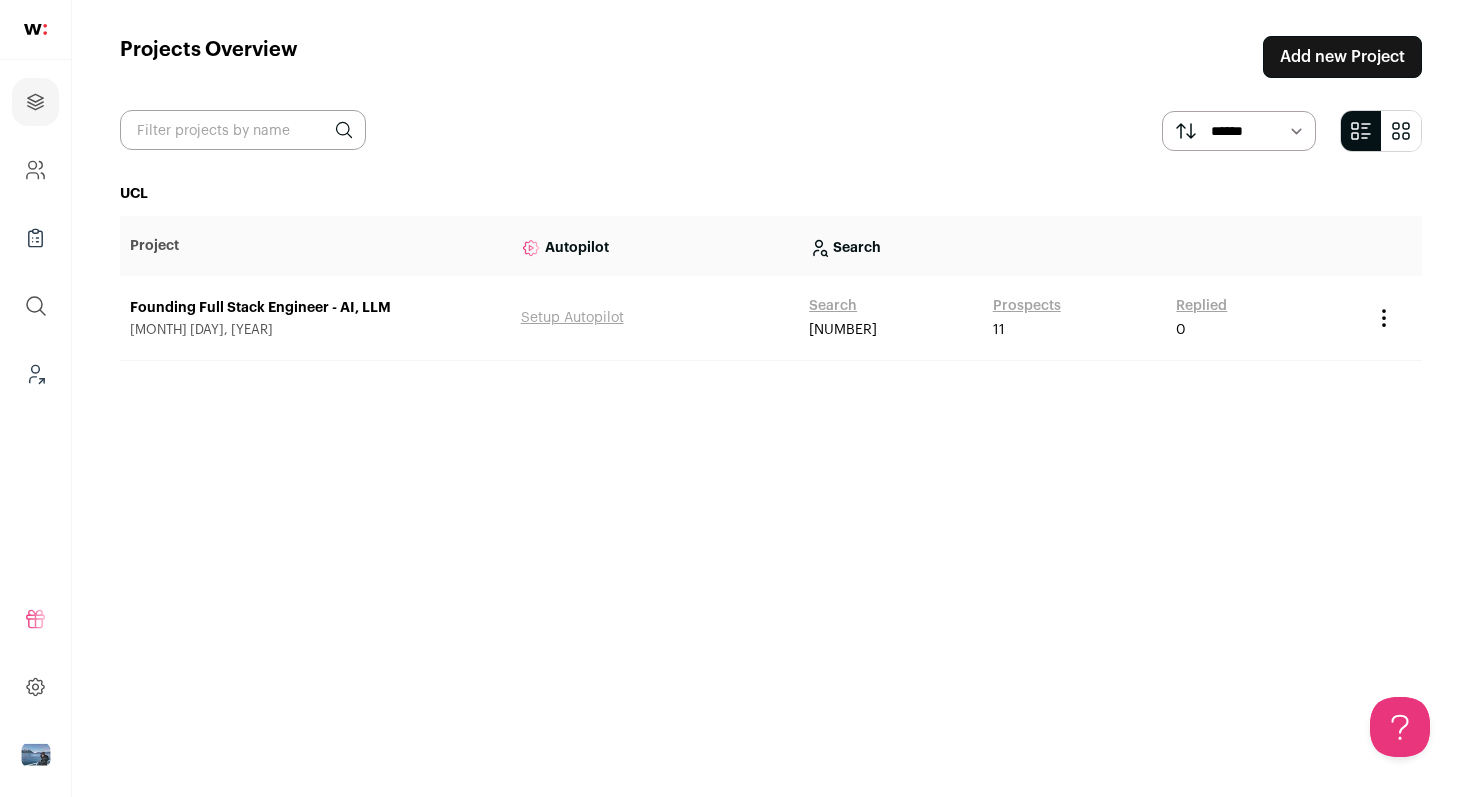 scroll, scrollTop: 0, scrollLeft: 0, axis: both 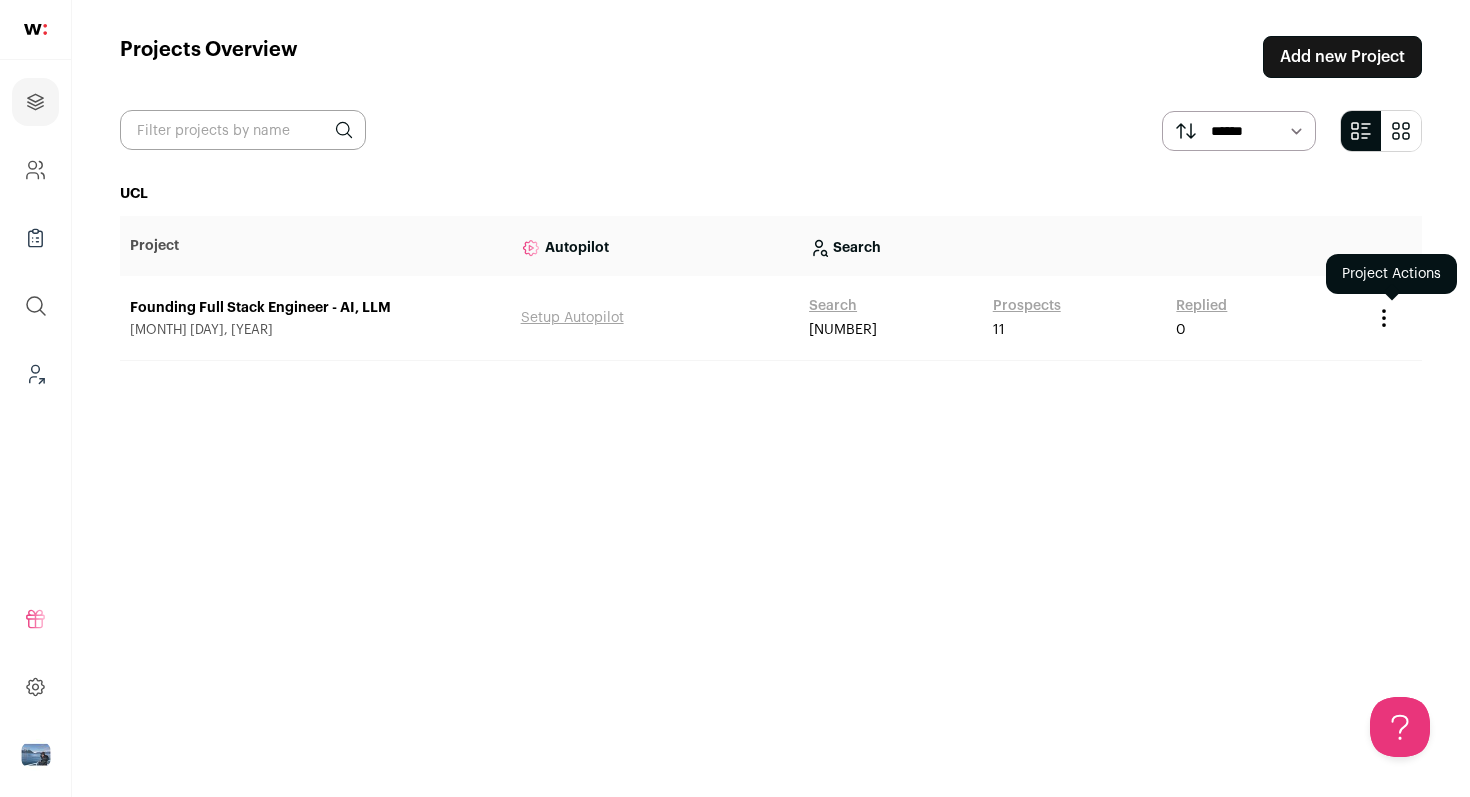 click at bounding box center [1384, 318] 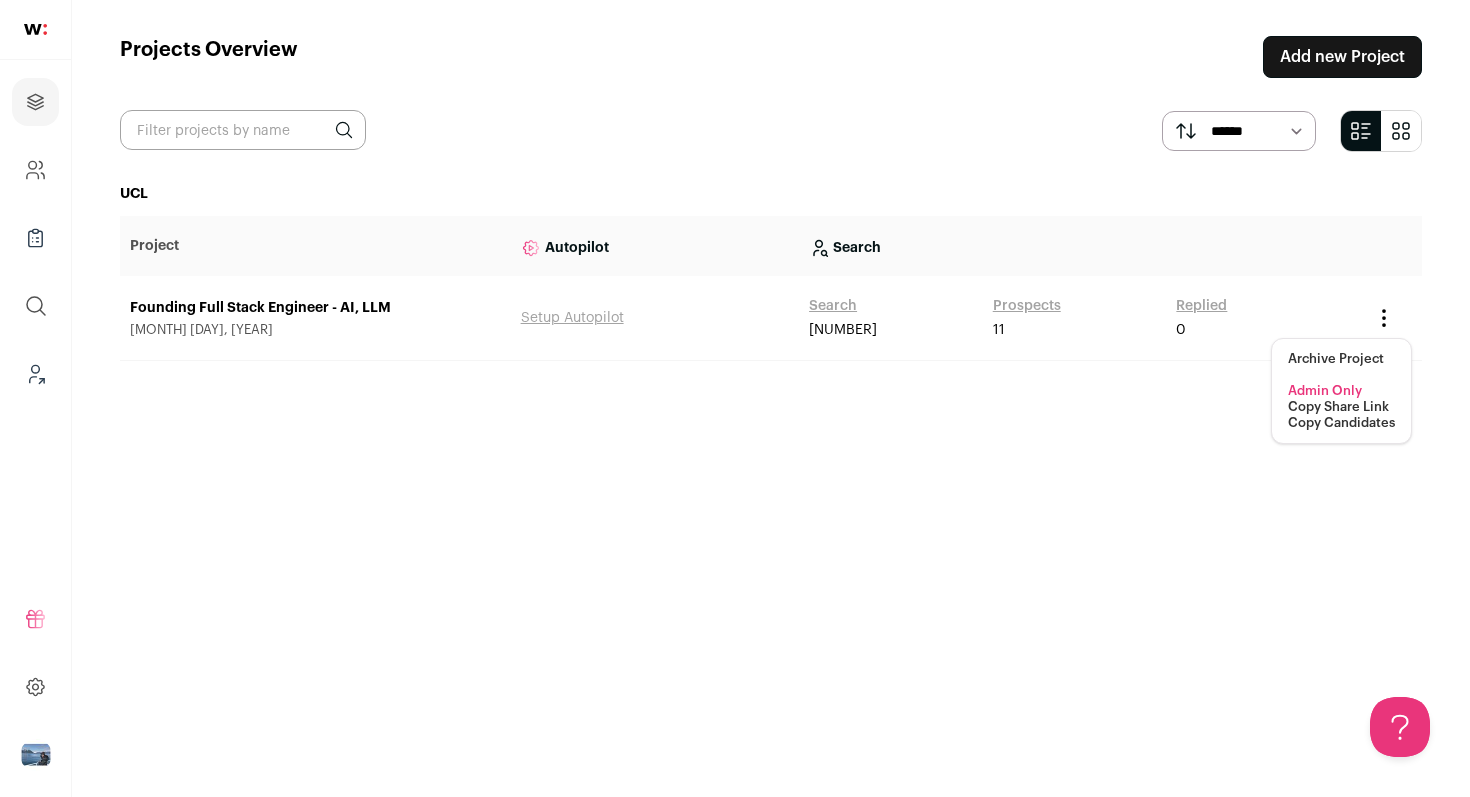 click on "Copy Share Link" at bounding box center (1338, 407) 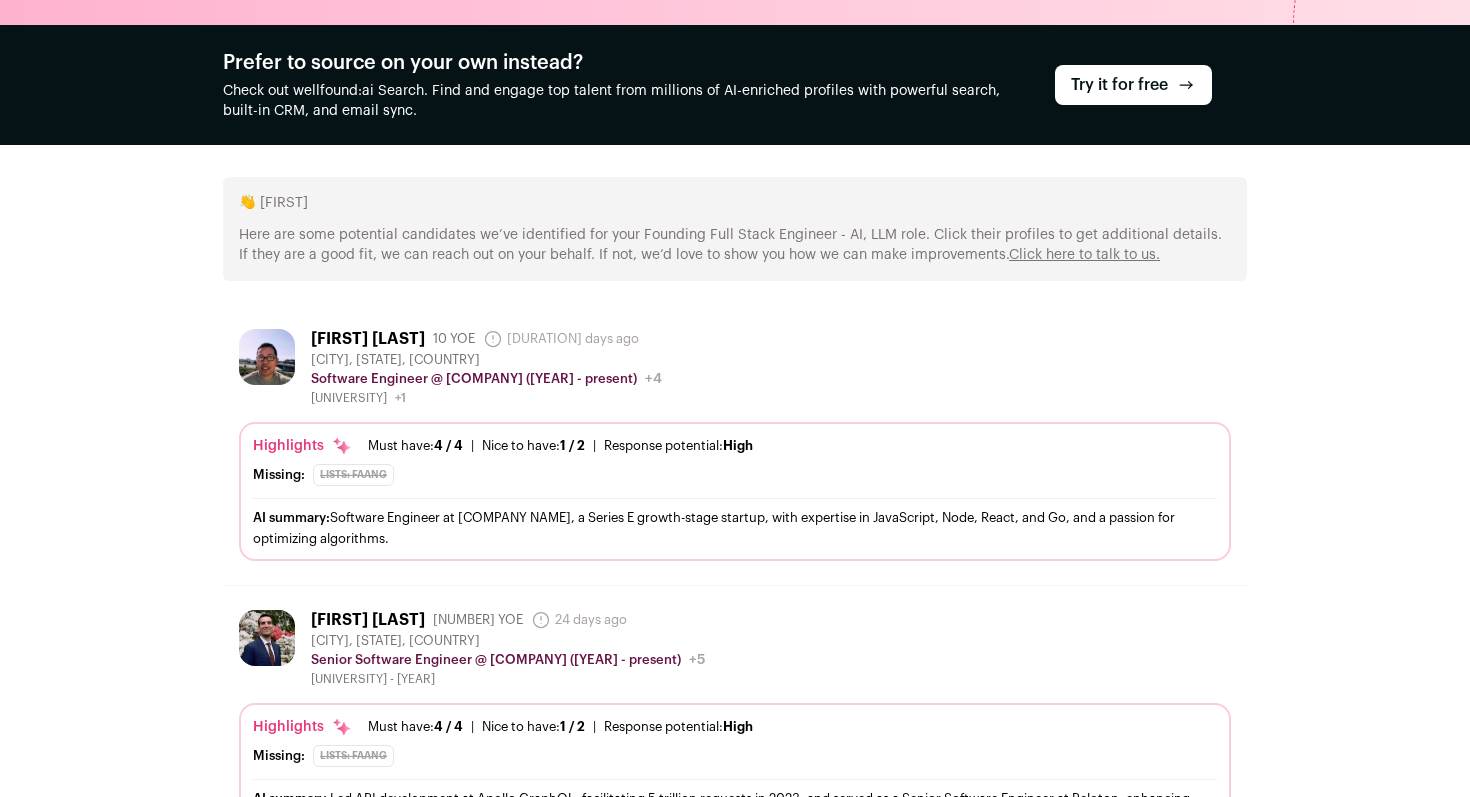scroll, scrollTop: 0, scrollLeft: 0, axis: both 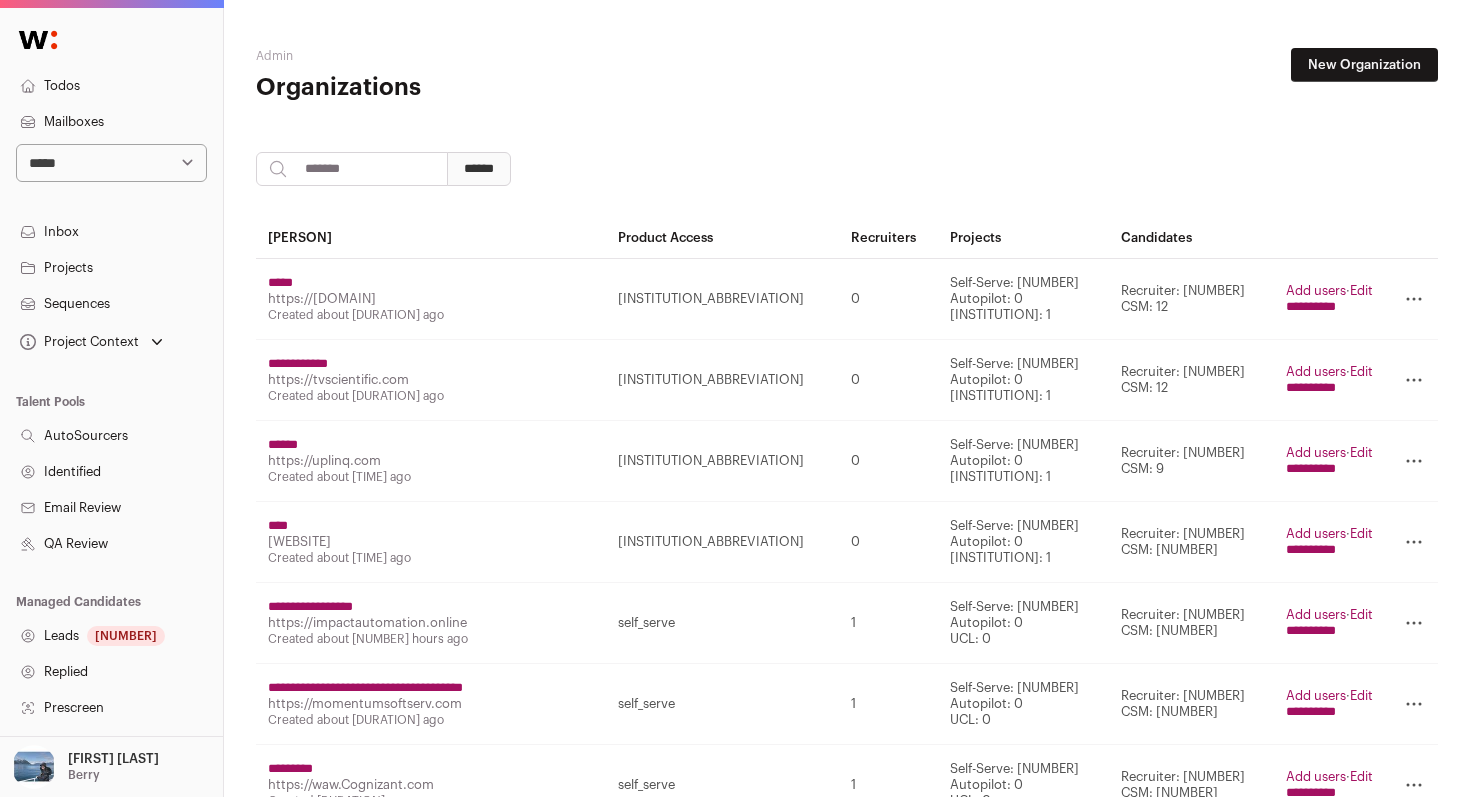 click at bounding box center [352, 169] 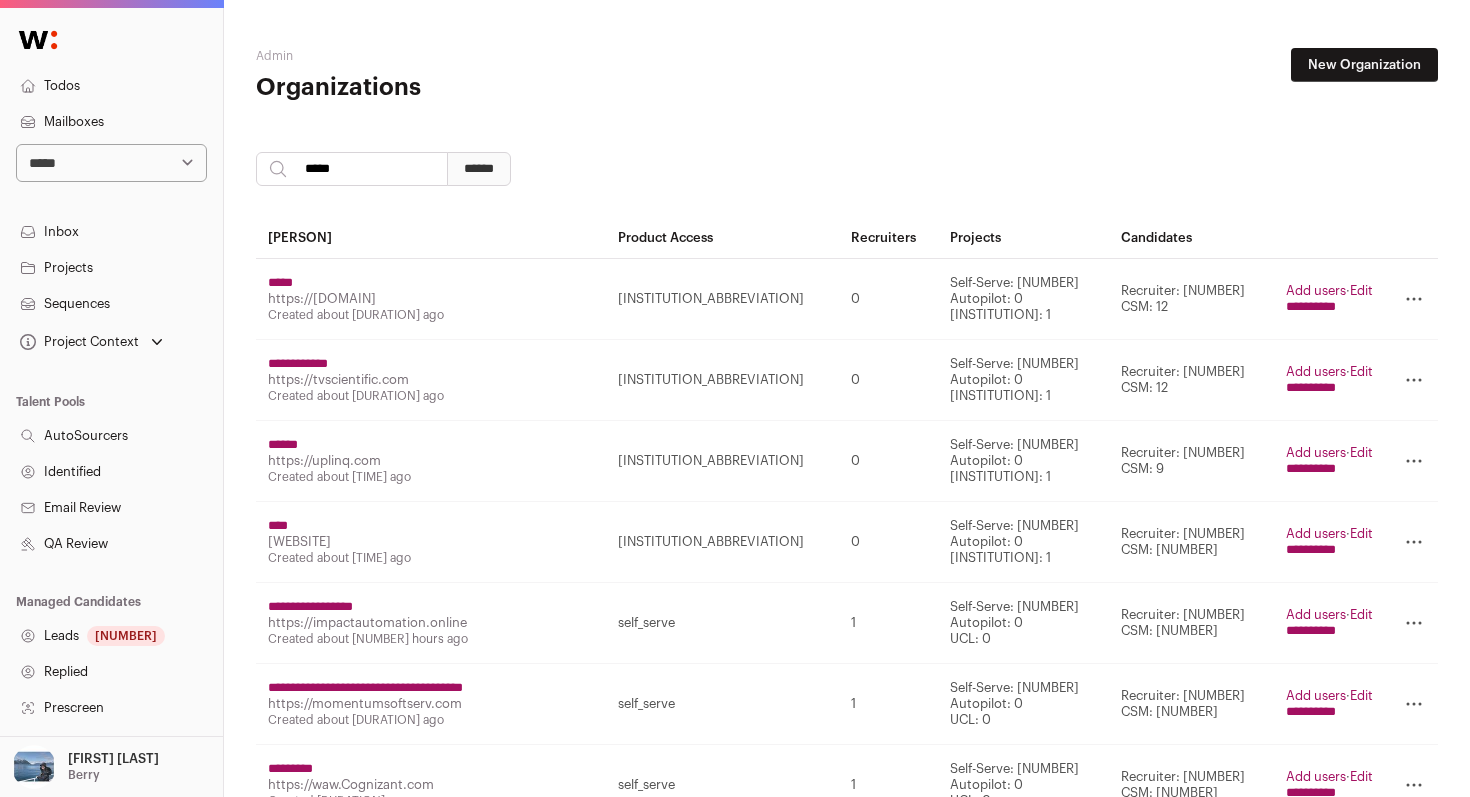 type on "*****" 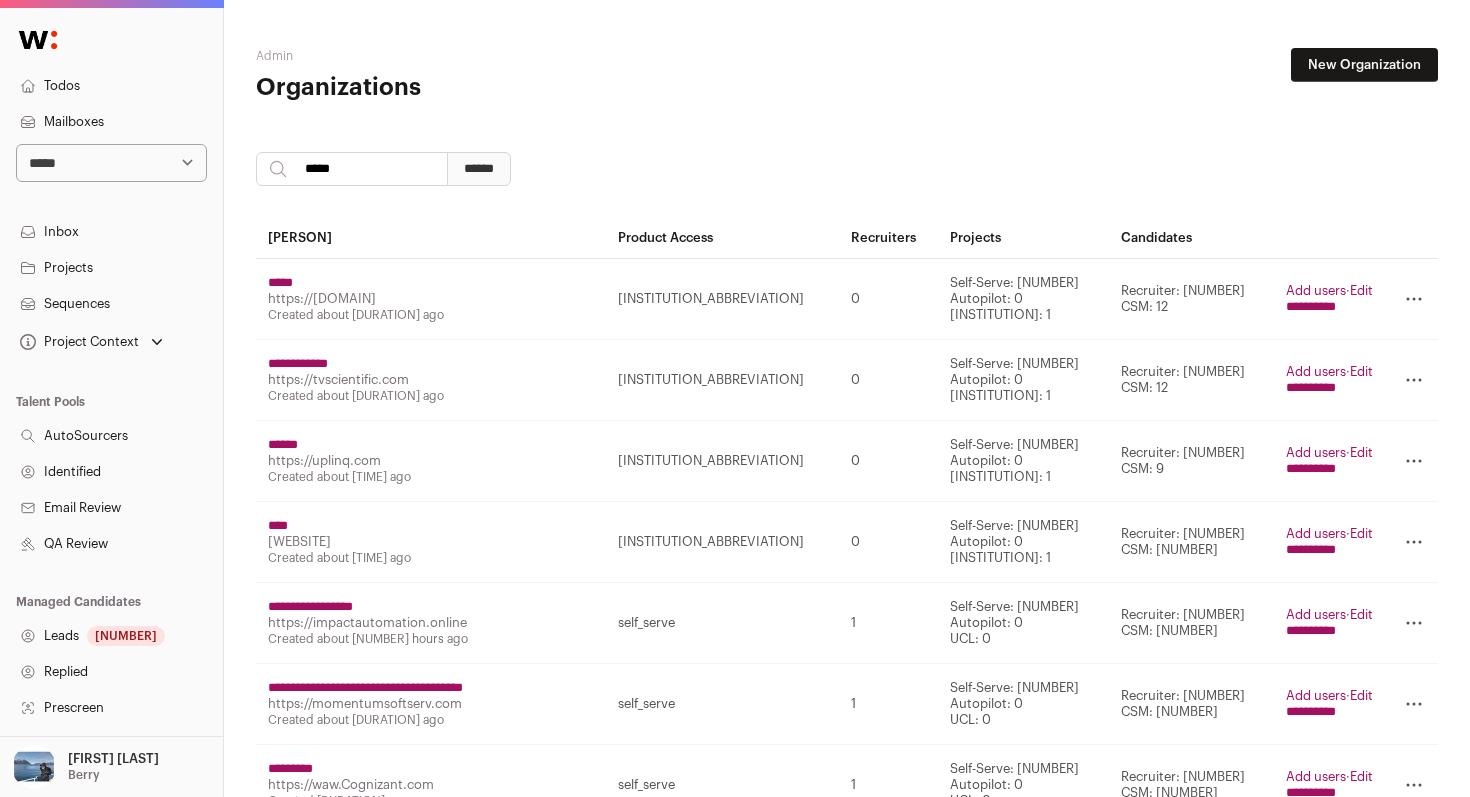 click on "******" at bounding box center [479, 169] 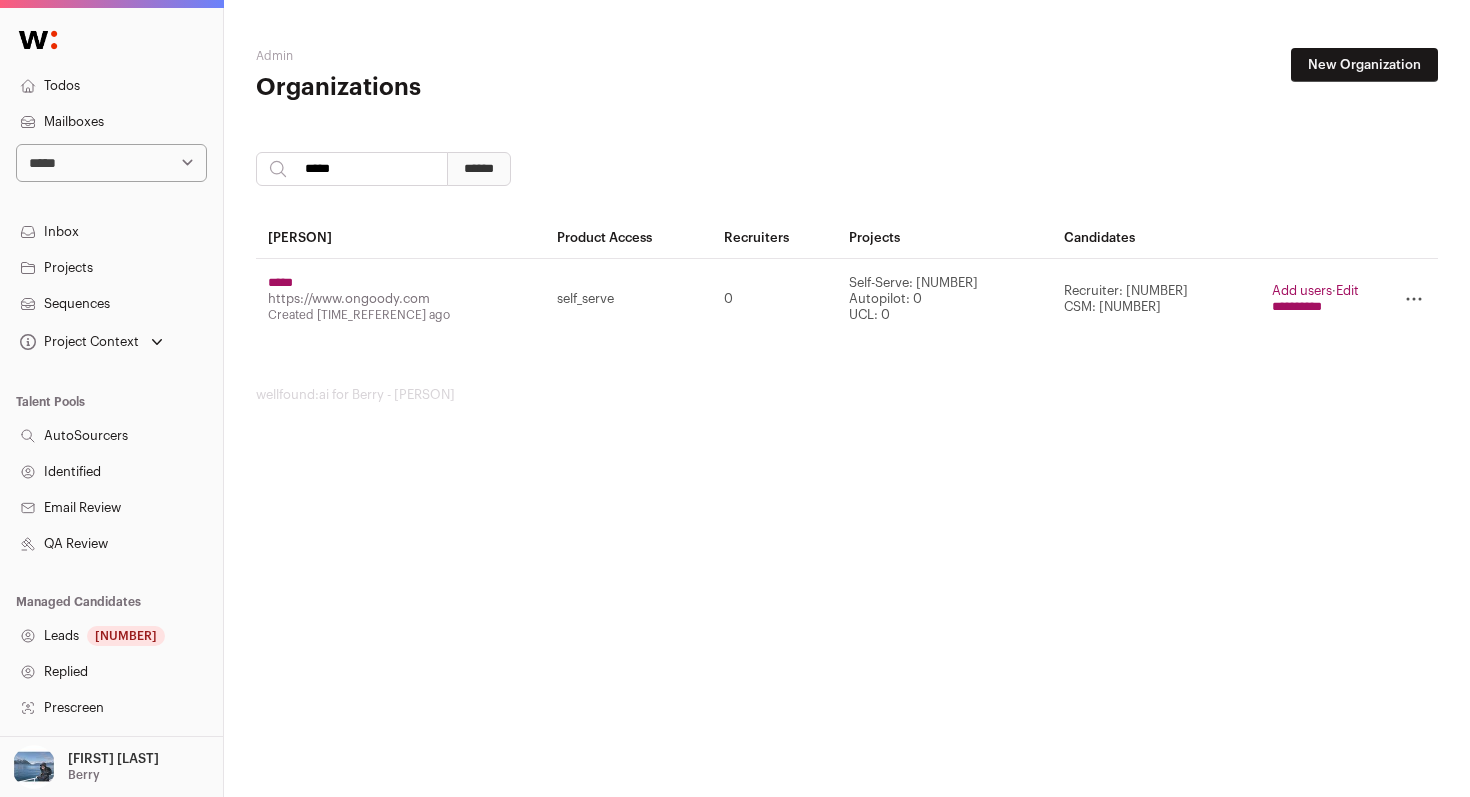 click on "**********" at bounding box center (280, 283) 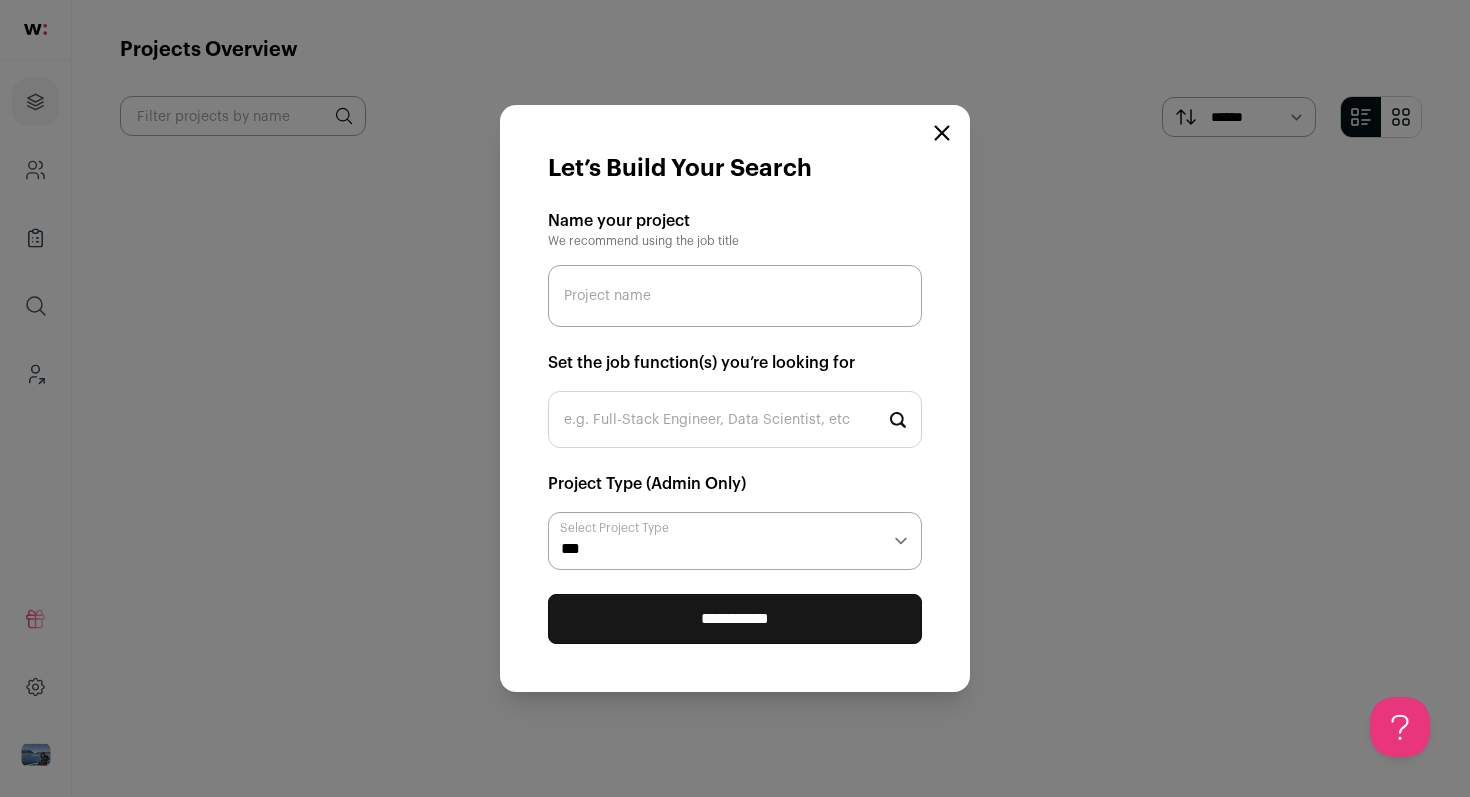scroll, scrollTop: 0, scrollLeft: 0, axis: both 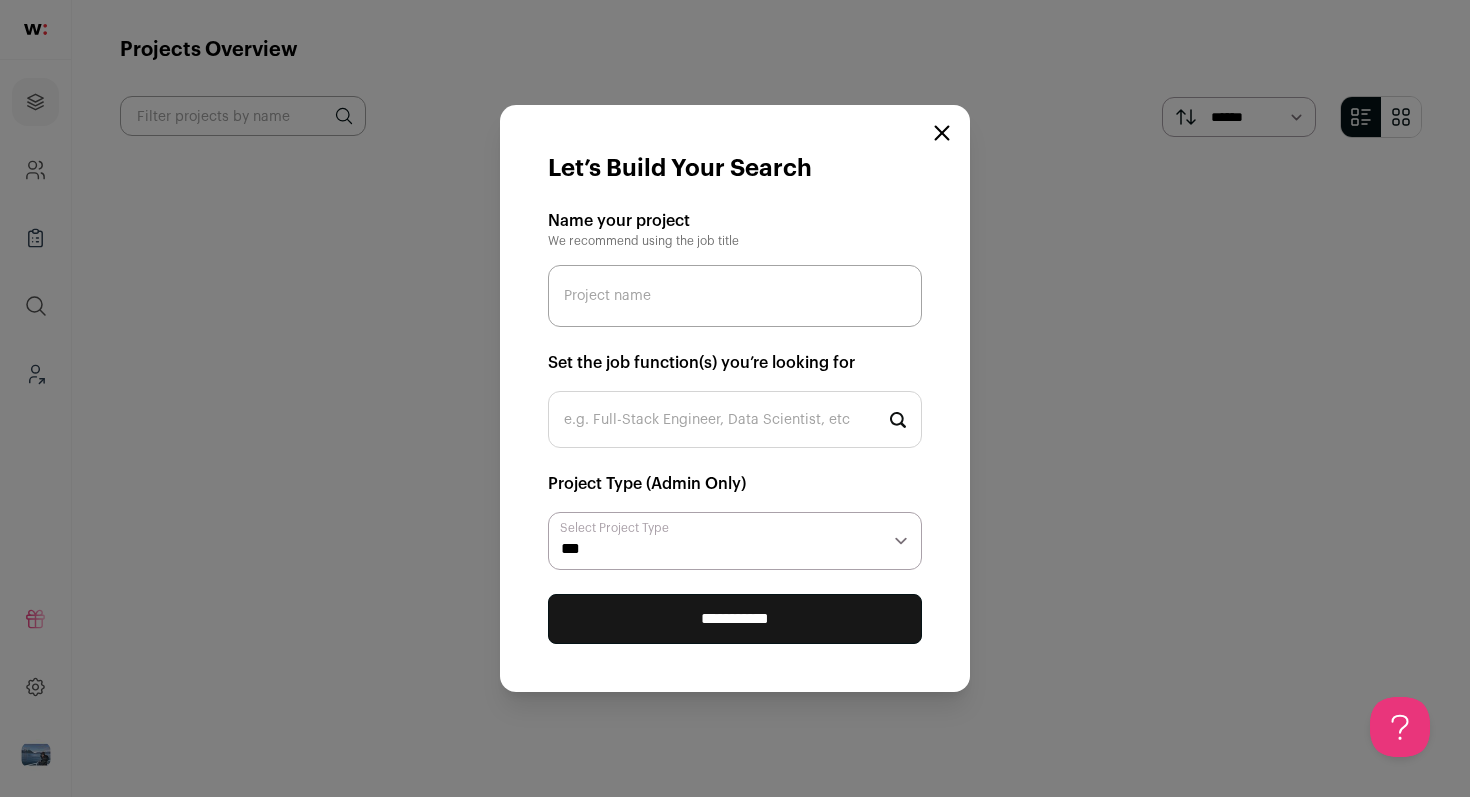 paste on "Lead Product Designer" 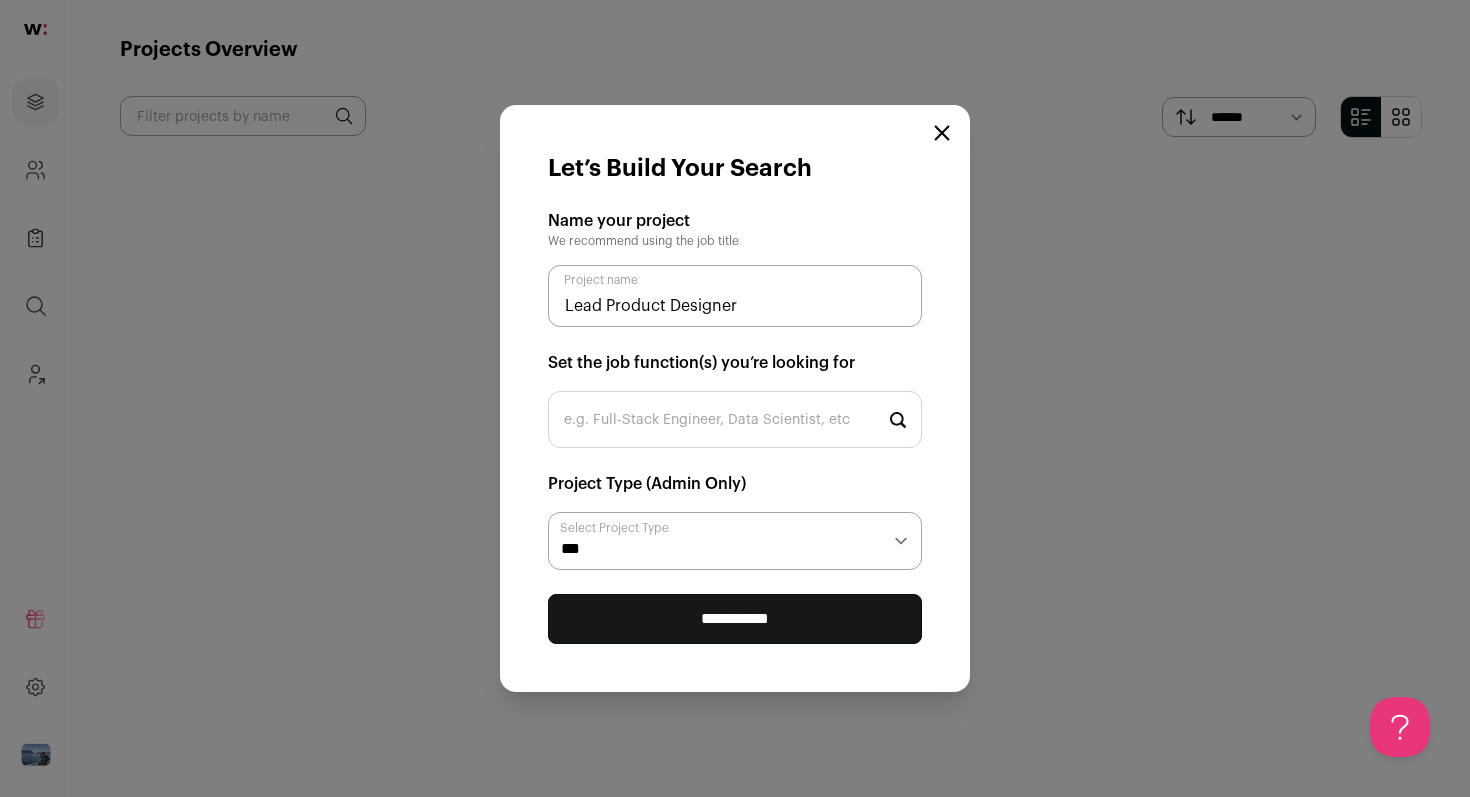 type on "Lead Product Designer" 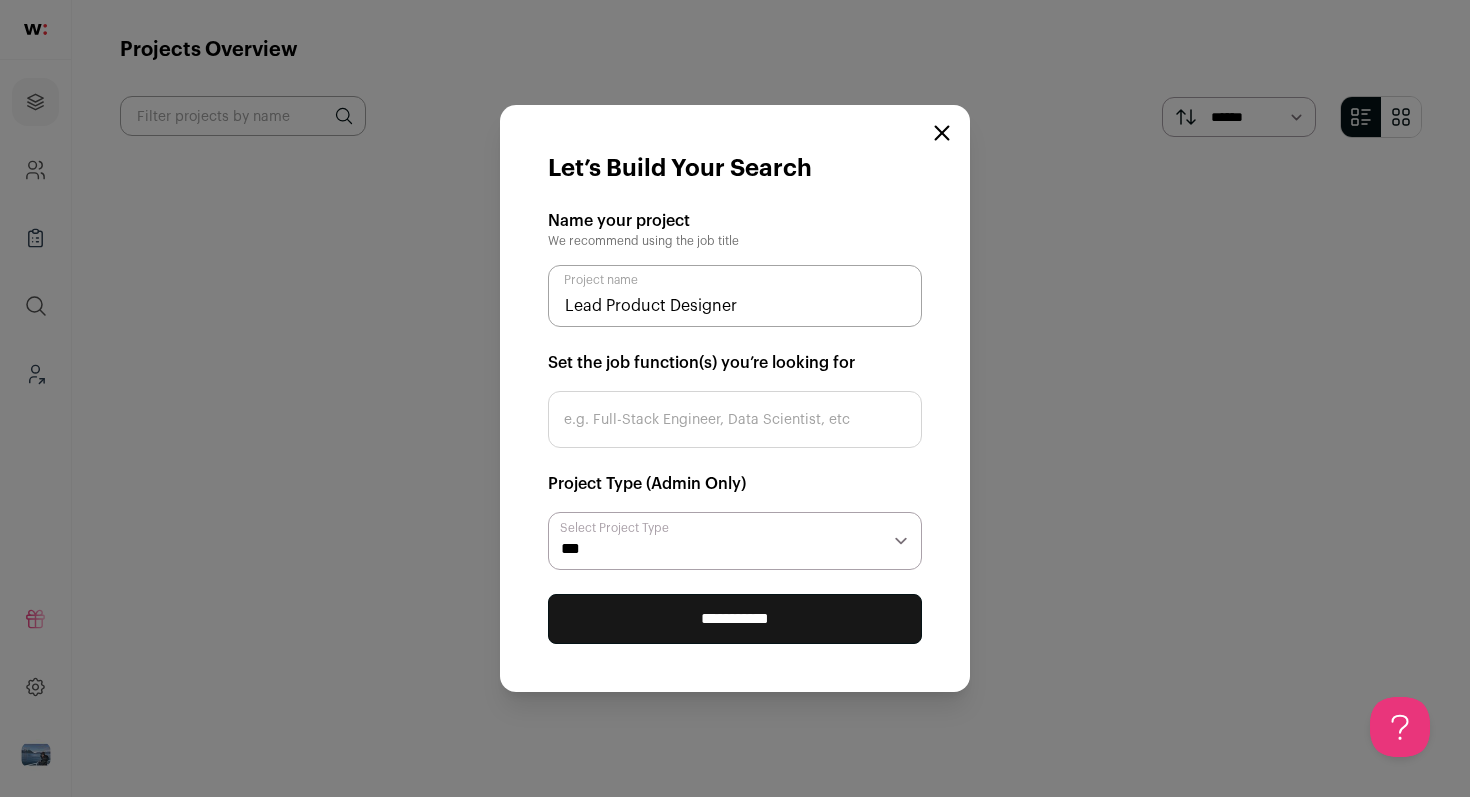 click on "e.g. Full-Stack Engineer, Data Scientist, etc" at bounding box center [735, 419] 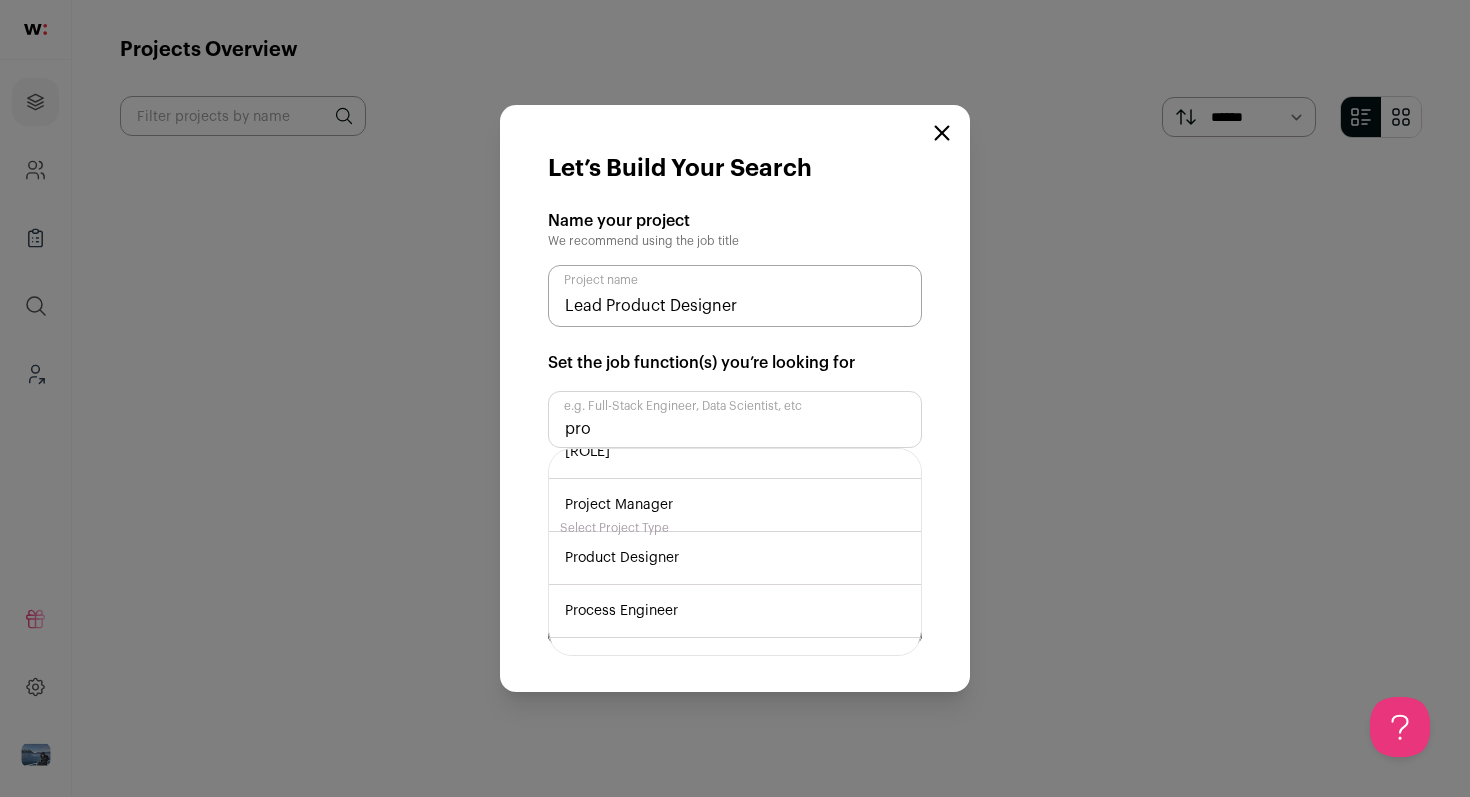 scroll, scrollTop: 398, scrollLeft: 0, axis: vertical 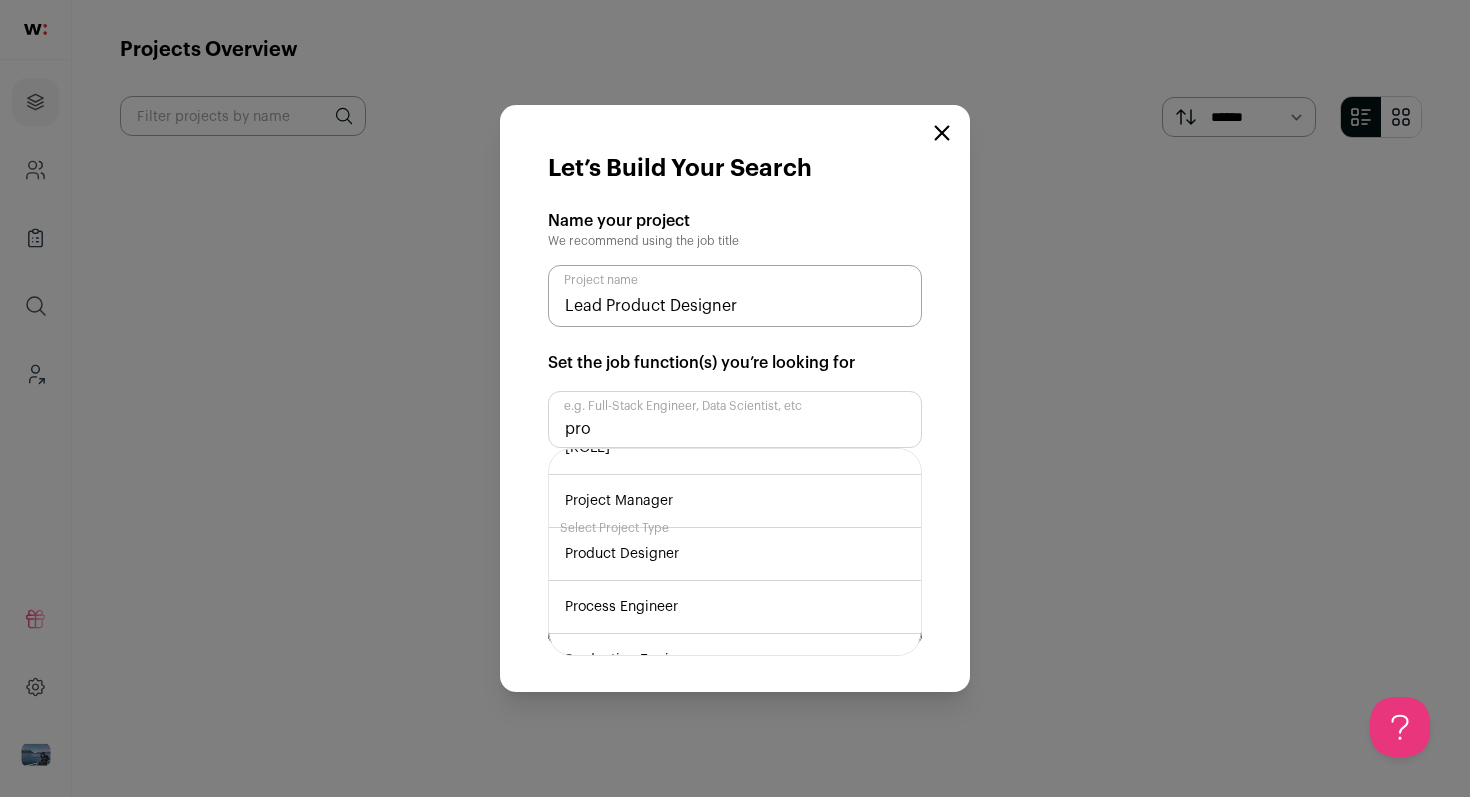 type on "pro" 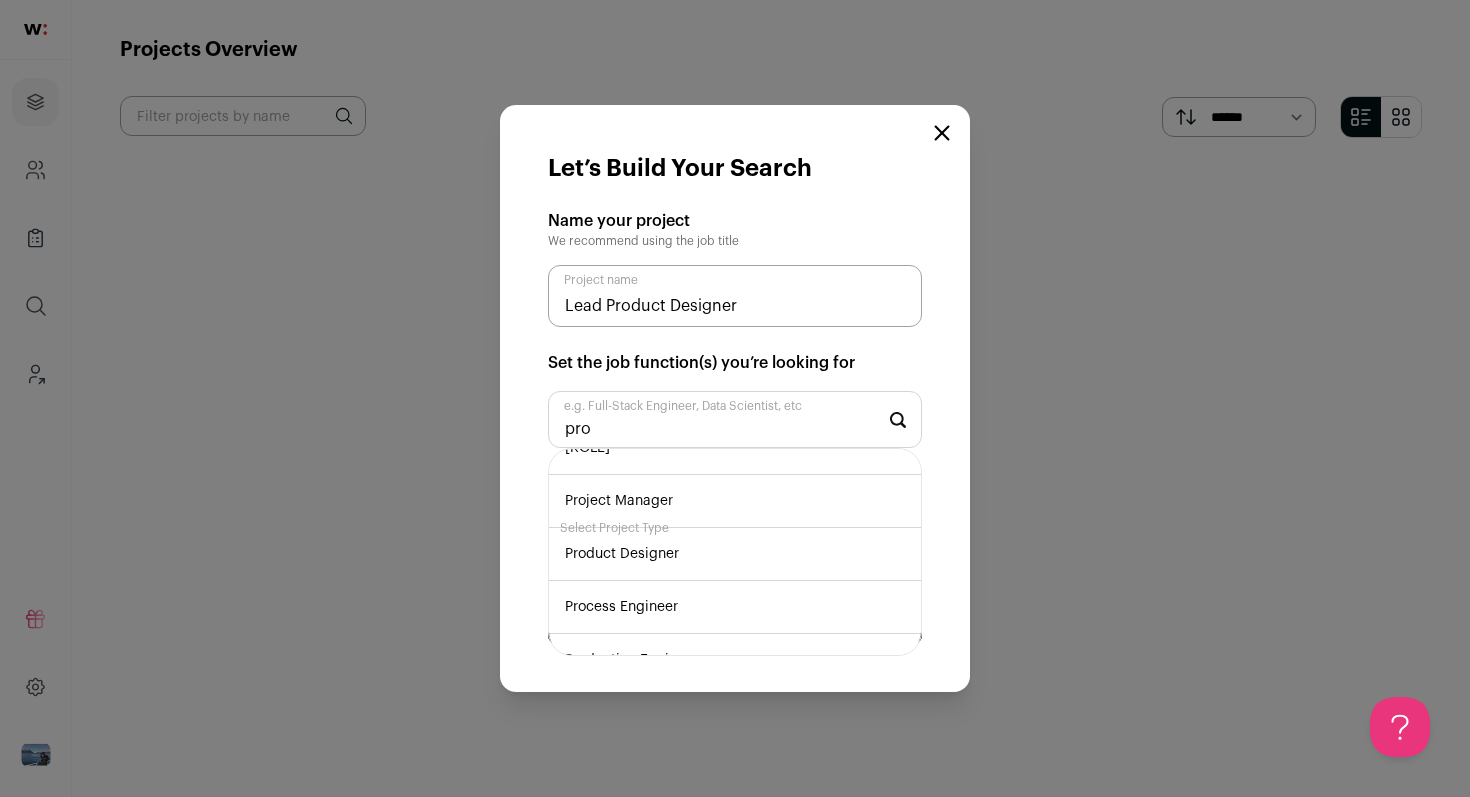 click on "Product Designer" at bounding box center [735, 554] 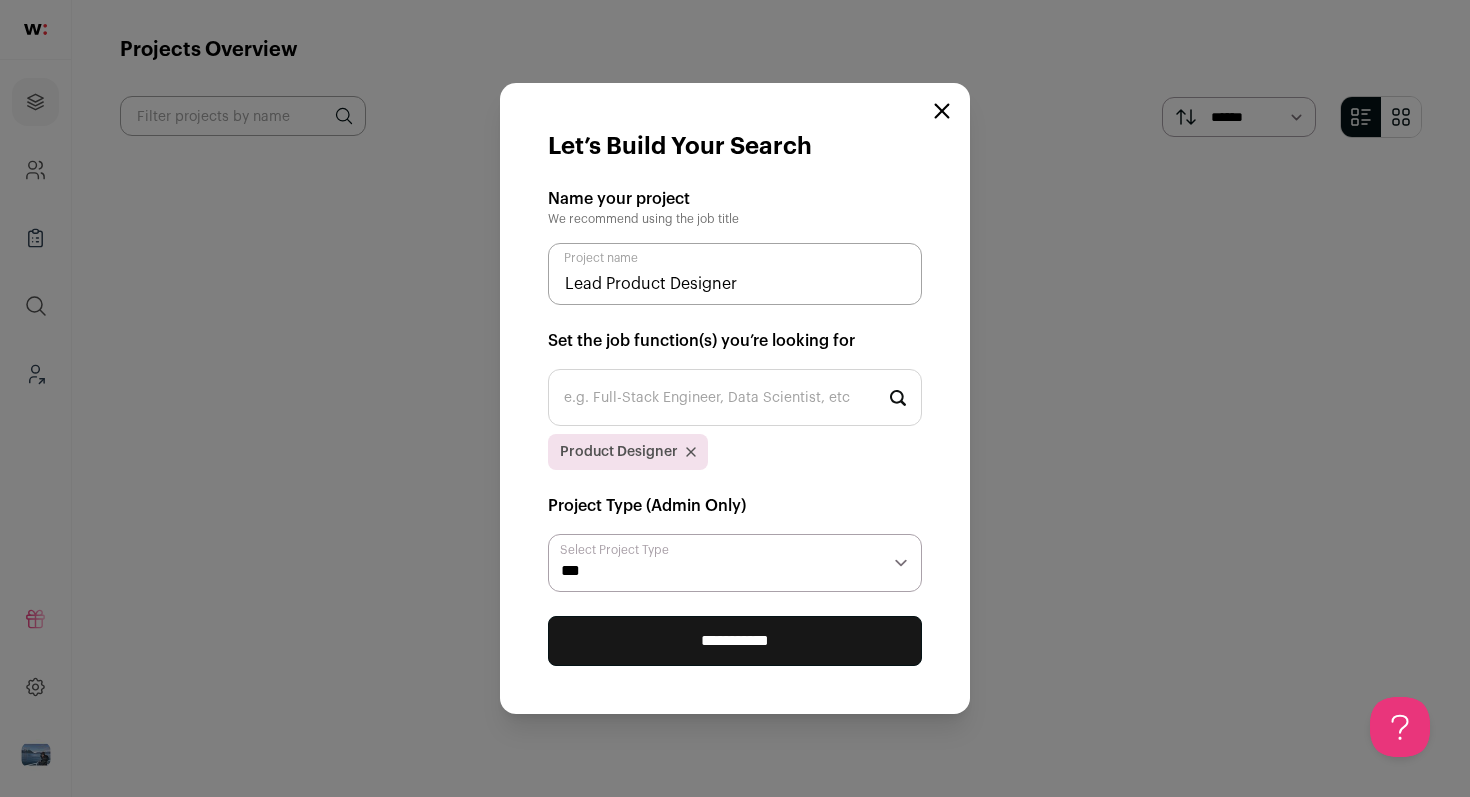 click on "**********" at bounding box center (735, 641) 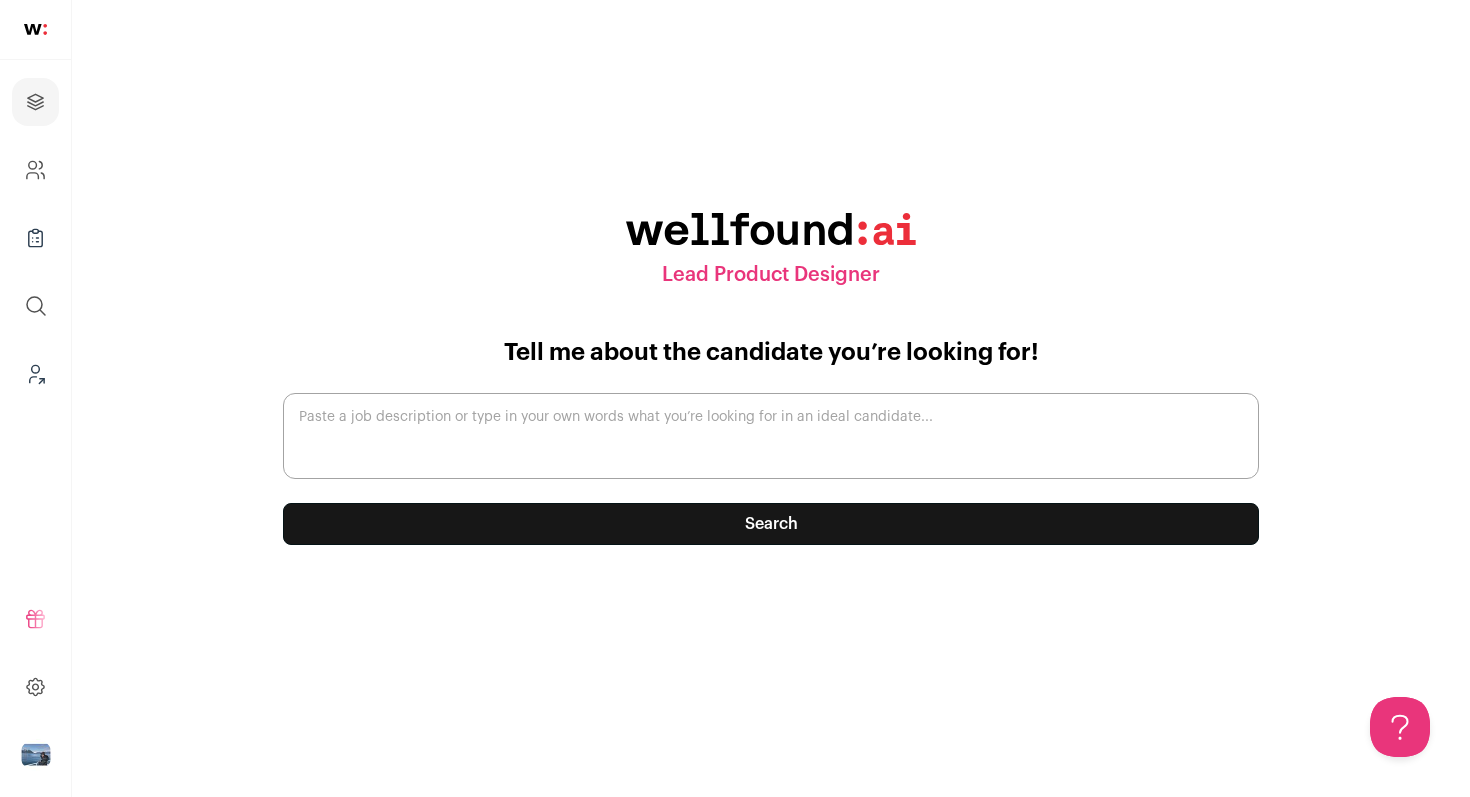 scroll, scrollTop: 0, scrollLeft: 0, axis: both 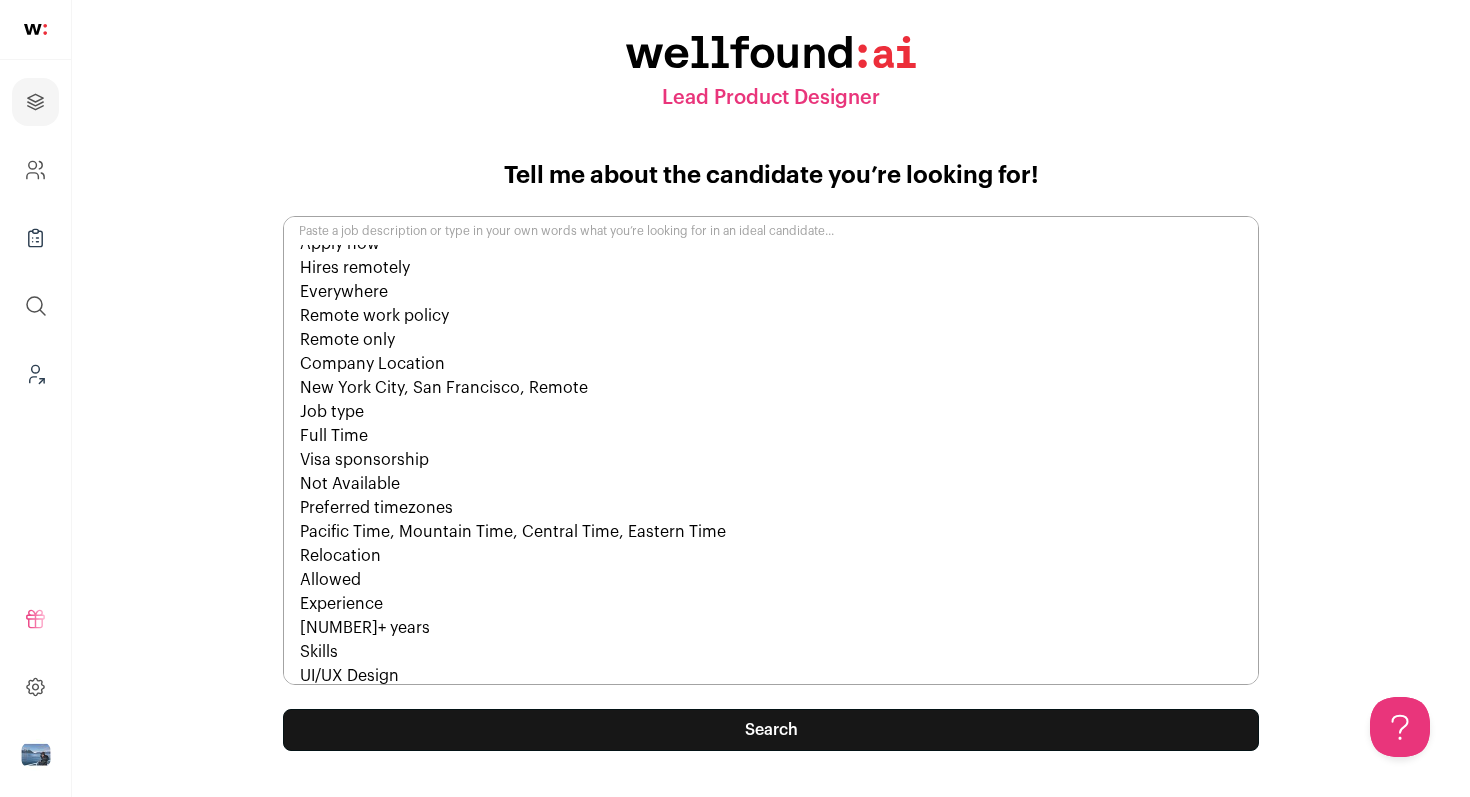 type on "Lead Product Designer at [COMPANY]
$[NUMBER]k – $[NUMBER]k
Posted [NUMBER] months ago
Save
Apply
[COMPANY] is hiring a Lead Product Designer who has an excellent visual eye and is motivated by building delightful products.
Remote (US & Canada preferred)
Salary range: $[NUMBER]K – $[NUMBER]K + equity
—
[COMPANY] is a gifting platform that makes personal and professional gifting easy — you don’t need an address, and you don’t need to worry if your recipient prefers something else, since they can swap their gift. We also offer an API to plug in gifting and commerce to any app.
We help people celebrate milestones, recognize achievements, close deals, and make clients feel valued through thoughtful gifts that make people’s days. Founded [NUMBER] years ago, our product is used by [COMPANY], [COMPANY], [COMPANY], [COMPANY], [COMPANY], [COMPANY], [COMPANY], and others.
Despite being something everyone does, gifting is one of the areas of commerce yet to be disrupted, and our mission is to capture that market opportunity and spread joy and positivity.
And with [COMPANY] bei..." 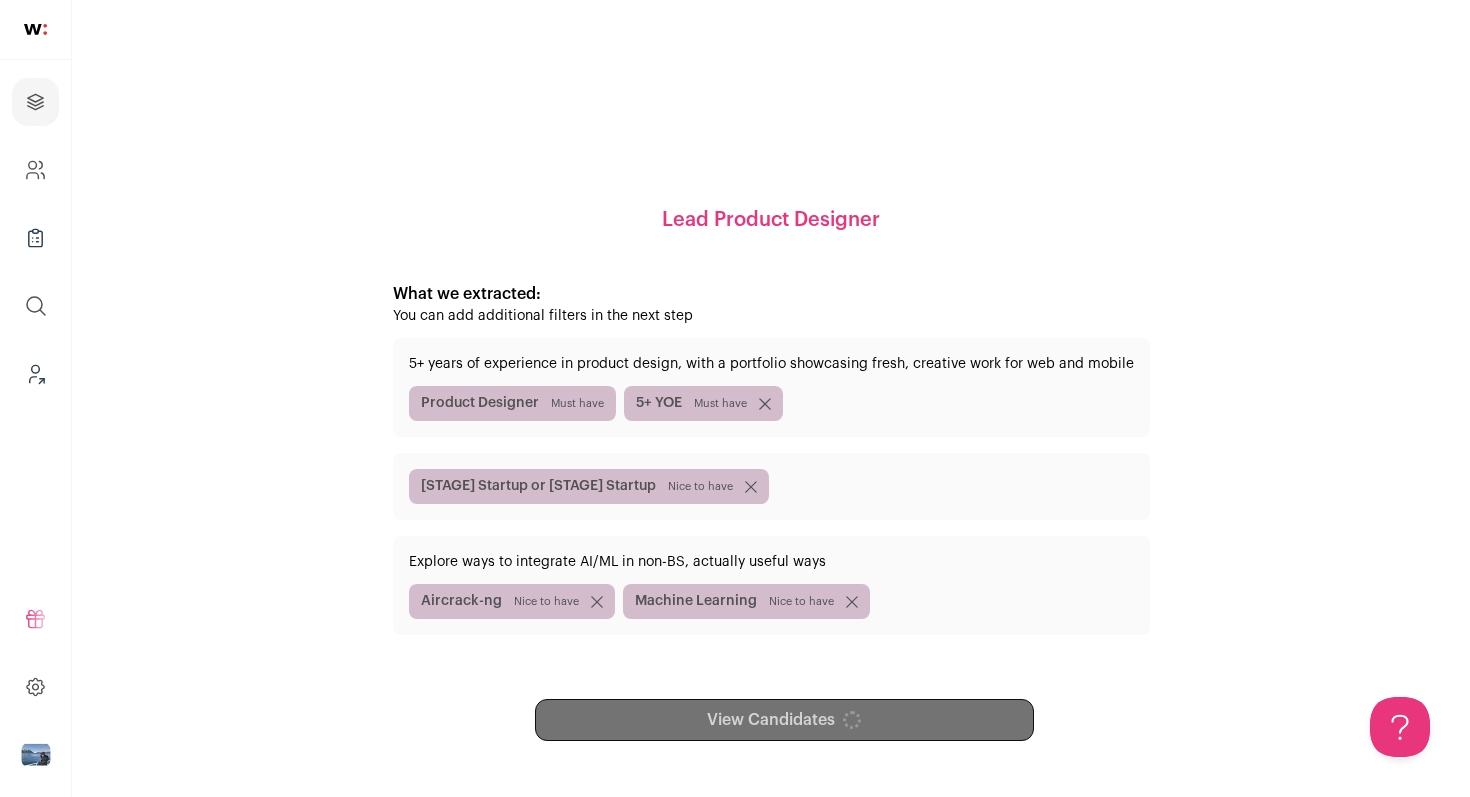 scroll, scrollTop: 0, scrollLeft: 0, axis: both 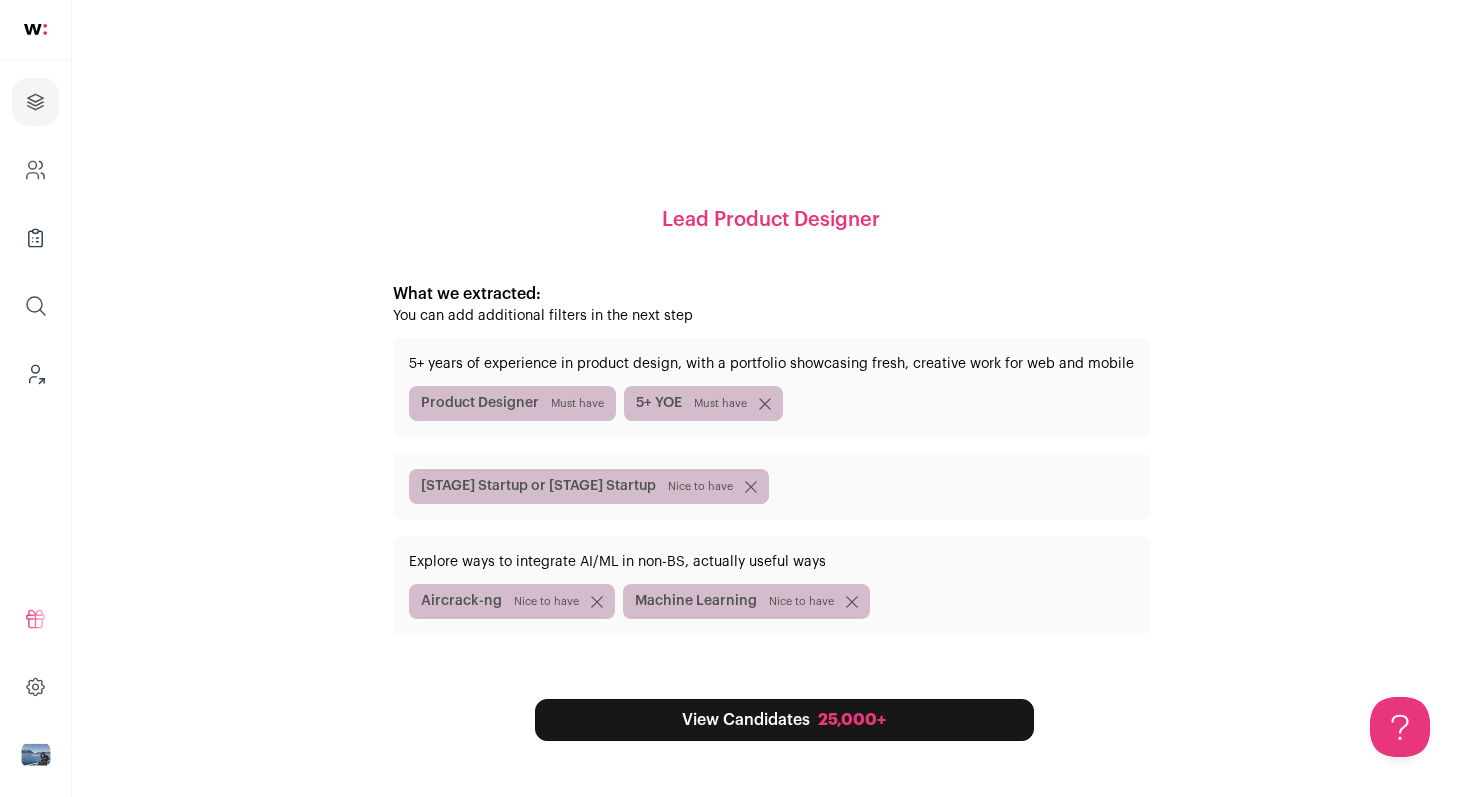 click on "View Candidates
25,000+" at bounding box center [784, 720] 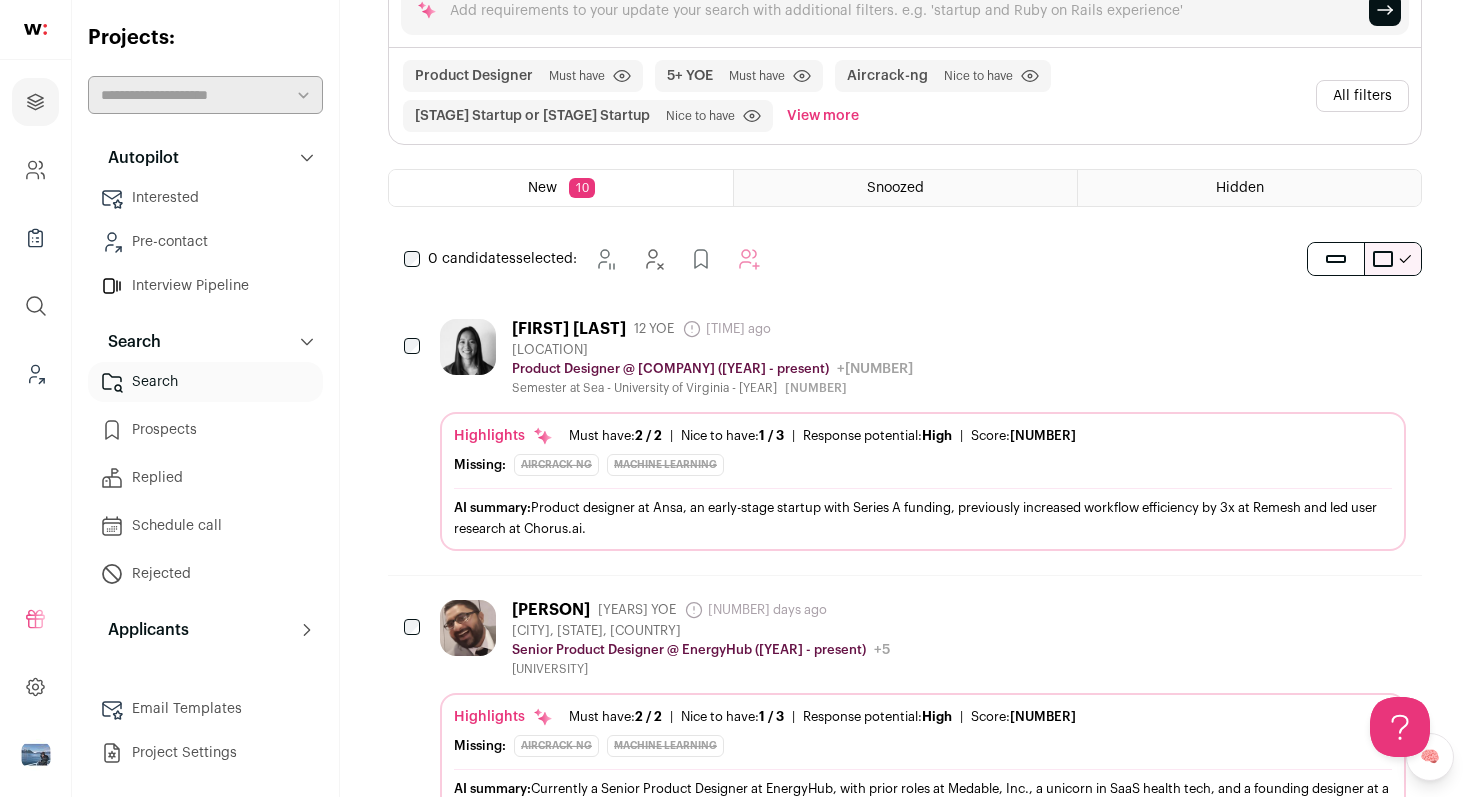 scroll, scrollTop: 192, scrollLeft: 0, axis: vertical 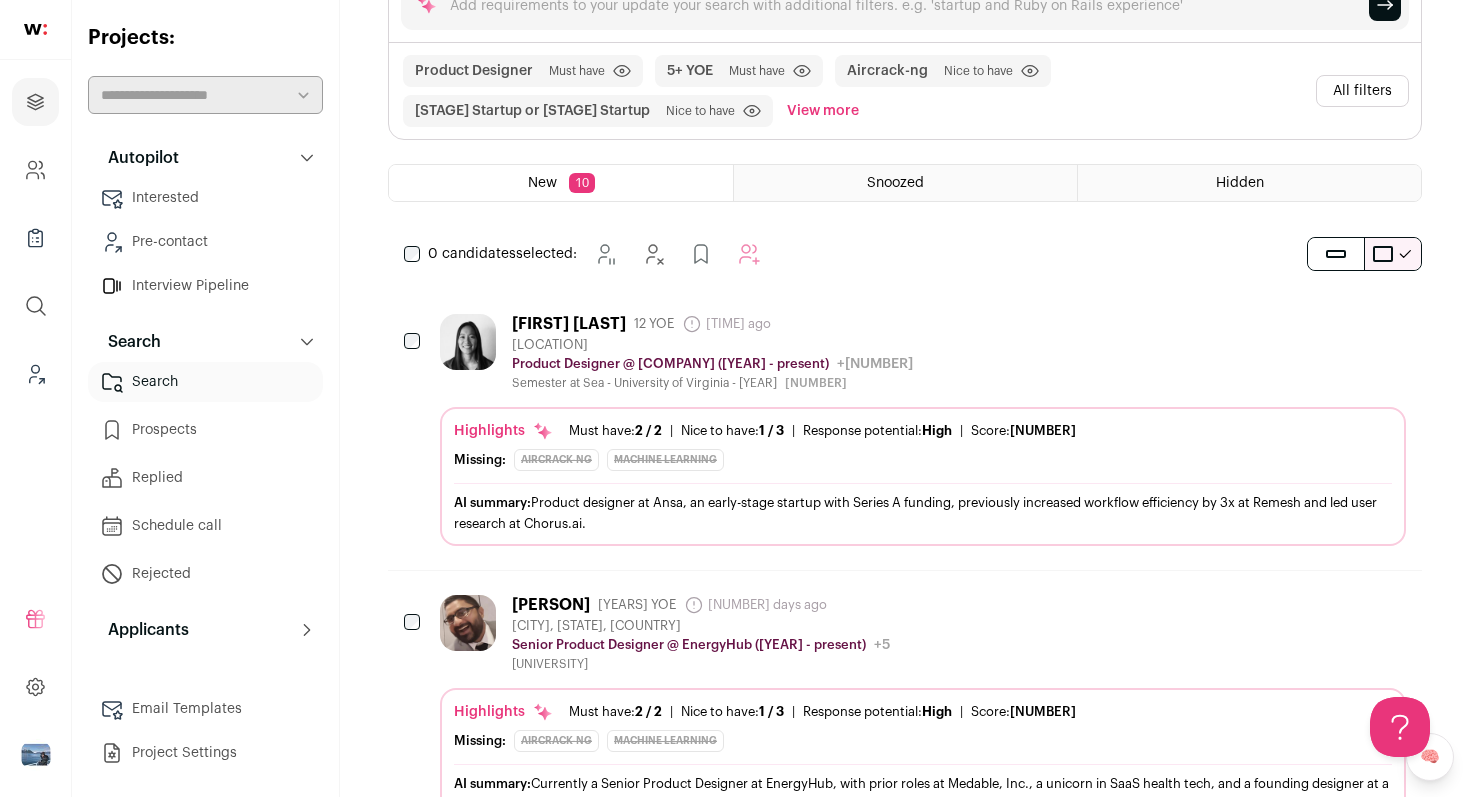 click on "[NAME]
[NUMBER] YOE
[DURATION] ago
Admin only. The last time the profile was updated.
[LOCATION]
Product Designer @ [COMPANY]
([YEAR] - present)
[COMPANY]
Public / Private
Private
Valuation
Unknown
11-50" at bounding box center [923, 352] 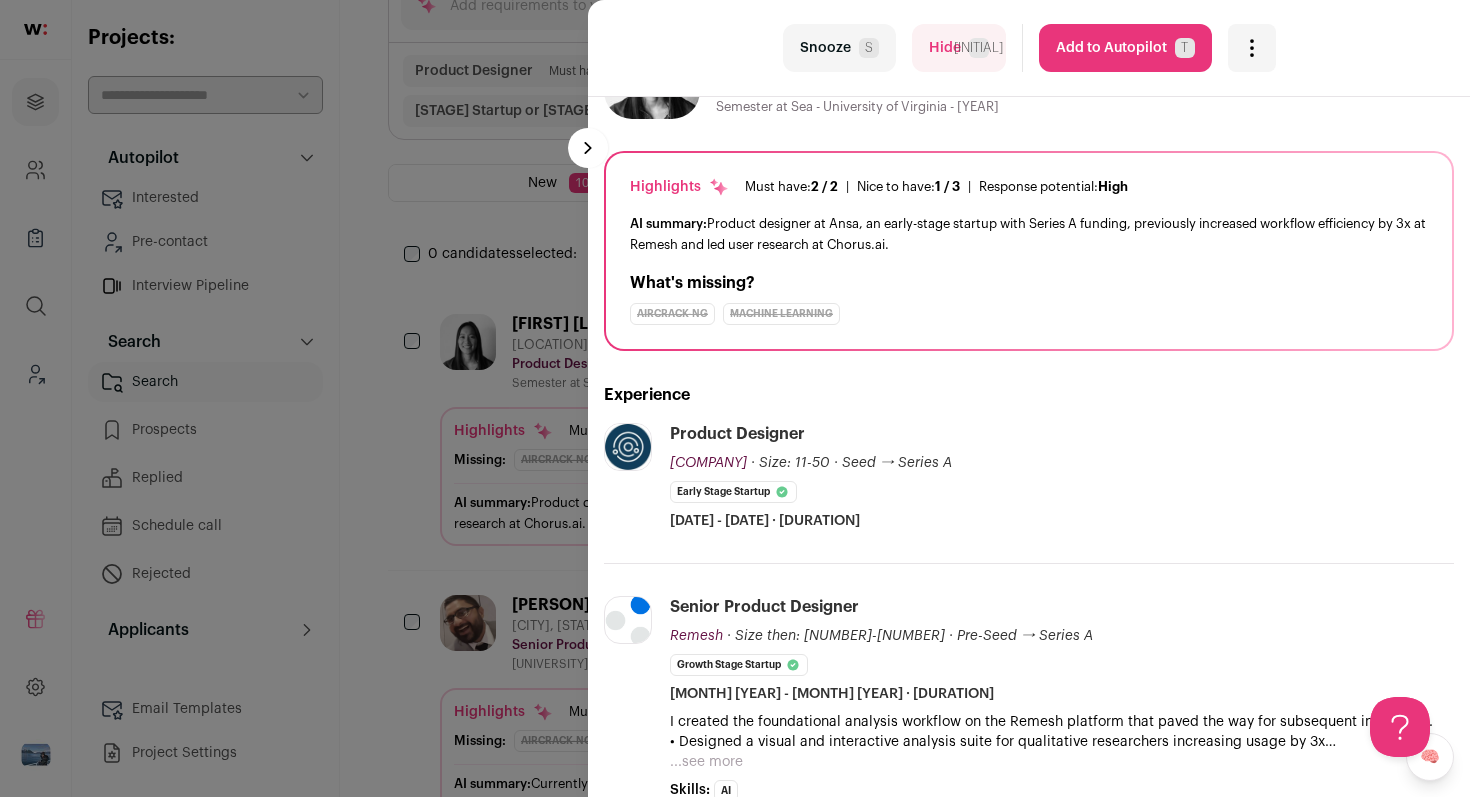 scroll, scrollTop: 54, scrollLeft: 0, axis: vertical 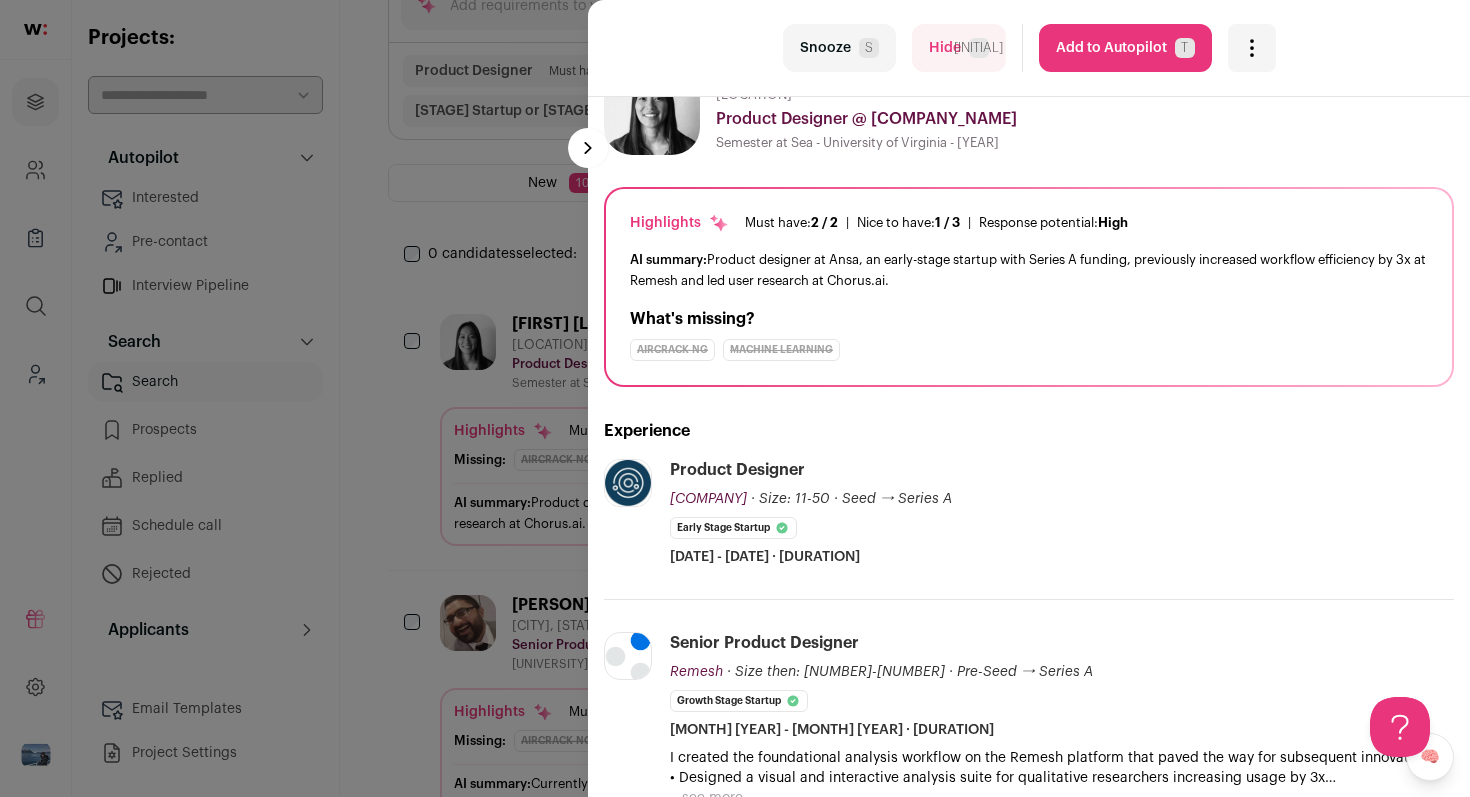 click on "Add to Autopilot
T" at bounding box center [1125, 48] 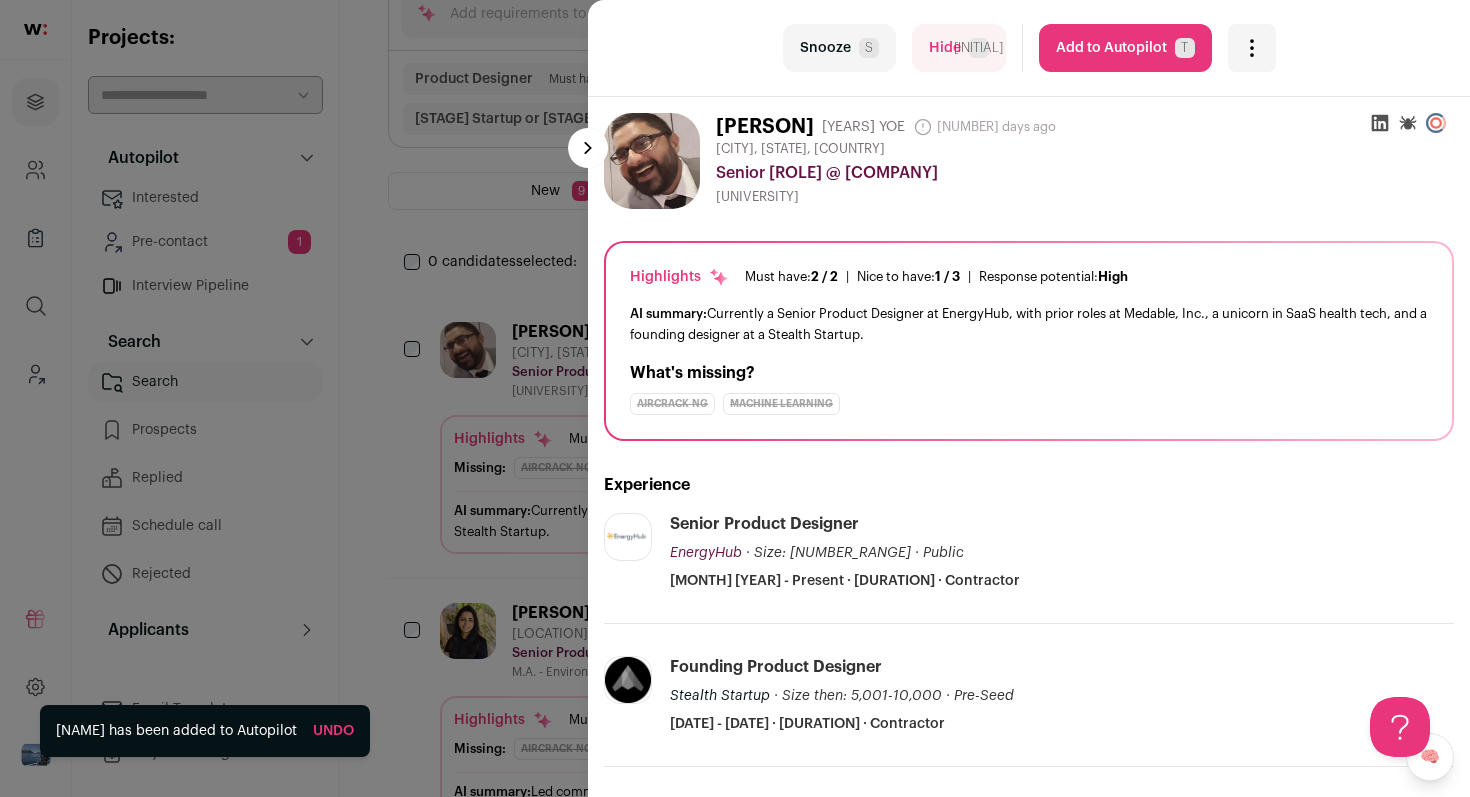 scroll, scrollTop: 192, scrollLeft: 0, axis: vertical 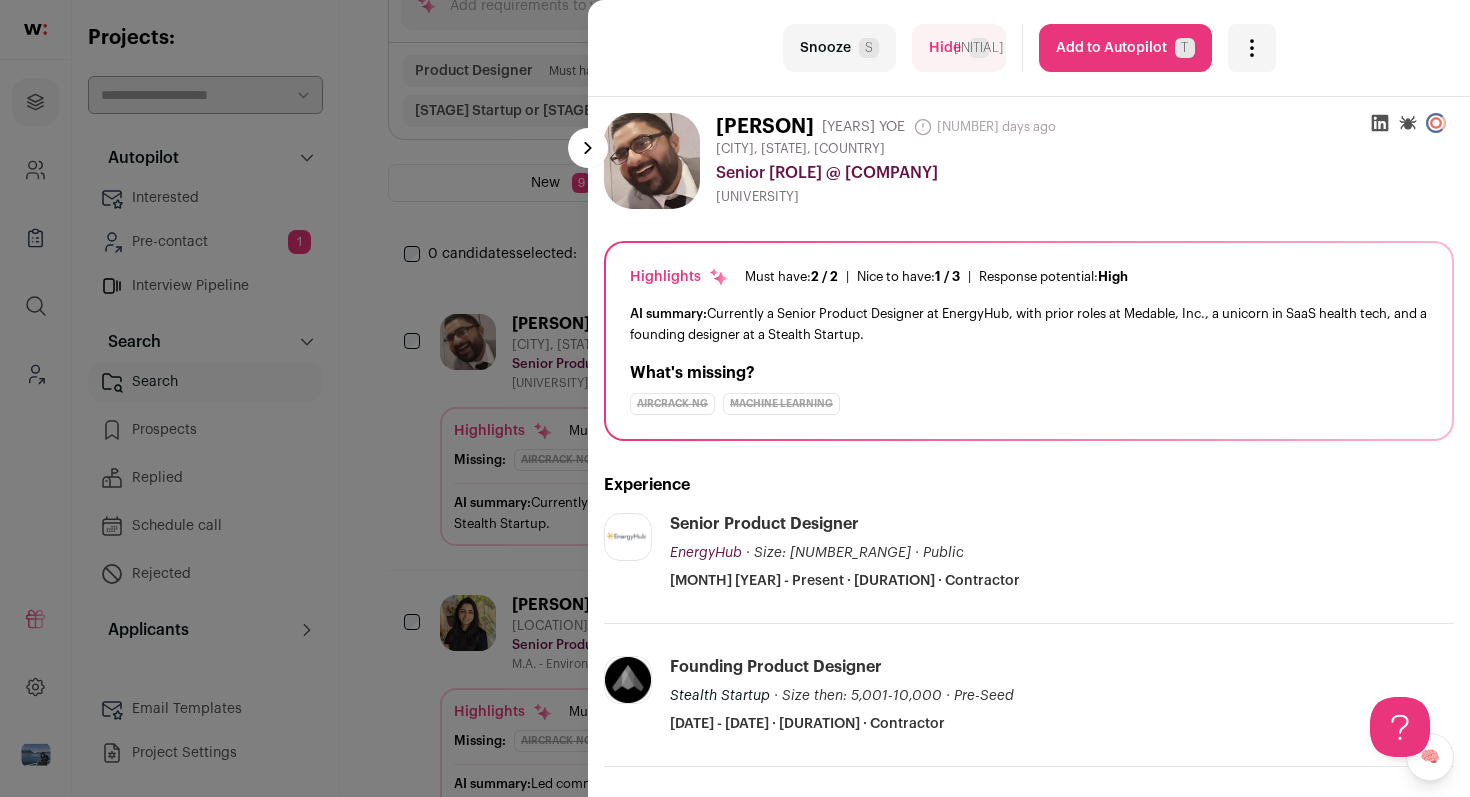 click on "Snooze
S" at bounding box center (839, 48) 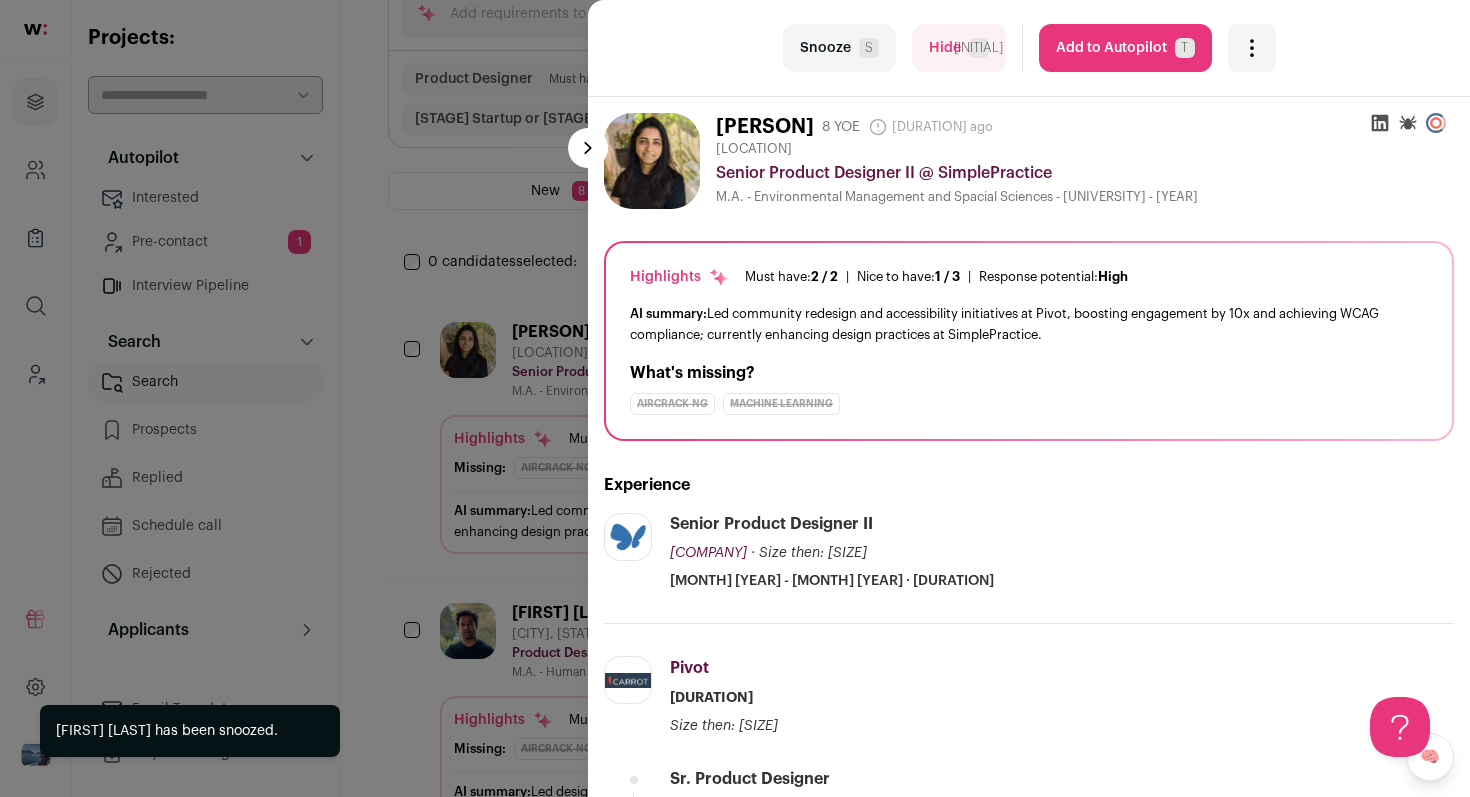 scroll, scrollTop: 192, scrollLeft: 0, axis: vertical 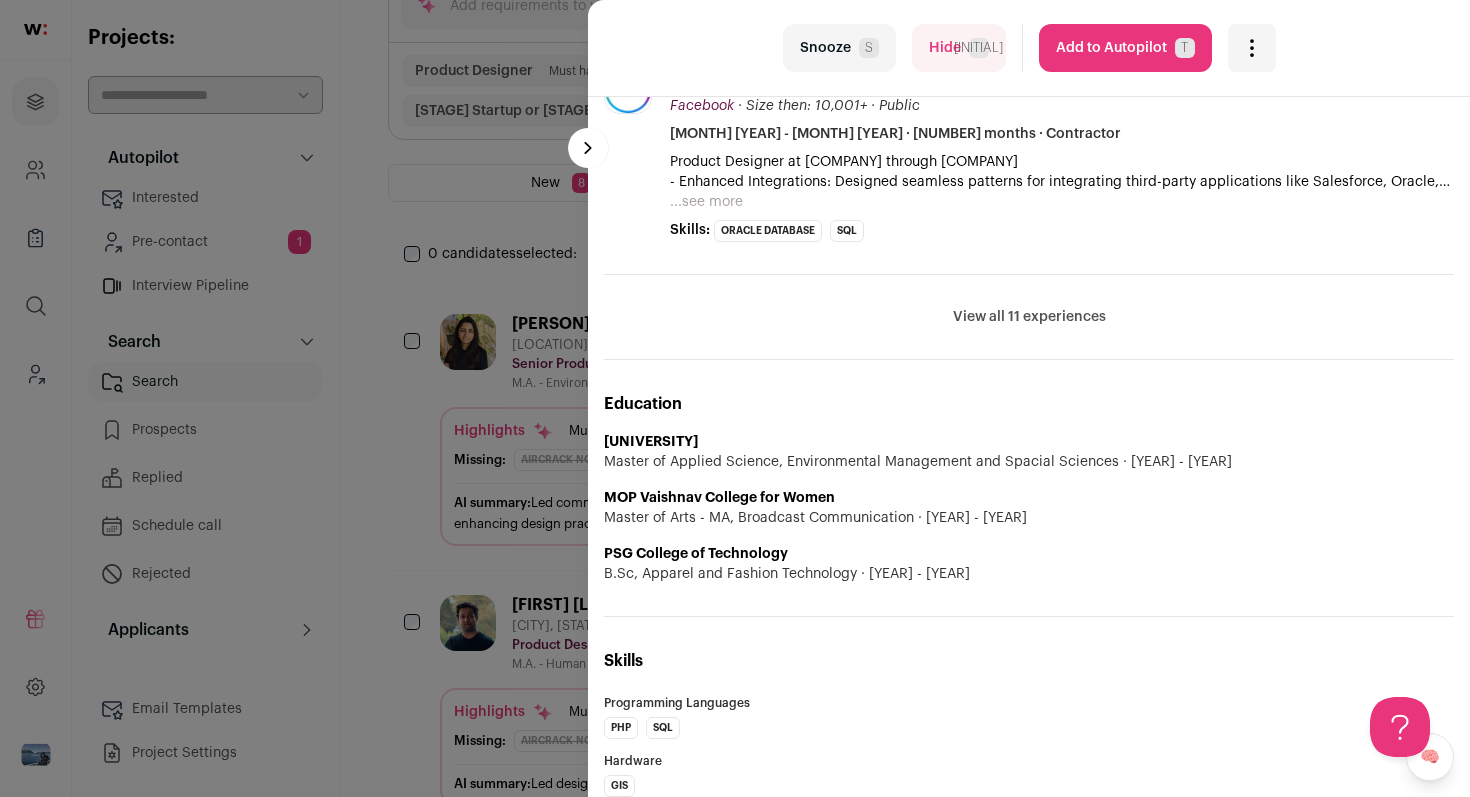 click on "Snooze
S" at bounding box center (839, 48) 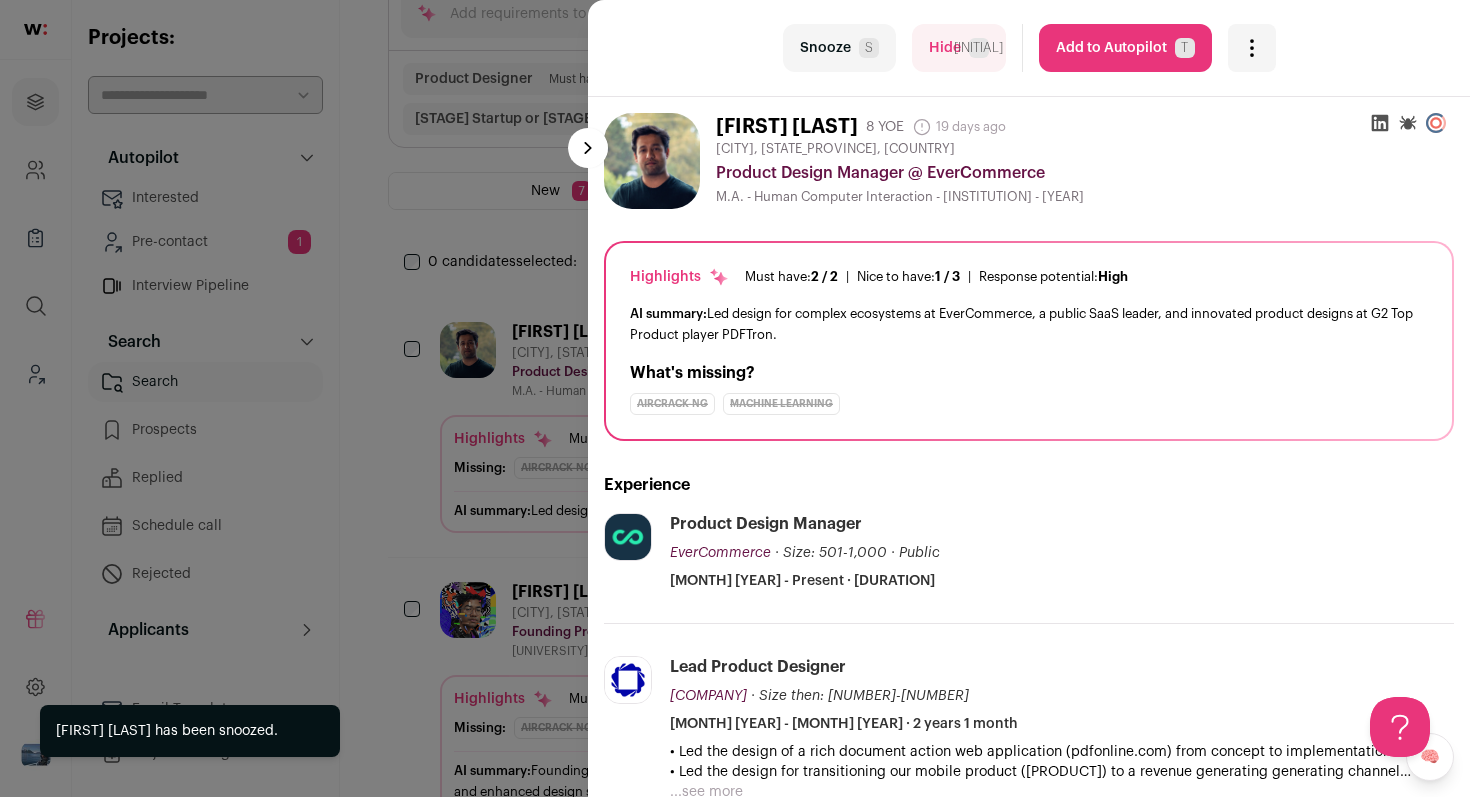 scroll, scrollTop: 192, scrollLeft: 0, axis: vertical 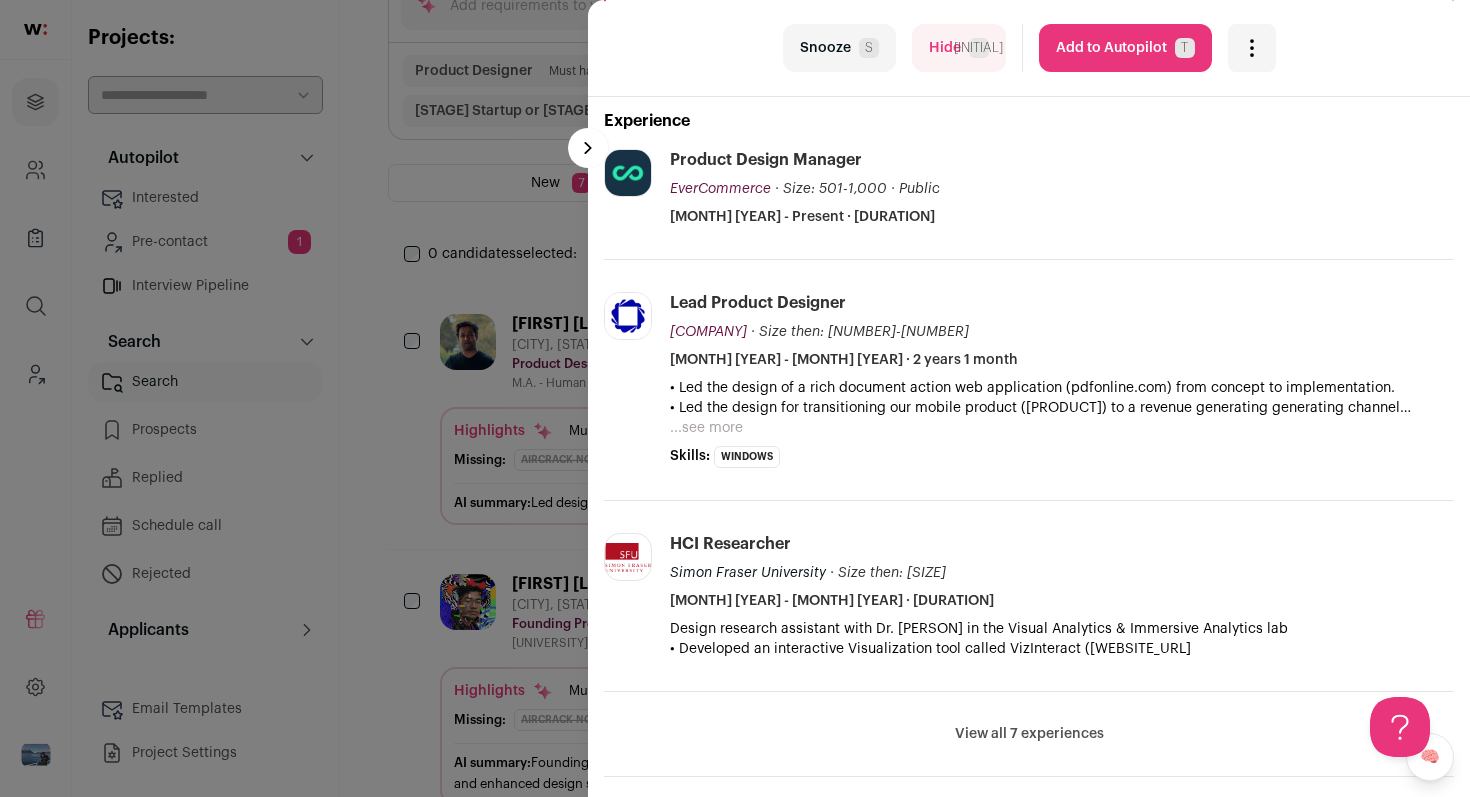 click on "Snooze
S" at bounding box center (839, 48) 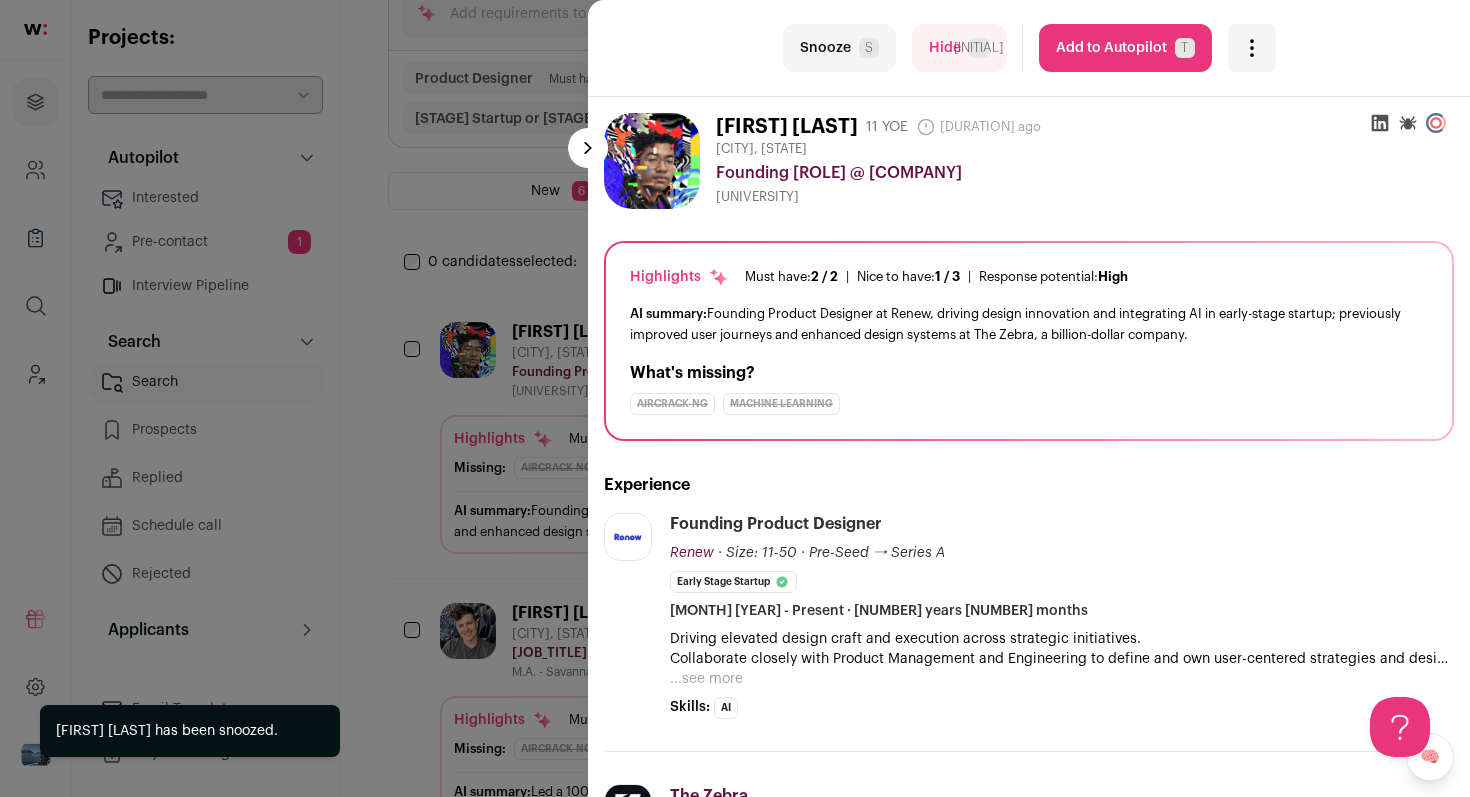 scroll, scrollTop: 192, scrollLeft: 0, axis: vertical 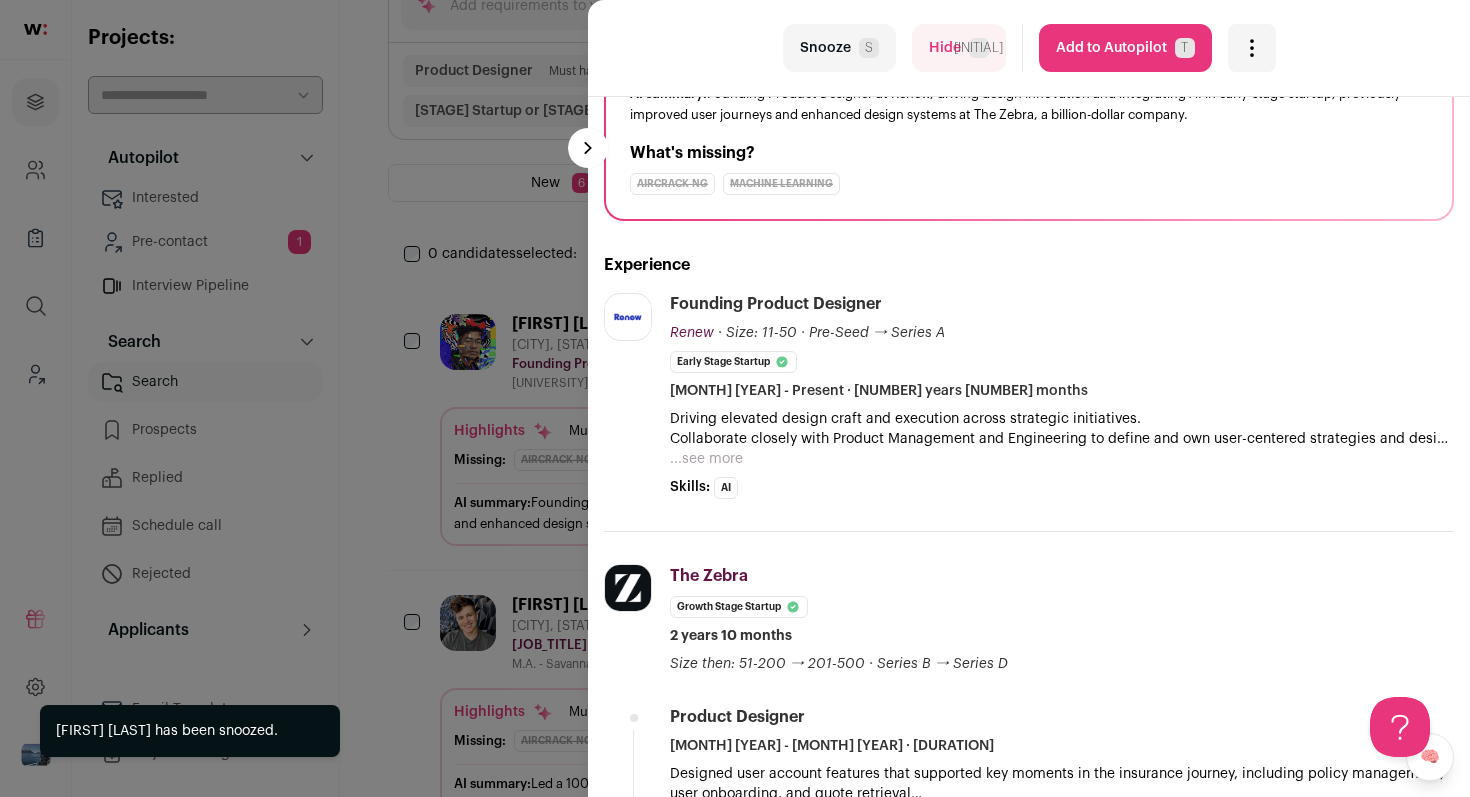 click on "Add to Autopilot
T" at bounding box center [1125, 48] 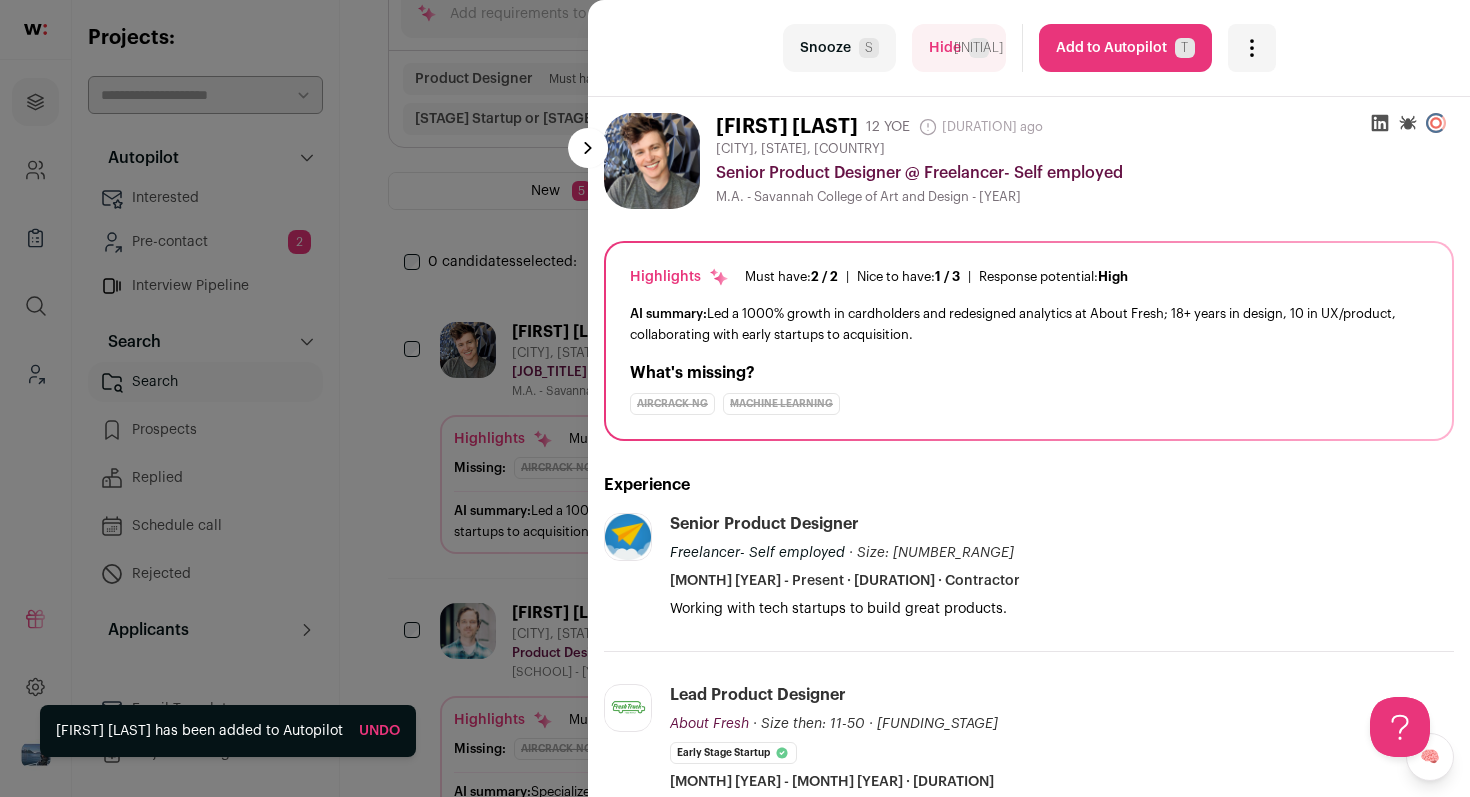 scroll, scrollTop: 192, scrollLeft: 0, axis: vertical 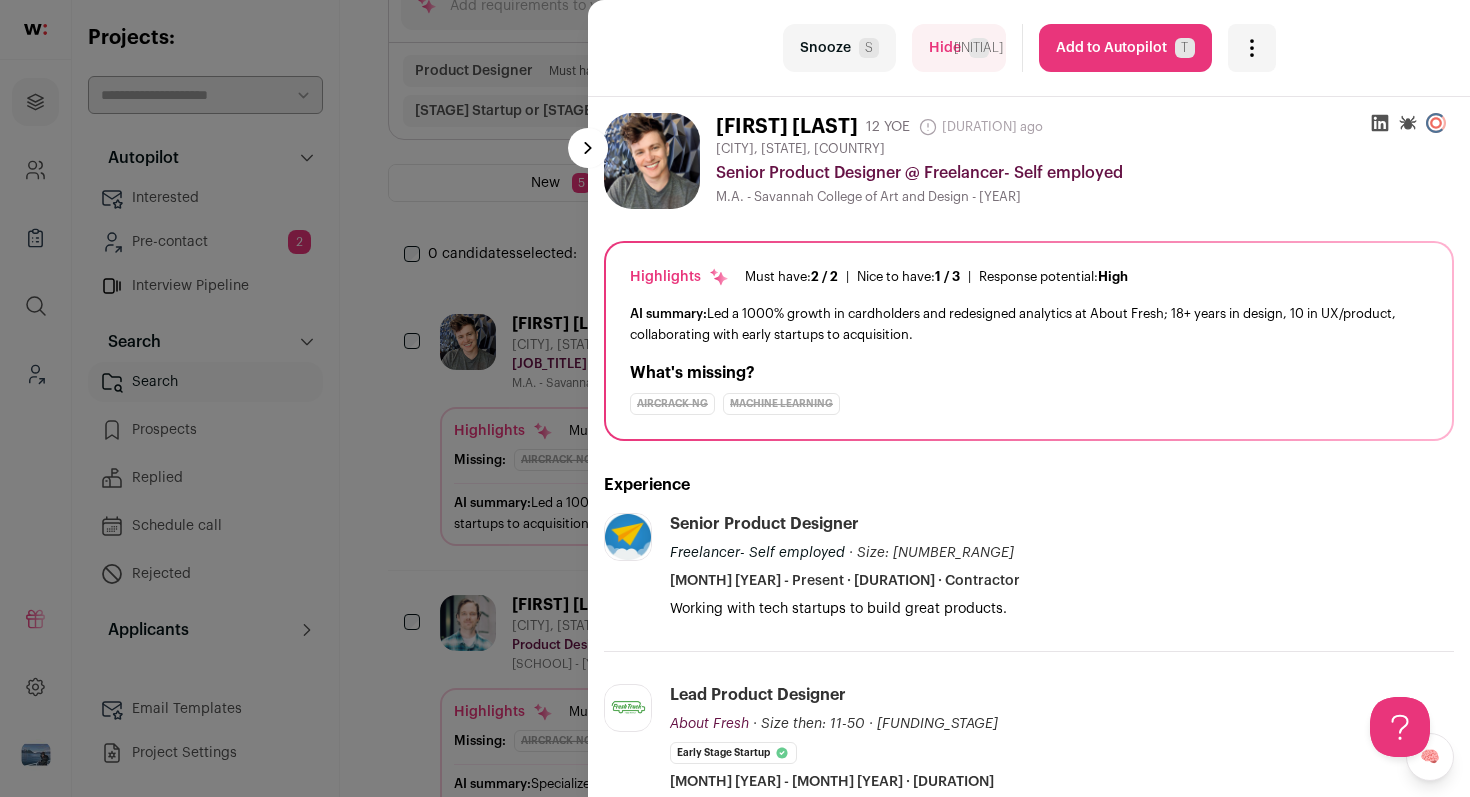 click on "Snooze
S" at bounding box center (839, 48) 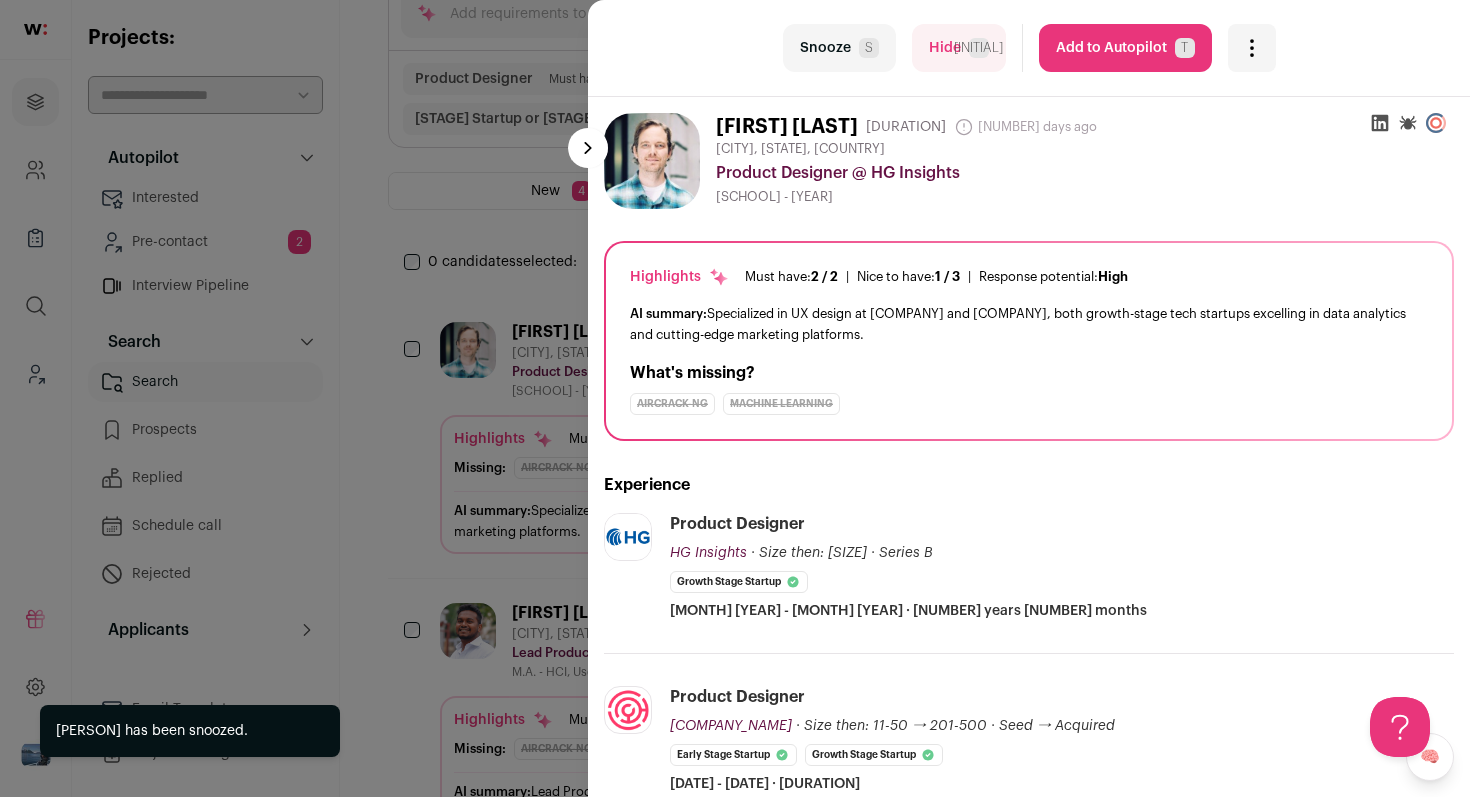 scroll, scrollTop: 192, scrollLeft: 0, axis: vertical 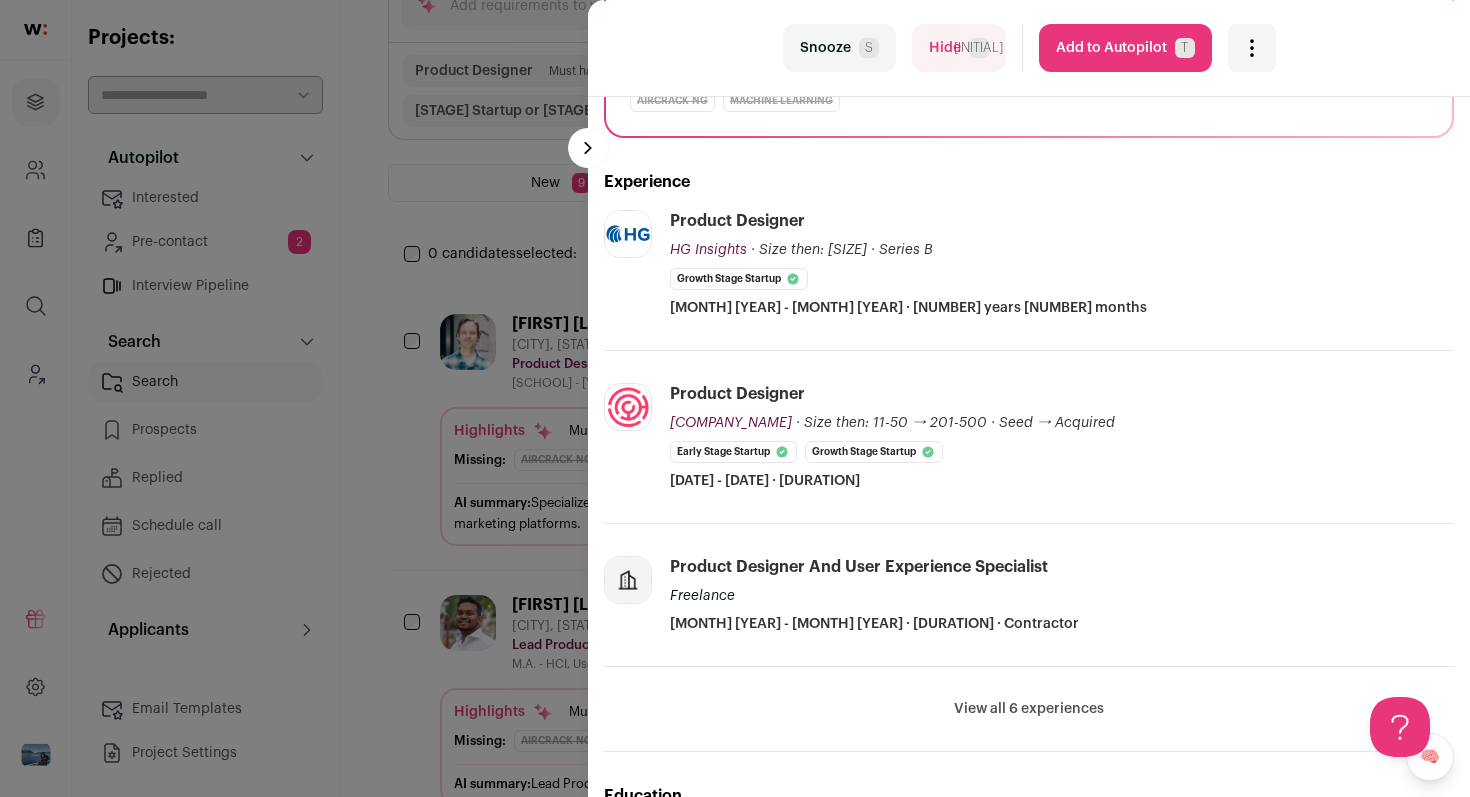 click on "Add to Autopilot
T" at bounding box center (1125, 48) 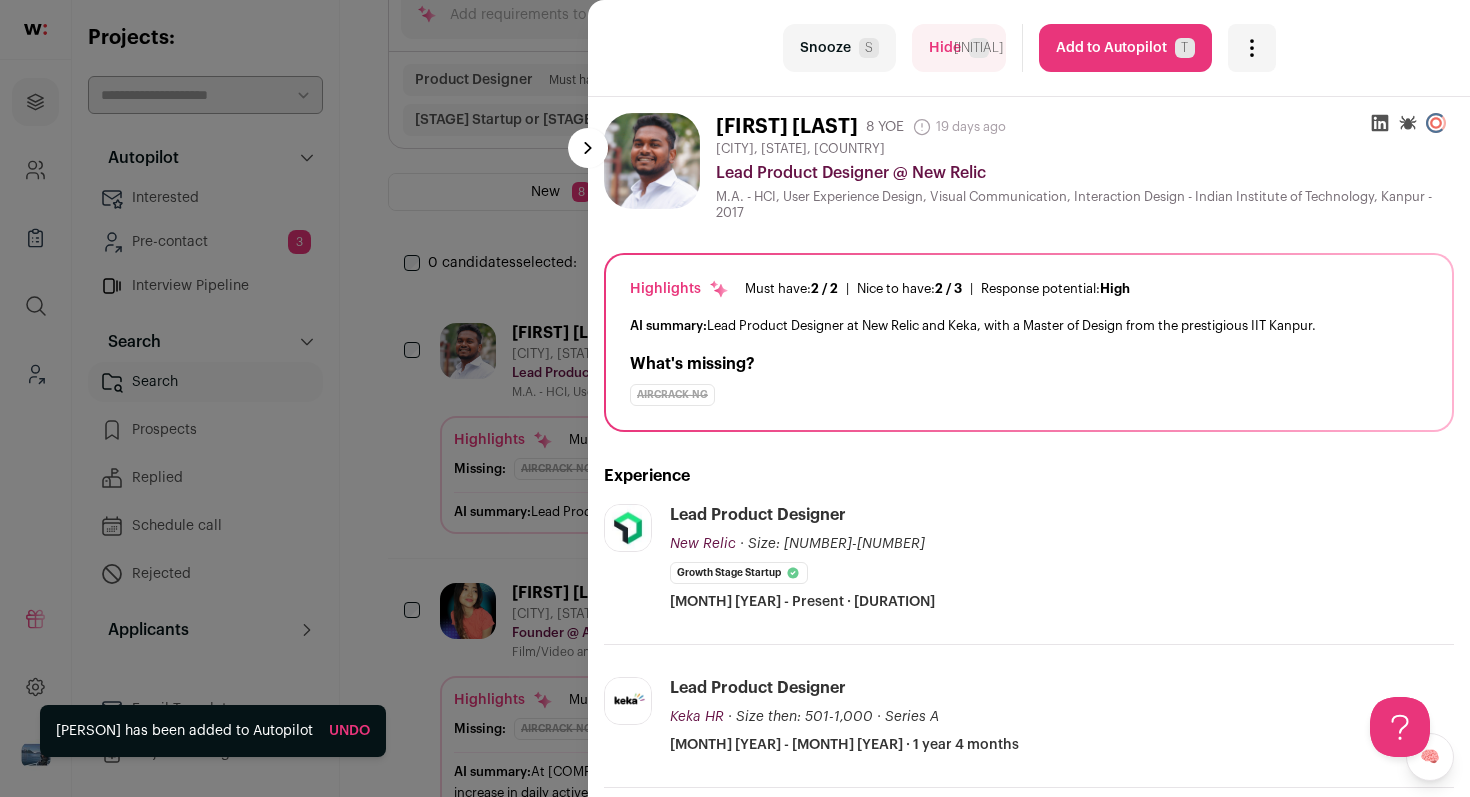scroll, scrollTop: 192, scrollLeft: 0, axis: vertical 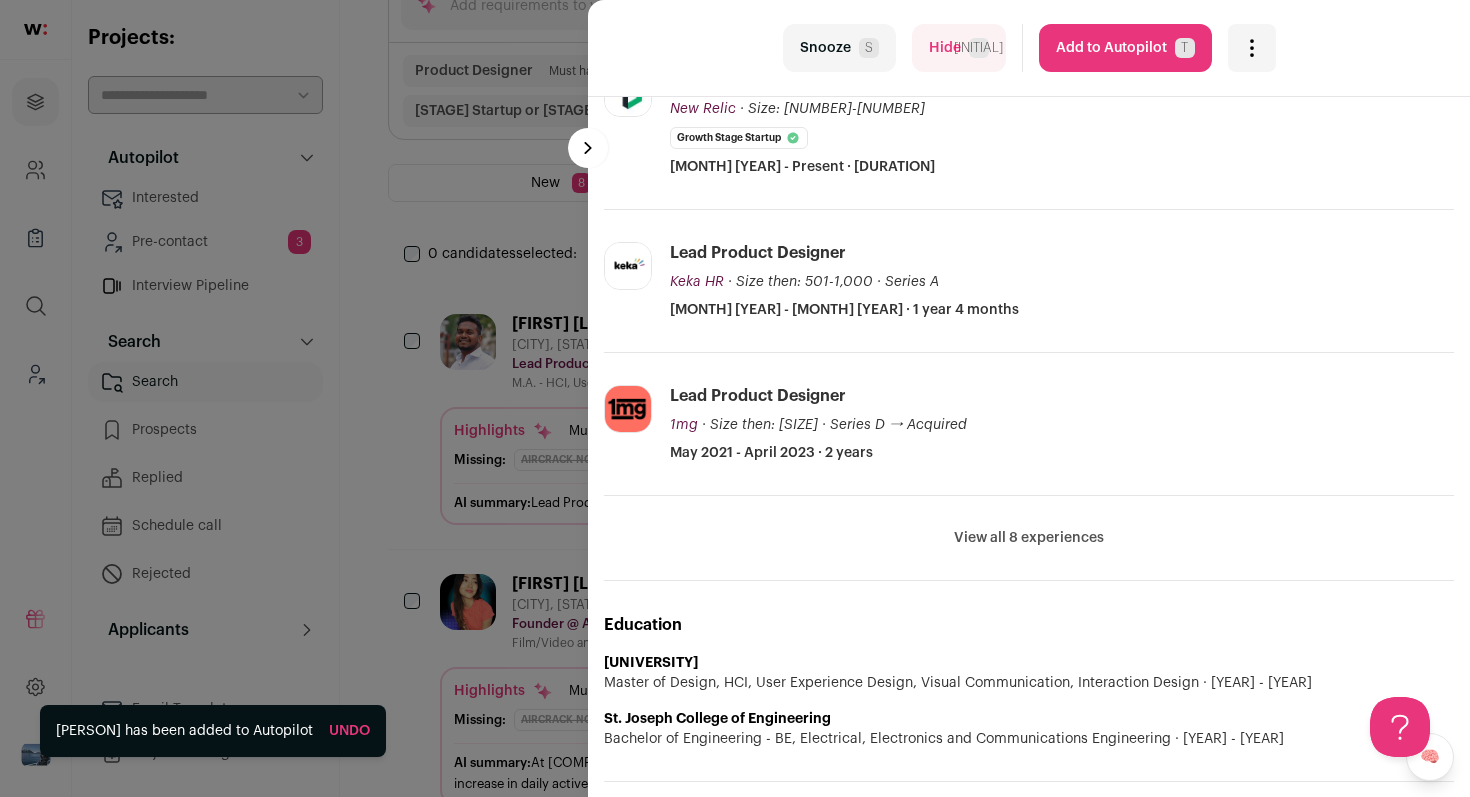 click on "Add to Autopilot
T" at bounding box center (1125, 48) 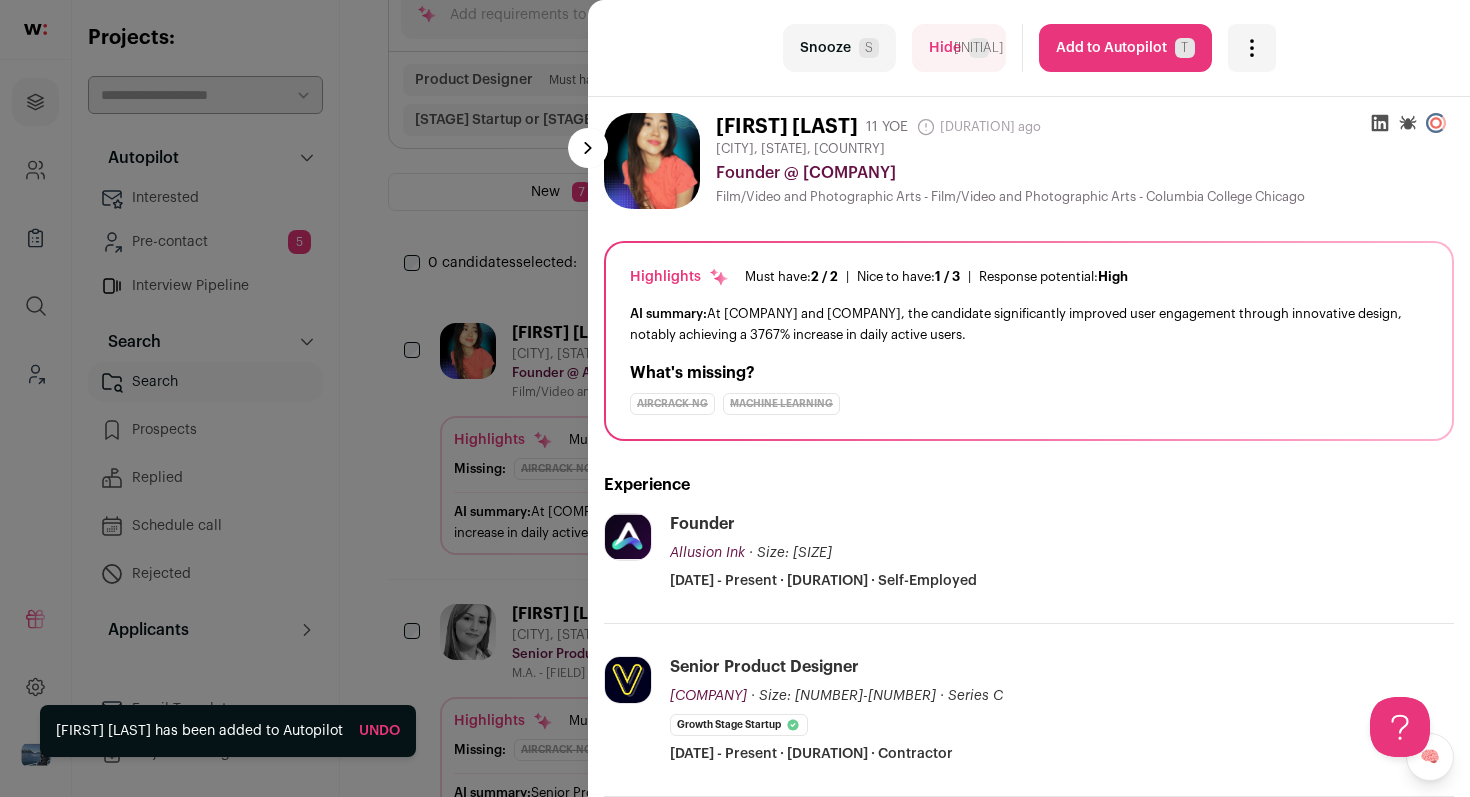 scroll, scrollTop: 192, scrollLeft: 0, axis: vertical 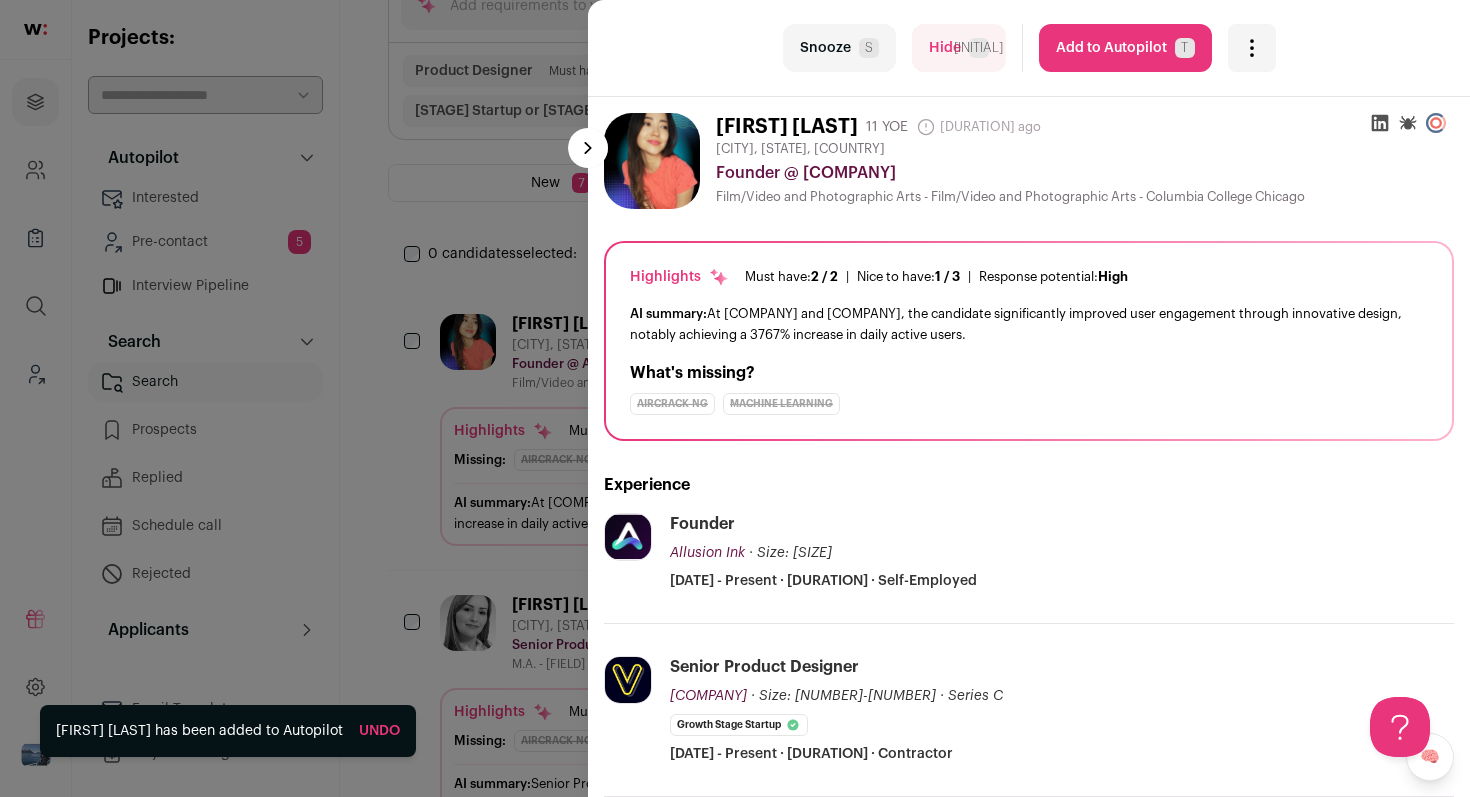 click on "Snooze
S" at bounding box center [839, 48] 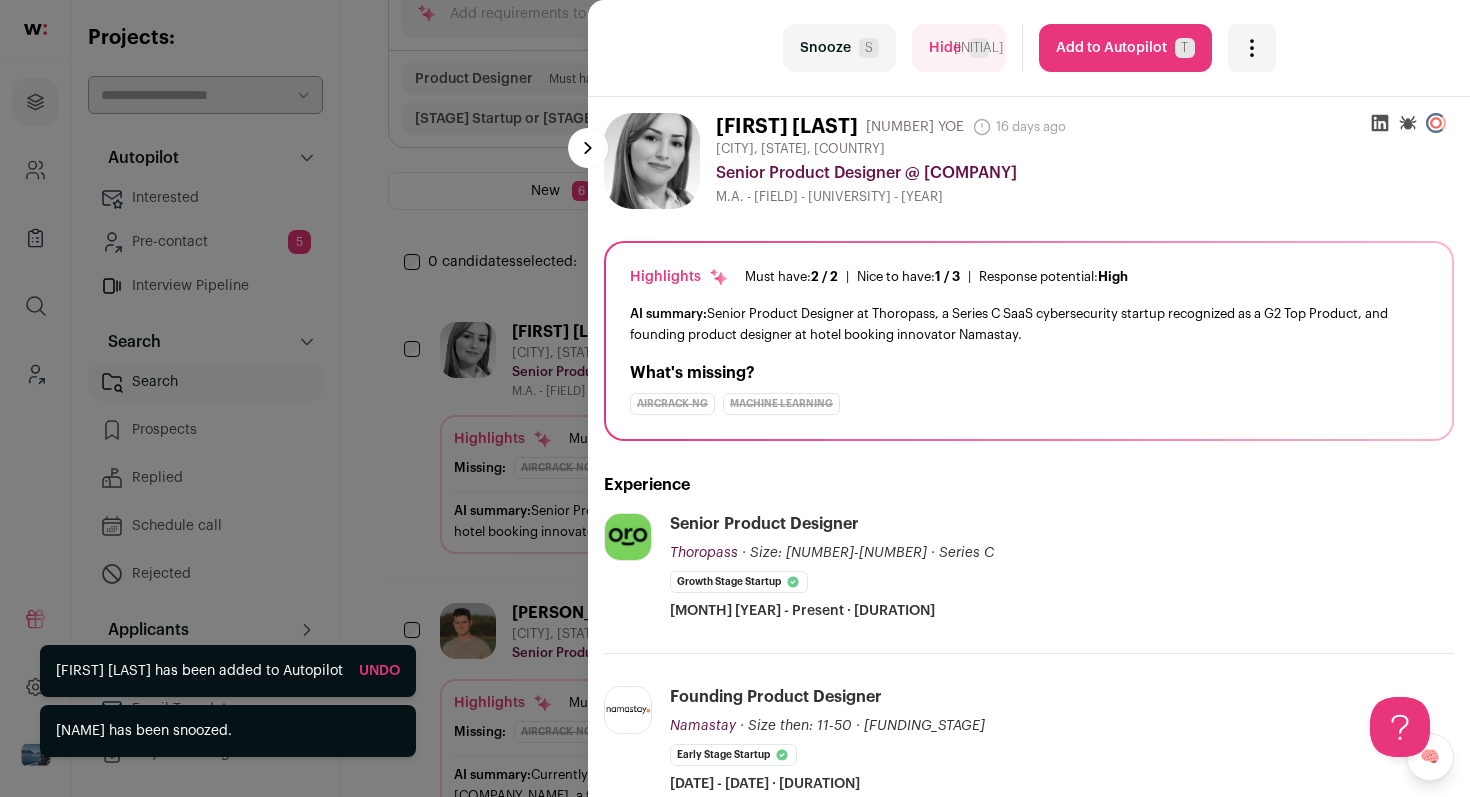 scroll, scrollTop: 192, scrollLeft: 0, axis: vertical 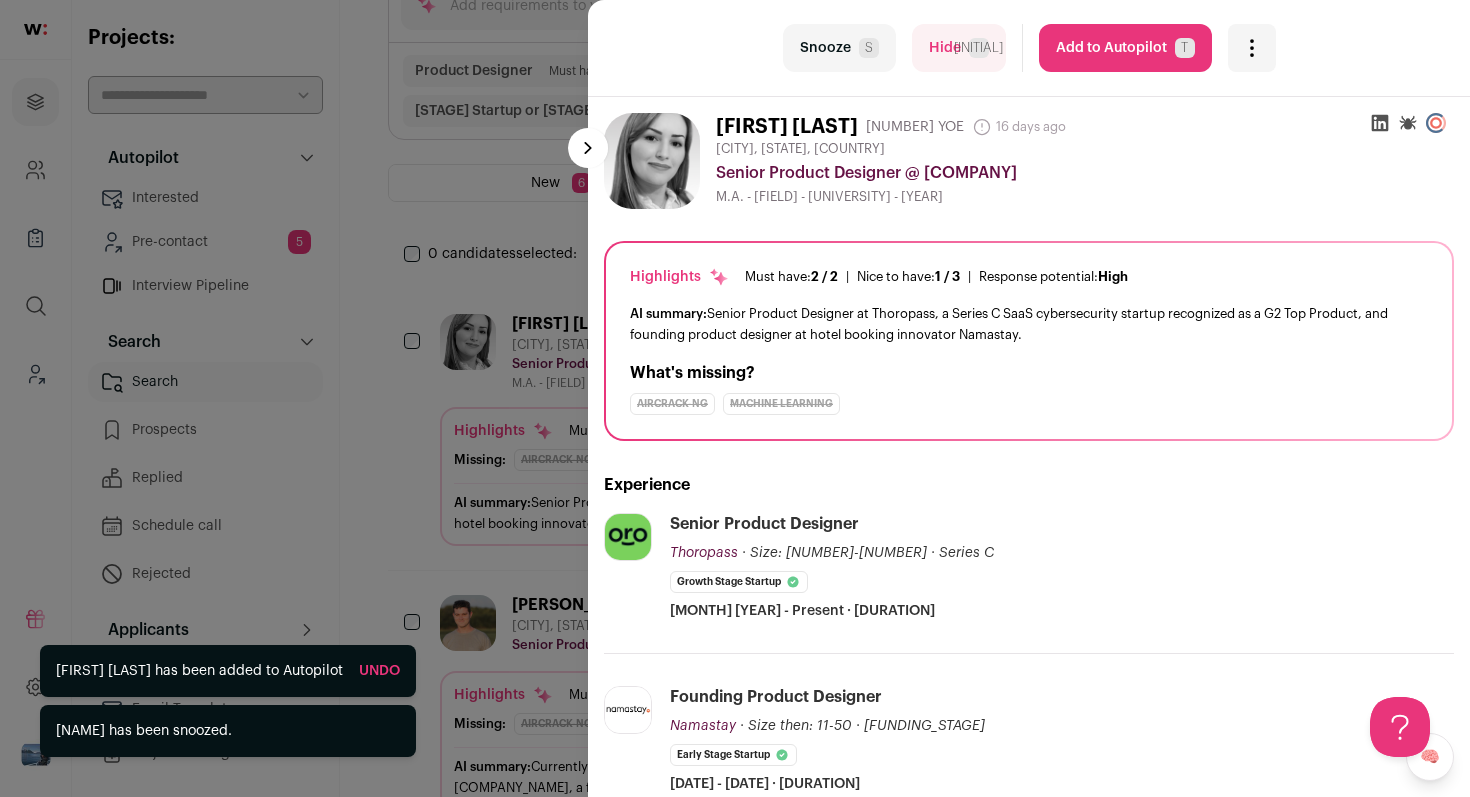 click on "Snooze
S" at bounding box center (839, 48) 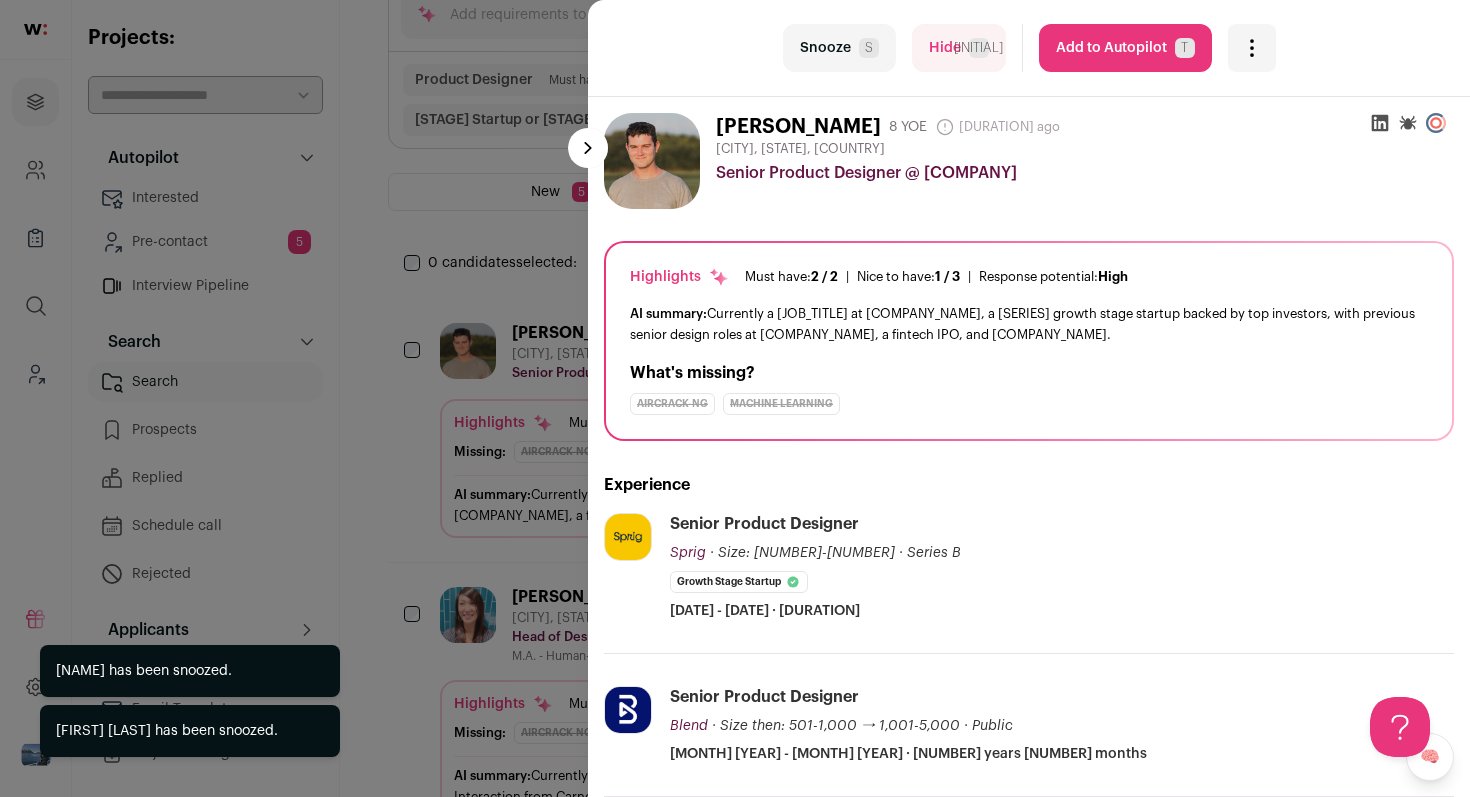 scroll, scrollTop: 192, scrollLeft: 0, axis: vertical 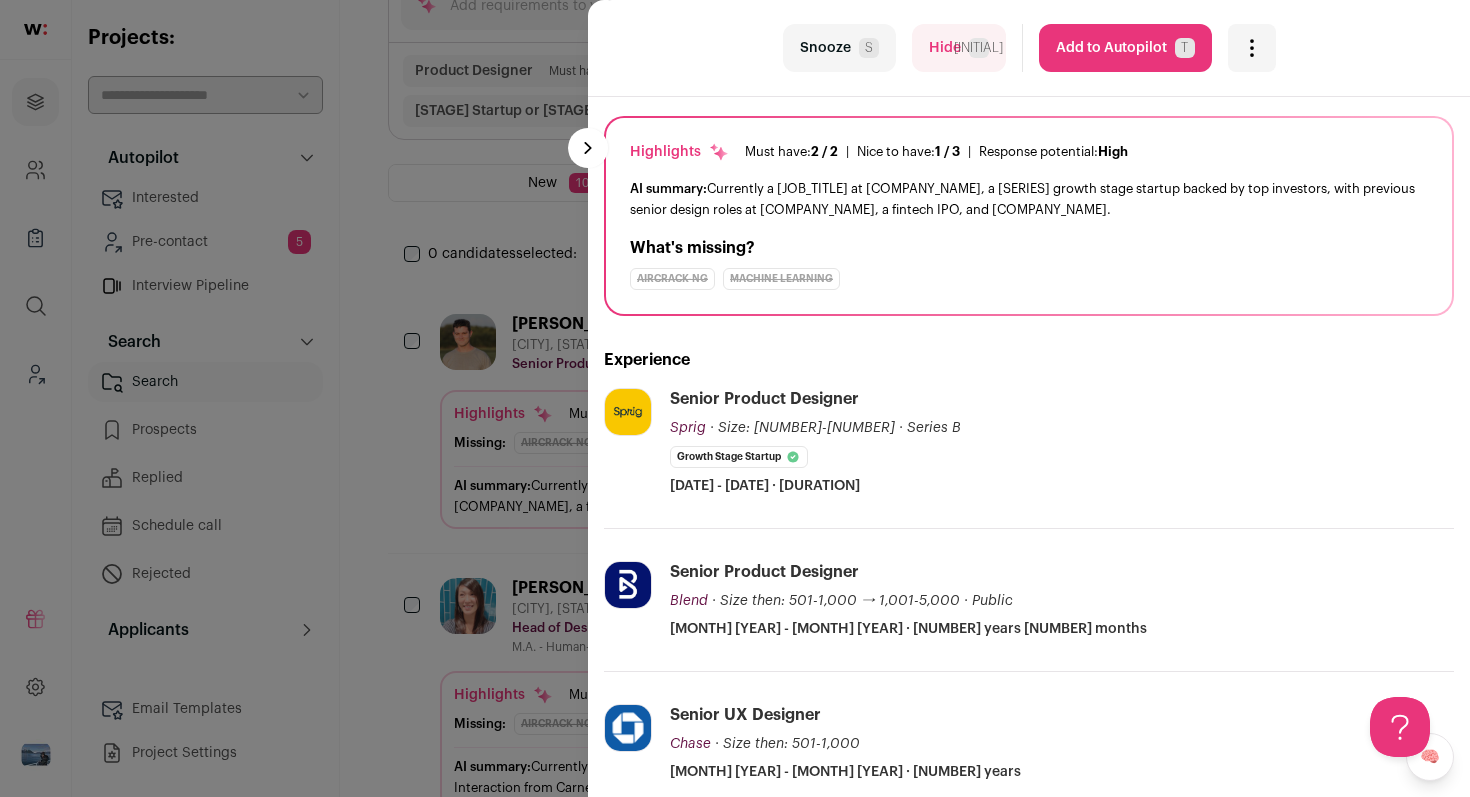 click on "S" at bounding box center (869, 48) 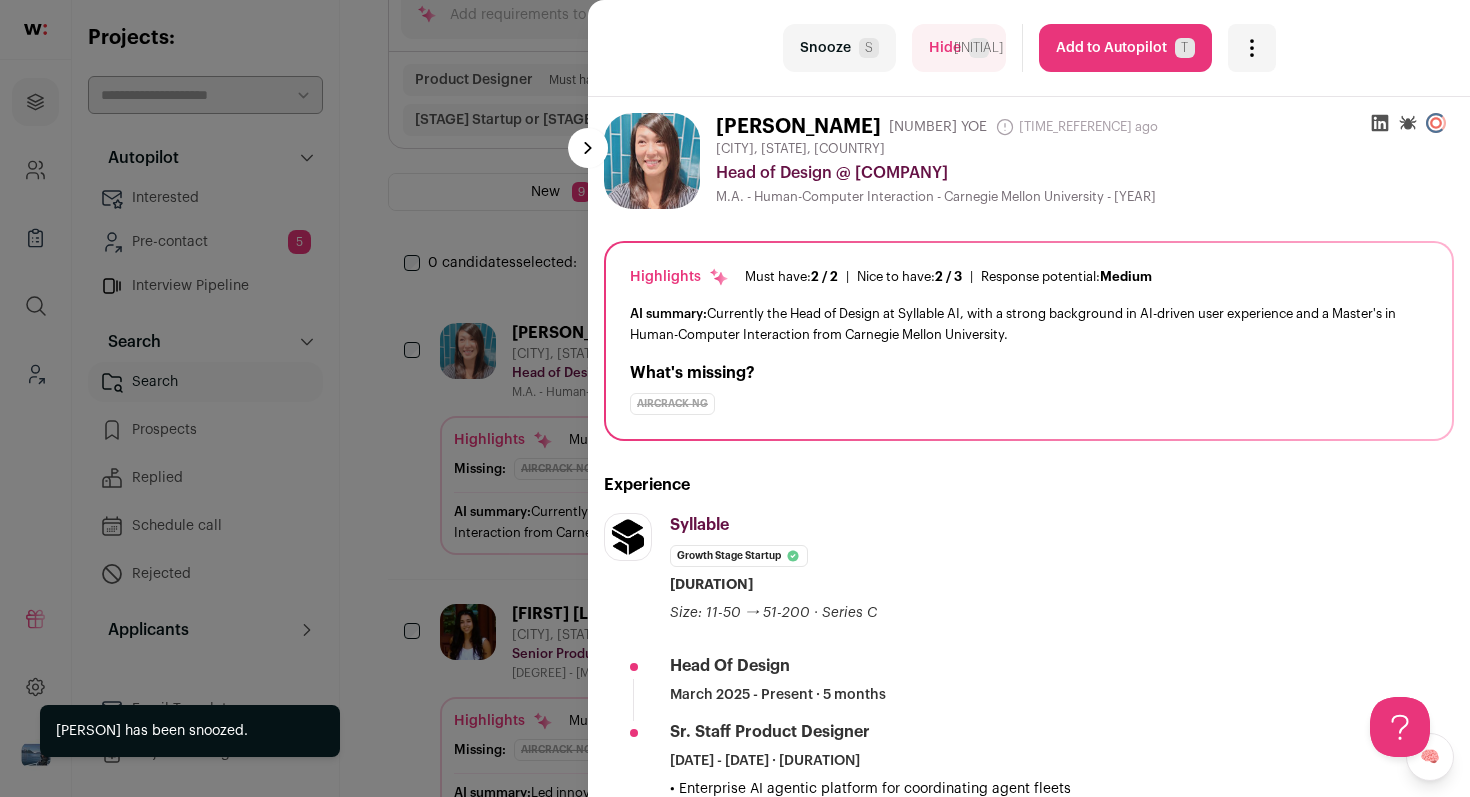 scroll, scrollTop: 192, scrollLeft: 0, axis: vertical 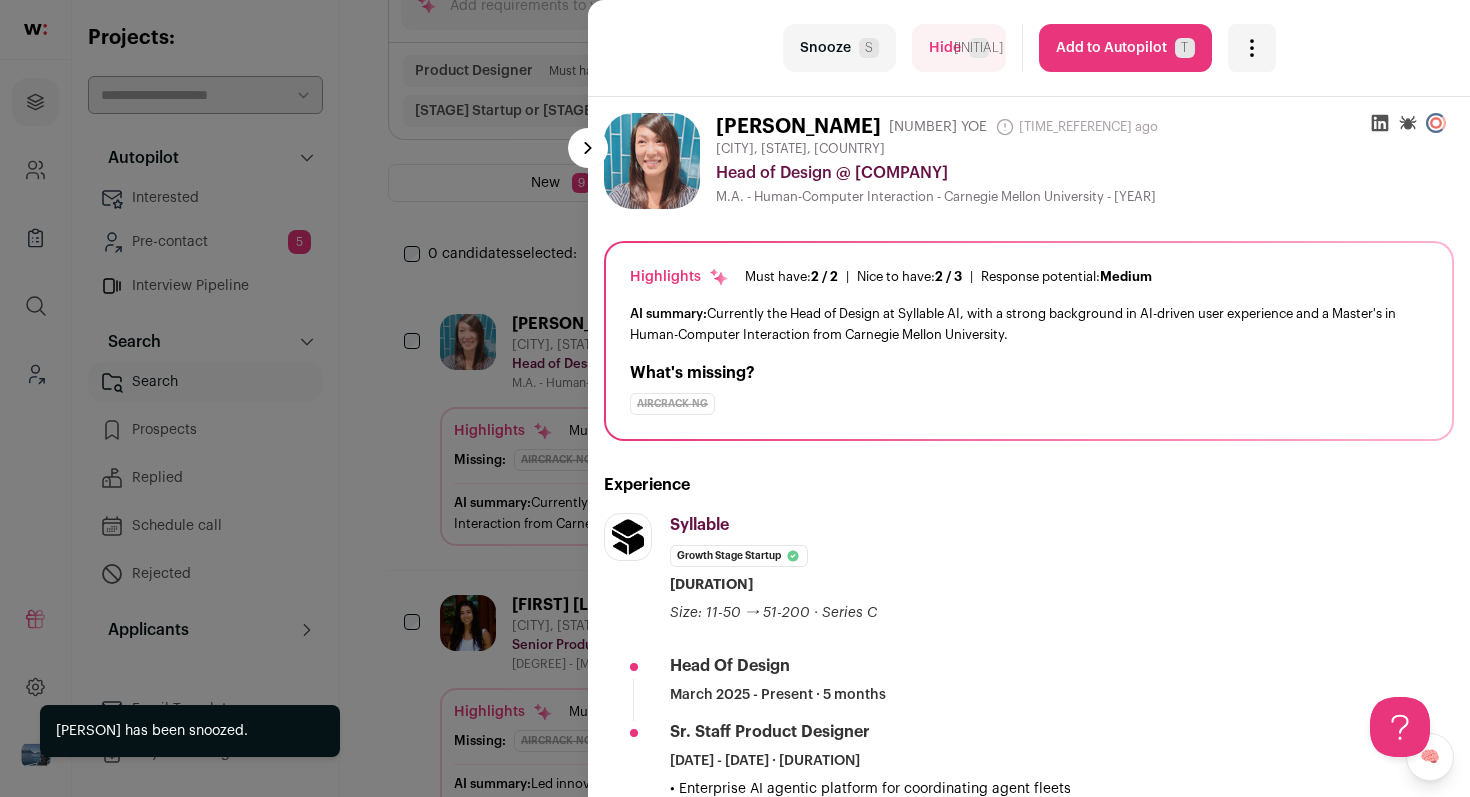 click on "S" at bounding box center [869, 48] 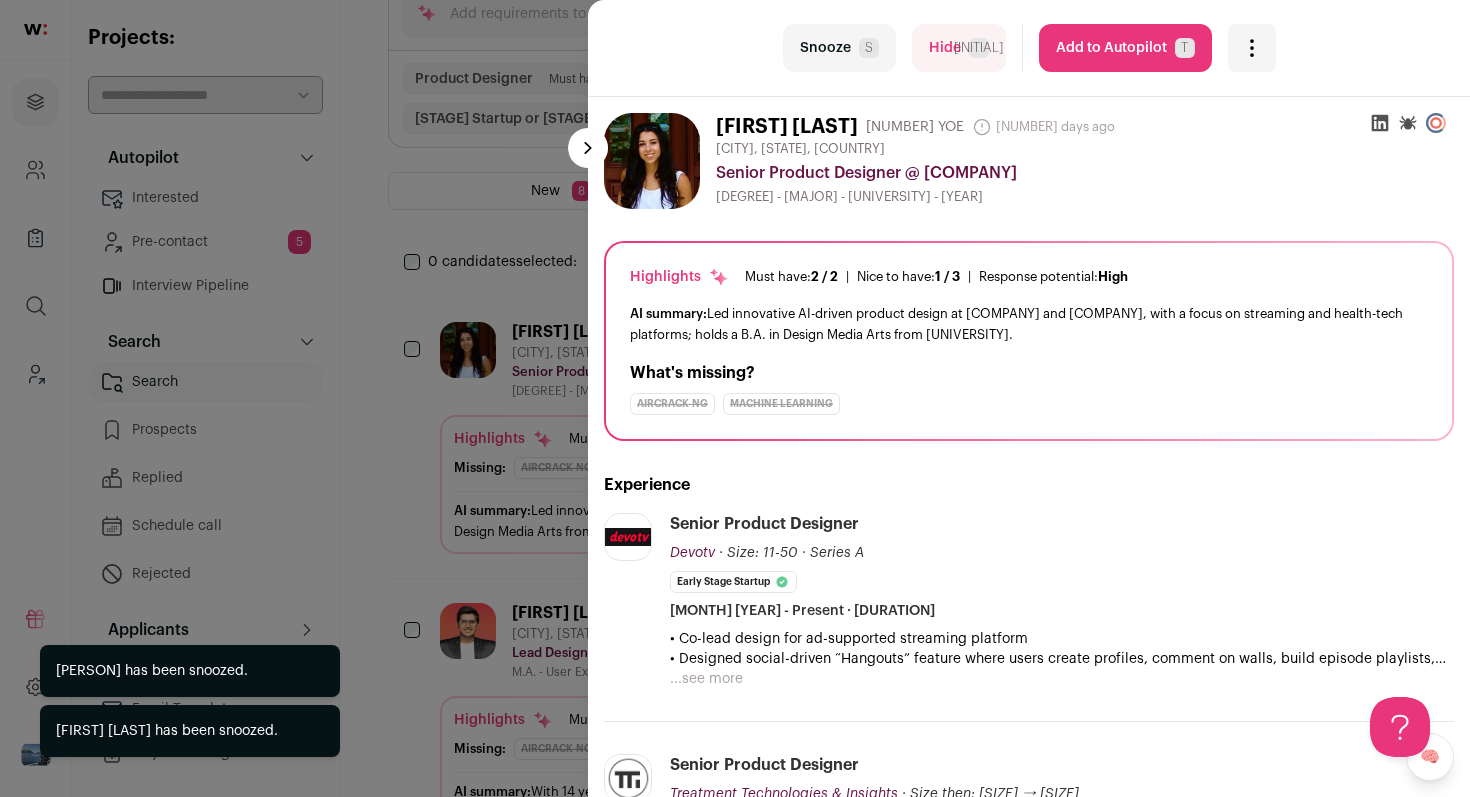 scroll, scrollTop: 192, scrollLeft: 0, axis: vertical 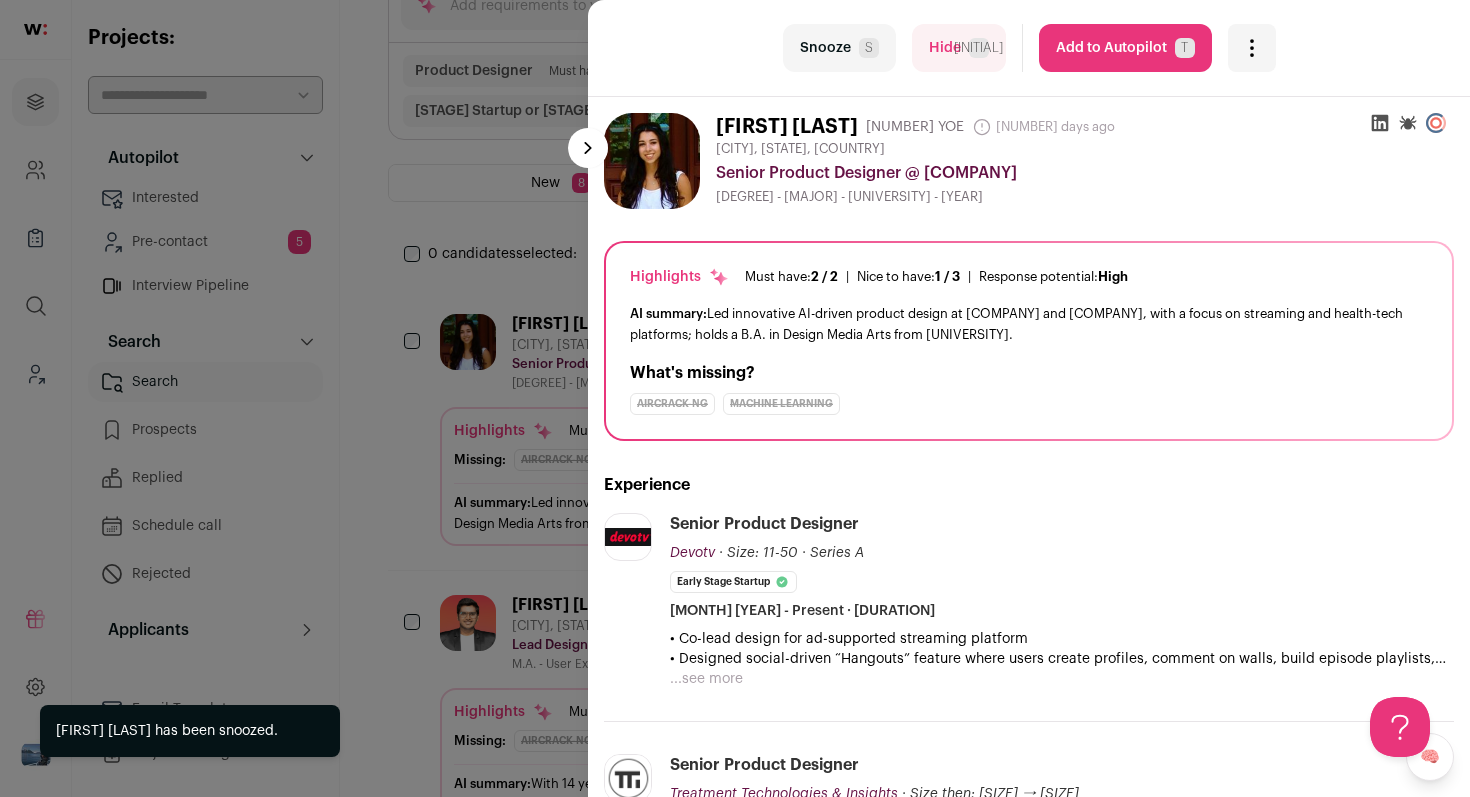 click on "S" at bounding box center [869, 48] 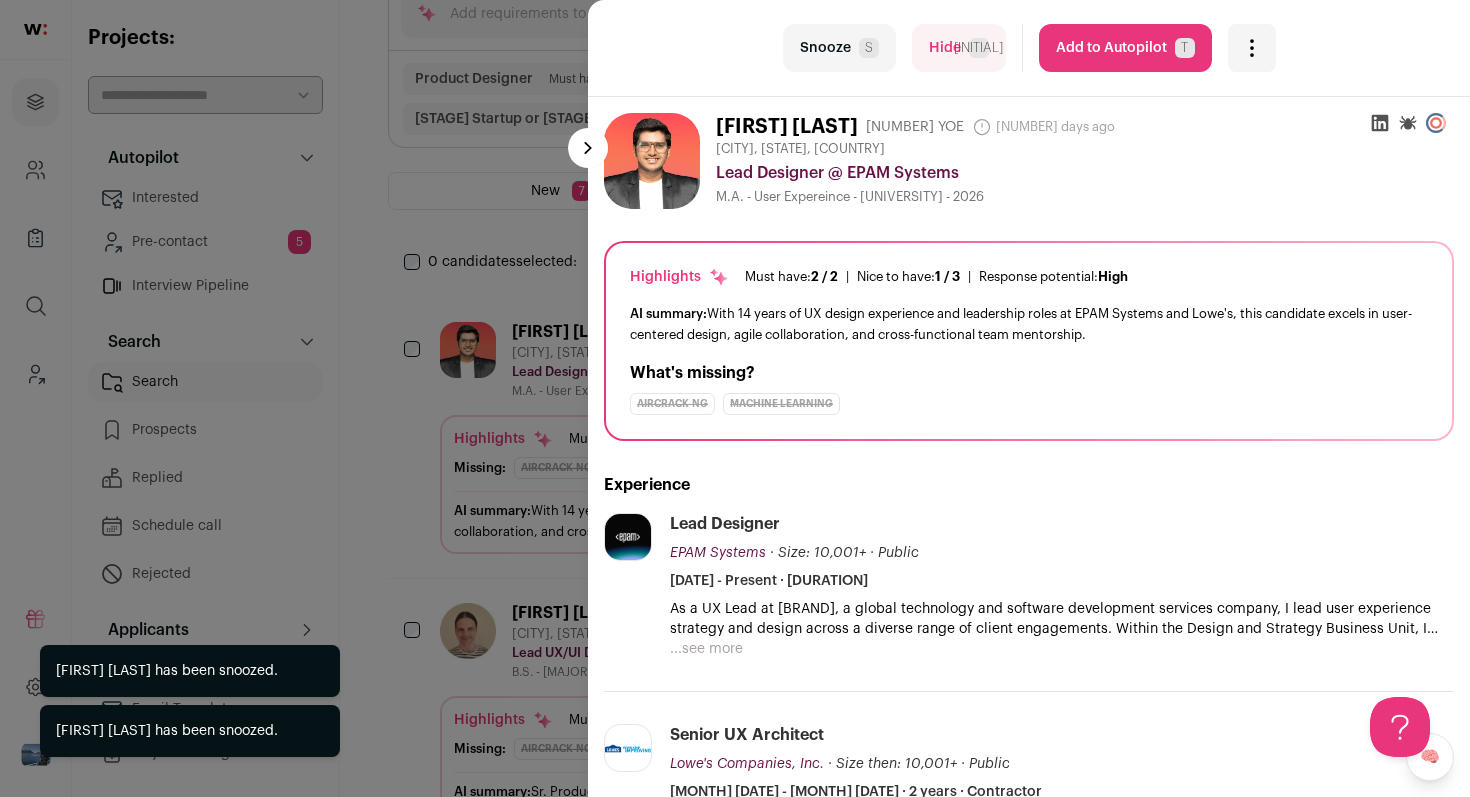 scroll, scrollTop: 192, scrollLeft: 0, axis: vertical 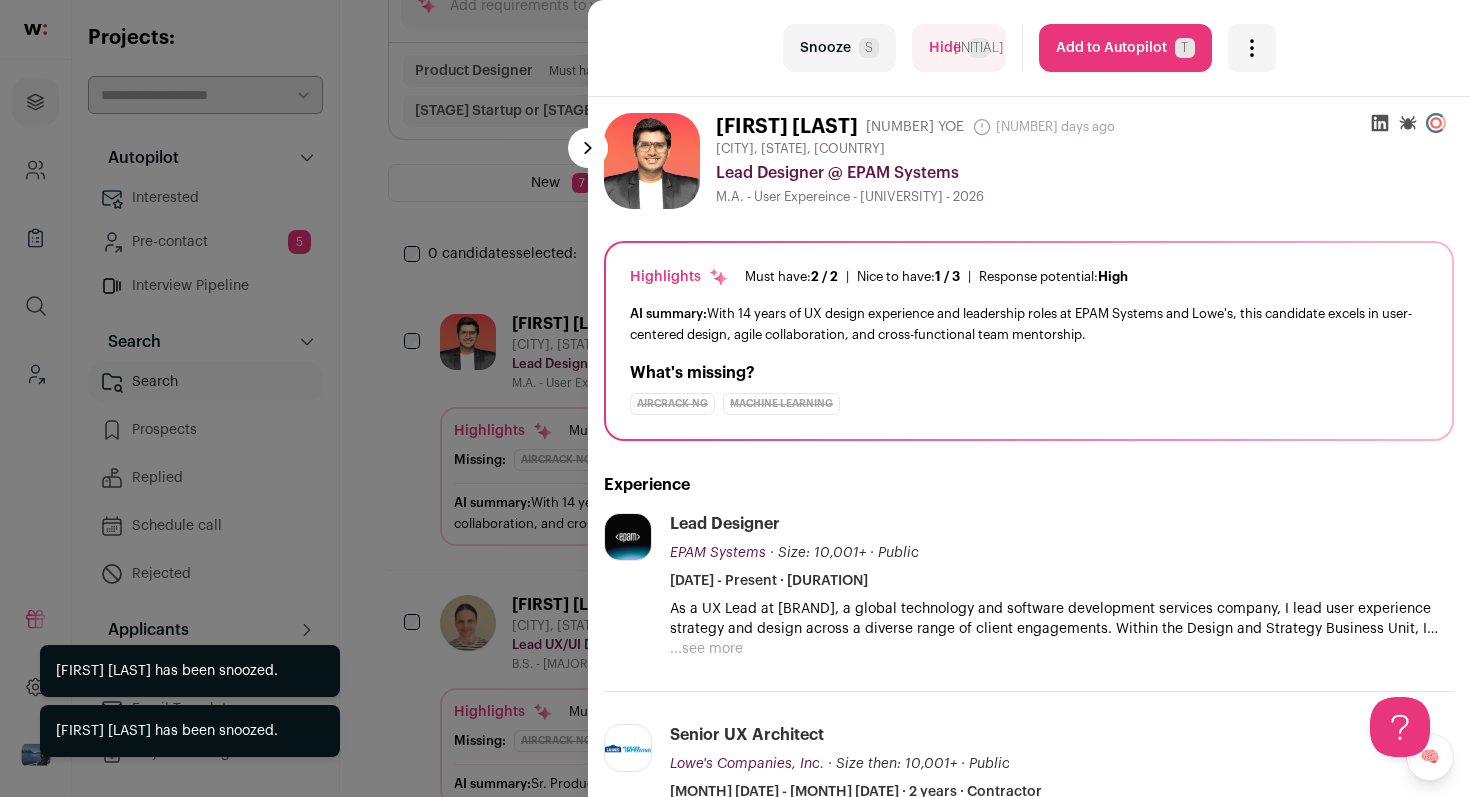 click on "S" at bounding box center [869, 48] 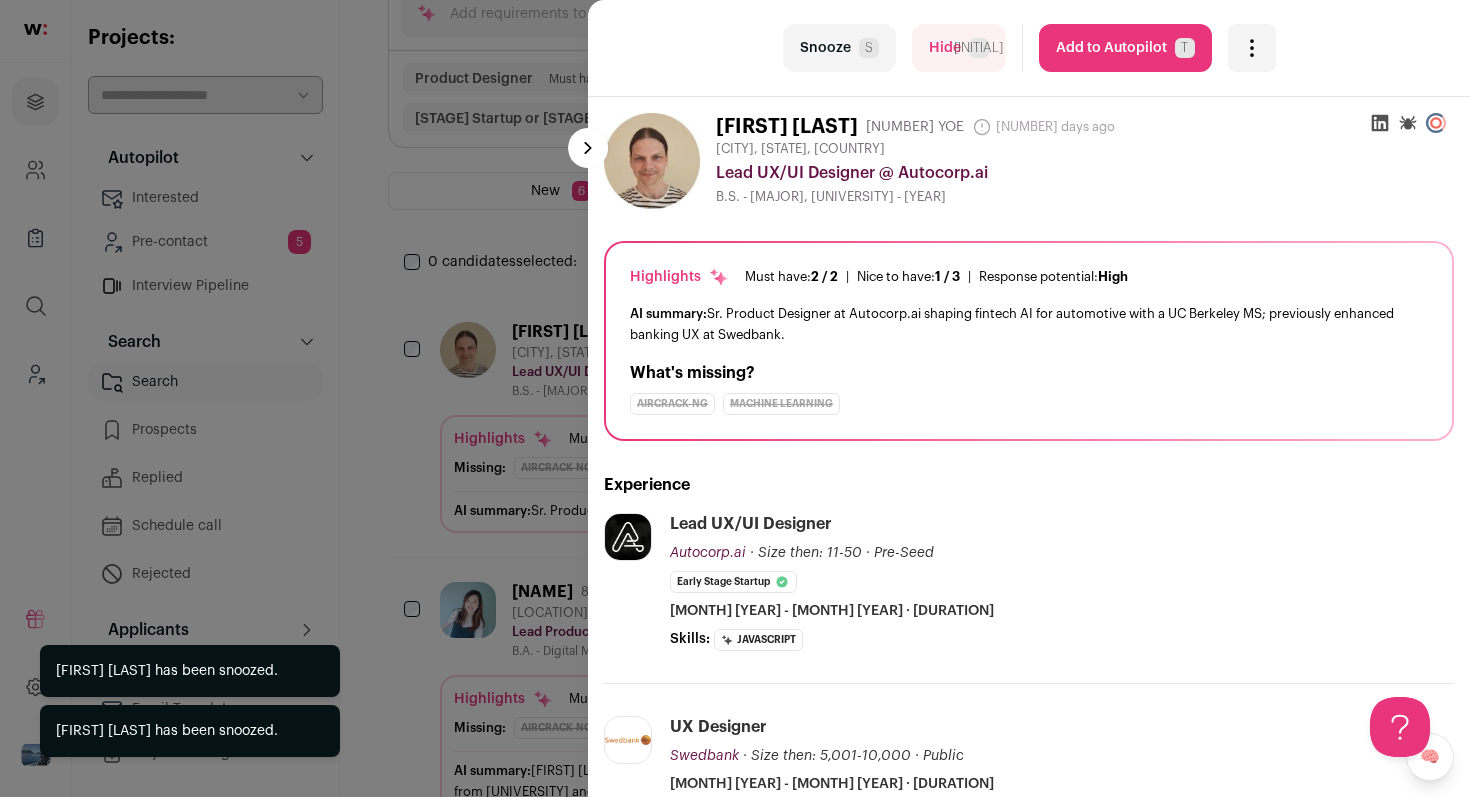scroll, scrollTop: 192, scrollLeft: 0, axis: vertical 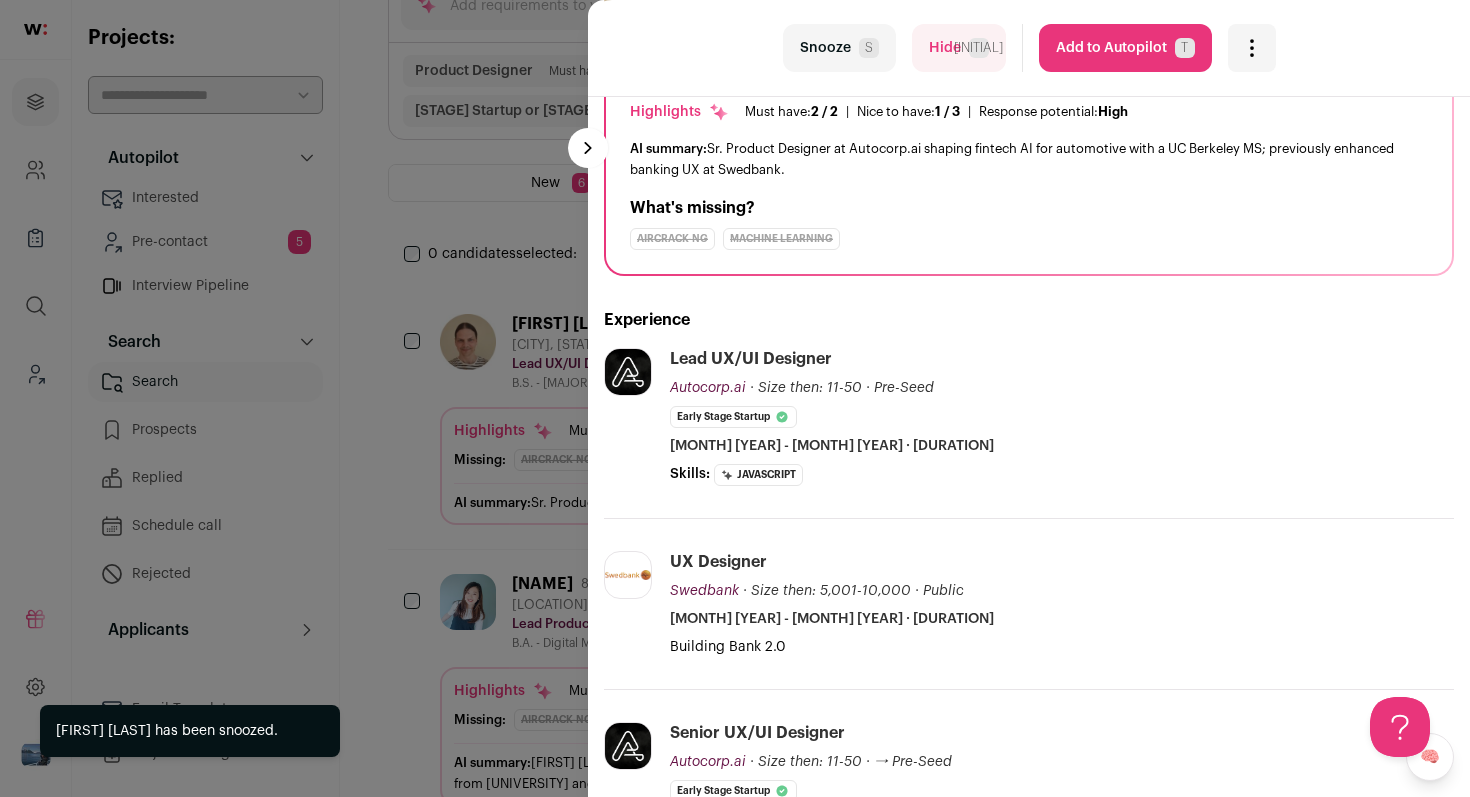 click on "Snooze
S" at bounding box center (839, 48) 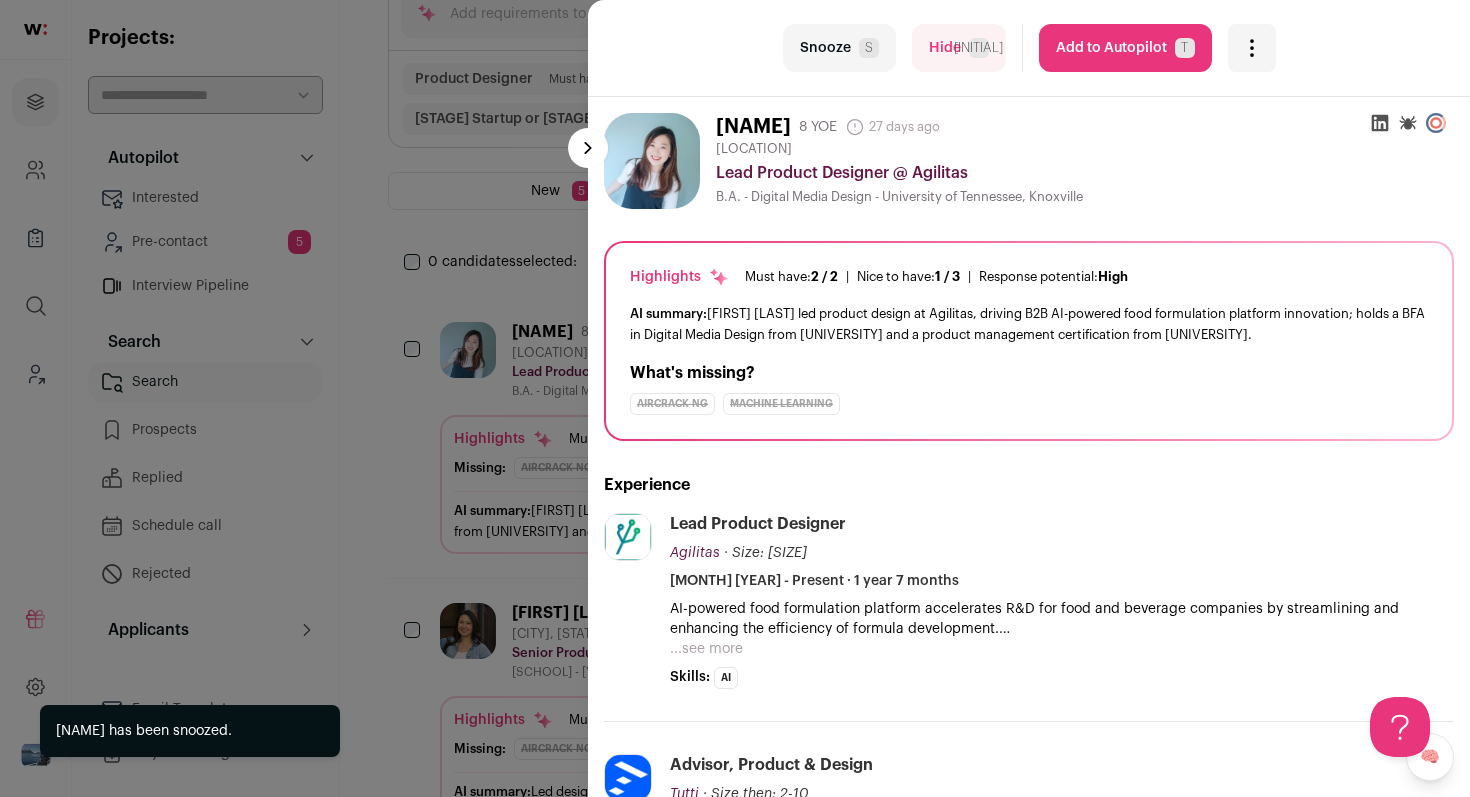 scroll, scrollTop: 192, scrollLeft: 0, axis: vertical 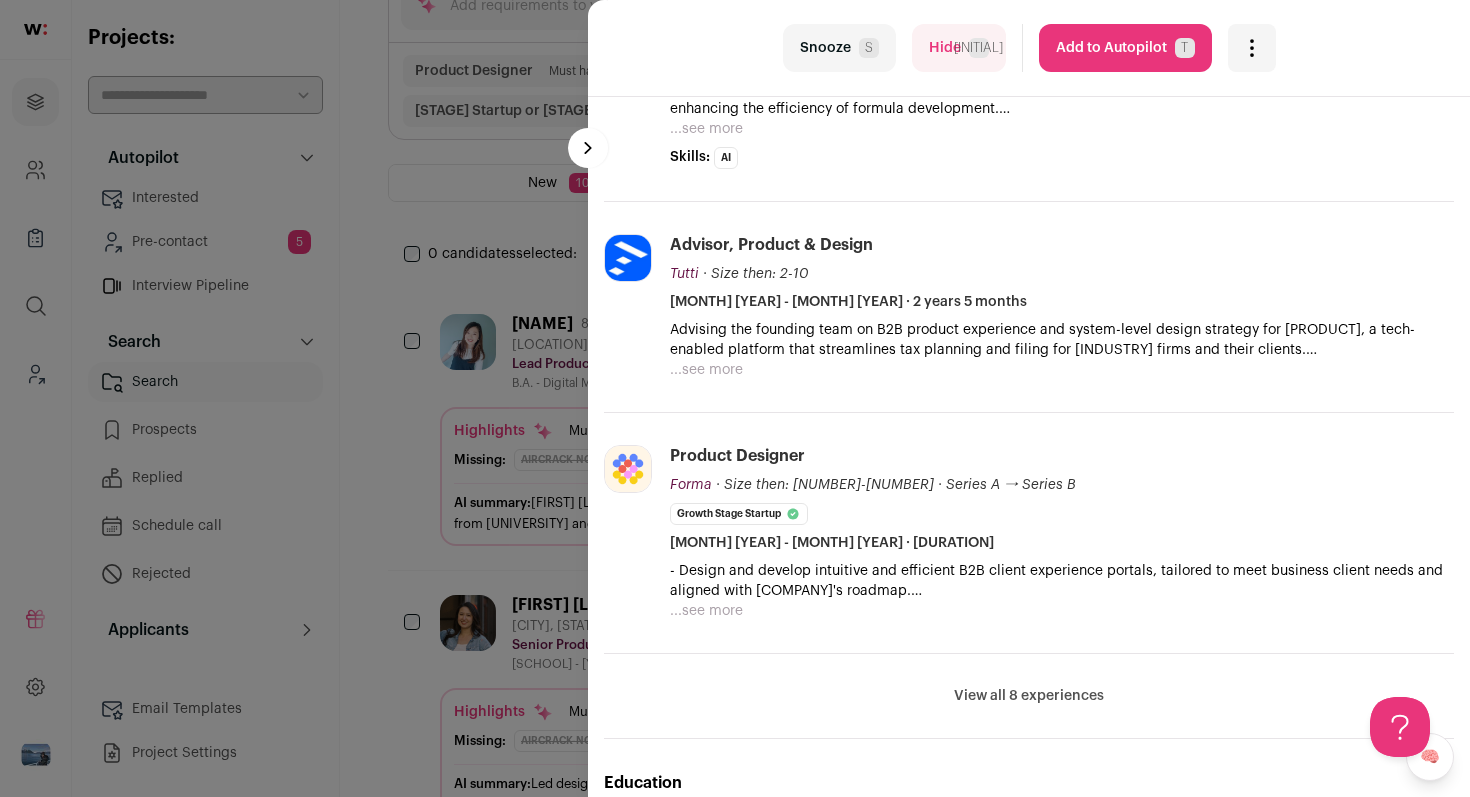 click on "Add to Autopilot
T" at bounding box center (1125, 48) 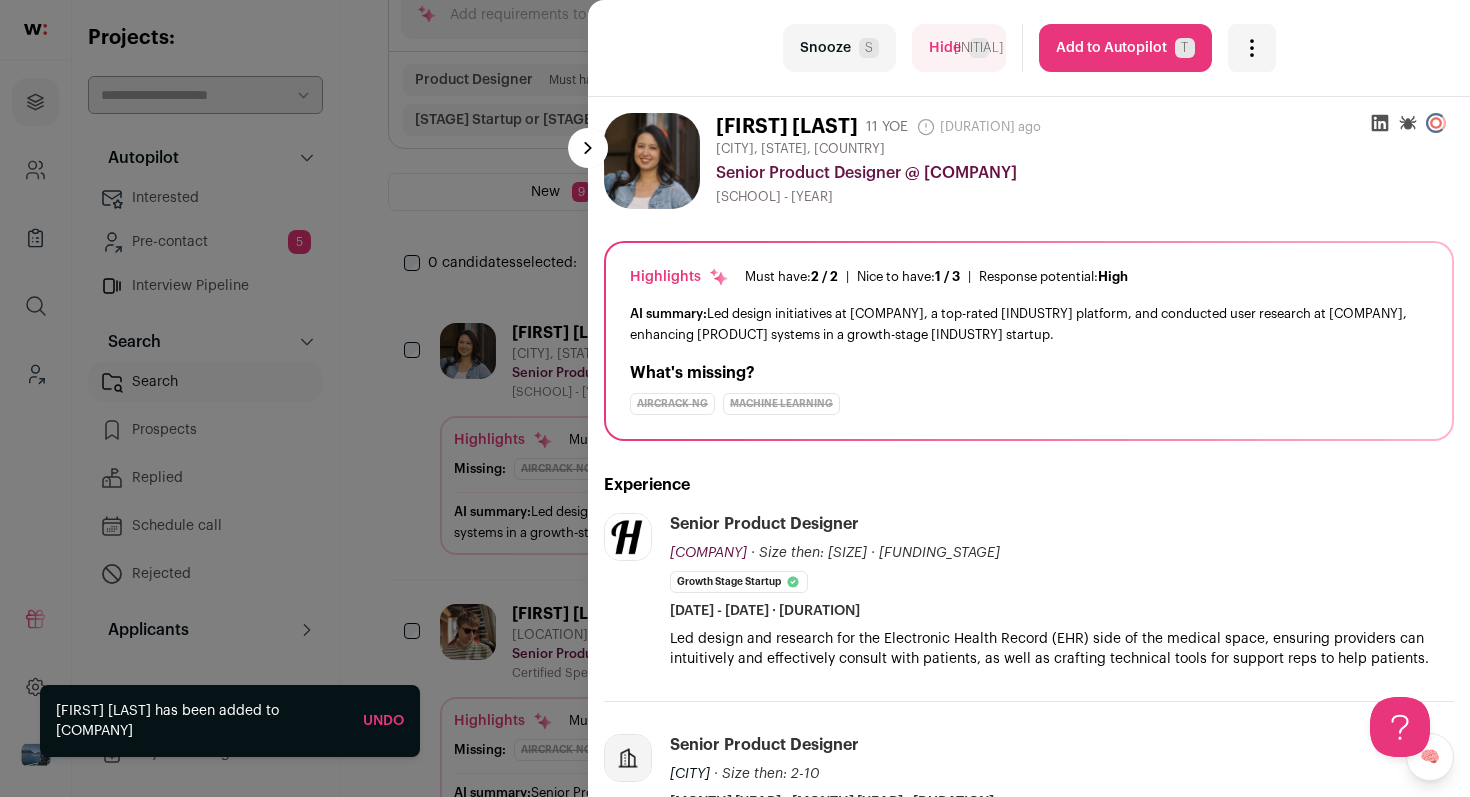 scroll, scrollTop: 192, scrollLeft: 0, axis: vertical 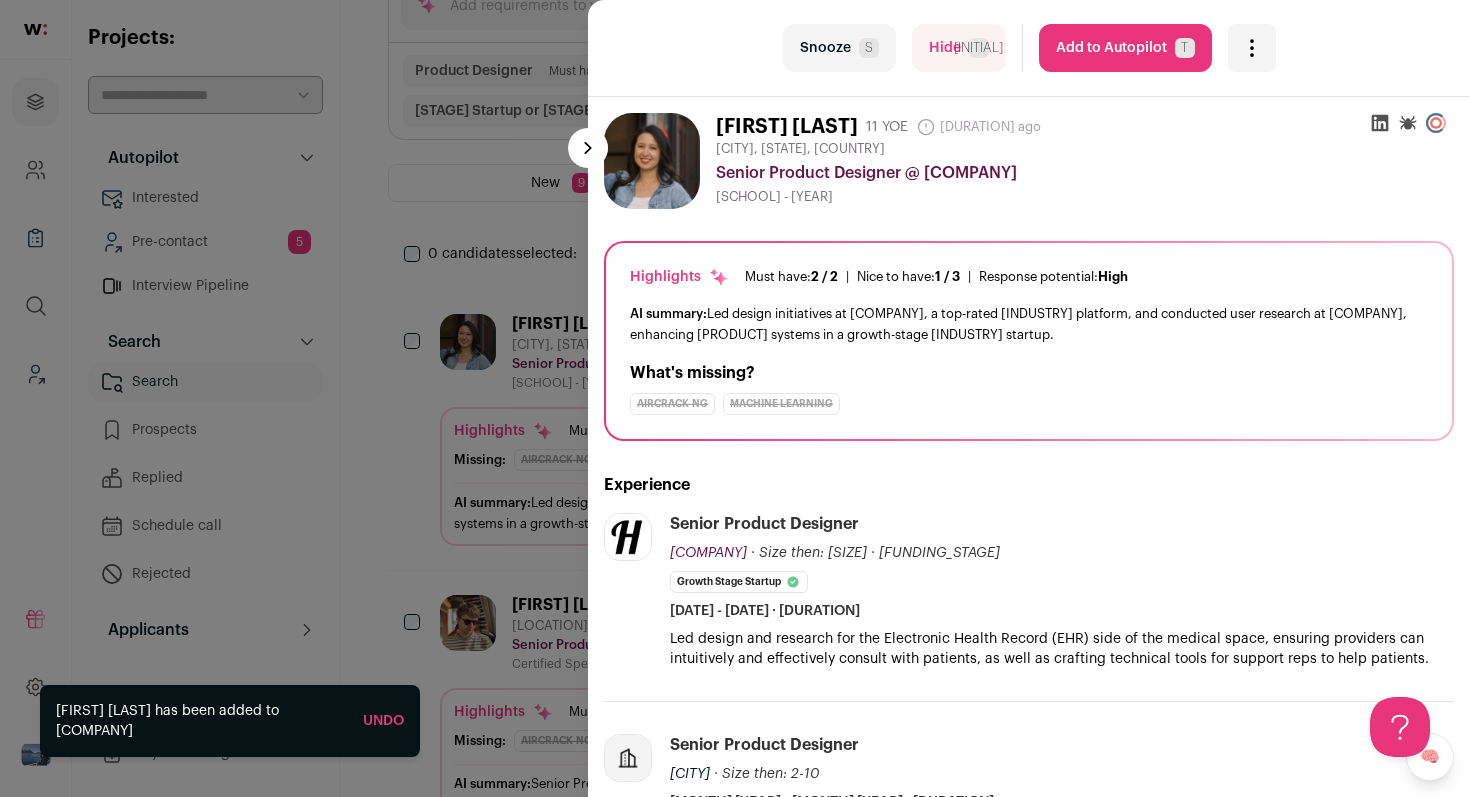click on "Snooze
S" at bounding box center [839, 48] 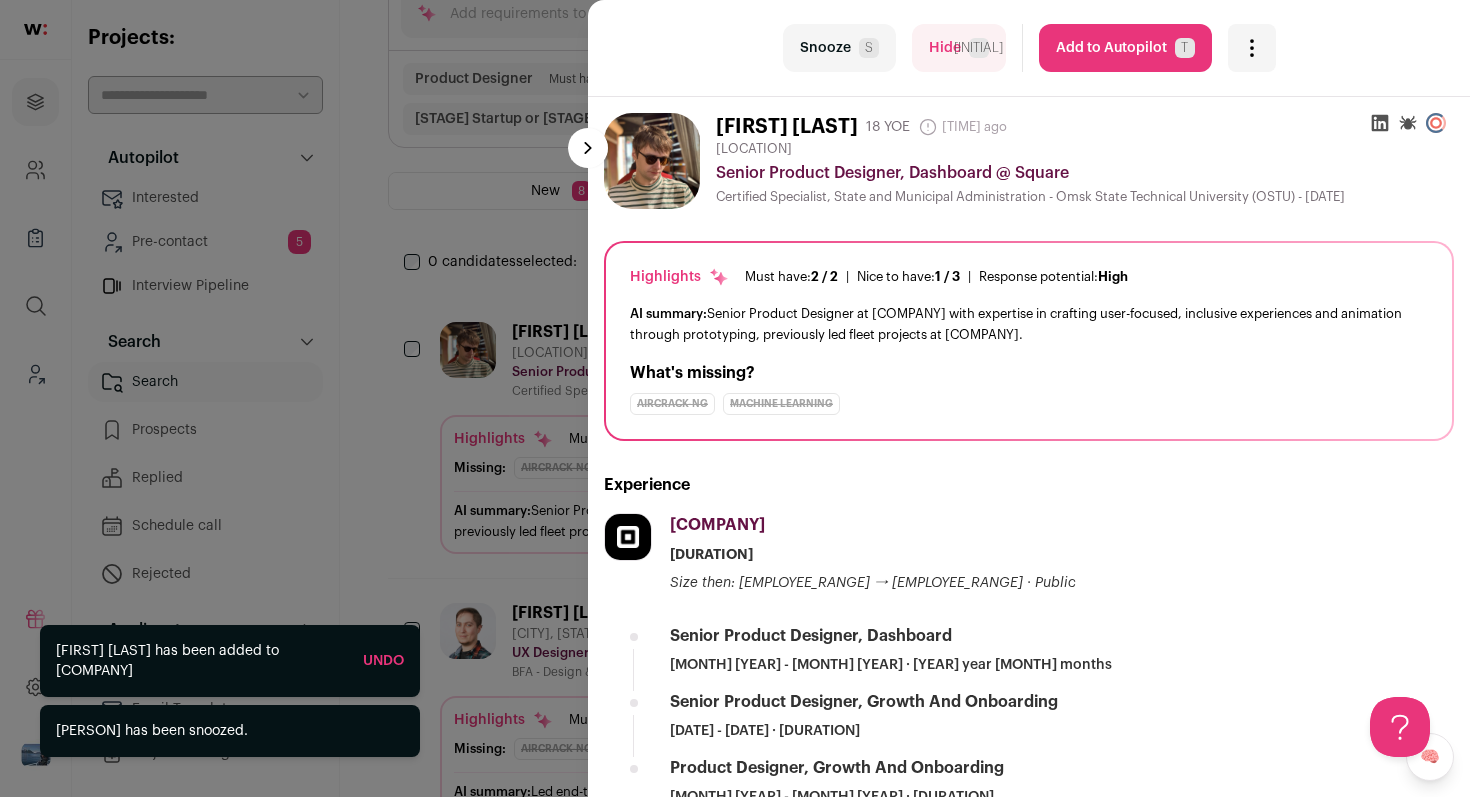 scroll, scrollTop: 192, scrollLeft: 0, axis: vertical 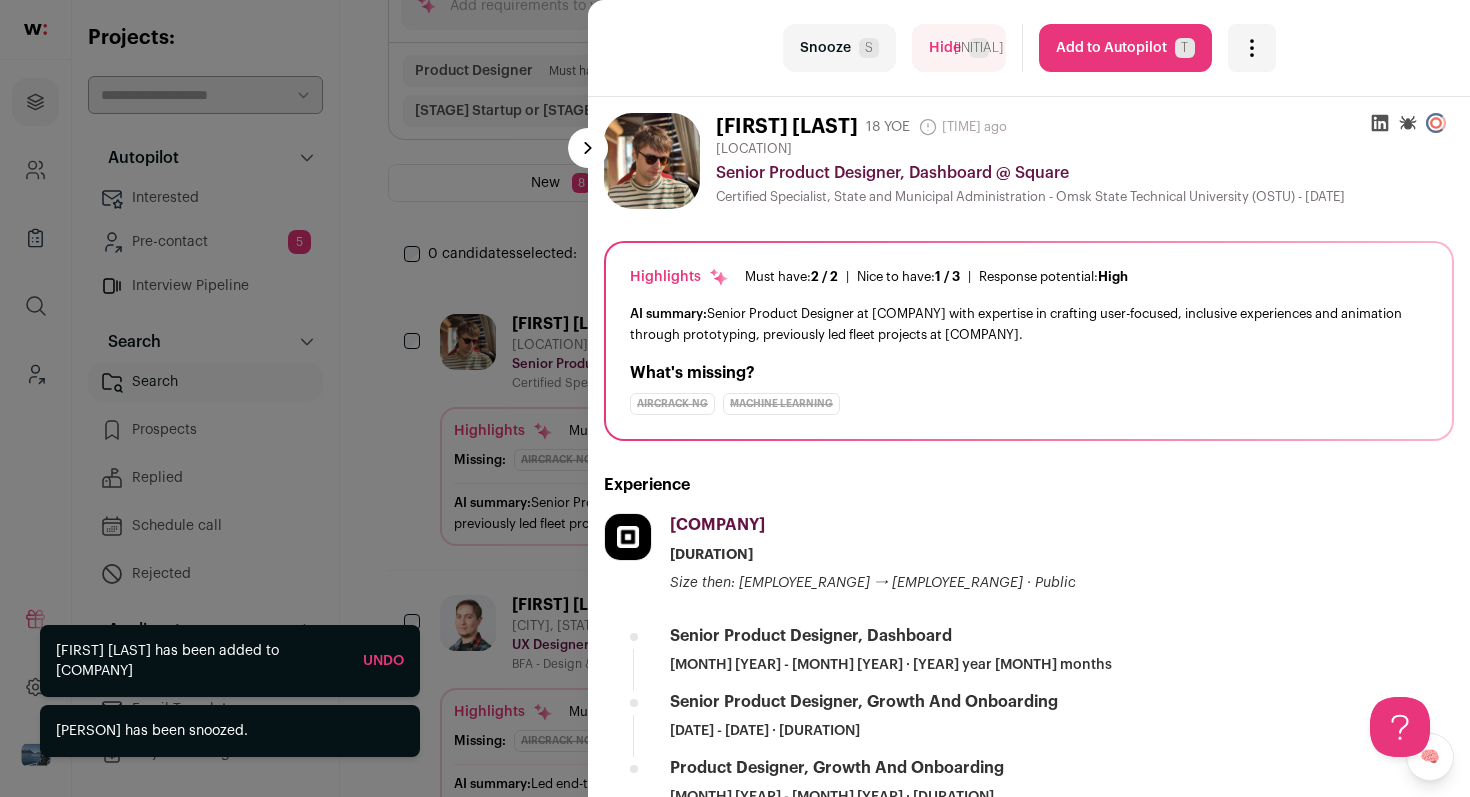 click on "Add to Autopilot
T" at bounding box center [1125, 48] 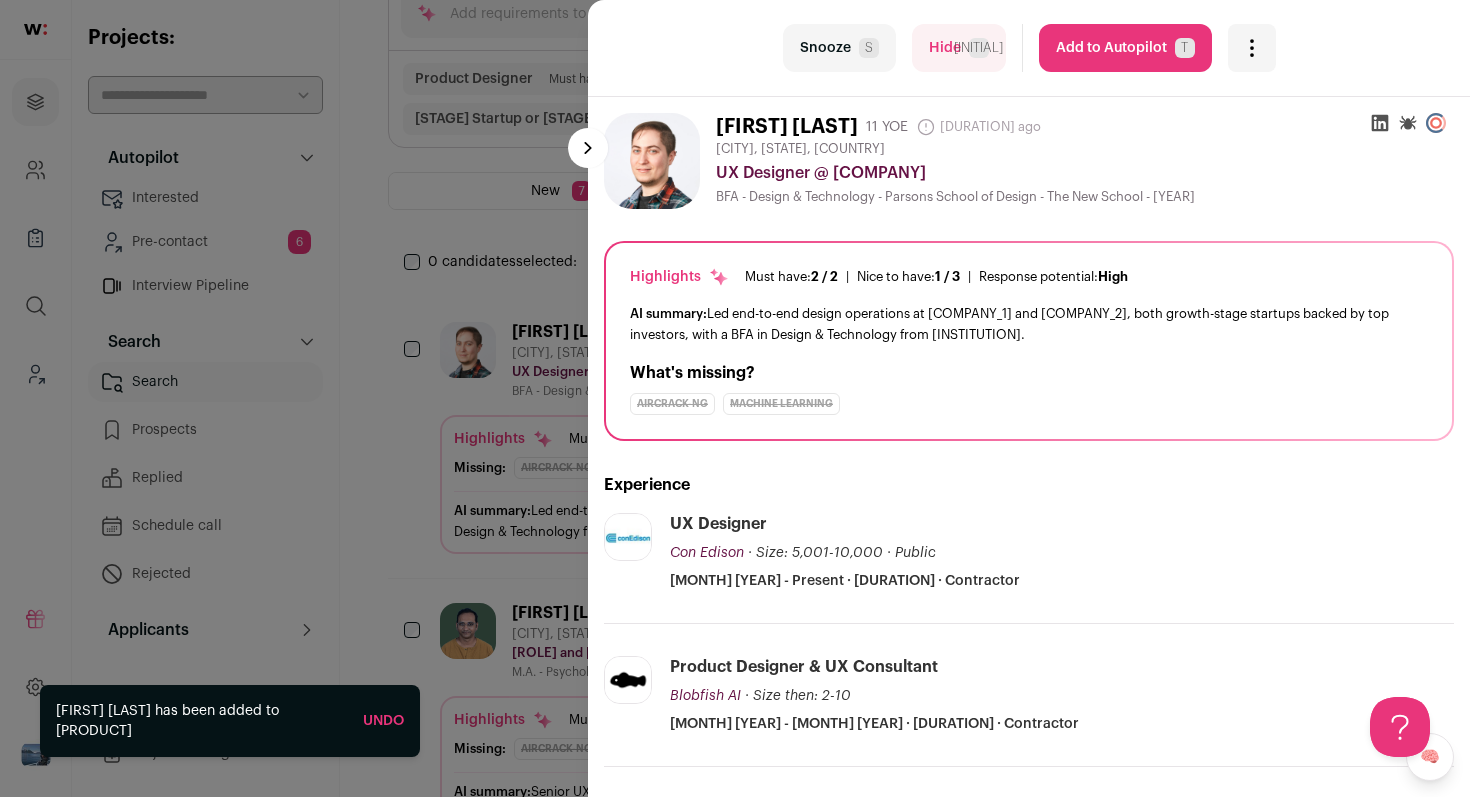 scroll, scrollTop: 192, scrollLeft: 0, axis: vertical 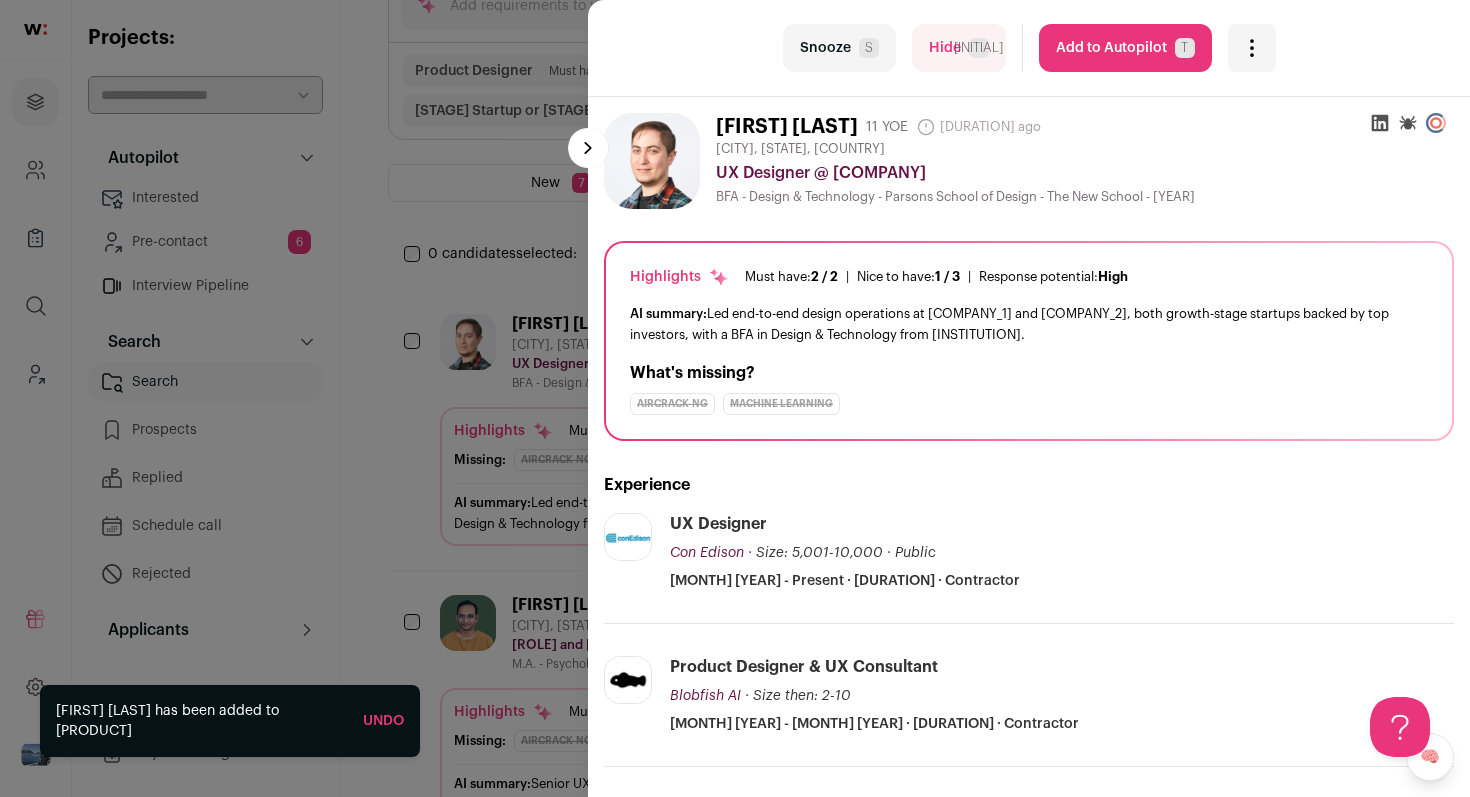 click on "Snooze
S" at bounding box center (839, 48) 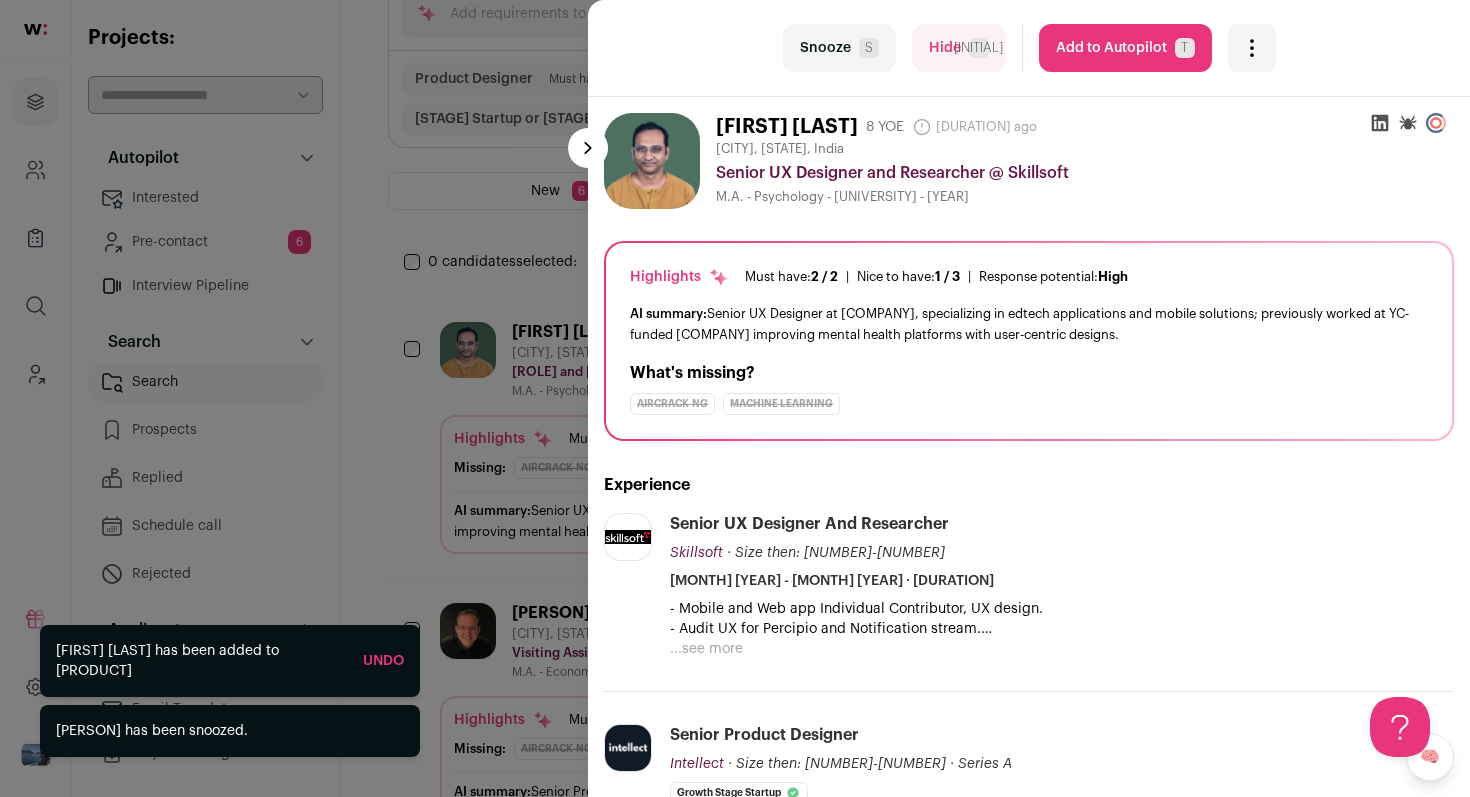 scroll, scrollTop: 192, scrollLeft: 0, axis: vertical 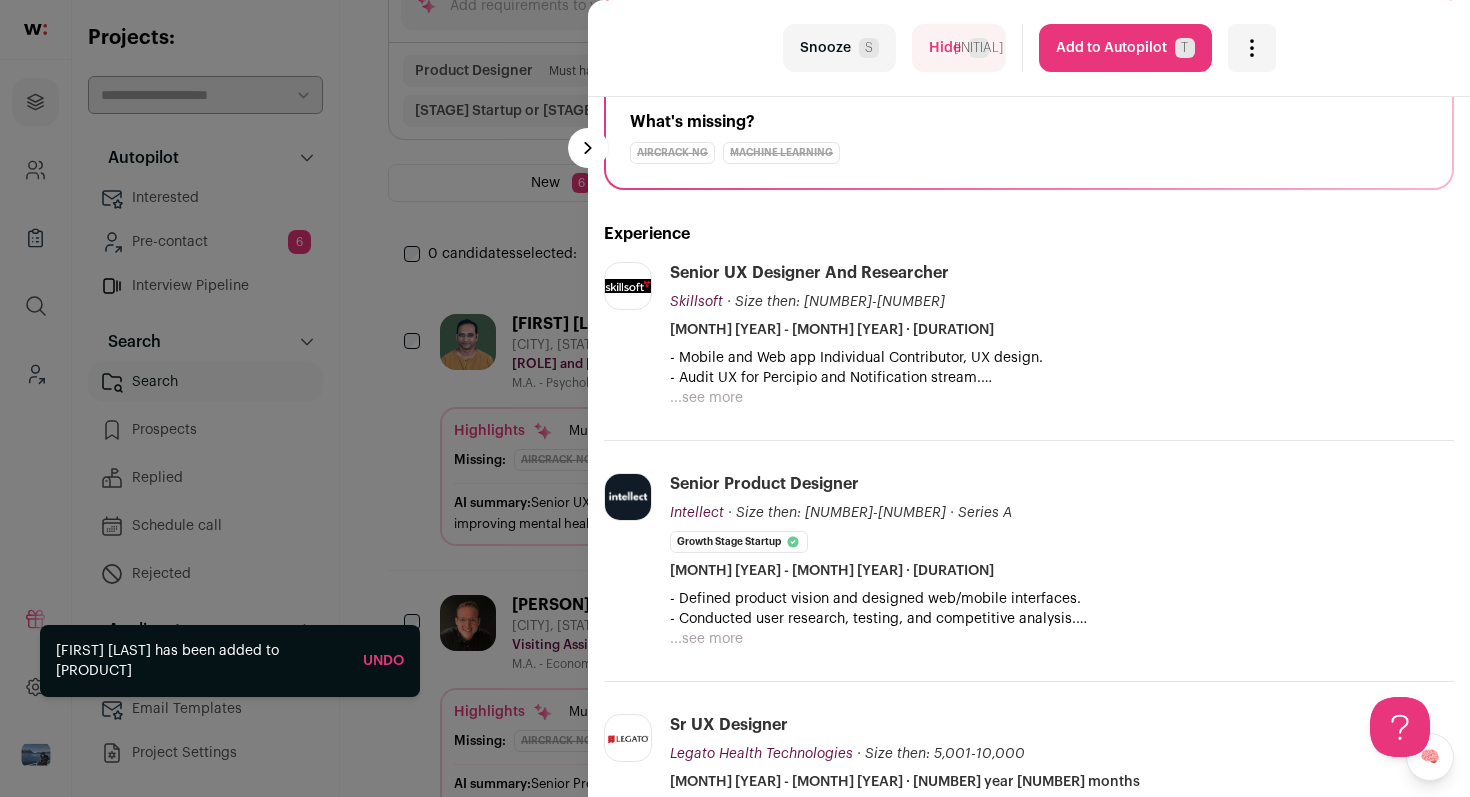 click on "Snooze
S" at bounding box center [839, 48] 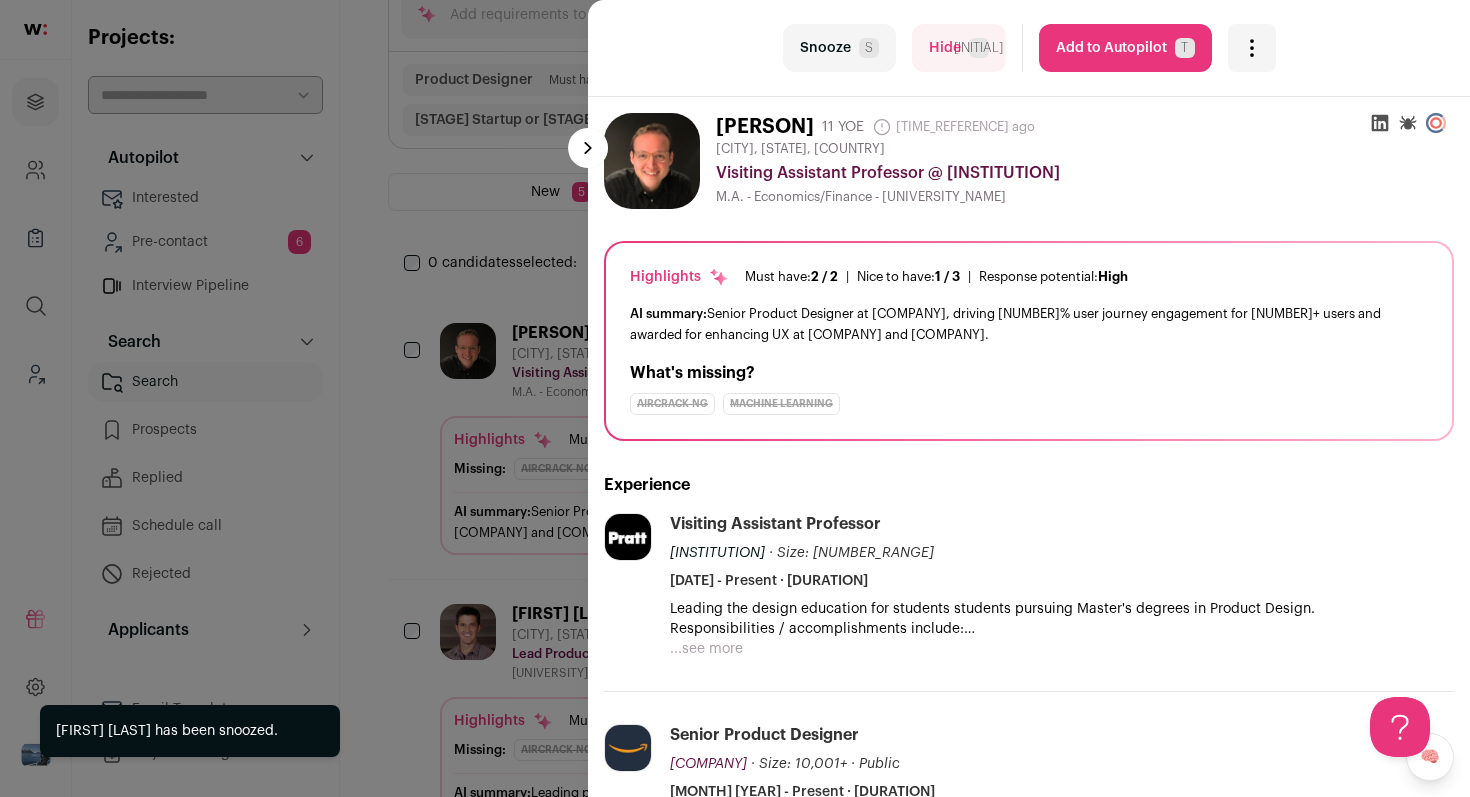 scroll, scrollTop: 192, scrollLeft: 0, axis: vertical 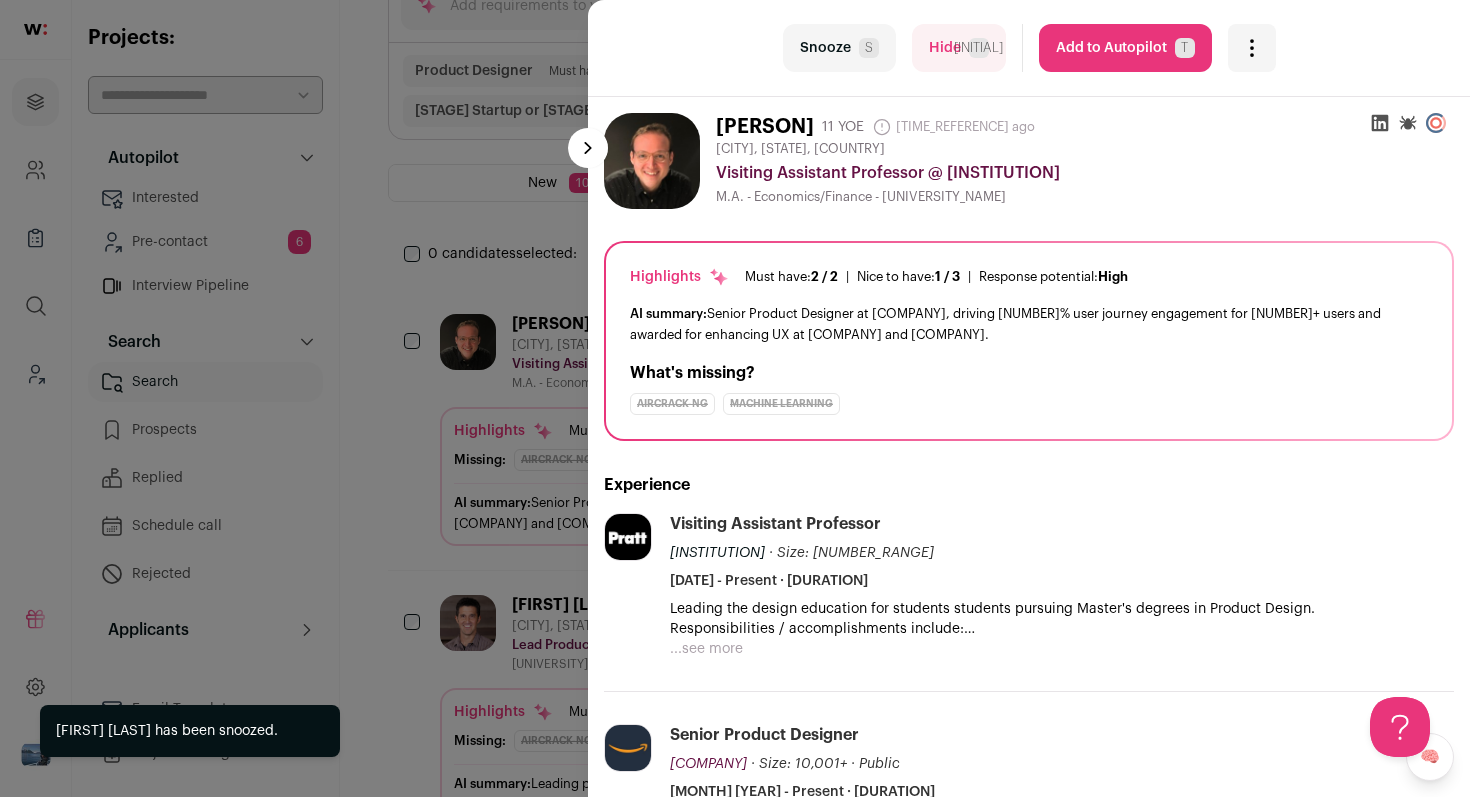 click on "Snooze
S" at bounding box center [839, 48] 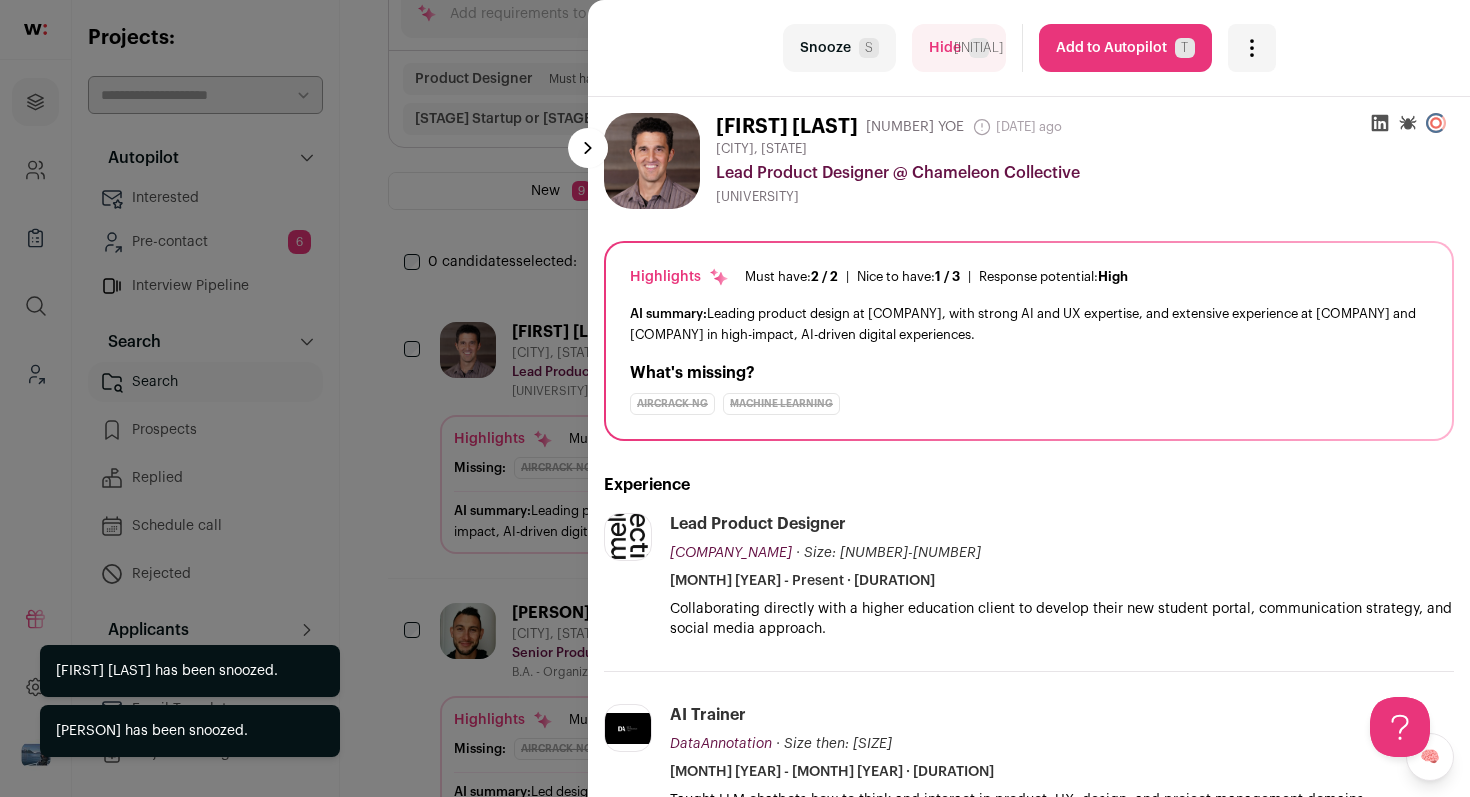 scroll, scrollTop: 192, scrollLeft: 0, axis: vertical 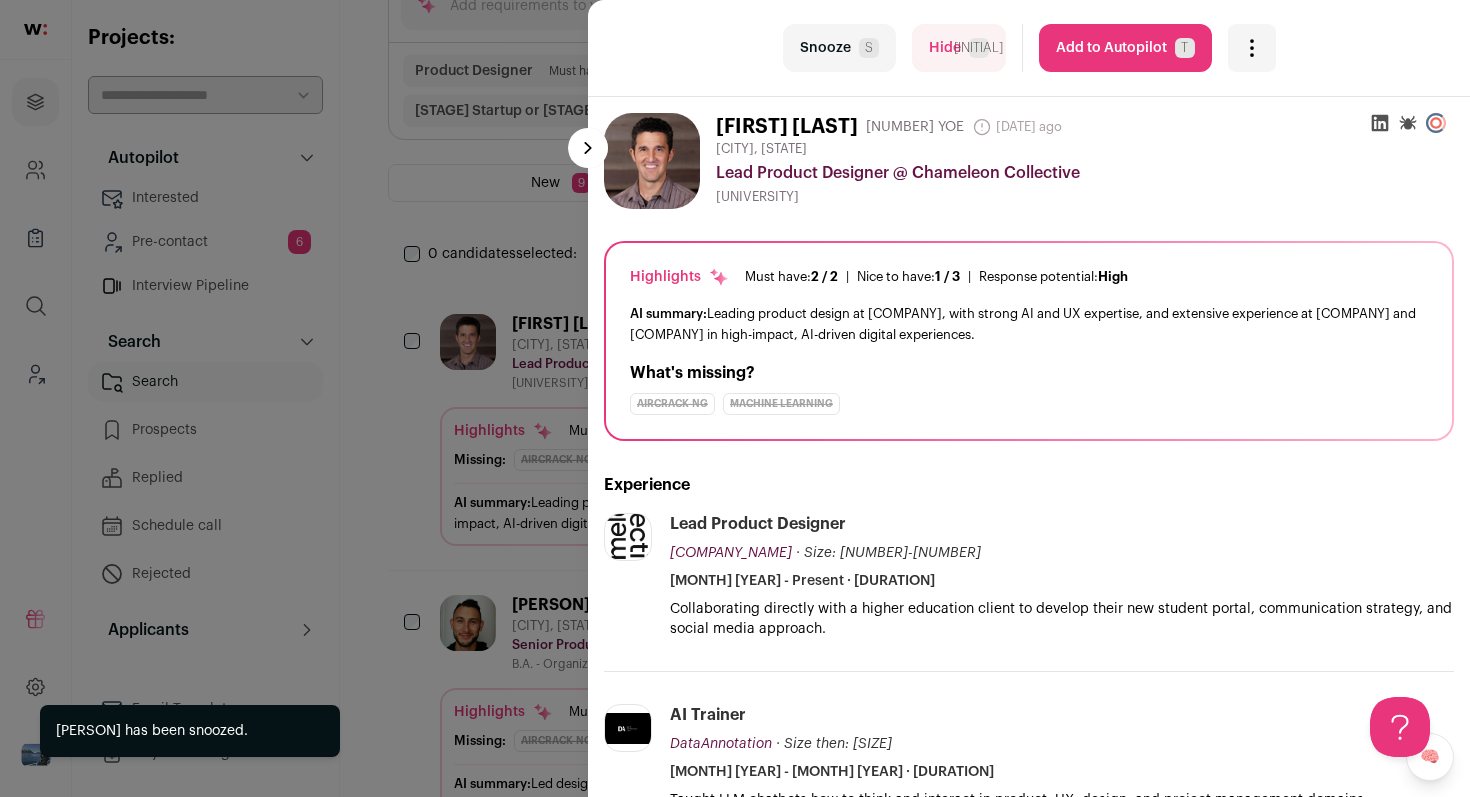 click on "Snooze
S" at bounding box center [839, 48] 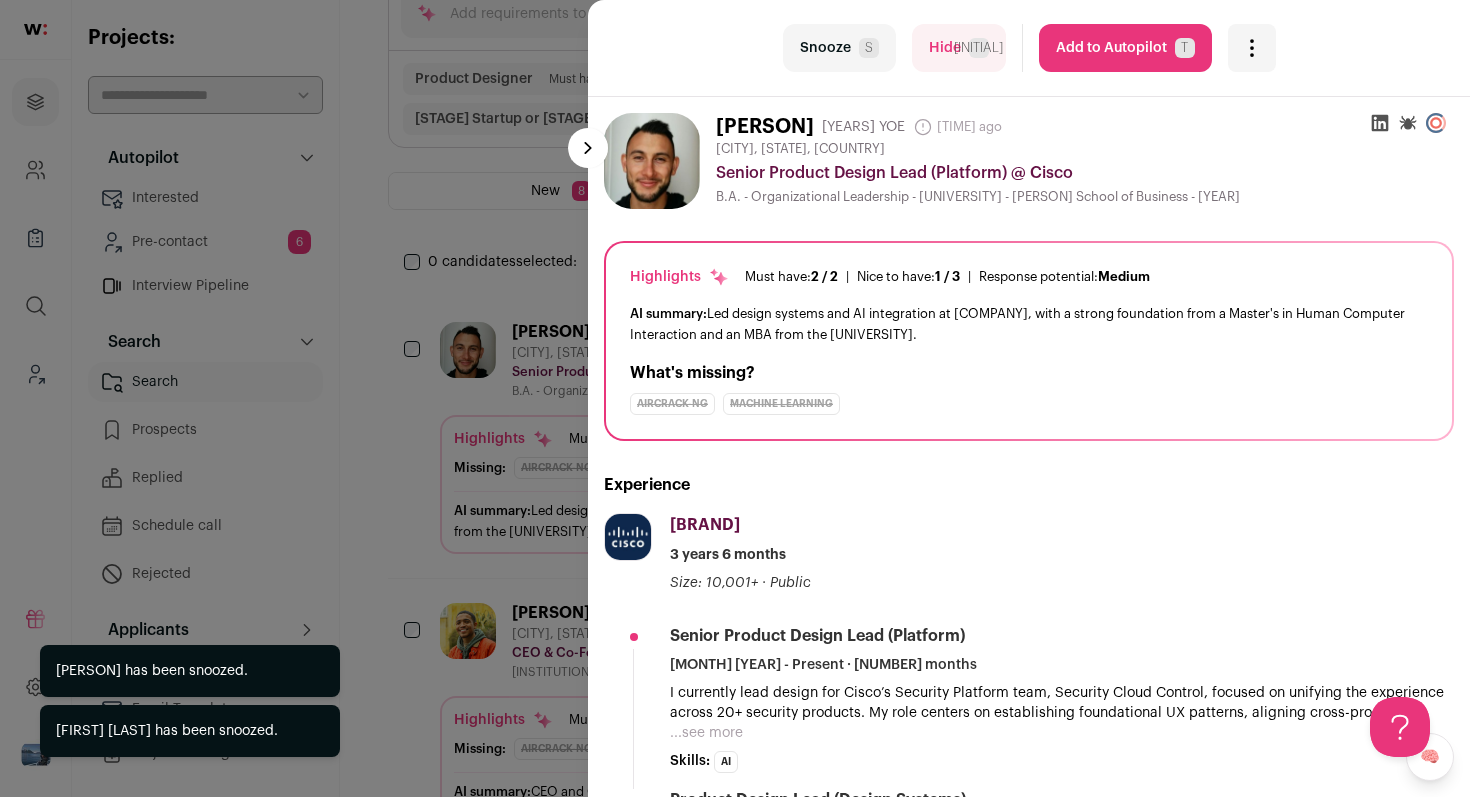 scroll, scrollTop: 192, scrollLeft: 0, axis: vertical 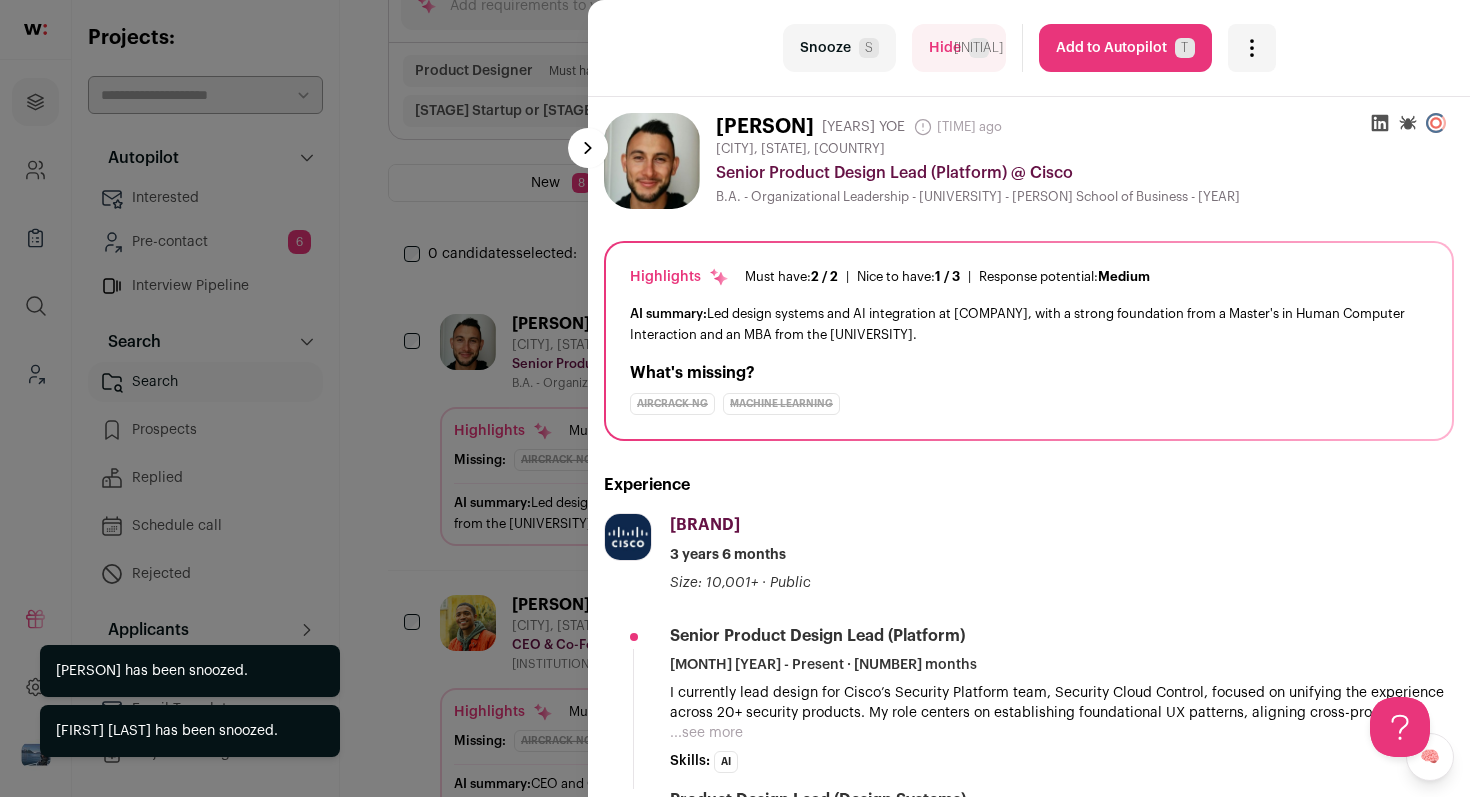 click on "Snooze
S" at bounding box center [839, 48] 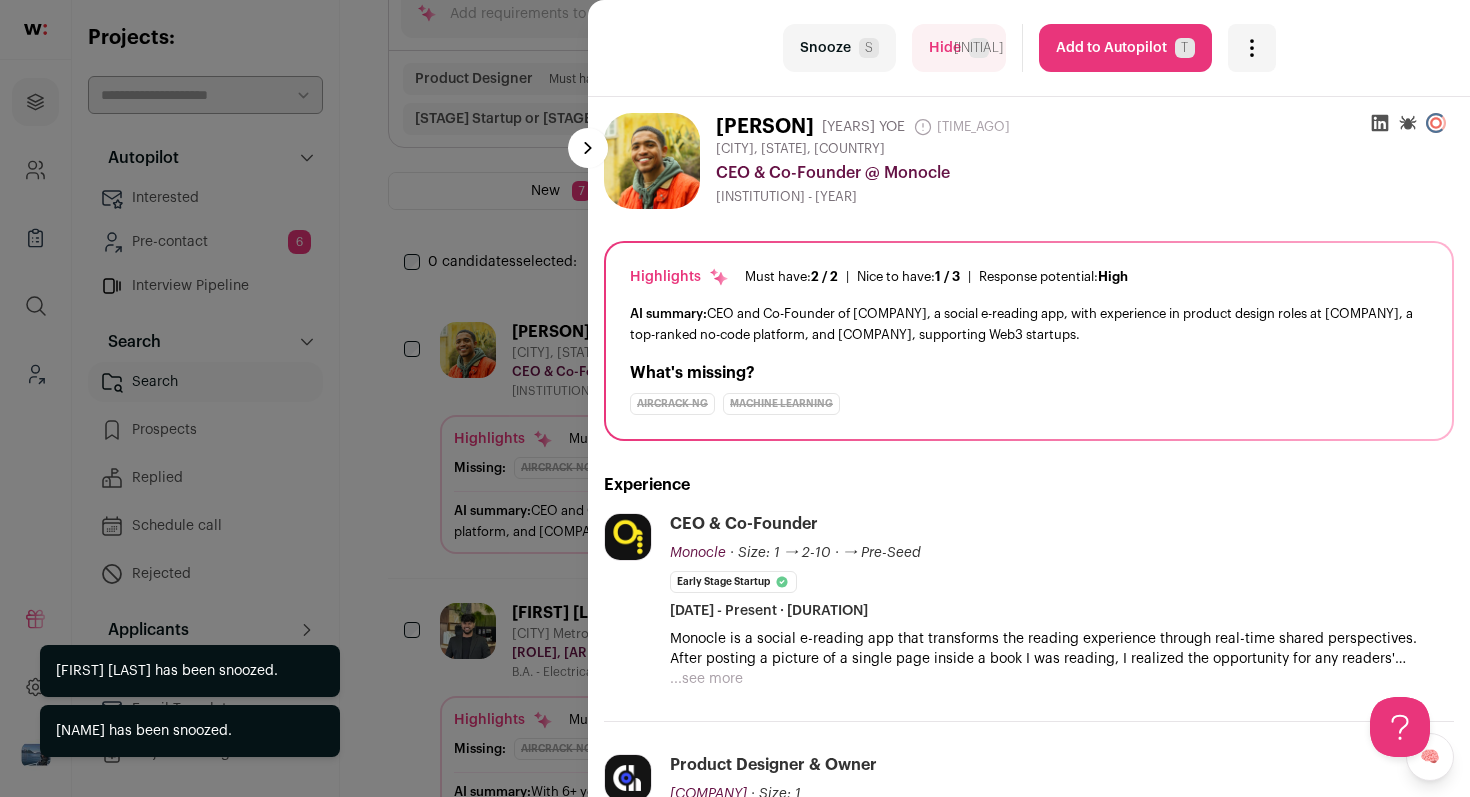 scroll, scrollTop: 192, scrollLeft: 0, axis: vertical 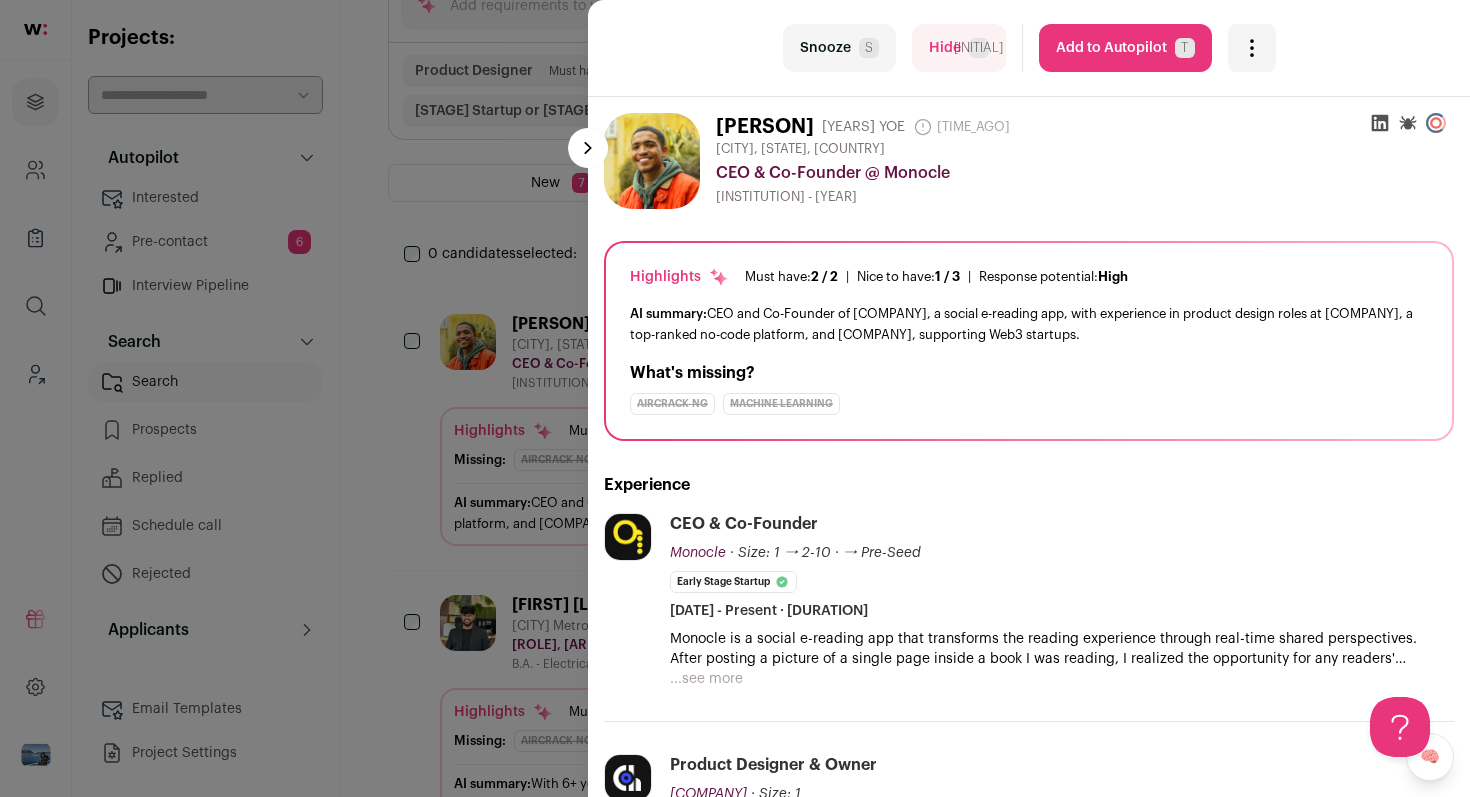 click on "Snooze
S" at bounding box center (839, 48) 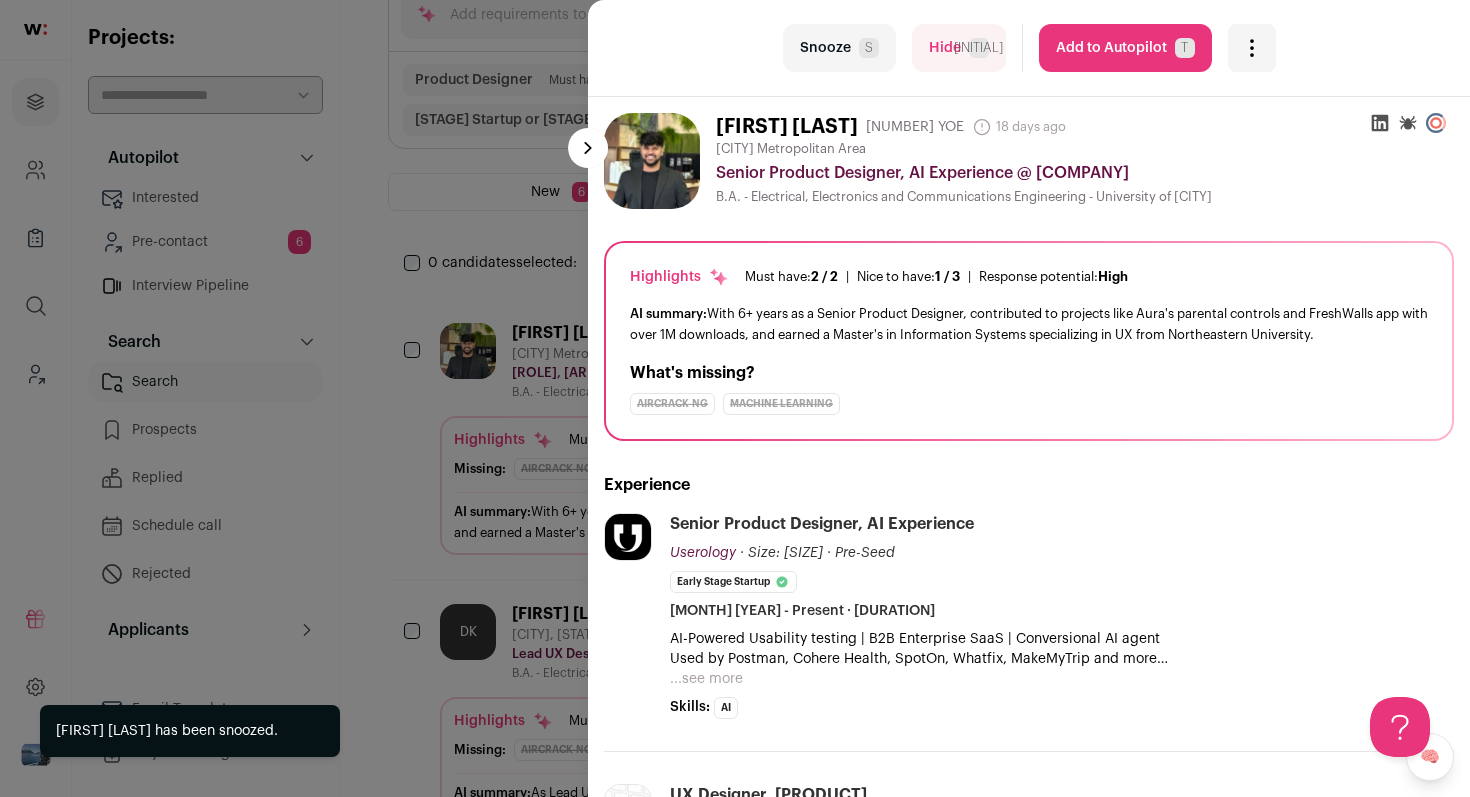 scroll, scrollTop: 192, scrollLeft: 0, axis: vertical 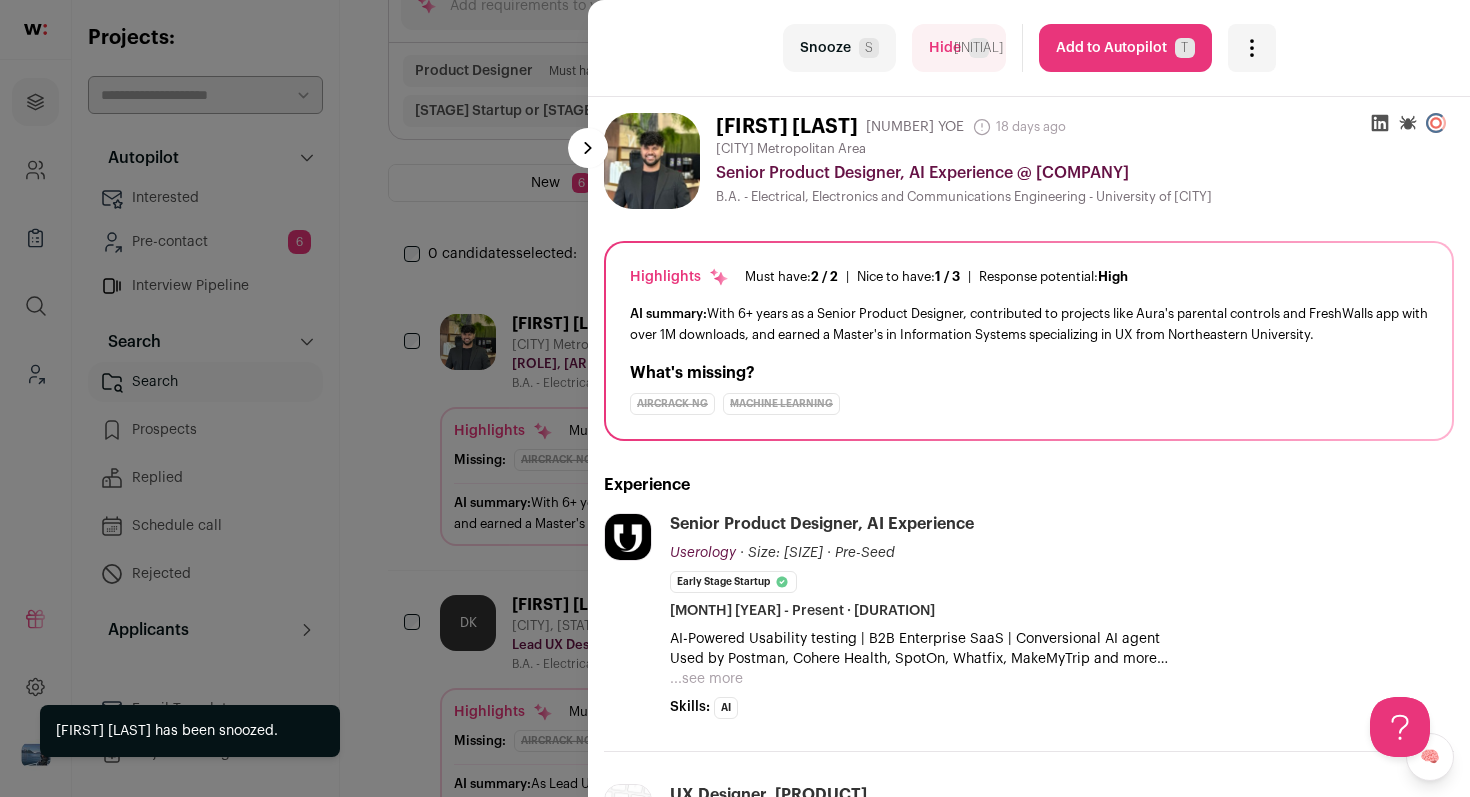 click on "Add to Autopilot
T" at bounding box center [1125, 48] 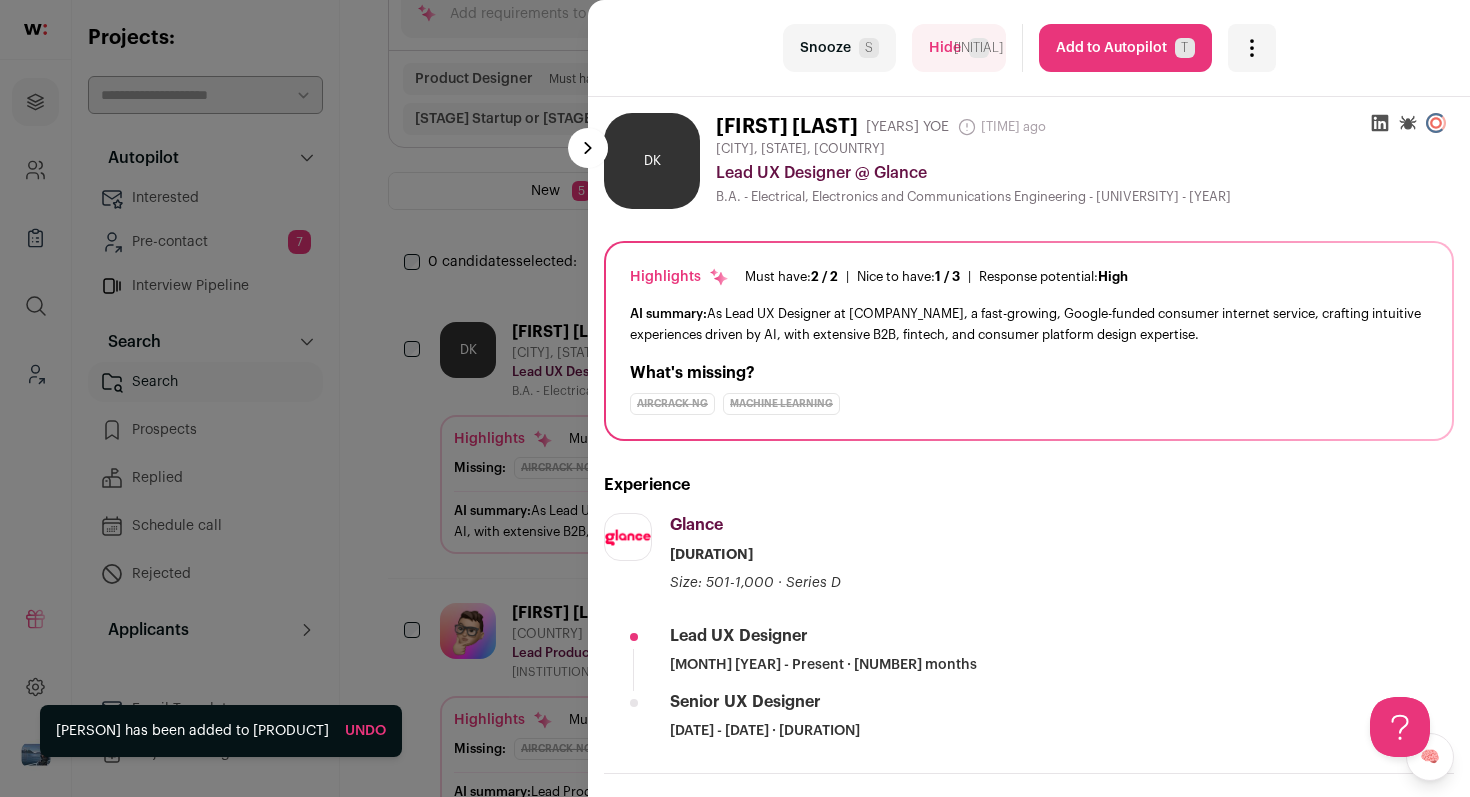 scroll, scrollTop: 192, scrollLeft: 0, axis: vertical 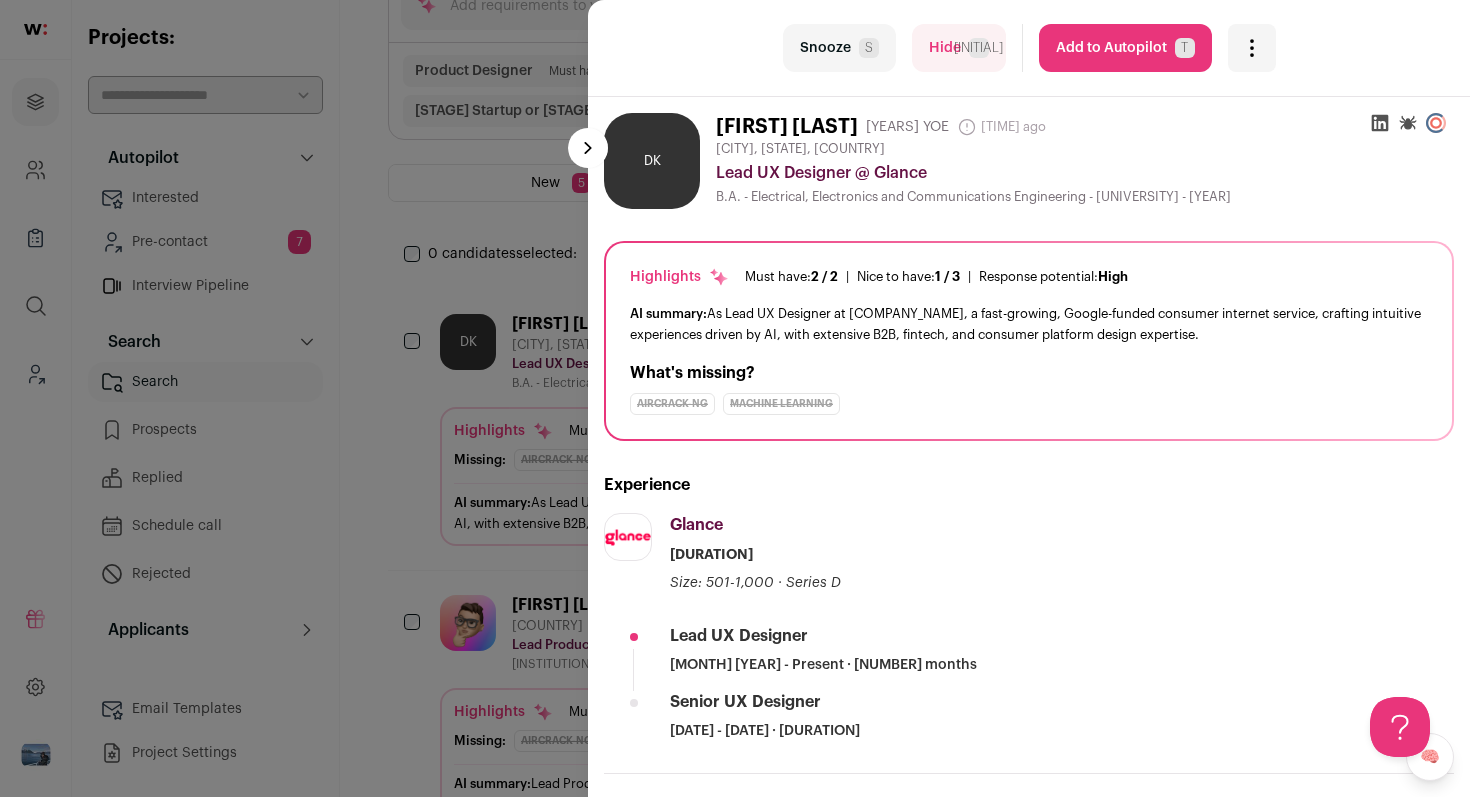 click on "Snooze
S" at bounding box center [839, 48] 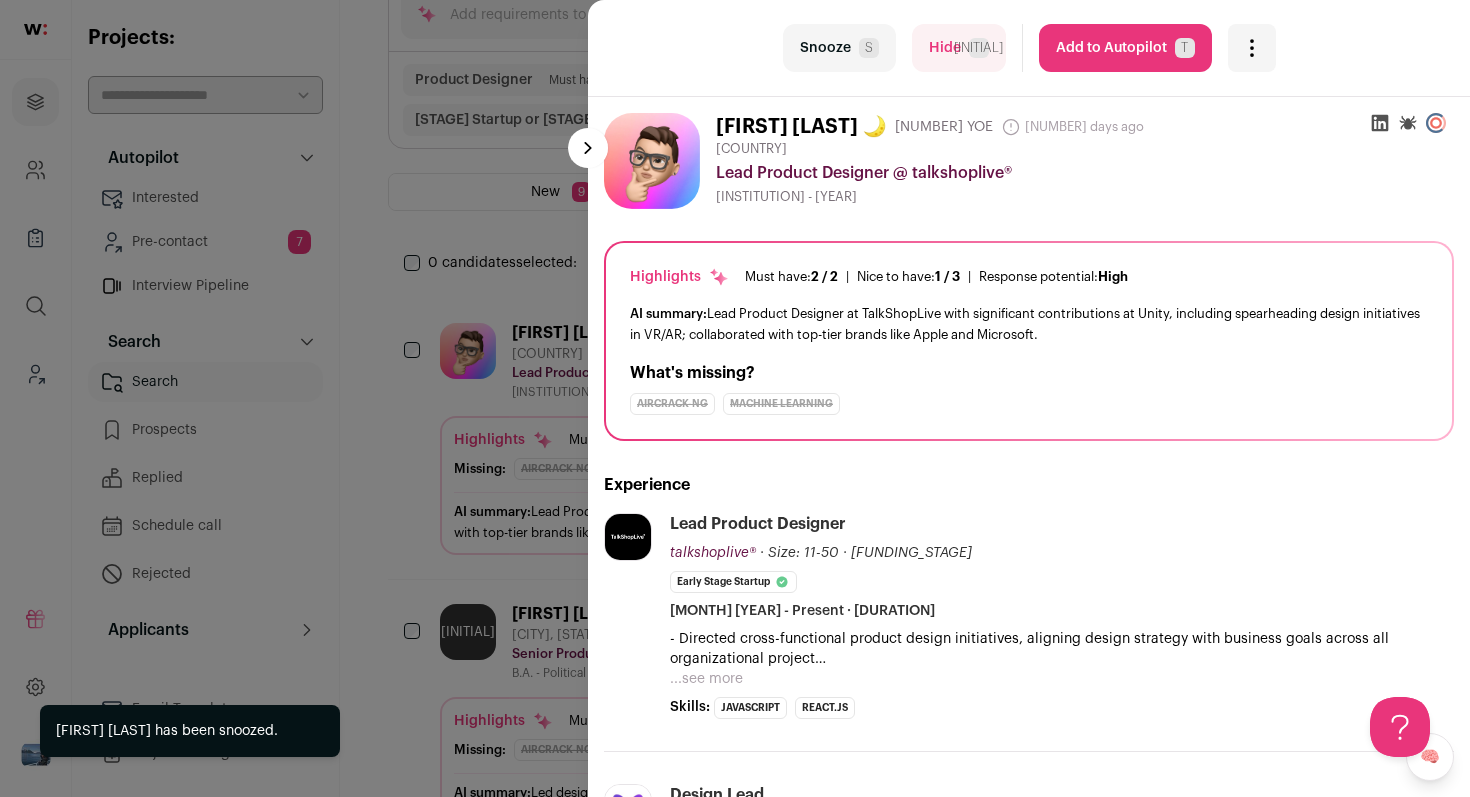 scroll, scrollTop: 192, scrollLeft: 0, axis: vertical 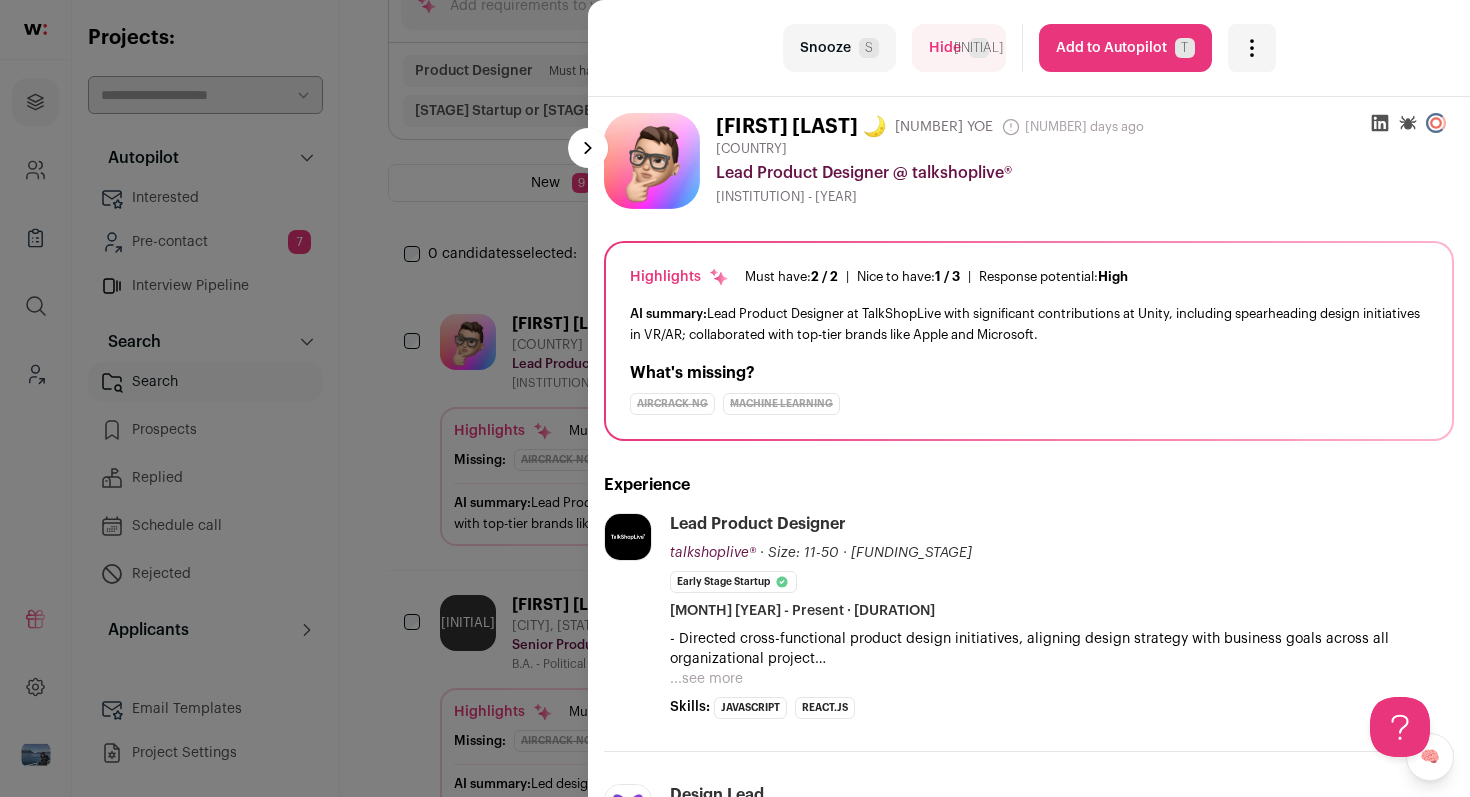 click on "Snooze
S" at bounding box center [839, 48] 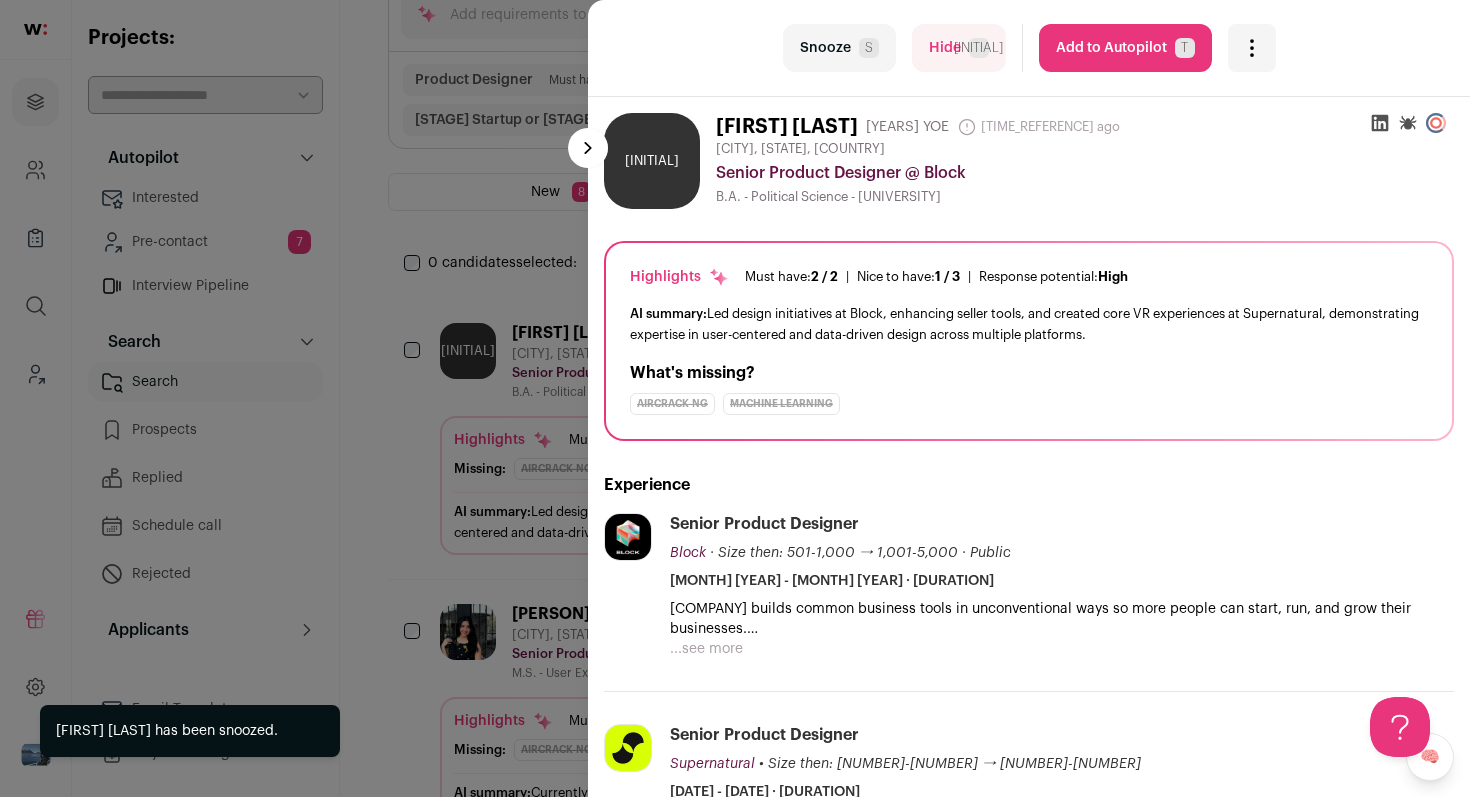 scroll, scrollTop: 192, scrollLeft: 0, axis: vertical 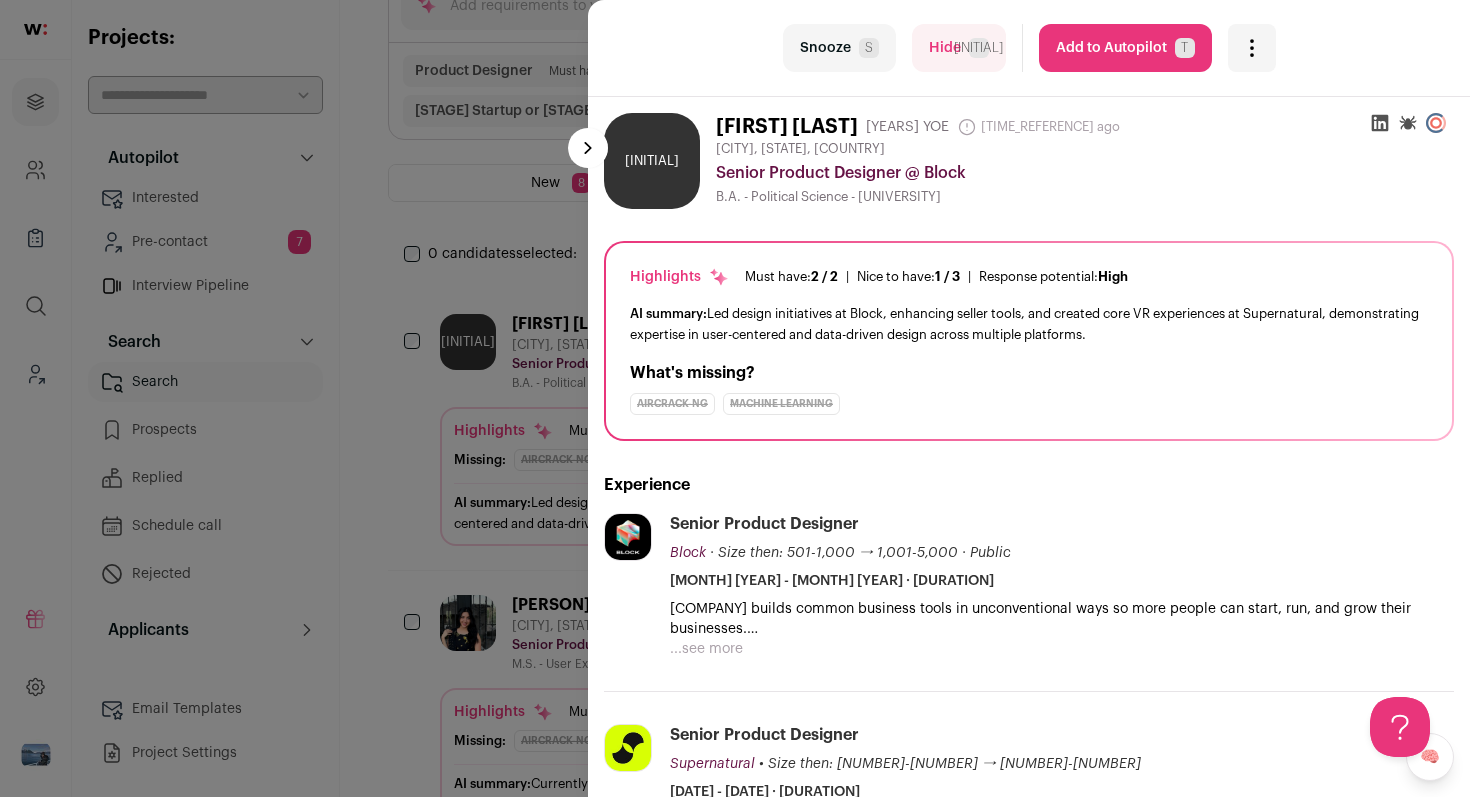 click on "Snooze
S" at bounding box center (839, 48) 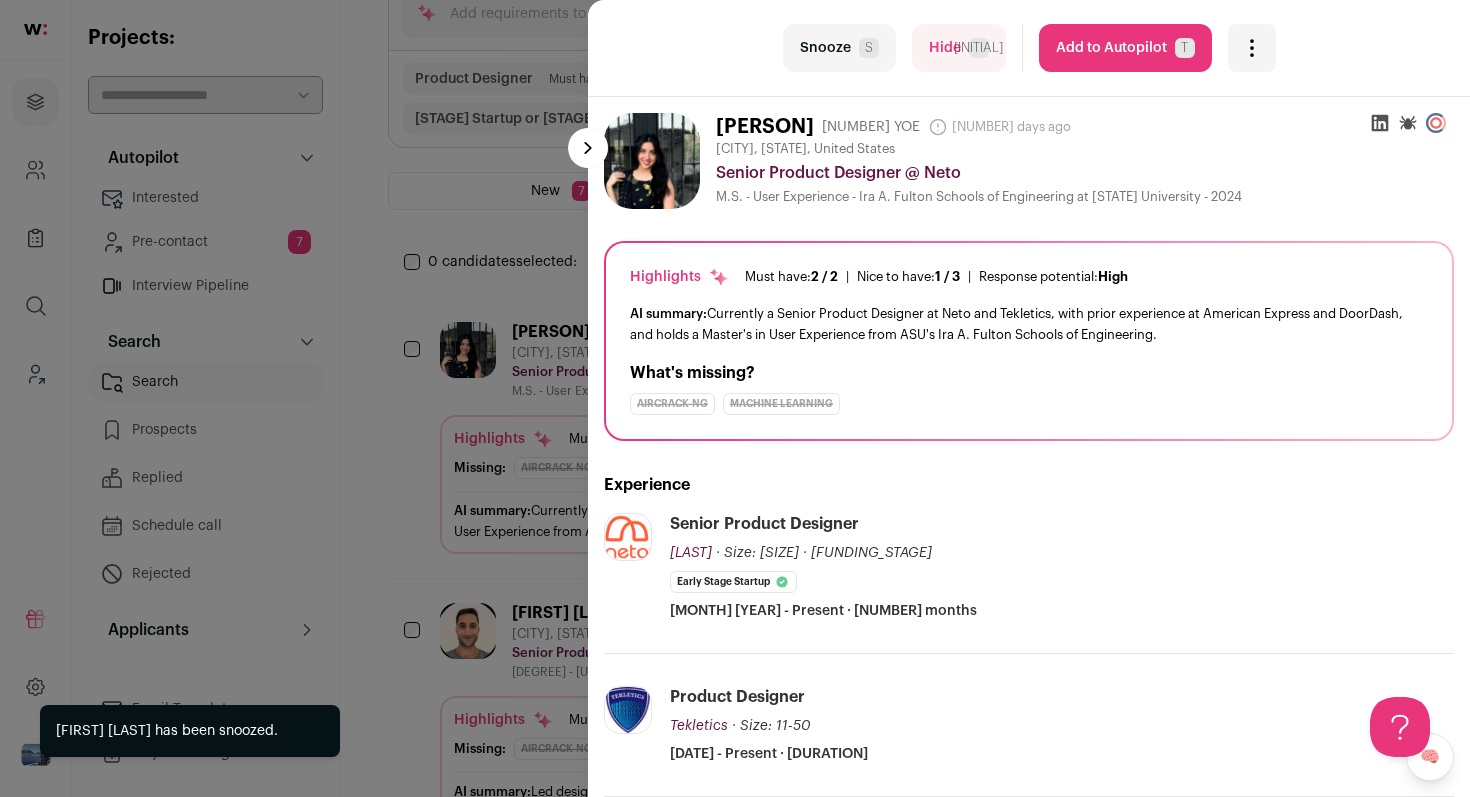 scroll, scrollTop: 192, scrollLeft: 0, axis: vertical 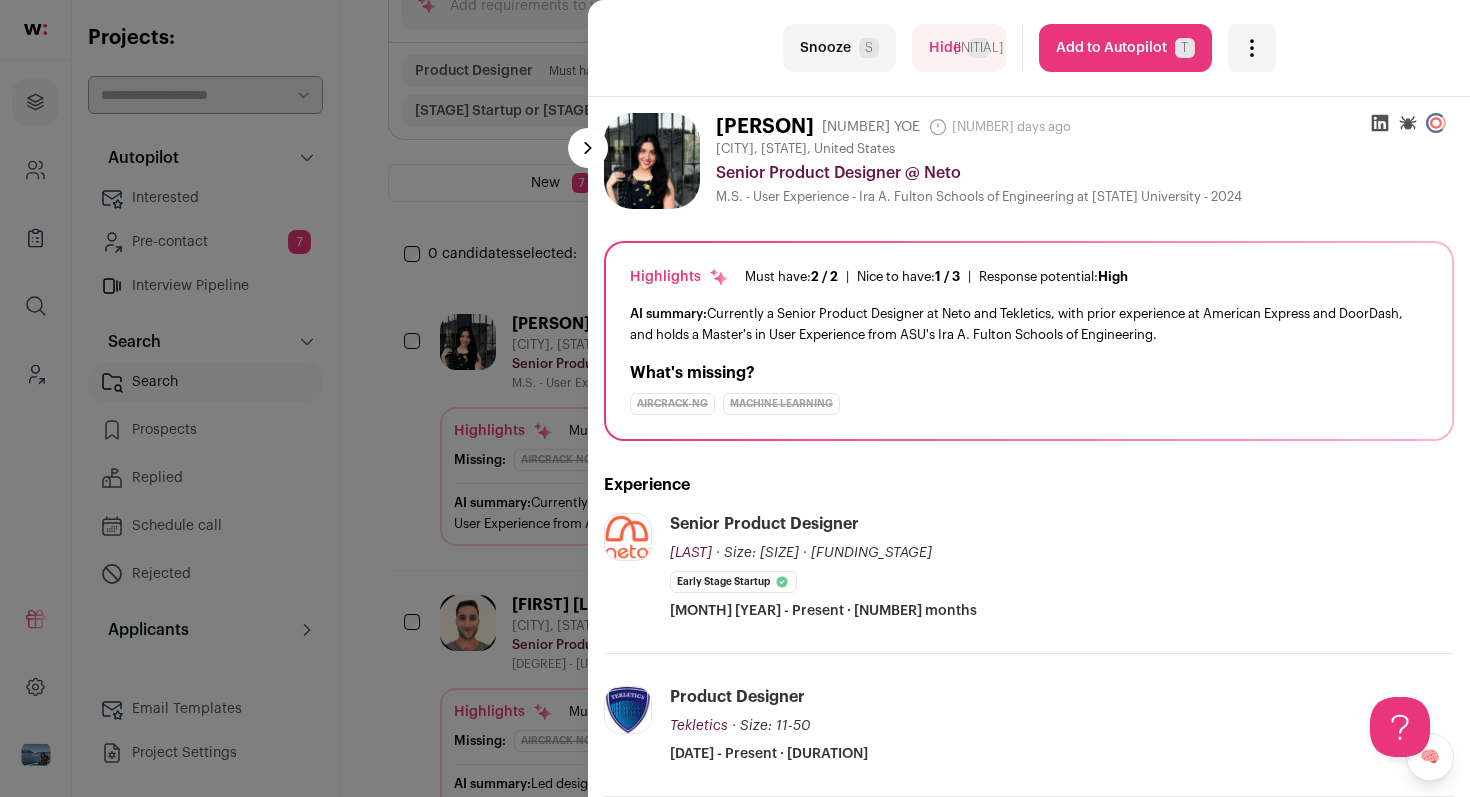 click on "Snooze
S" at bounding box center [839, 48] 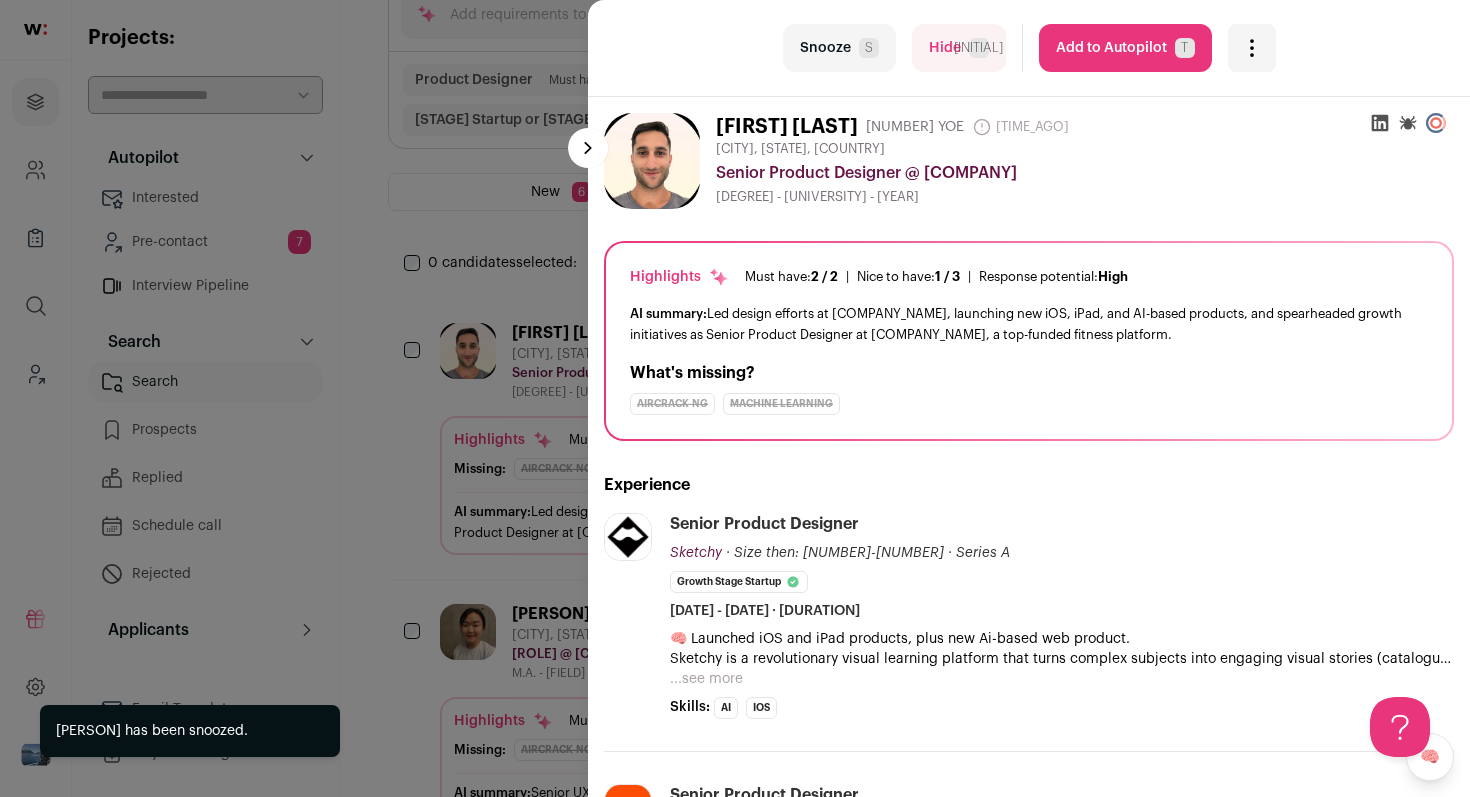 scroll, scrollTop: 192, scrollLeft: 0, axis: vertical 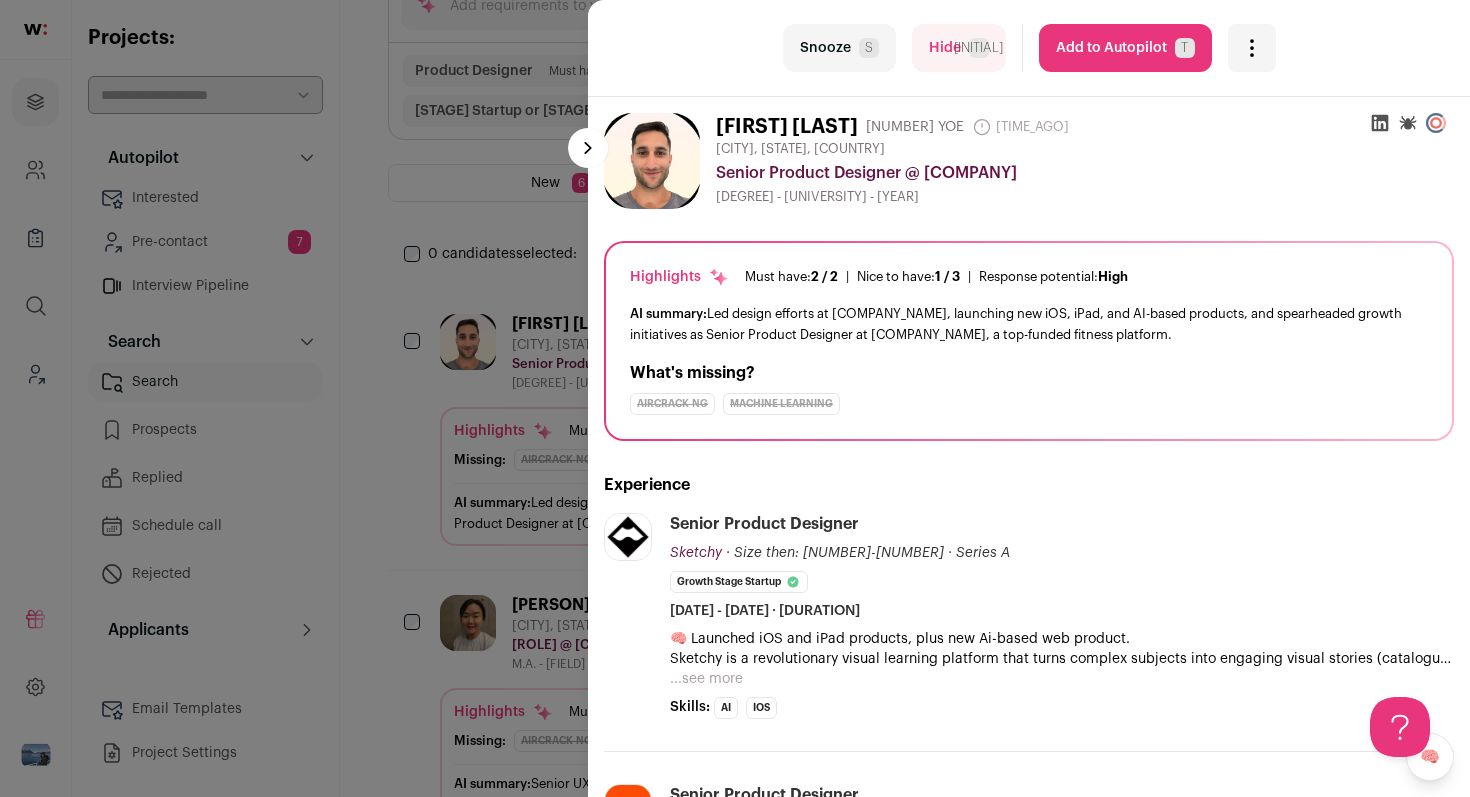 click on "S" at bounding box center (869, 48) 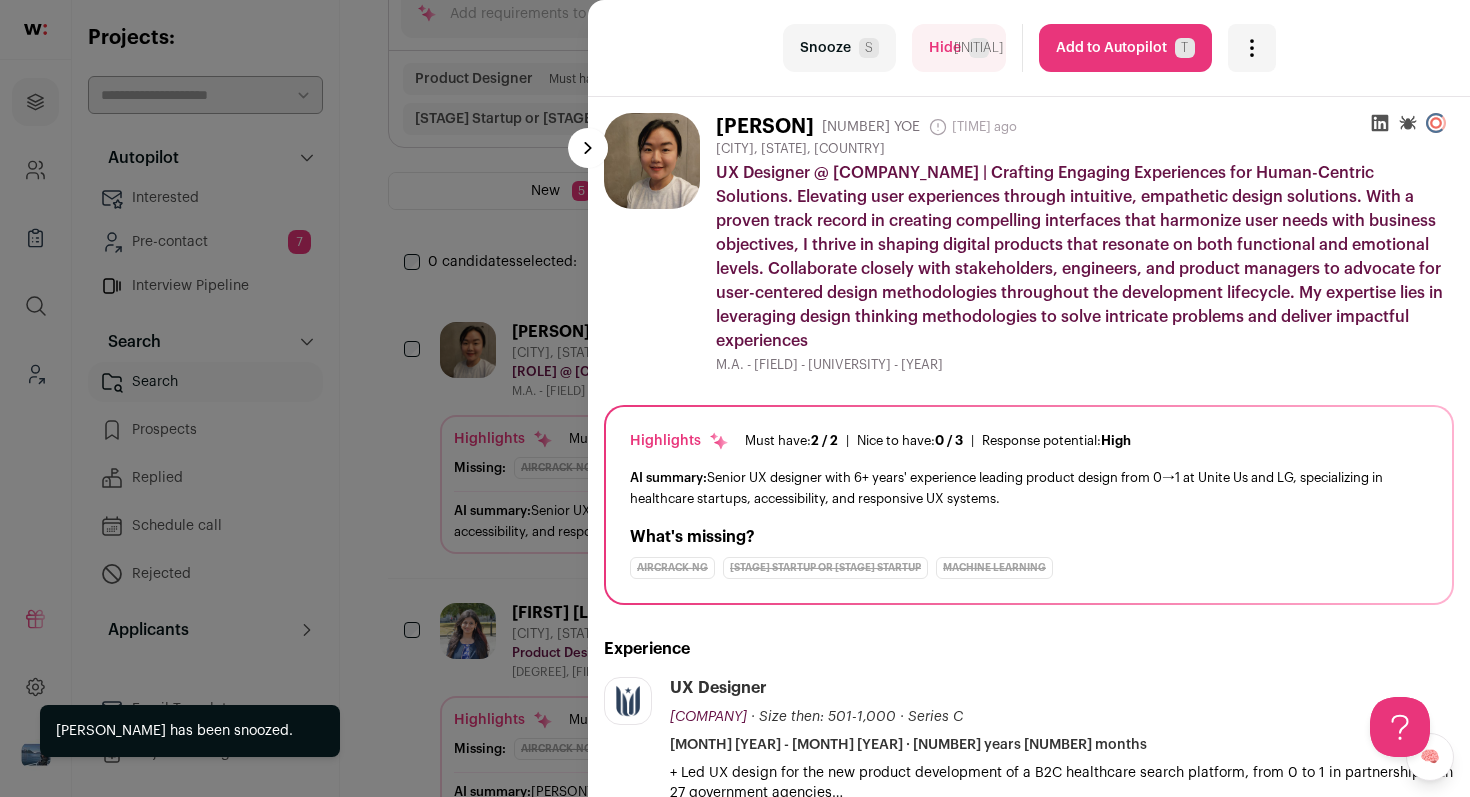 scroll, scrollTop: 192, scrollLeft: 0, axis: vertical 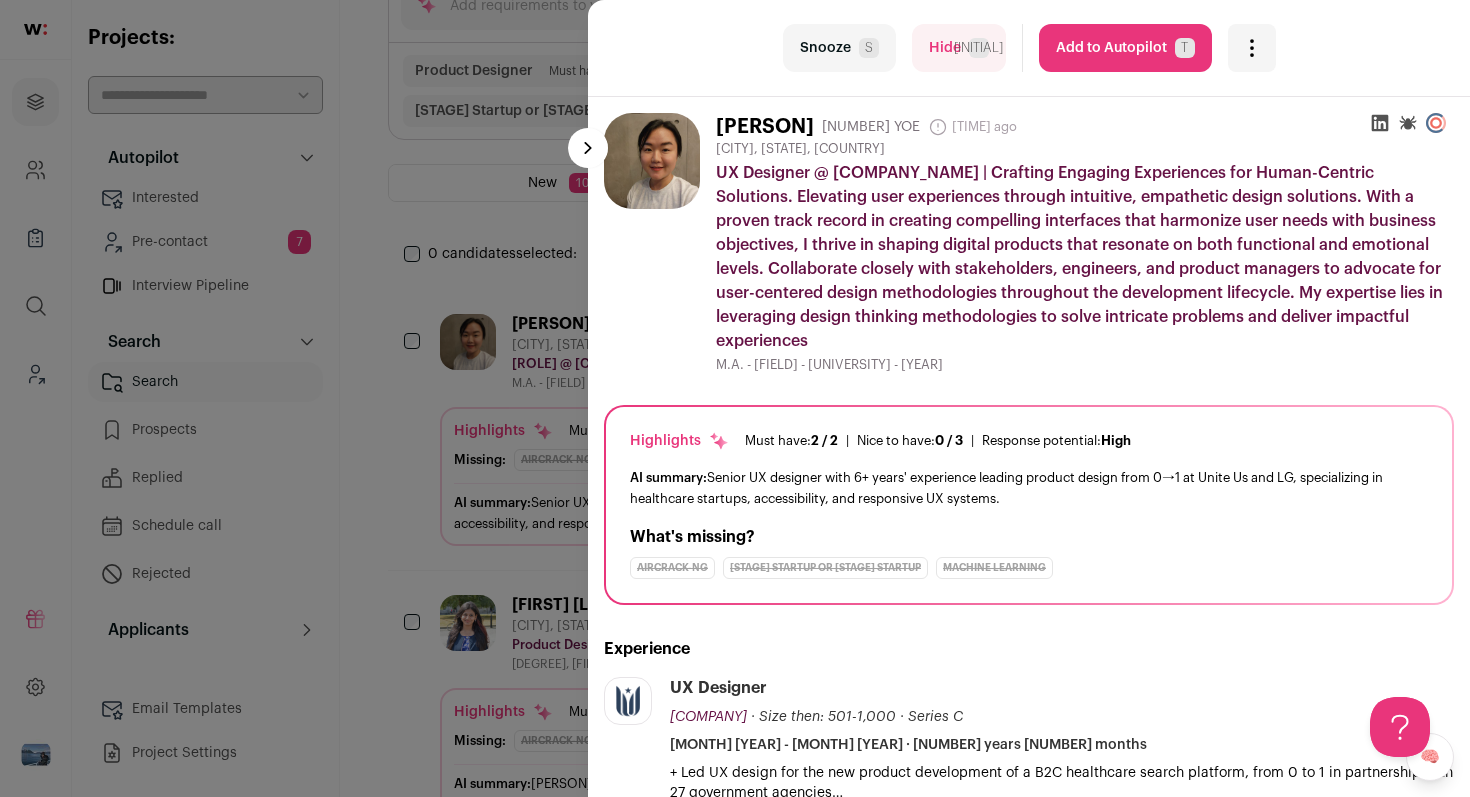 click on "Snooze
S" at bounding box center [839, 48] 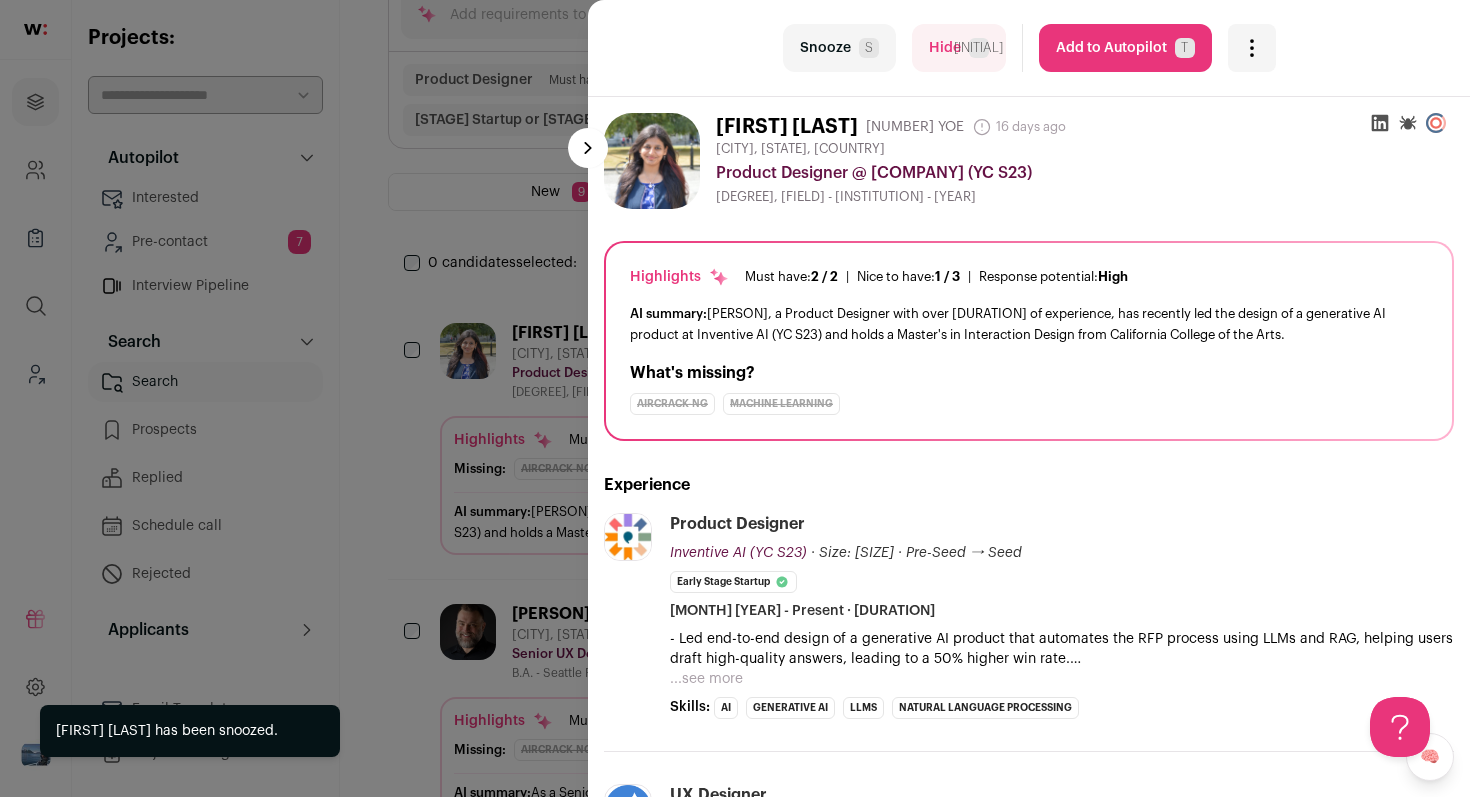 scroll, scrollTop: 192, scrollLeft: 0, axis: vertical 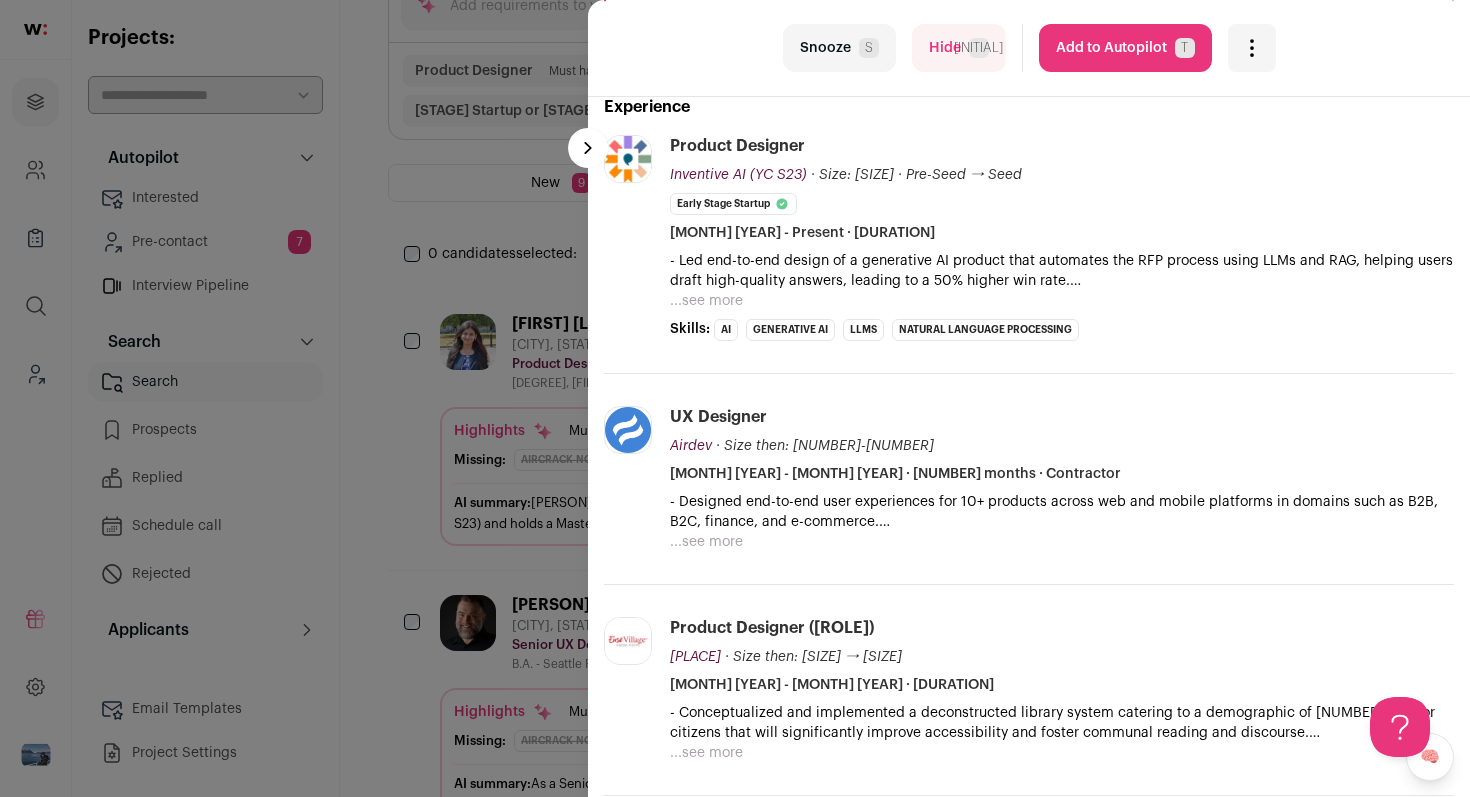 click on "Snooze
S" at bounding box center [839, 48] 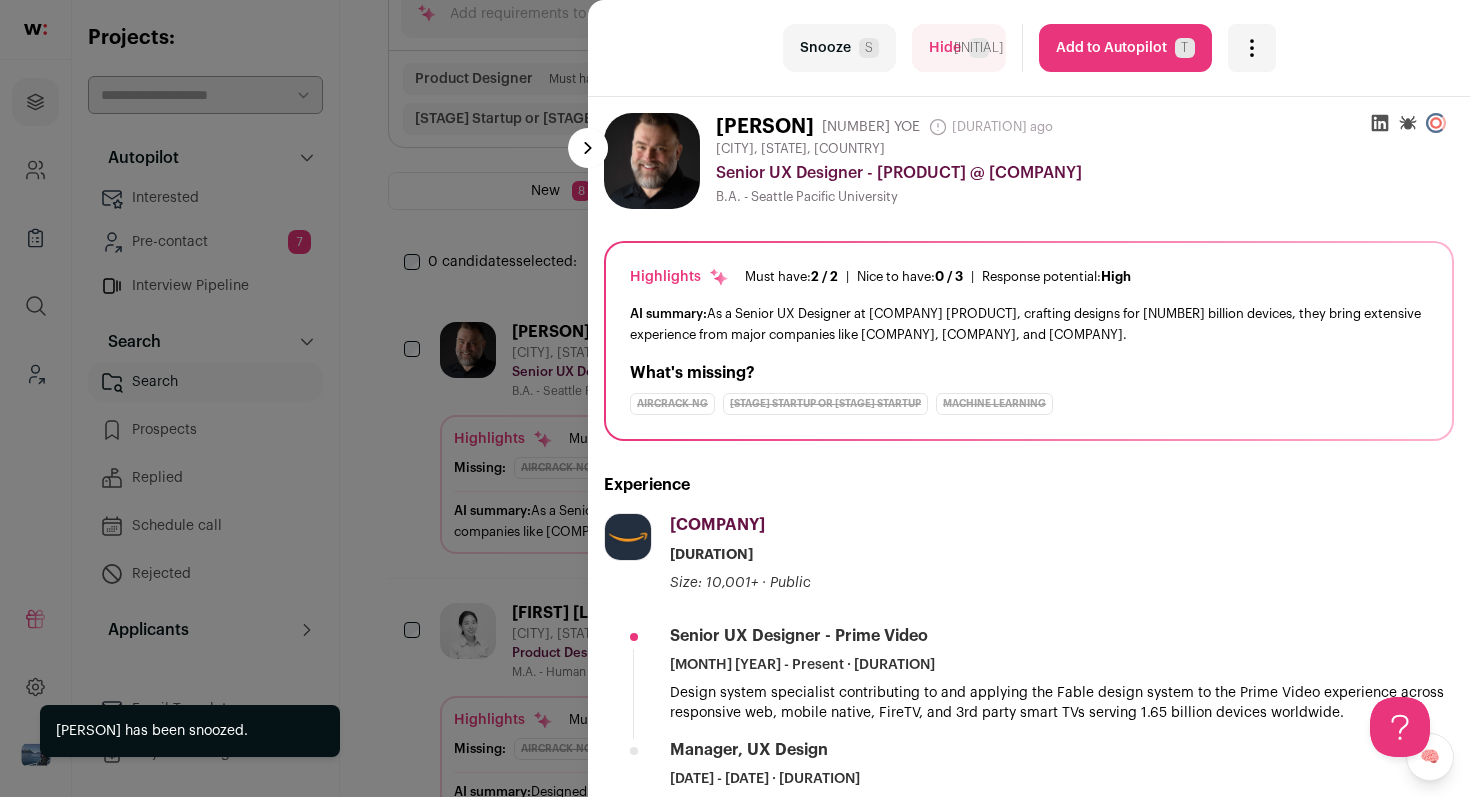 scroll, scrollTop: 192, scrollLeft: 0, axis: vertical 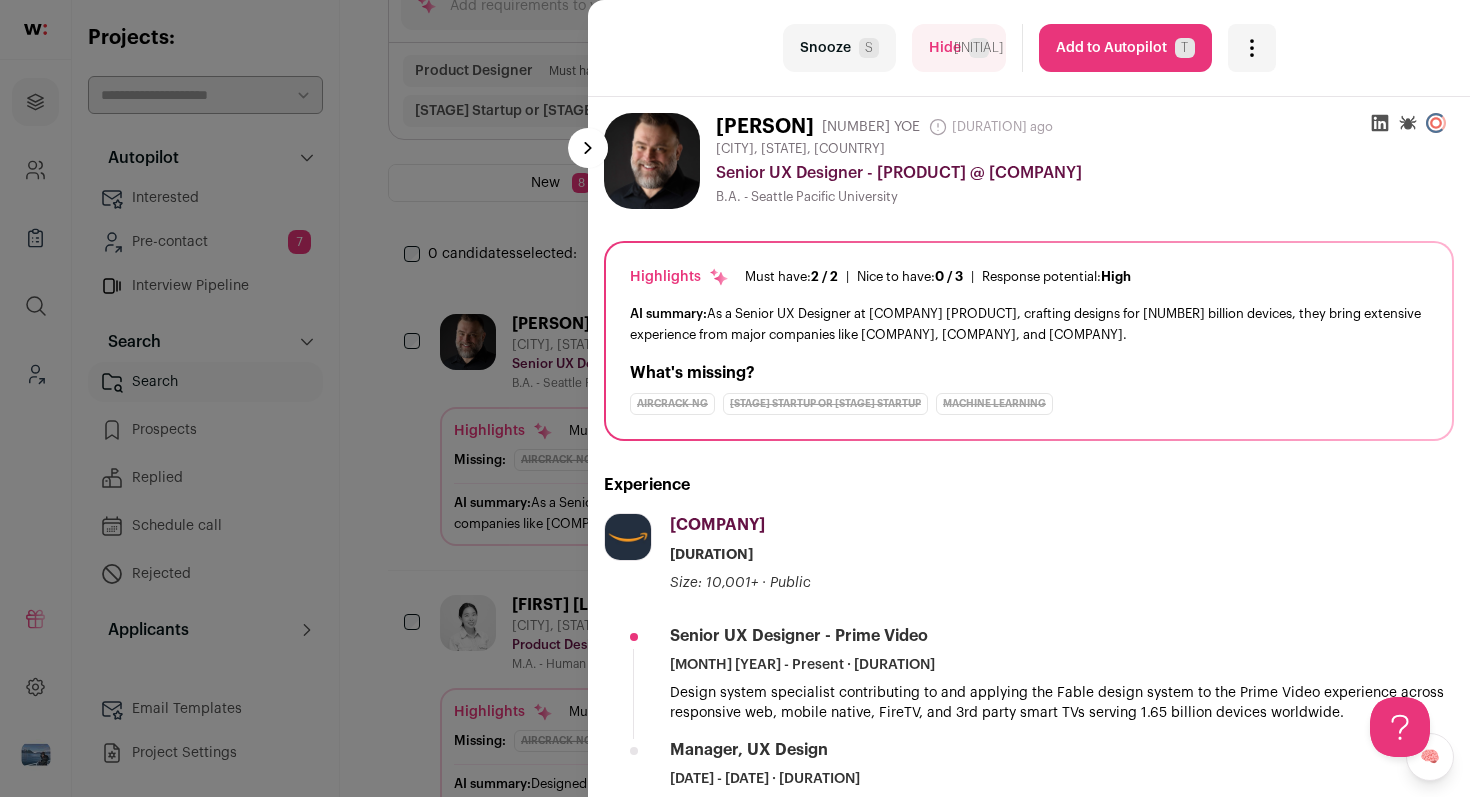 click on "Snooze
S" at bounding box center [839, 48] 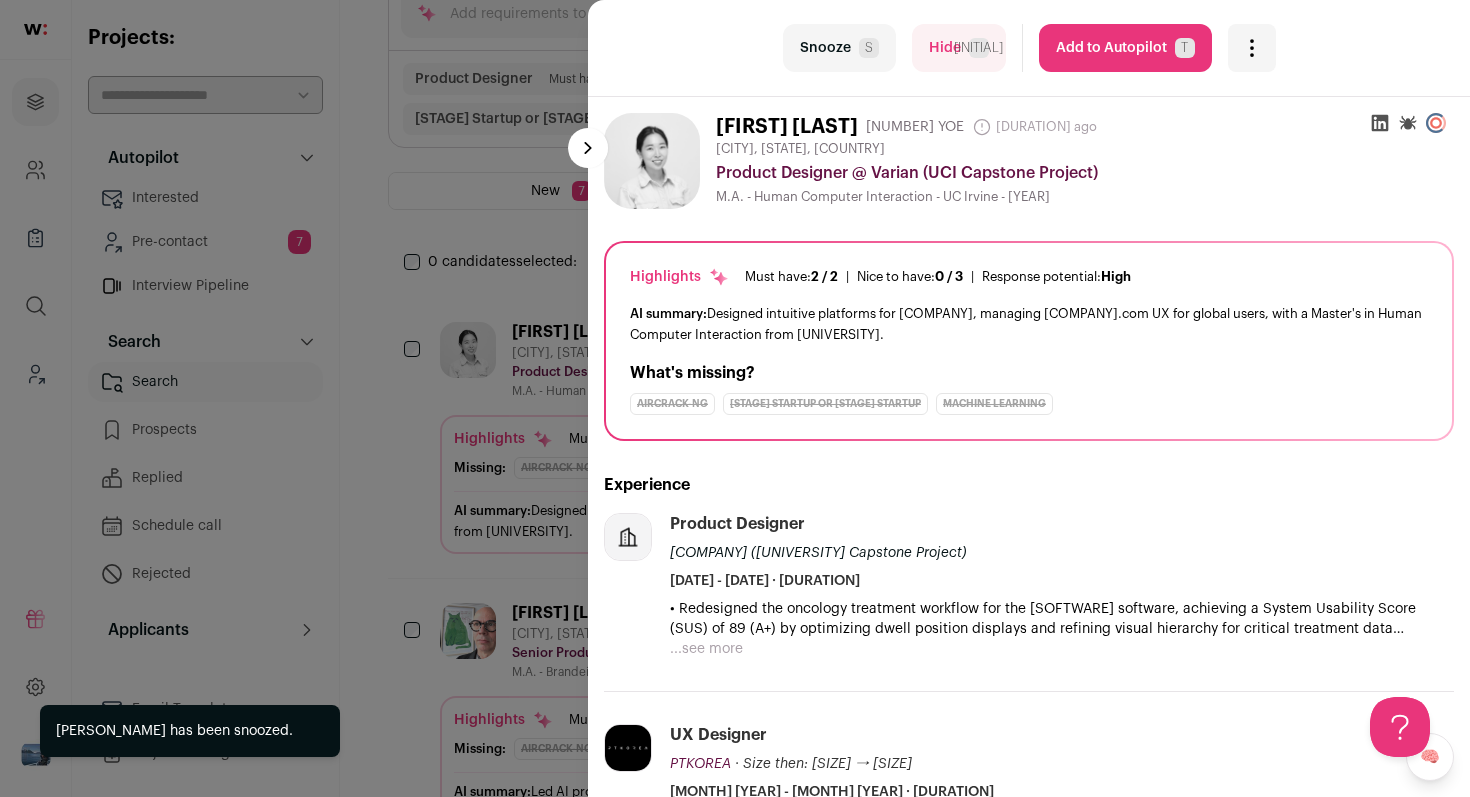 scroll, scrollTop: 192, scrollLeft: 0, axis: vertical 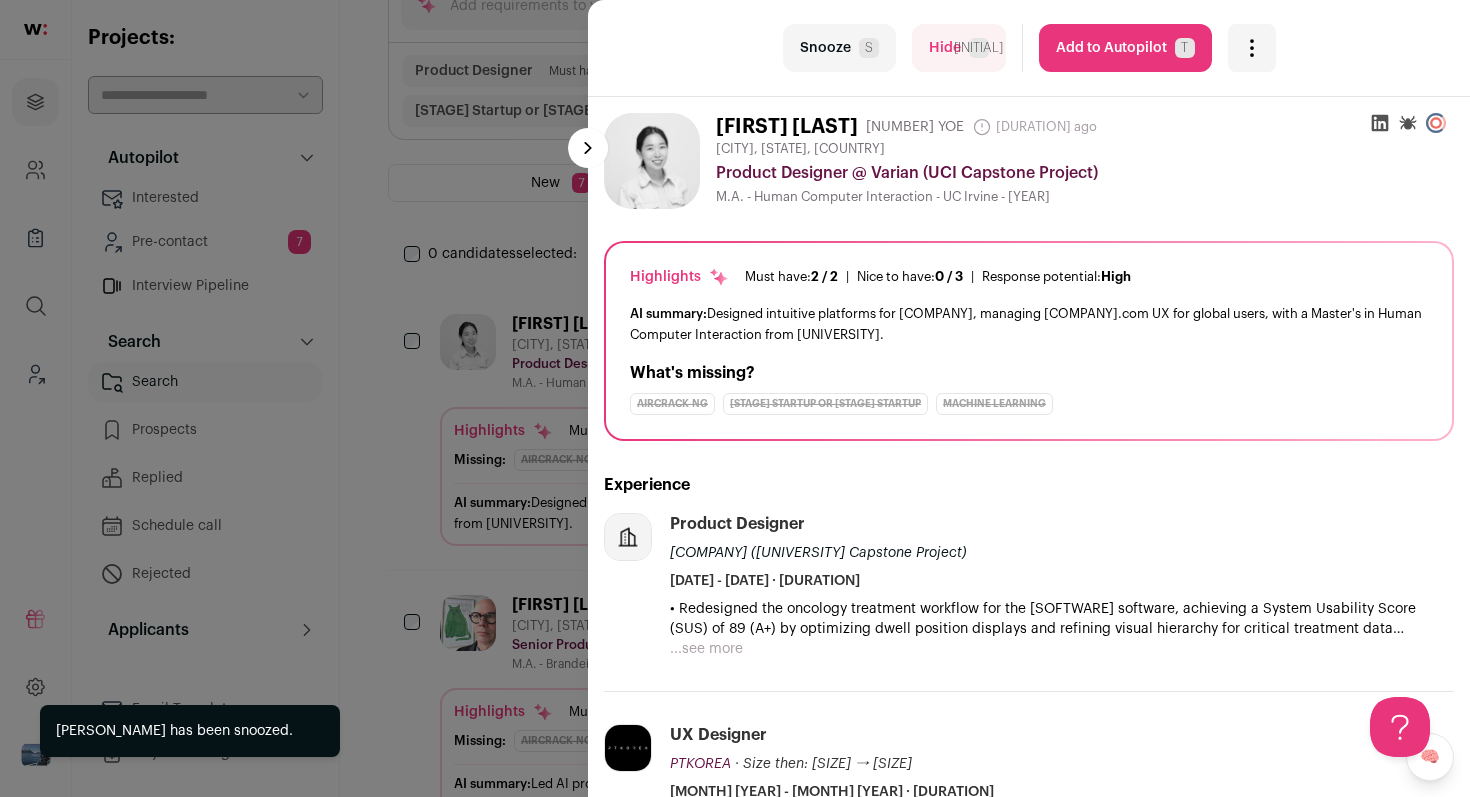 click on "Snooze
S" at bounding box center (839, 48) 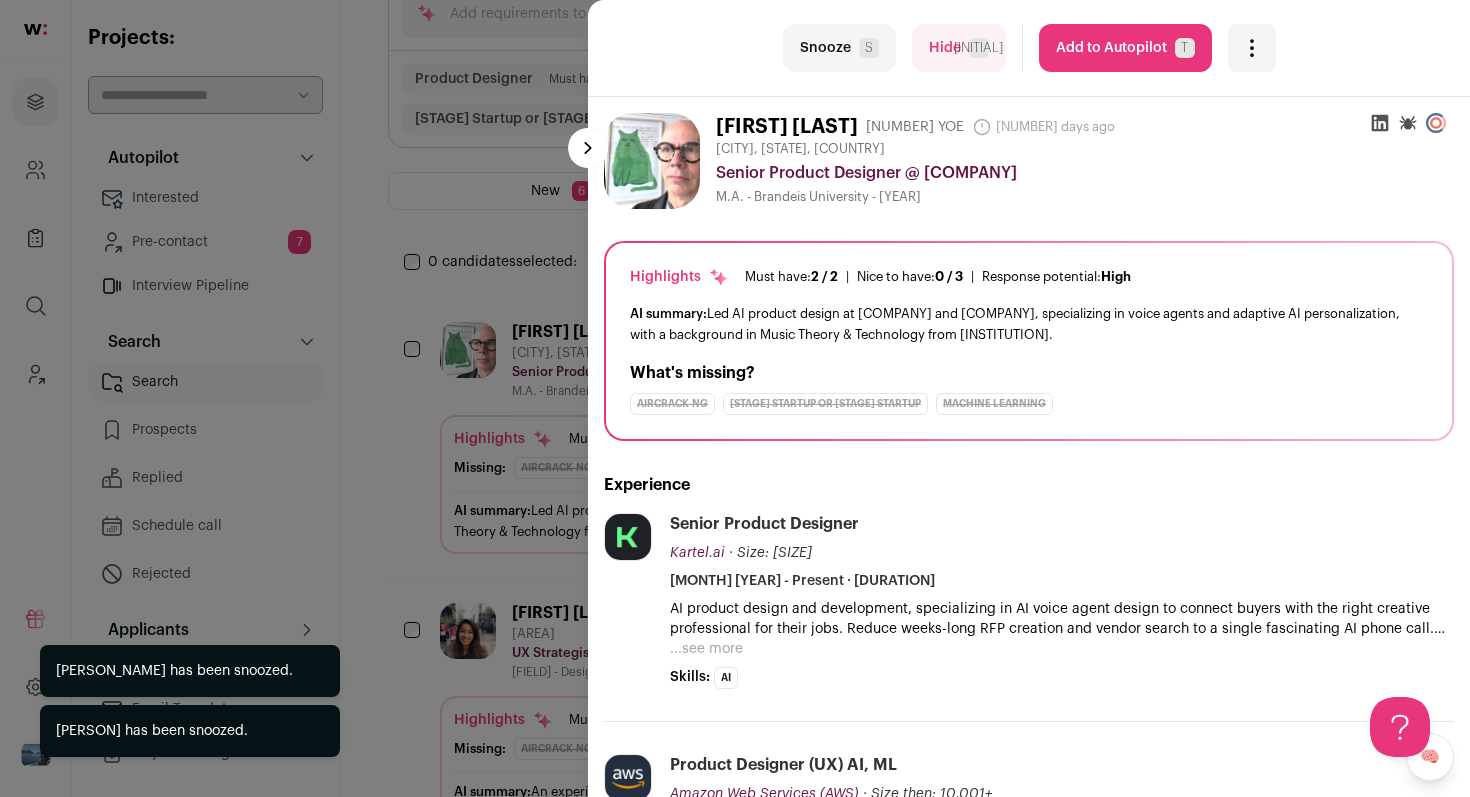 scroll, scrollTop: 192, scrollLeft: 0, axis: vertical 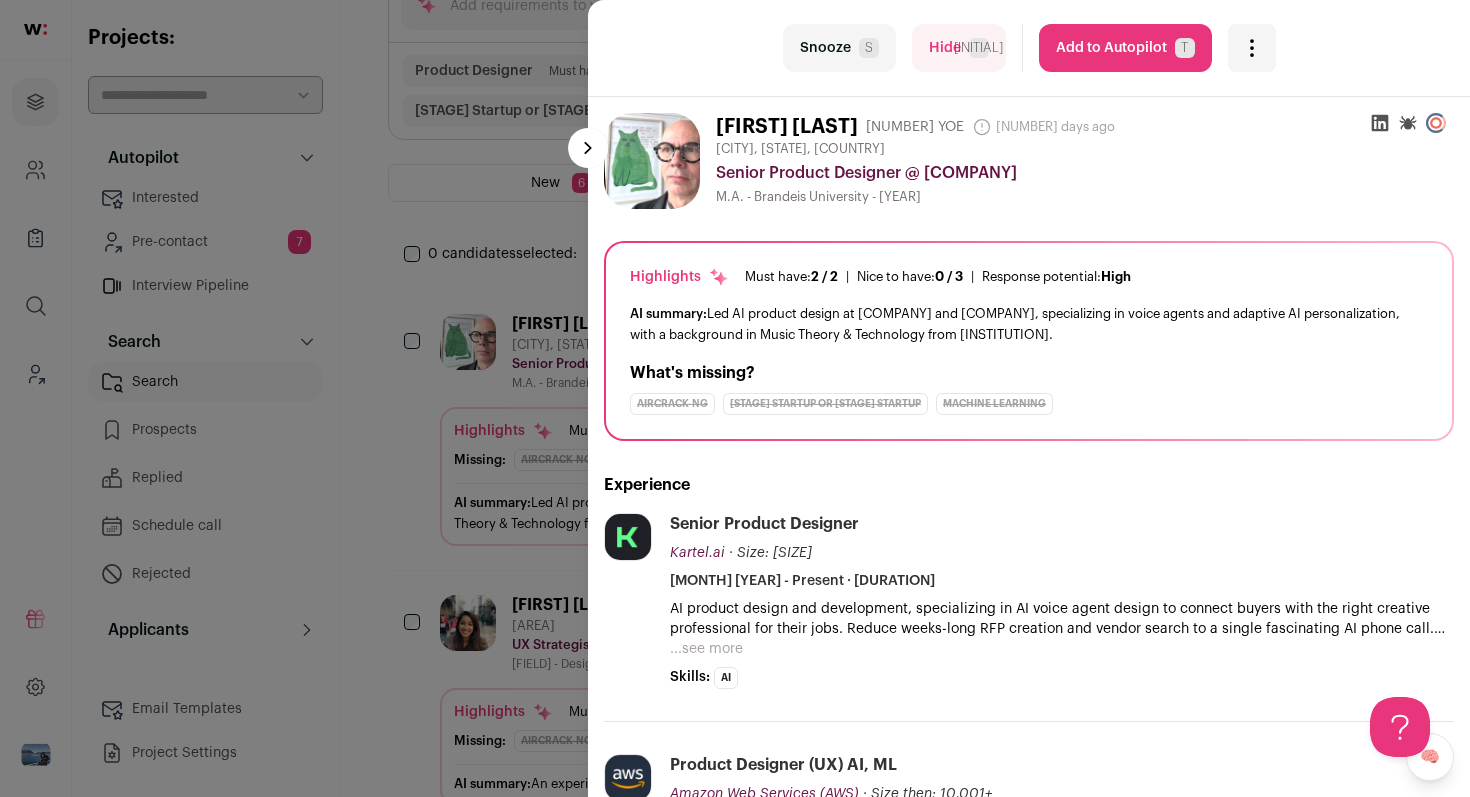 click on "Snooze
S" at bounding box center [839, 48] 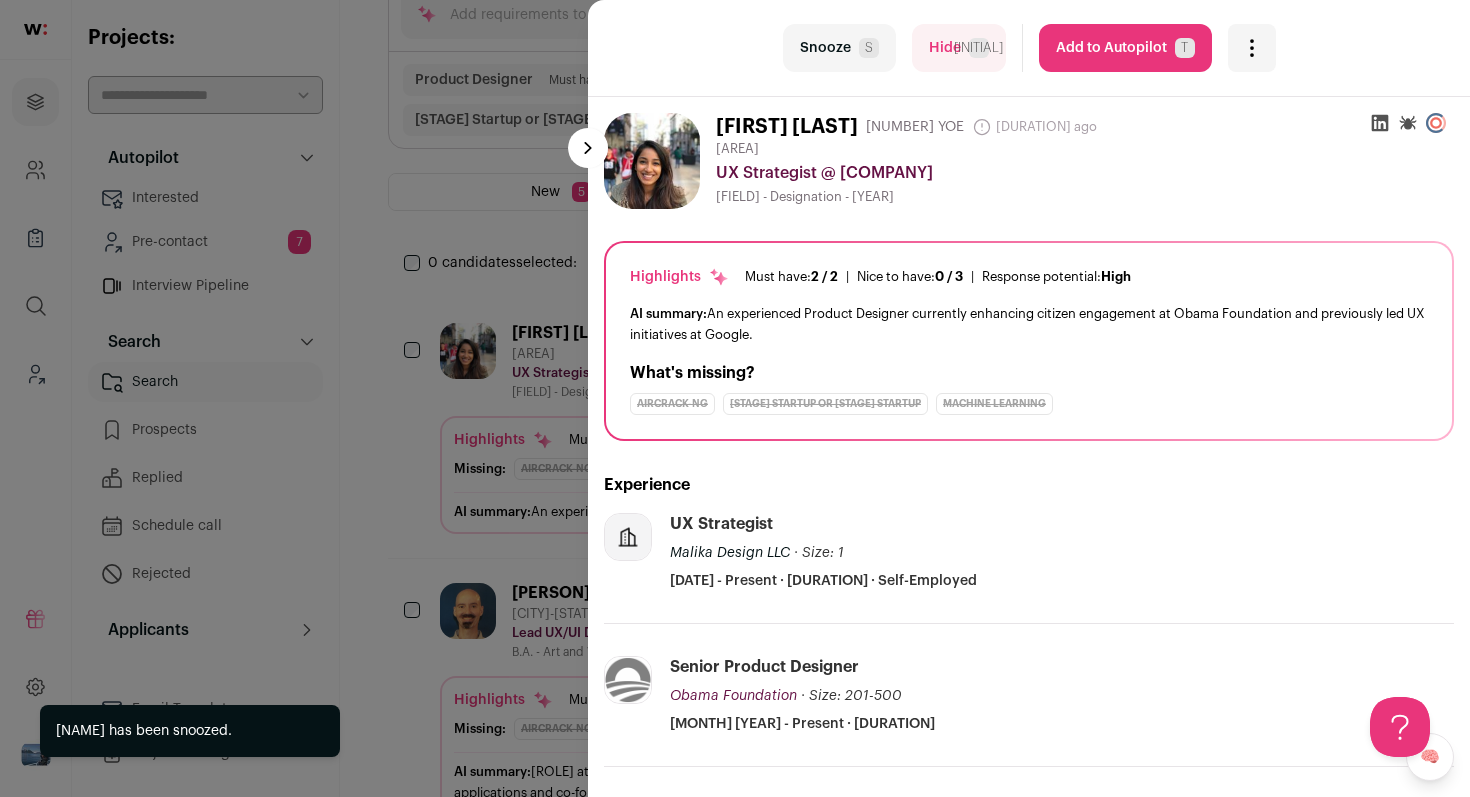 scroll, scrollTop: 192, scrollLeft: 0, axis: vertical 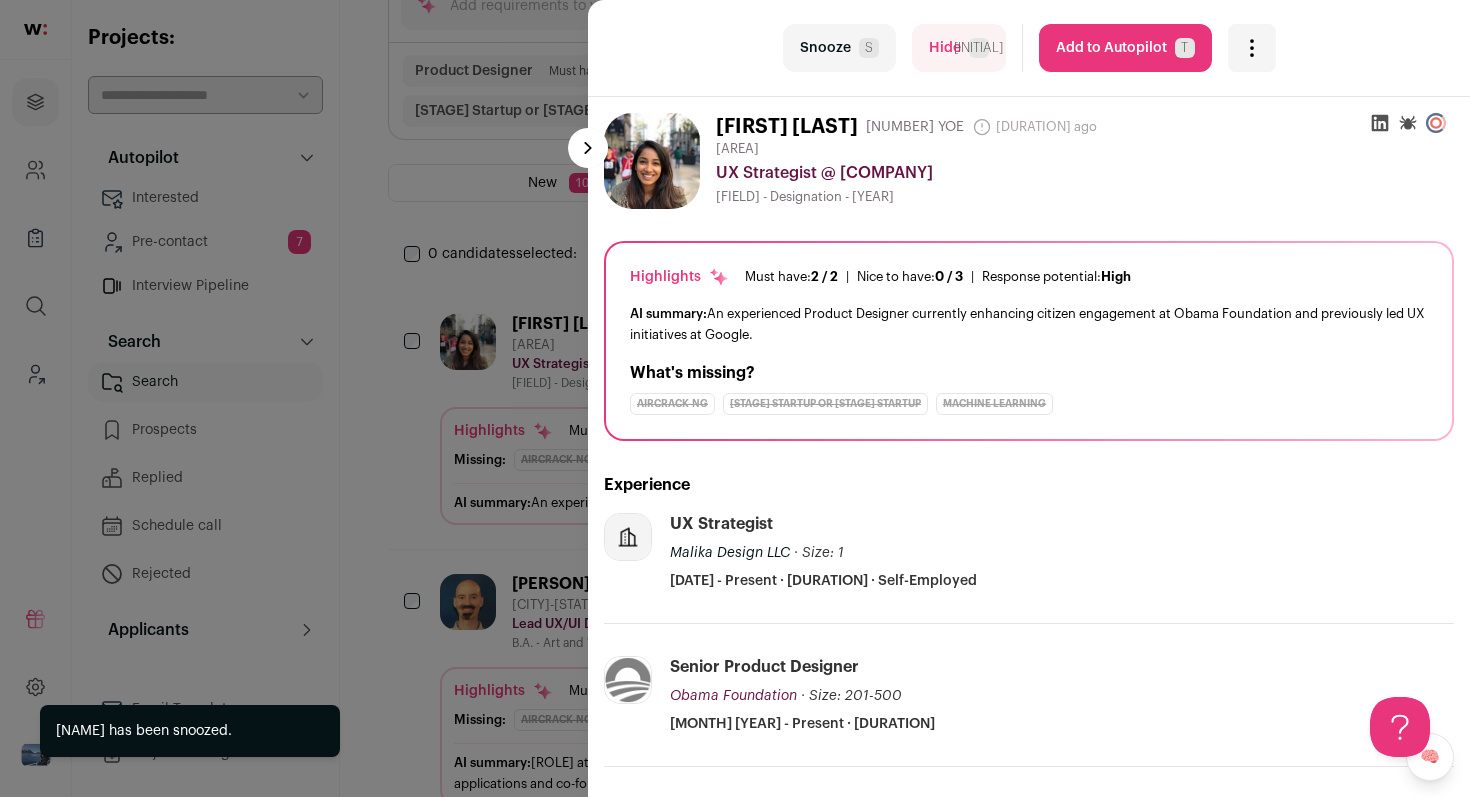 click on "Snooze
S" at bounding box center (839, 48) 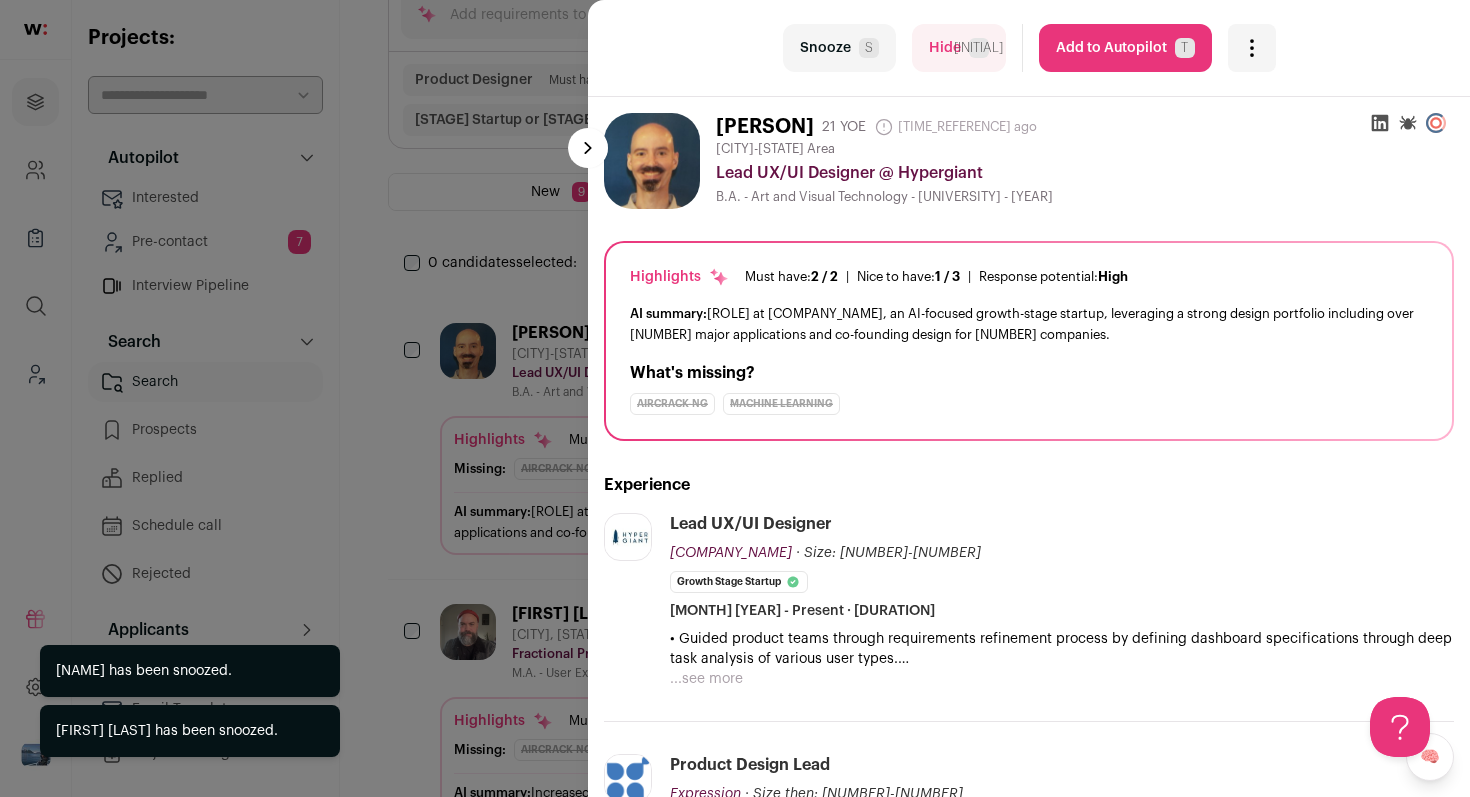 scroll, scrollTop: 192, scrollLeft: 0, axis: vertical 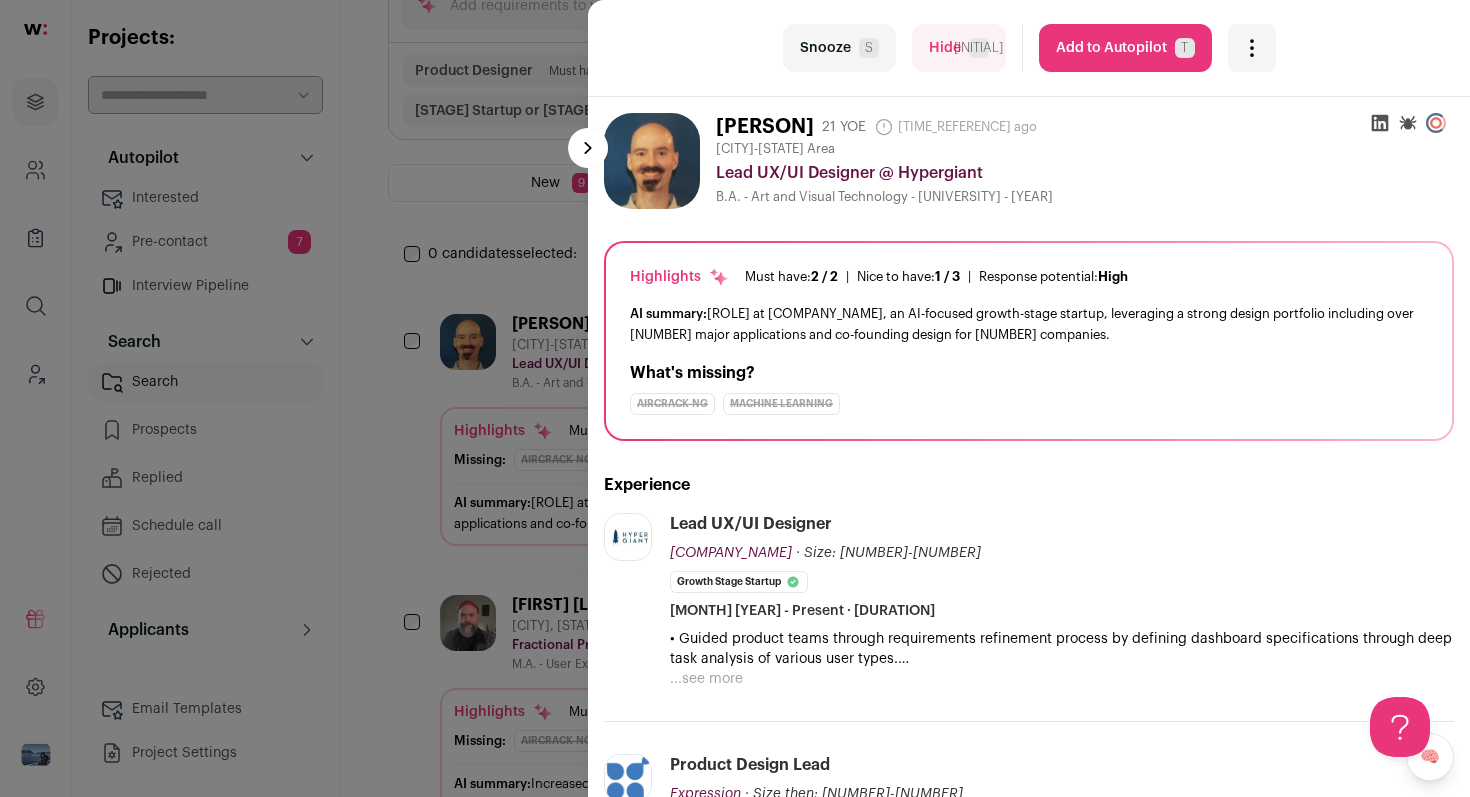 click on "Snooze
S" at bounding box center [839, 48] 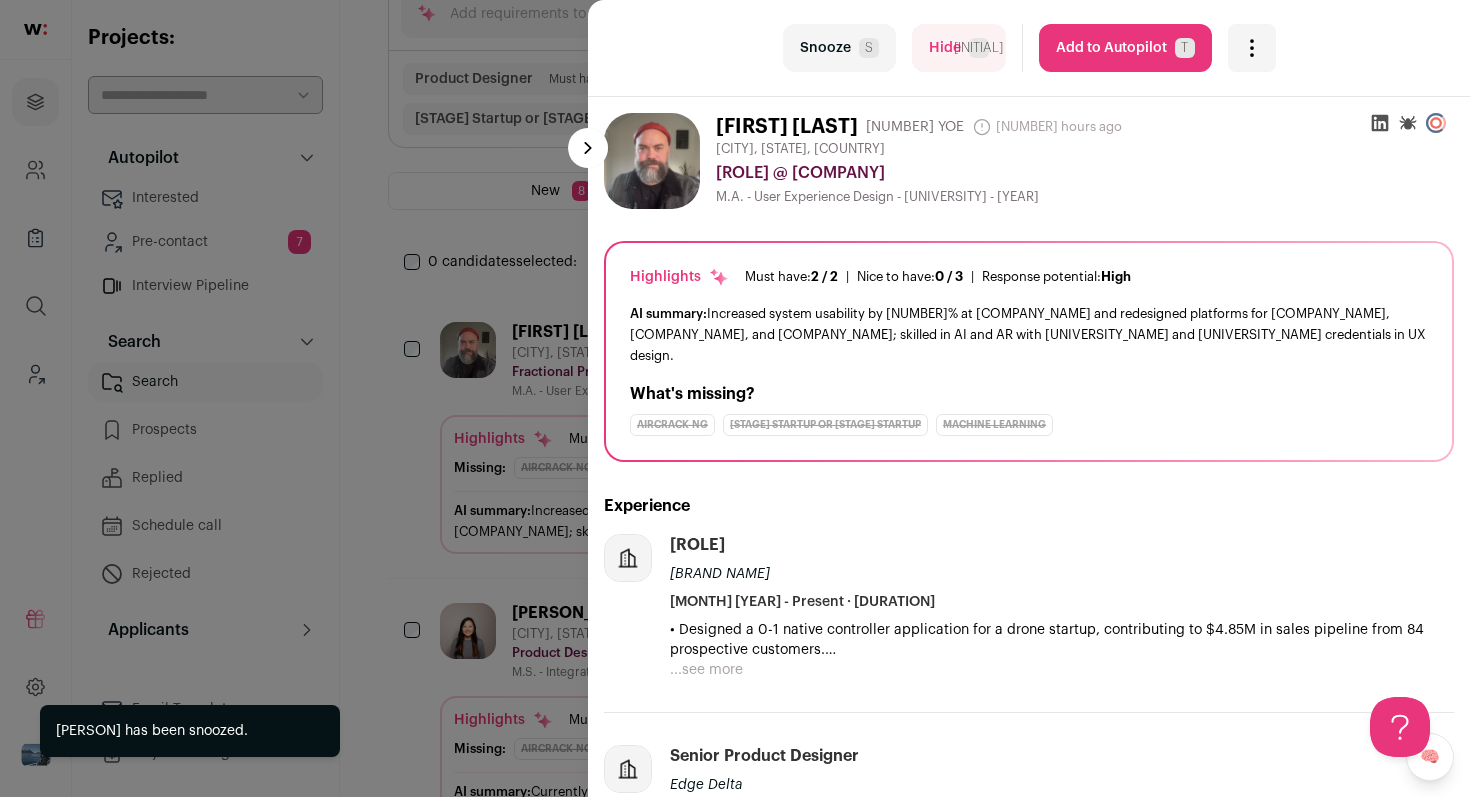 scroll, scrollTop: 192, scrollLeft: 0, axis: vertical 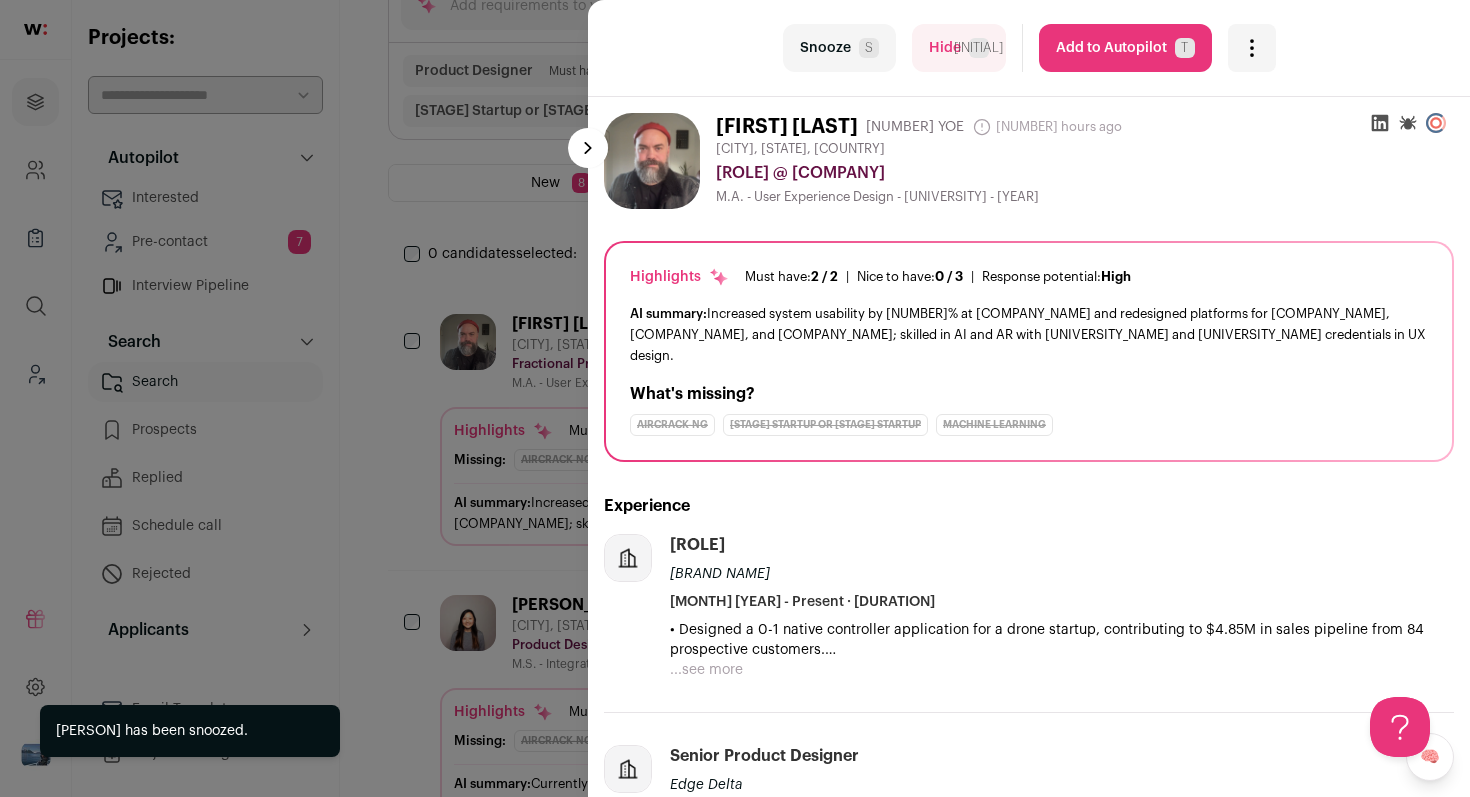 click on "Snooze
S" at bounding box center [839, 48] 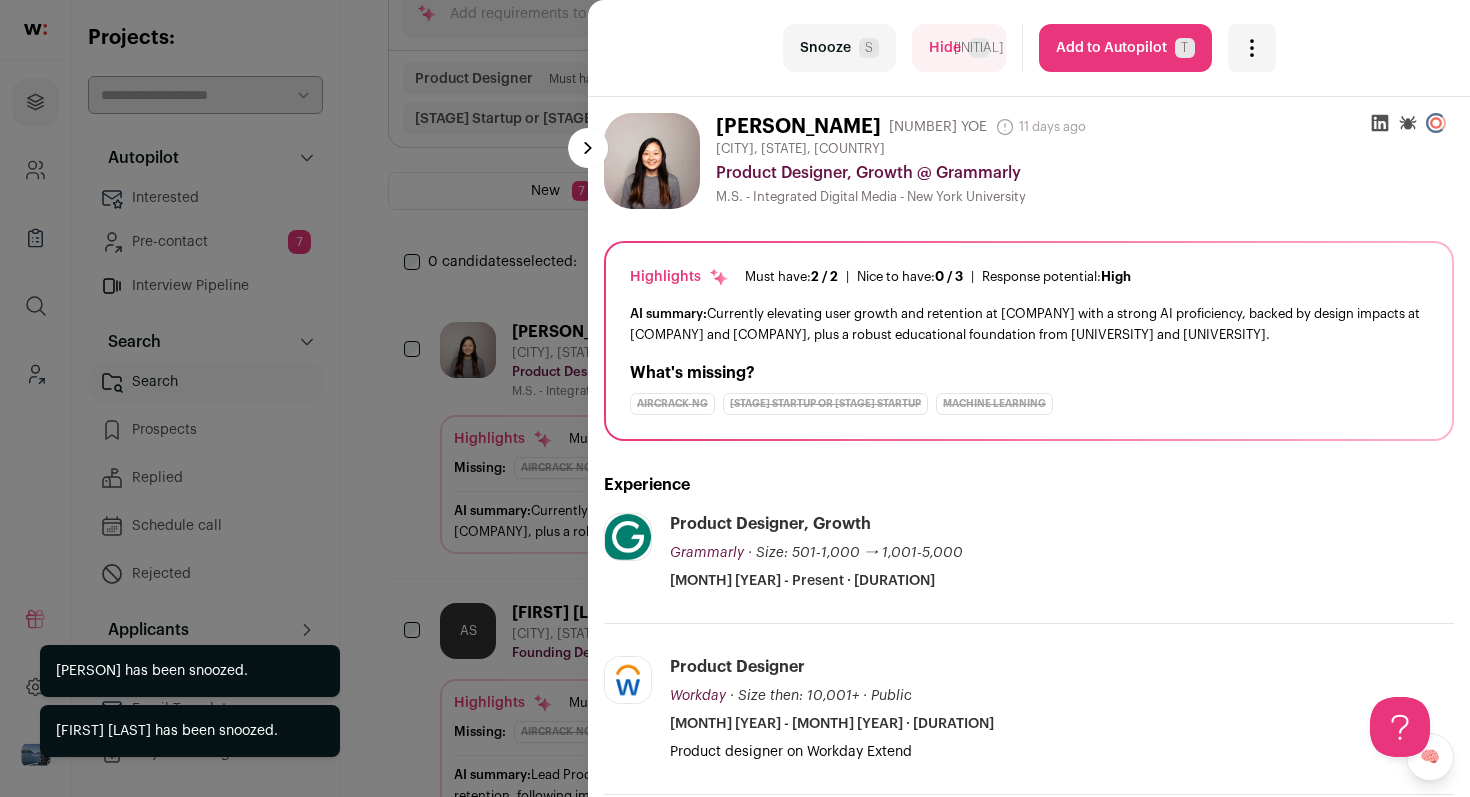 scroll, scrollTop: 192, scrollLeft: 0, axis: vertical 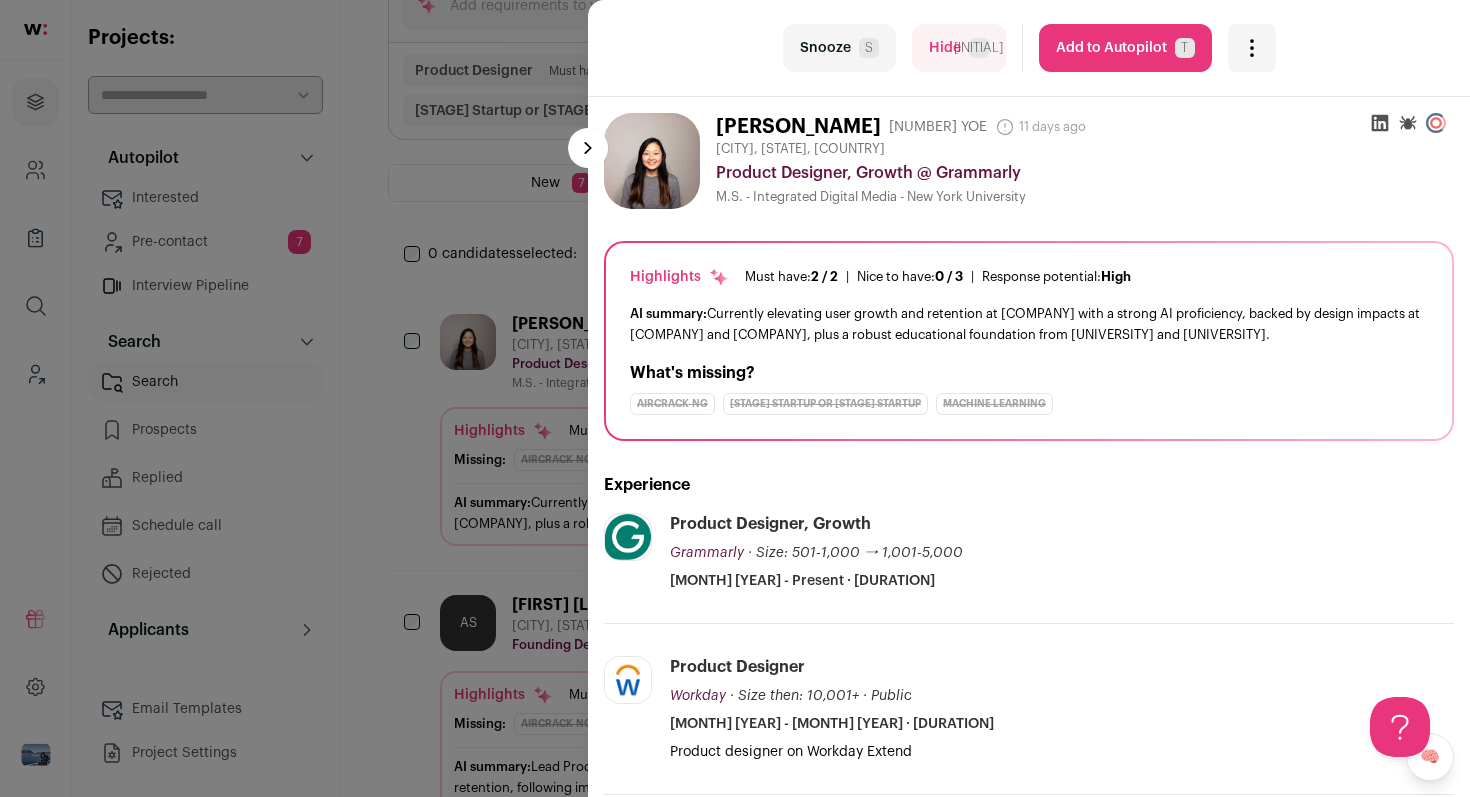 click on "Add to Autopilot
T" at bounding box center (1125, 48) 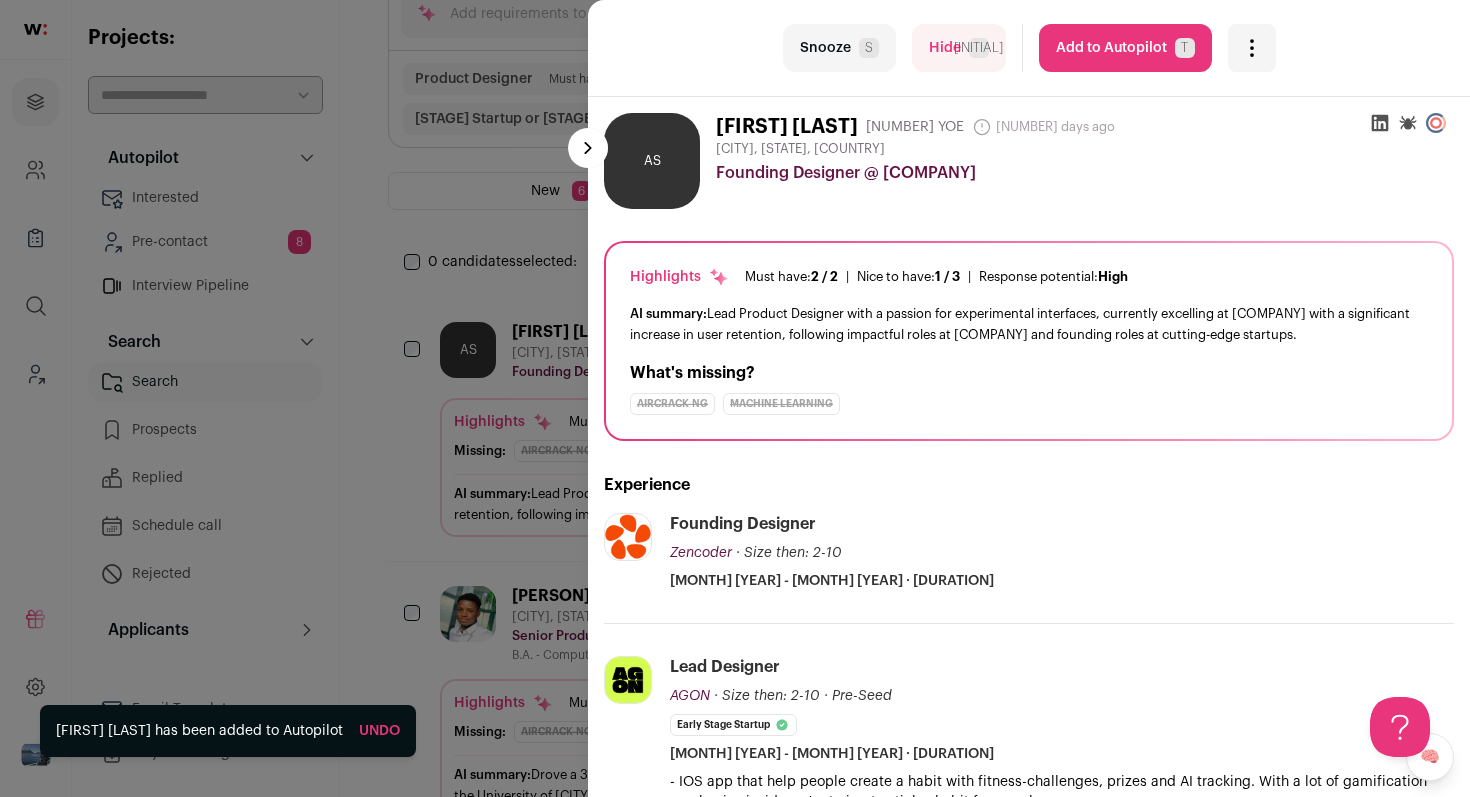 scroll, scrollTop: 192, scrollLeft: 0, axis: vertical 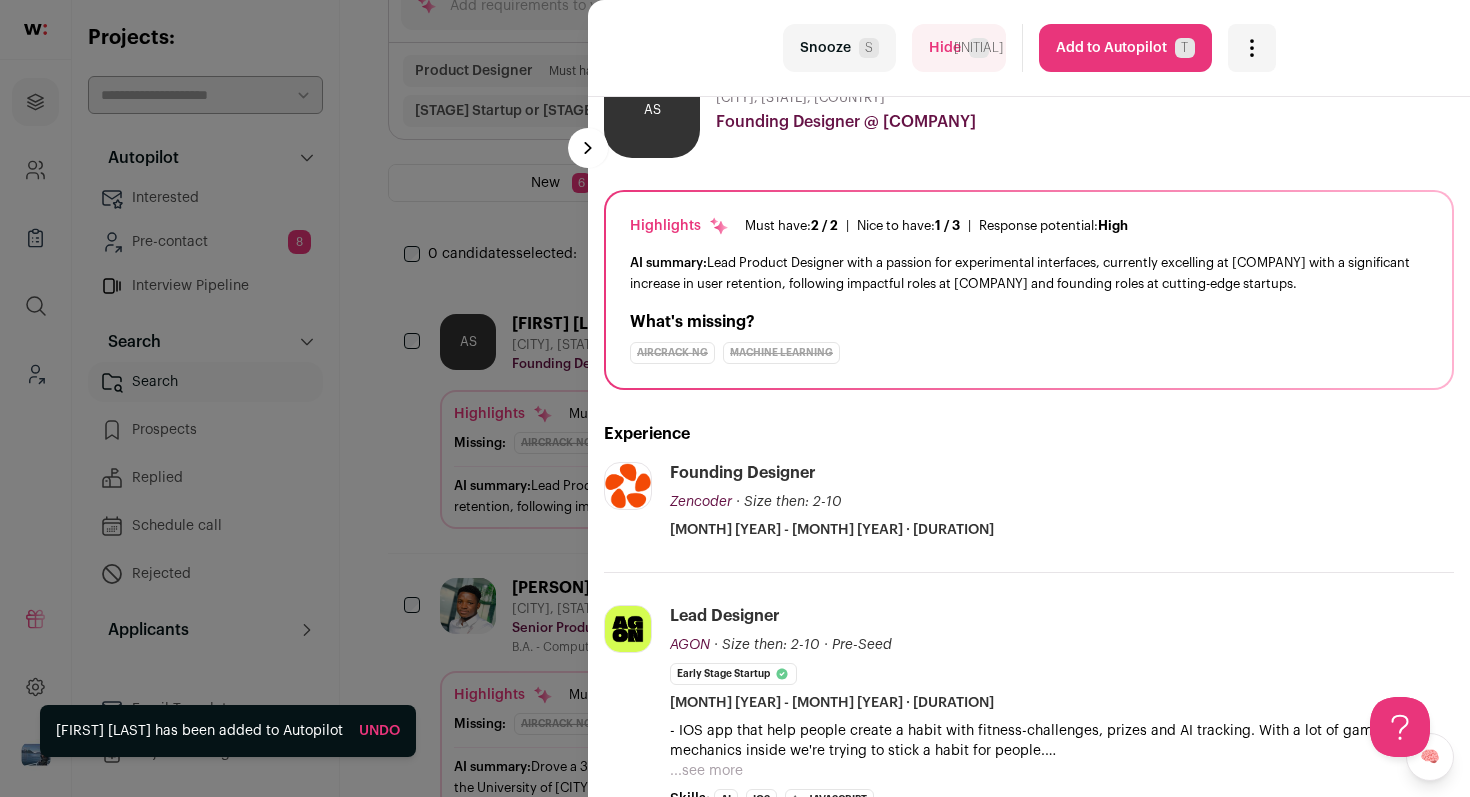 click on "Snooze
S" at bounding box center (839, 48) 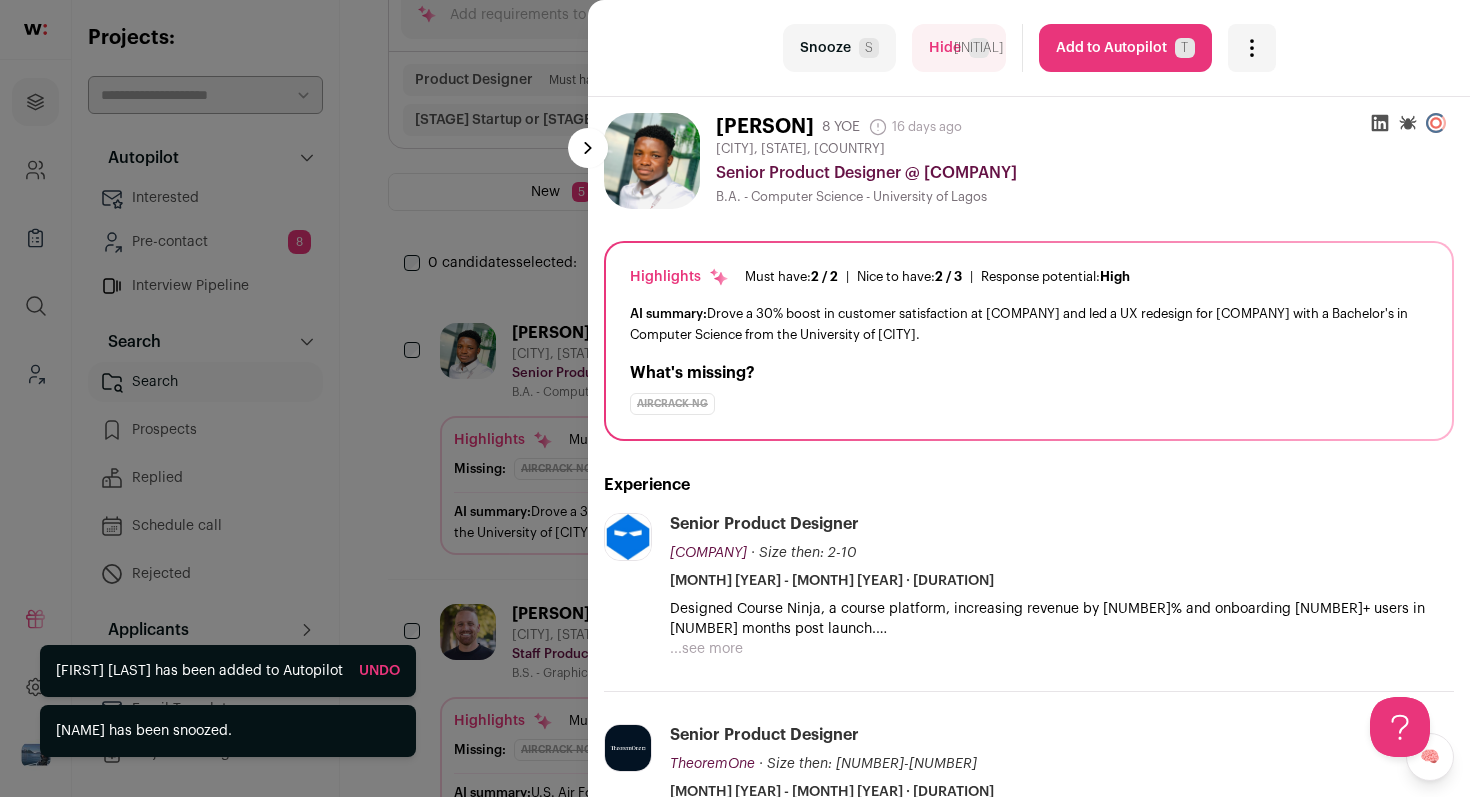 scroll, scrollTop: 192, scrollLeft: 0, axis: vertical 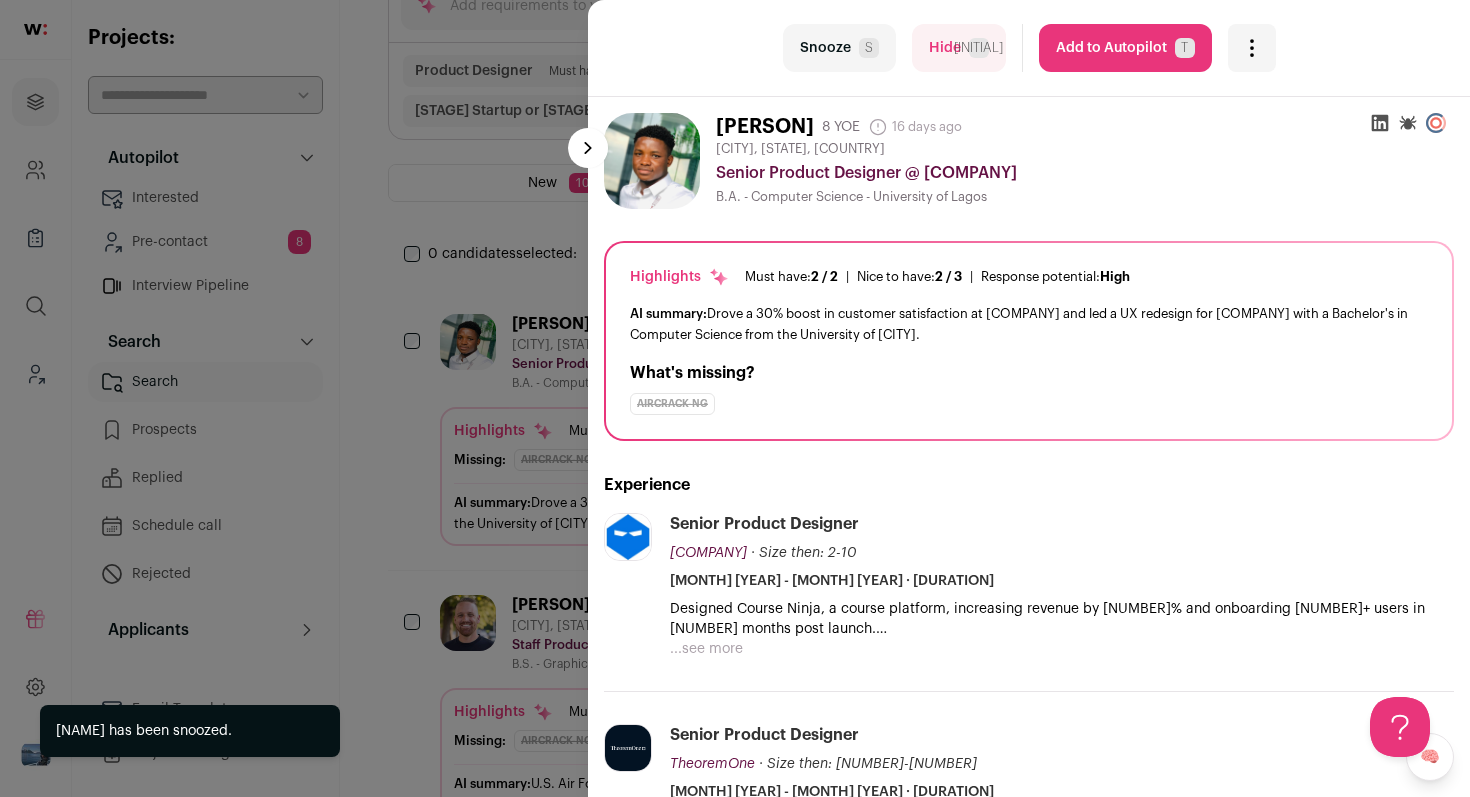 click on "Snooze
S" at bounding box center [839, 48] 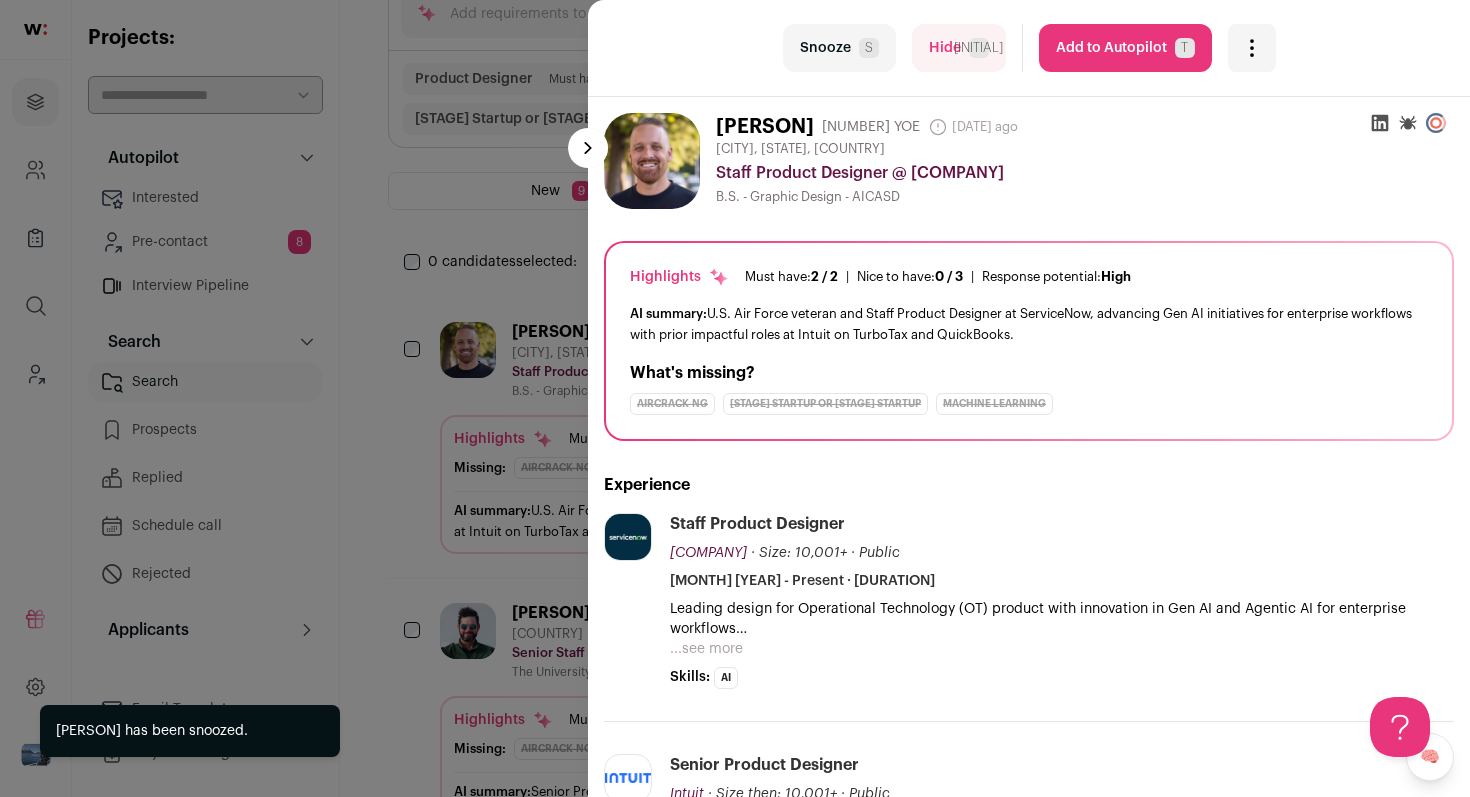 scroll, scrollTop: 192, scrollLeft: 0, axis: vertical 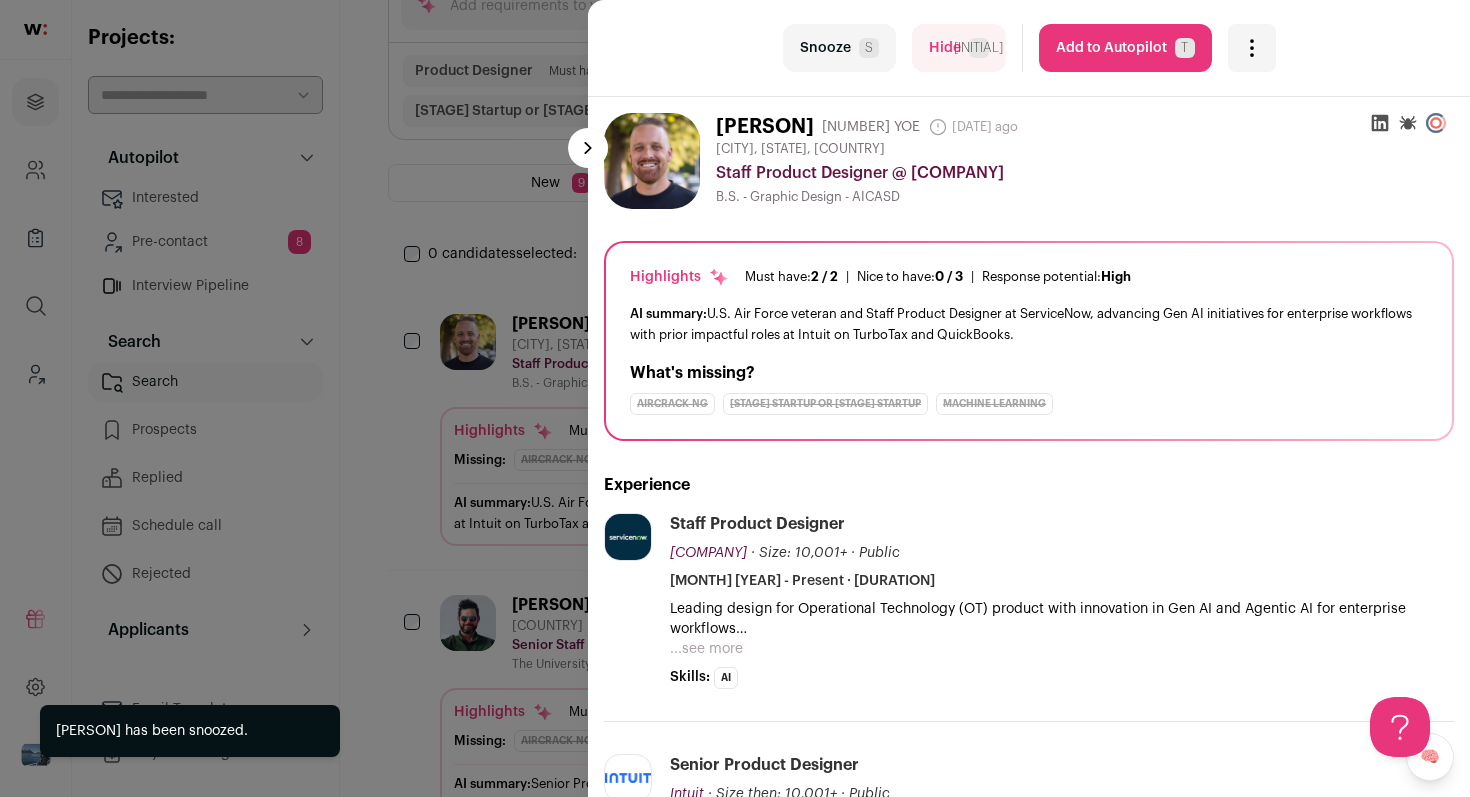 click on "Snooze
S" at bounding box center [839, 48] 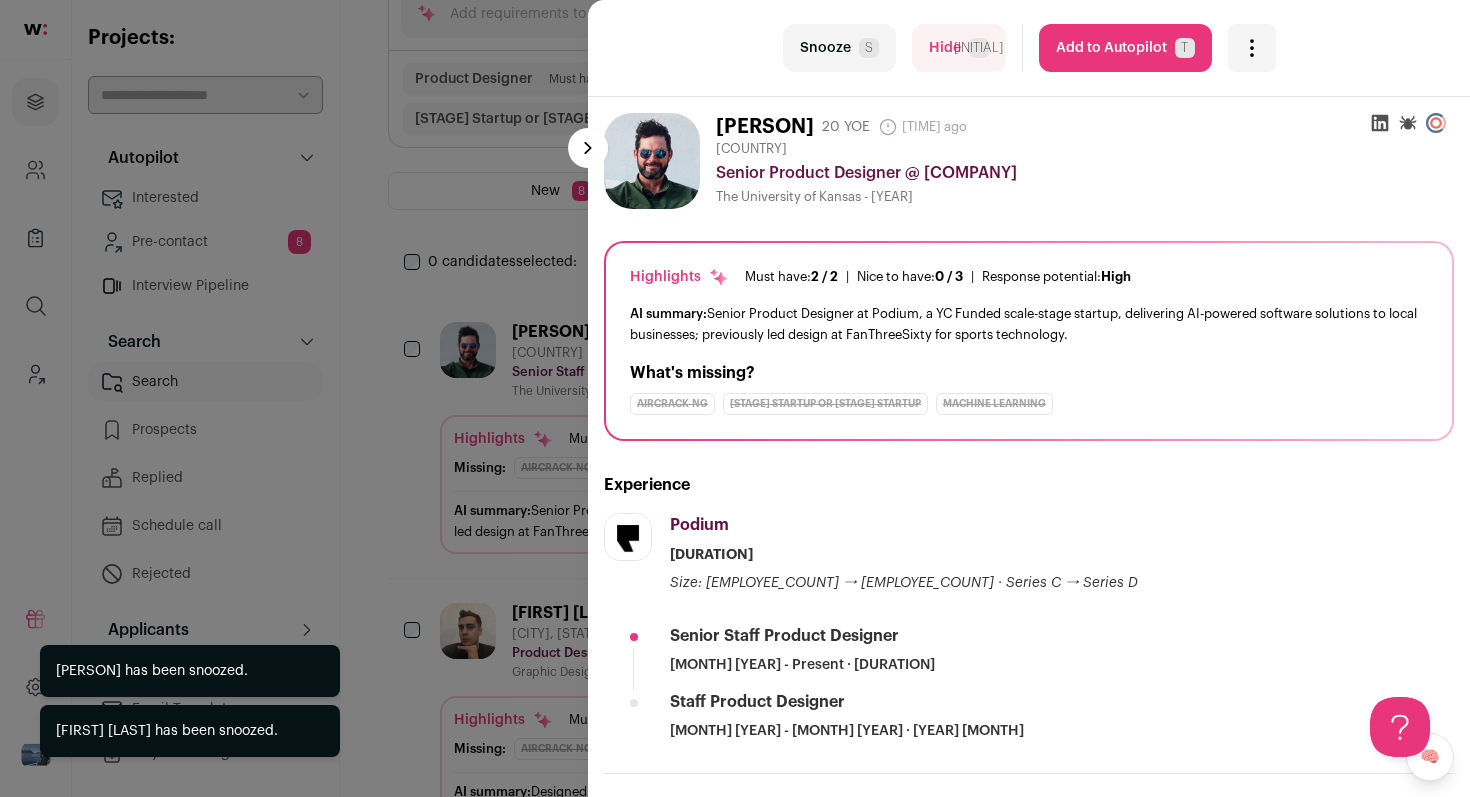scroll, scrollTop: 192, scrollLeft: 0, axis: vertical 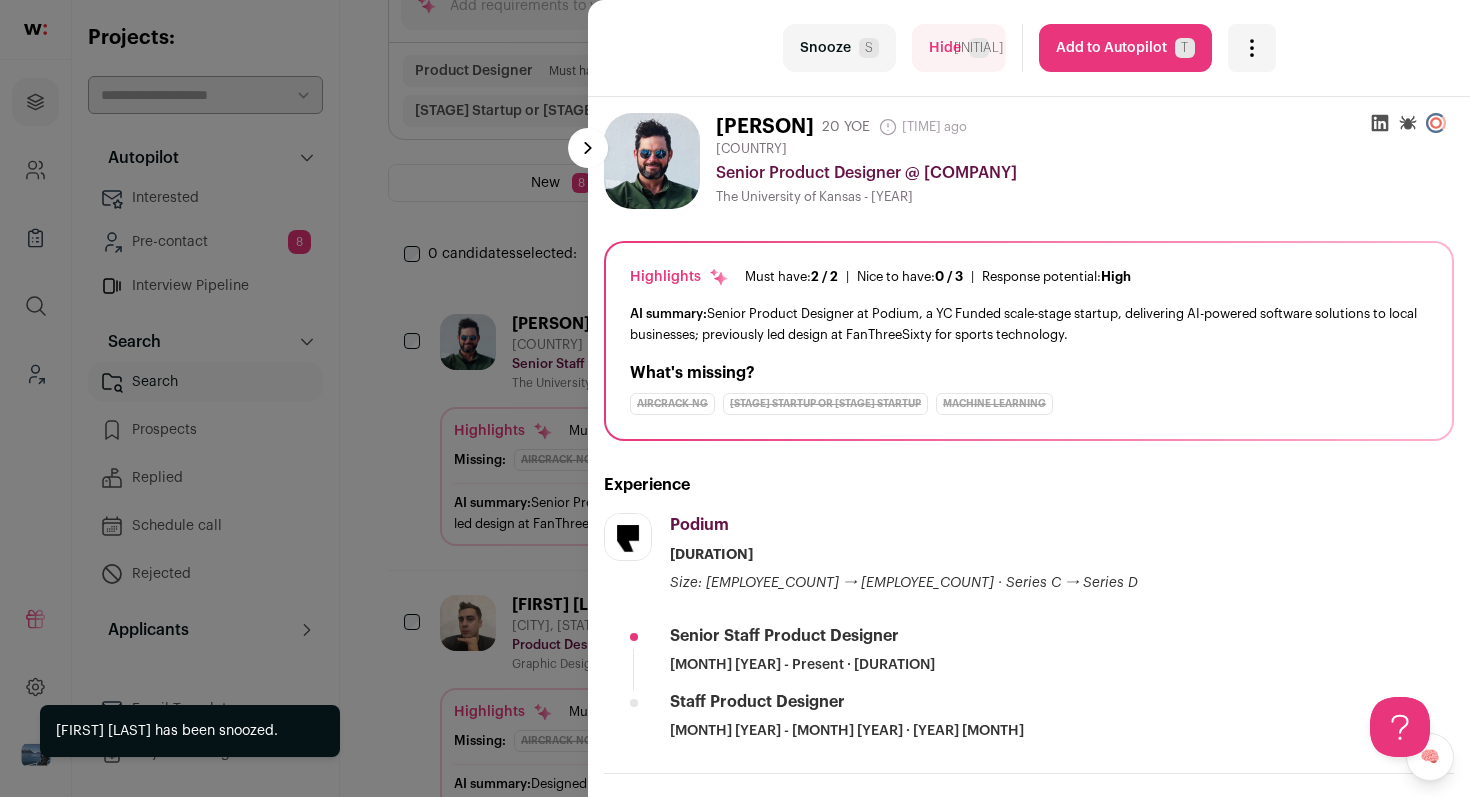 click on "Snooze
S" at bounding box center [839, 48] 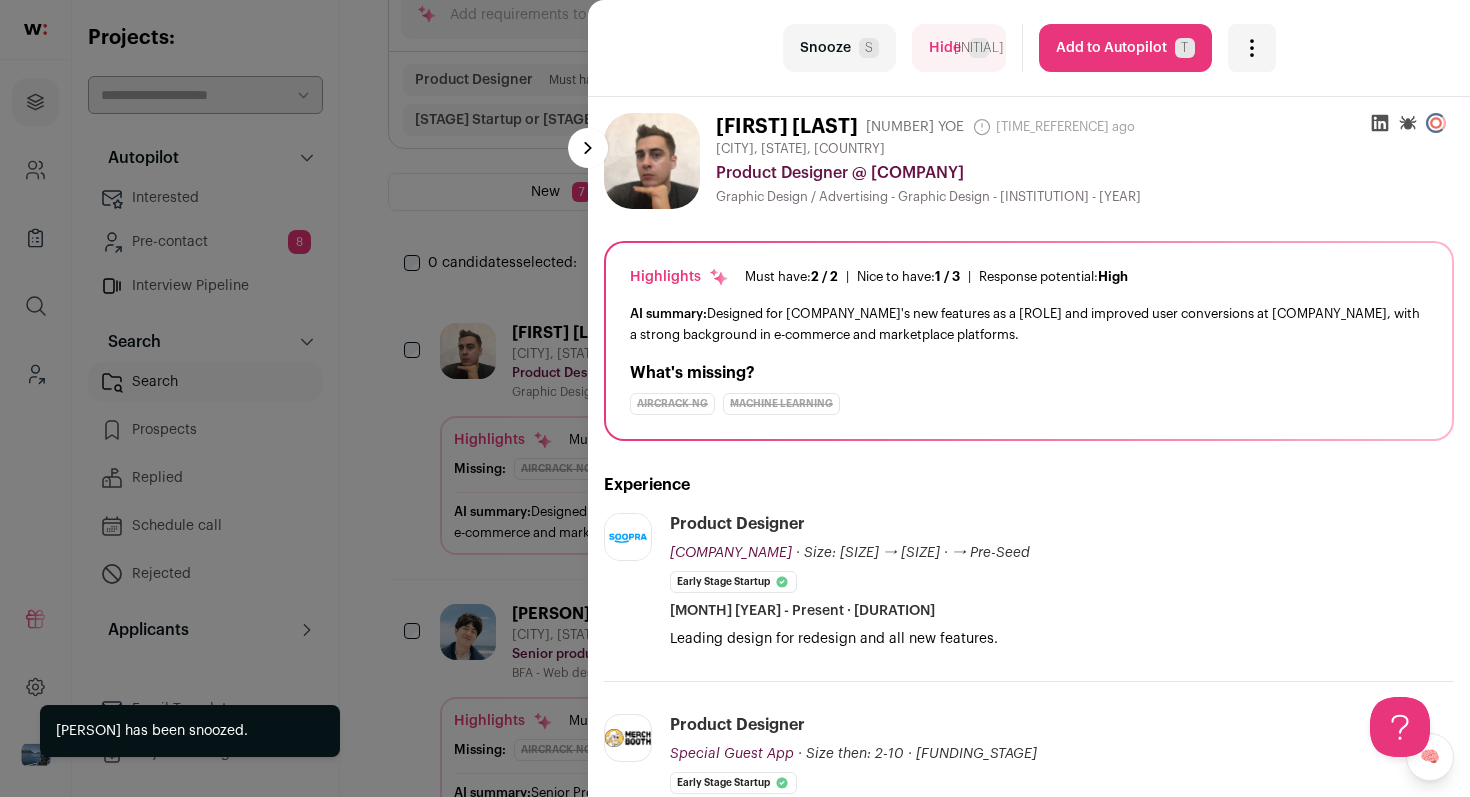 scroll, scrollTop: 192, scrollLeft: 0, axis: vertical 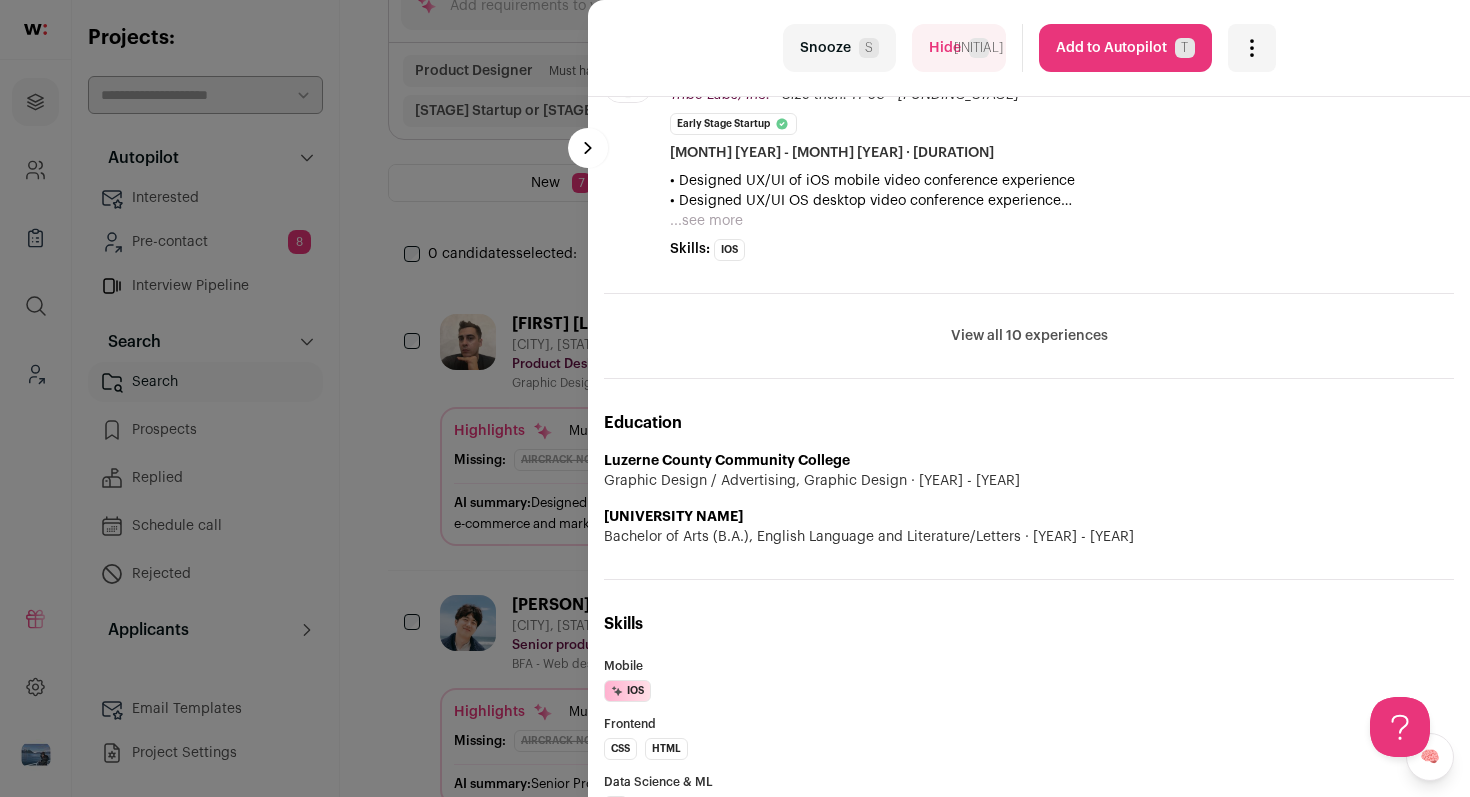 click on "Snooze
S" at bounding box center [839, 48] 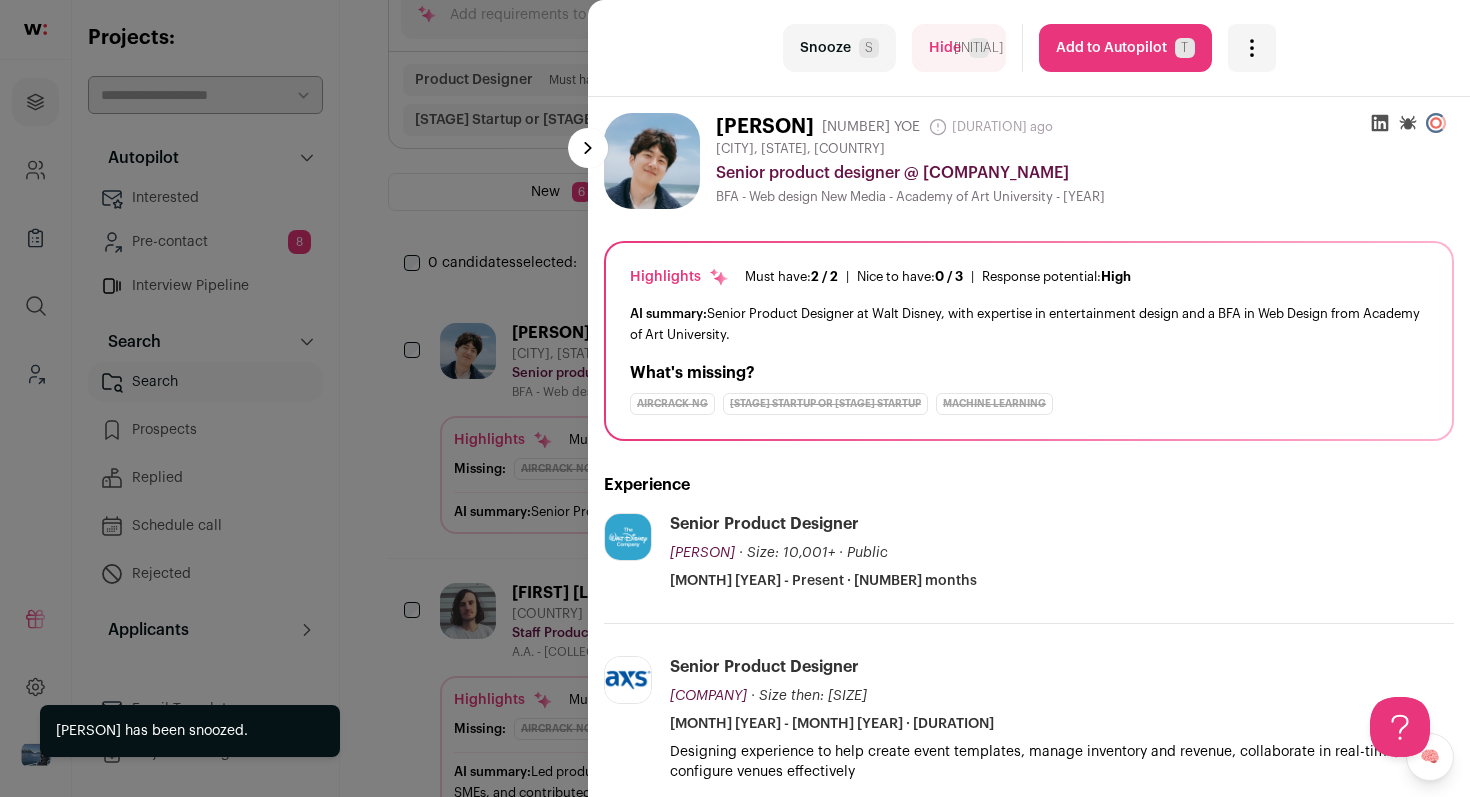 scroll, scrollTop: 192, scrollLeft: 0, axis: vertical 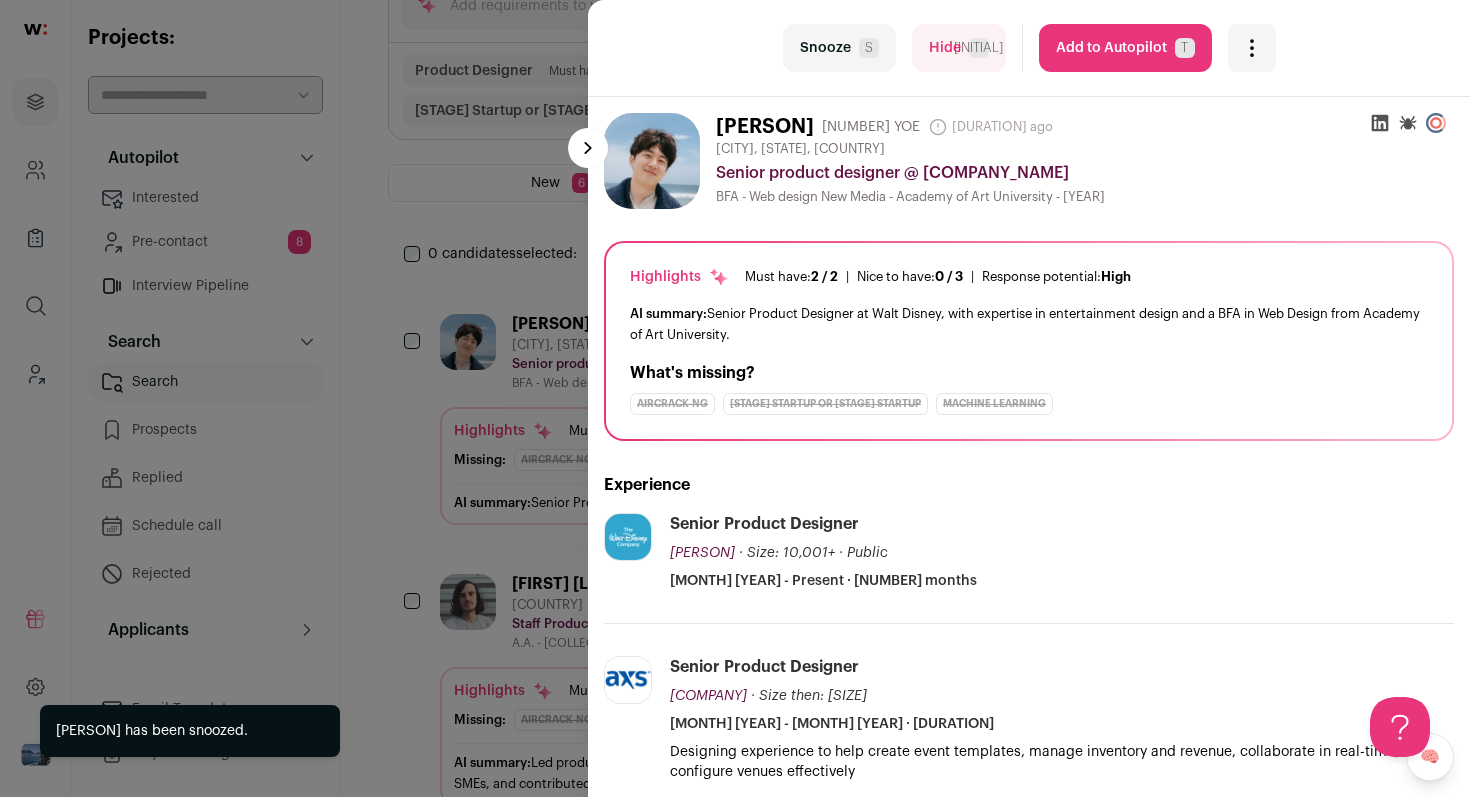 click on "Snooze
S" at bounding box center [839, 48] 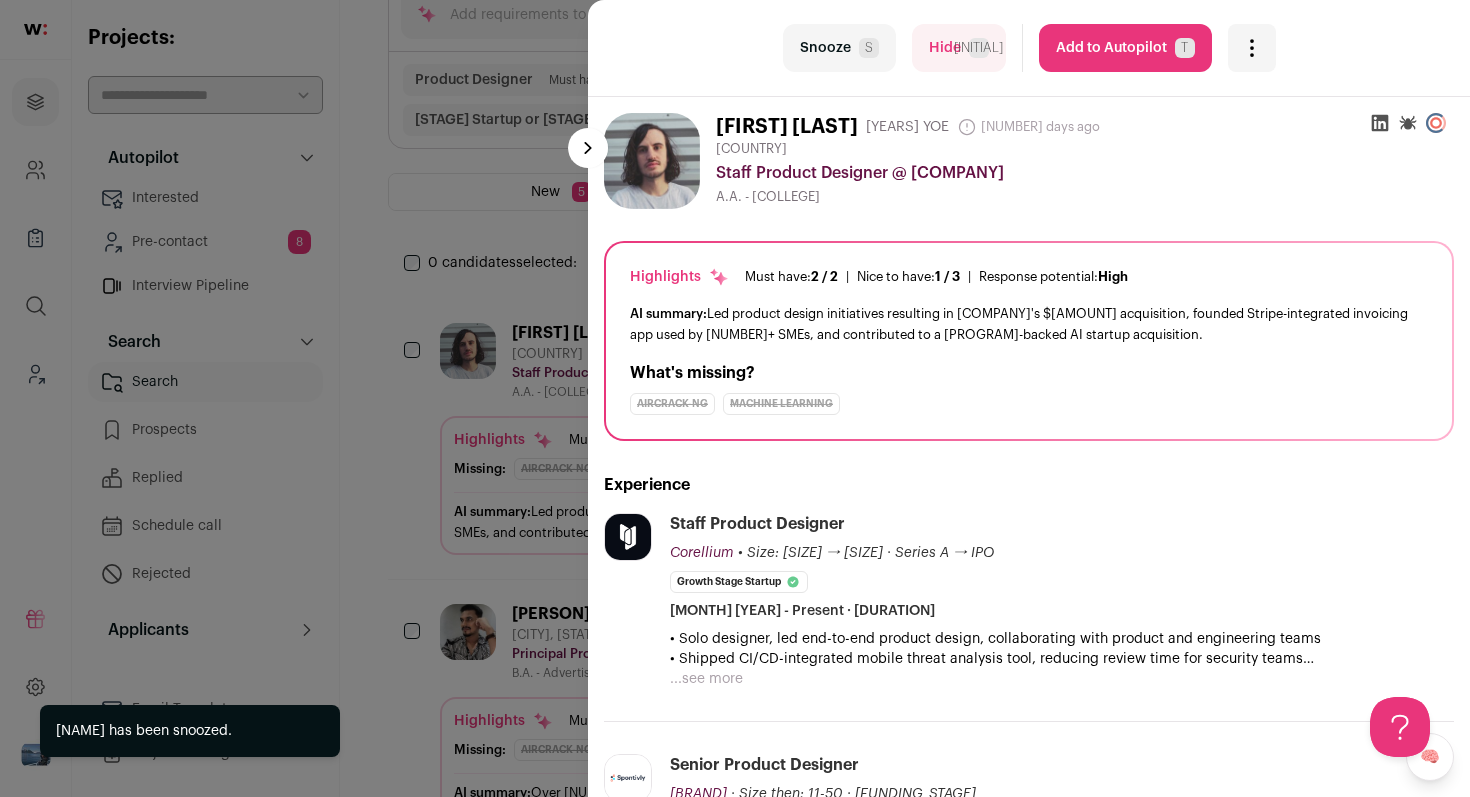 scroll, scrollTop: 192, scrollLeft: 0, axis: vertical 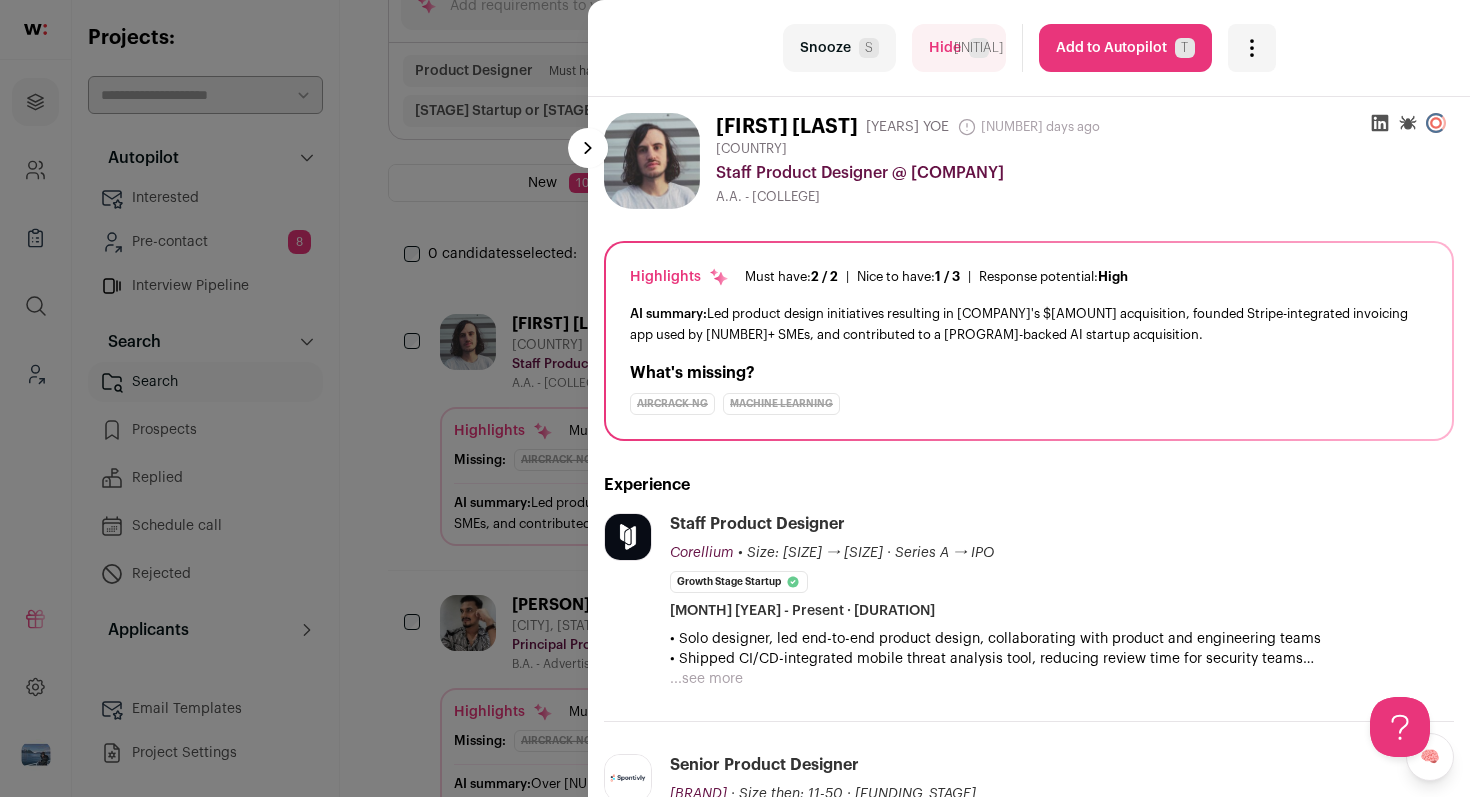 click on "Snooze
S" at bounding box center (839, 48) 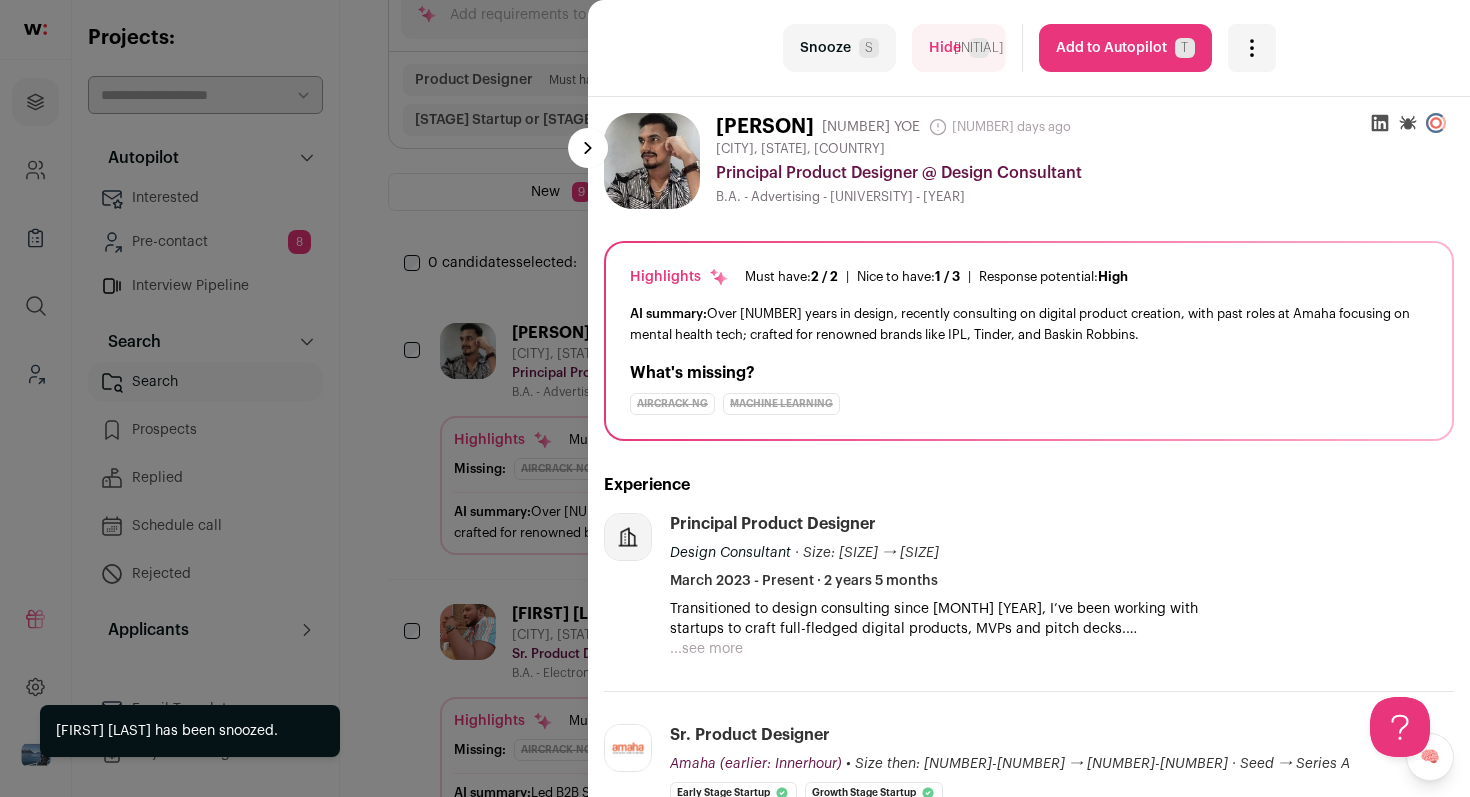 scroll, scrollTop: 192, scrollLeft: 0, axis: vertical 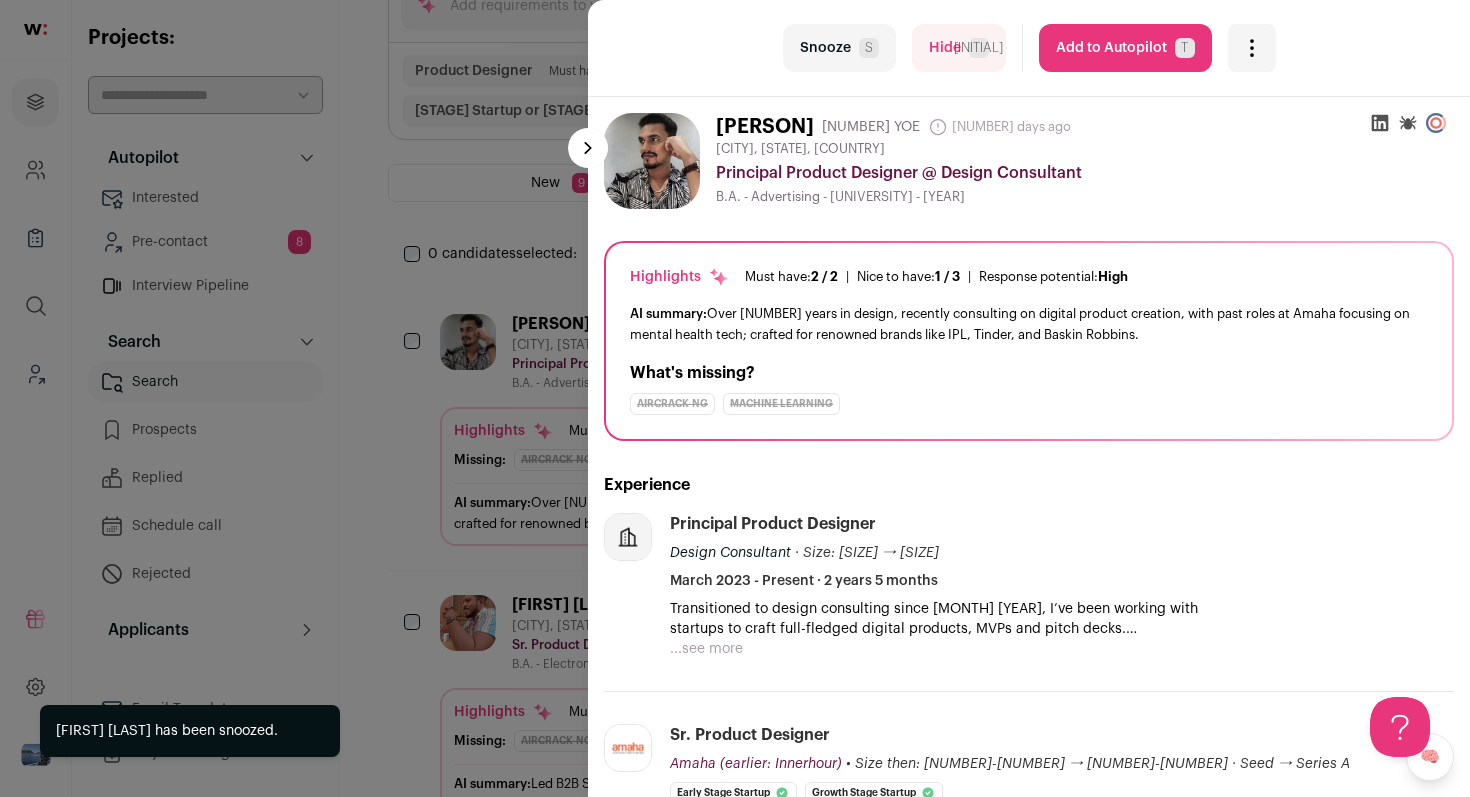 click on "Snooze
S" at bounding box center [839, 48] 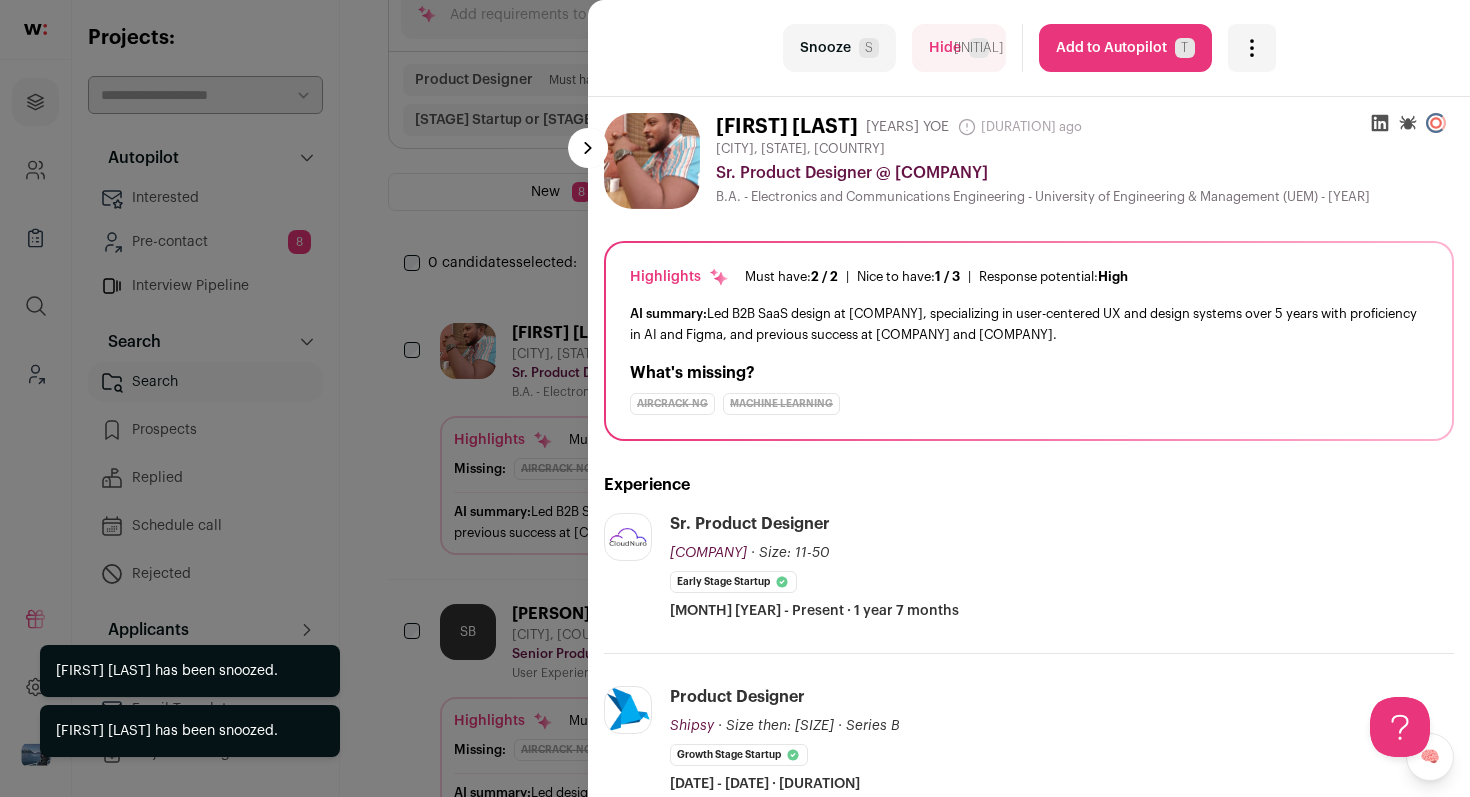 scroll, scrollTop: 192, scrollLeft: 0, axis: vertical 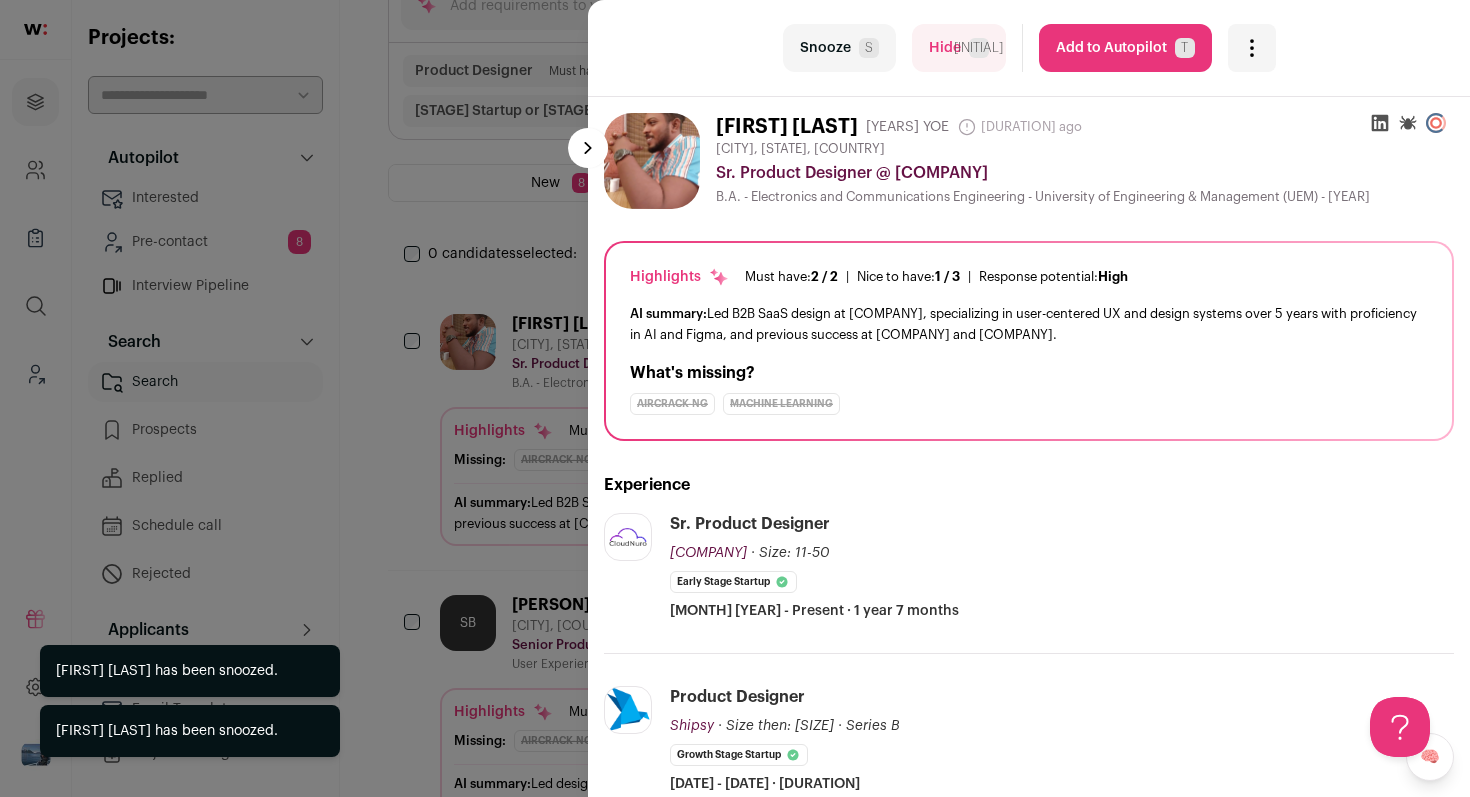 click on "Snooze
S" at bounding box center [839, 48] 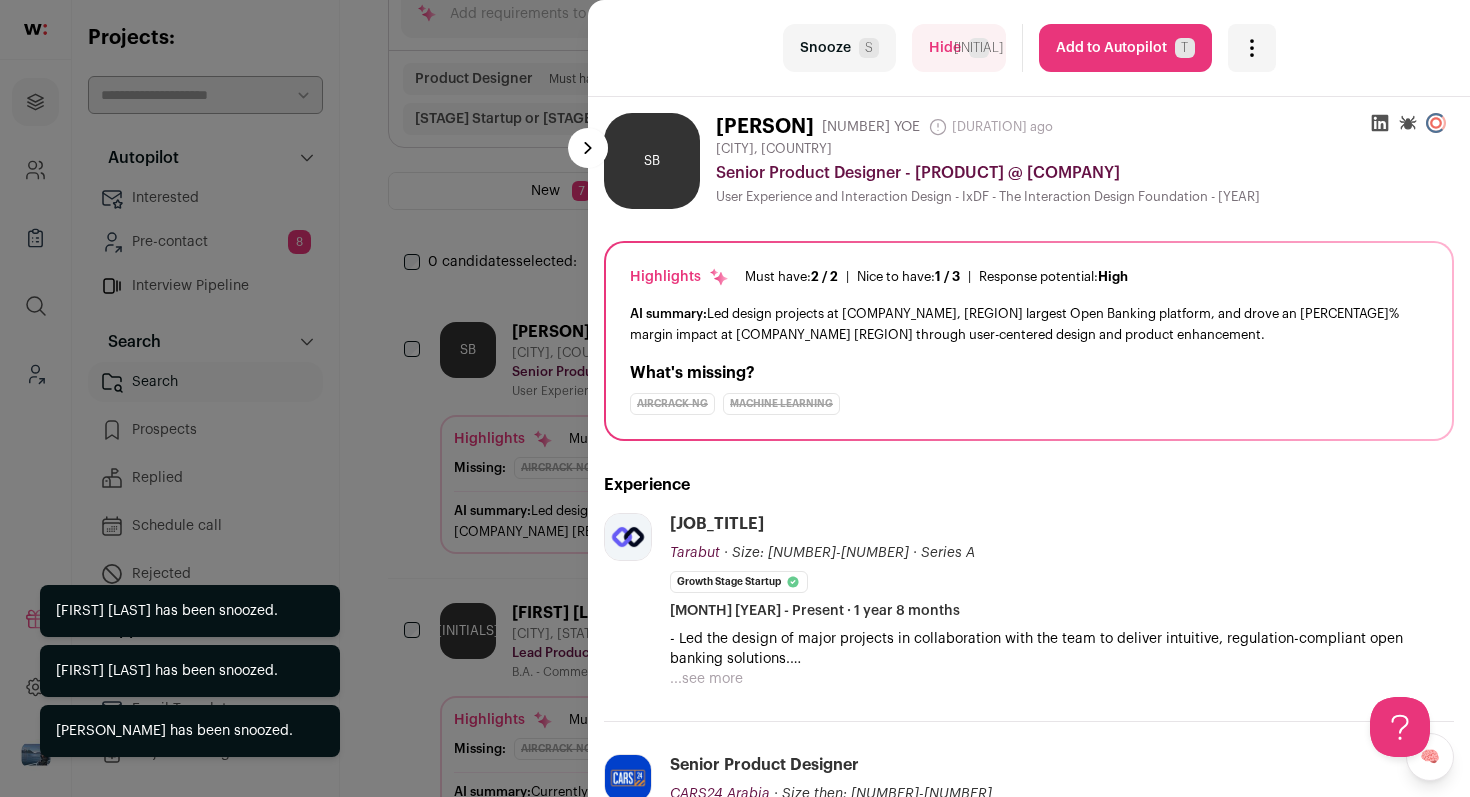 scroll, scrollTop: 192, scrollLeft: 0, axis: vertical 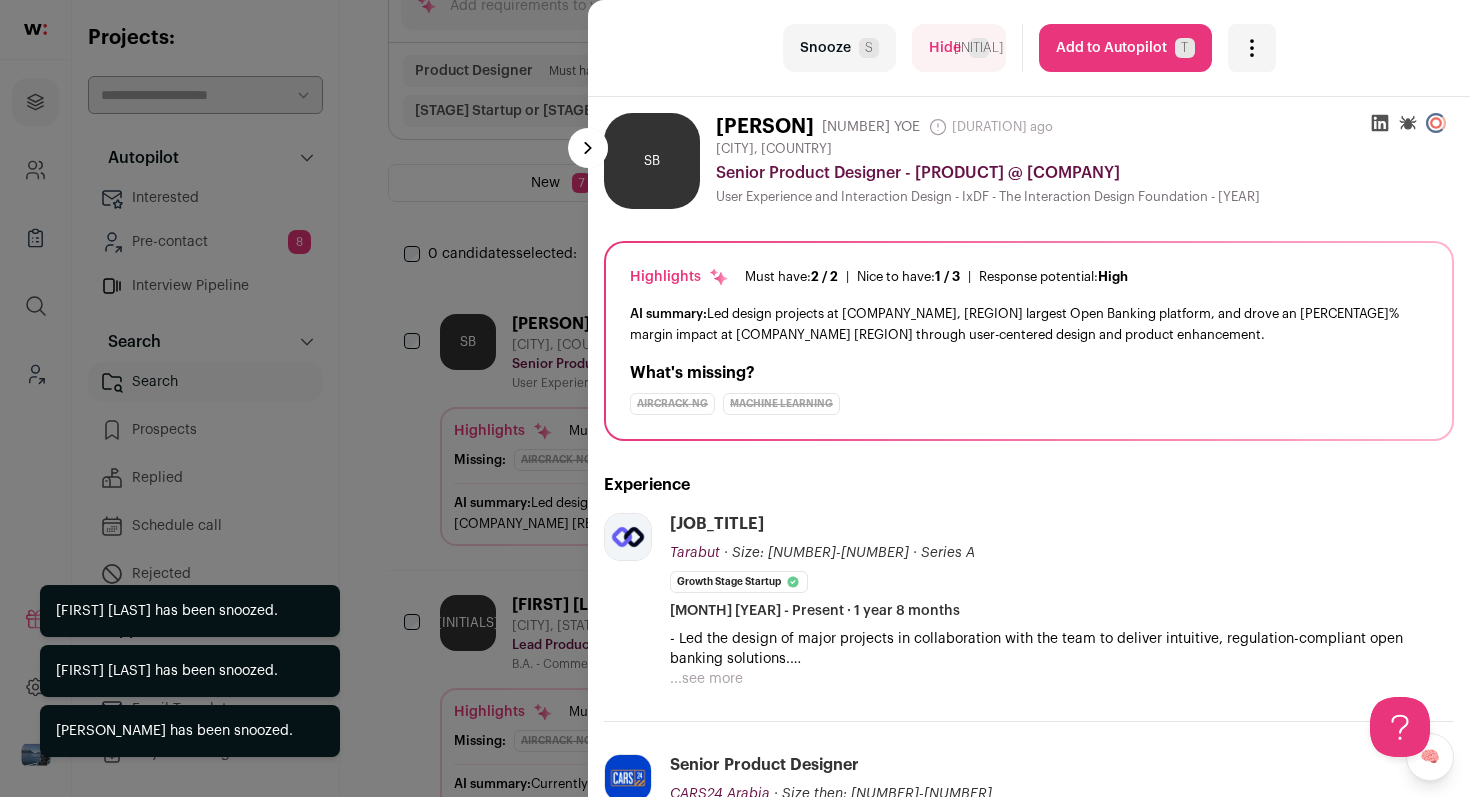click on "Snooze
S" at bounding box center (839, 48) 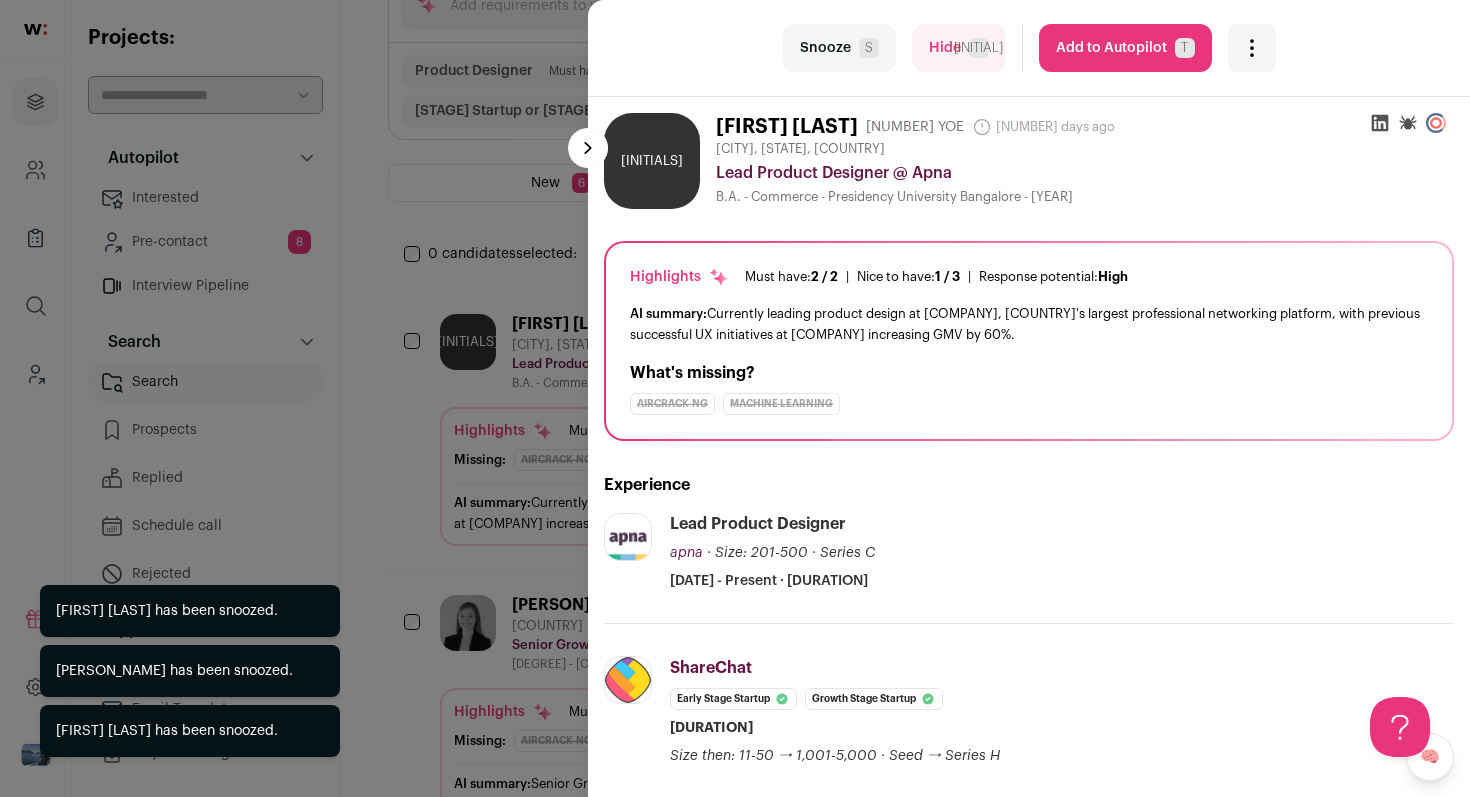 click on "Snooze
S" at bounding box center (839, 48) 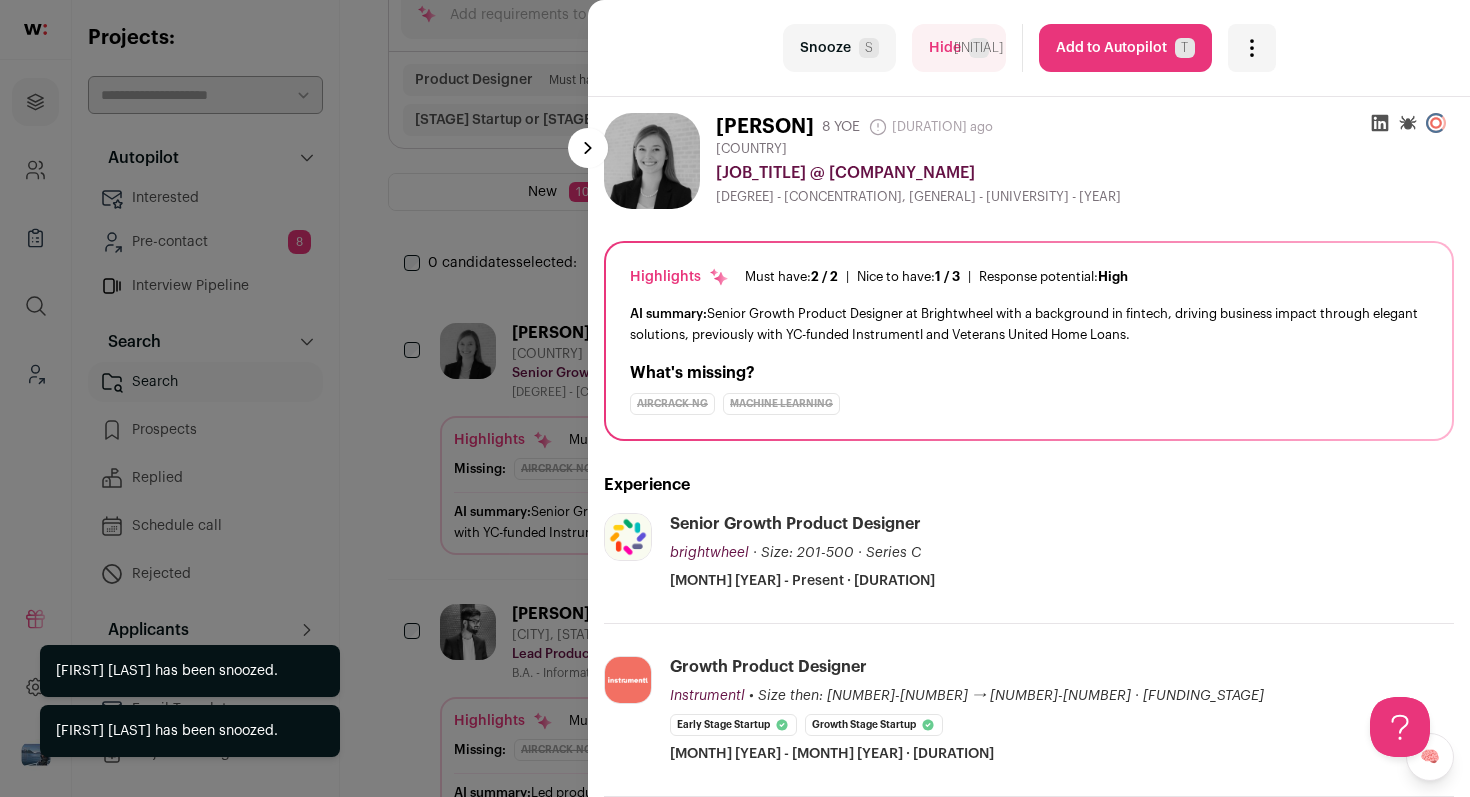 scroll, scrollTop: 192, scrollLeft: 0, axis: vertical 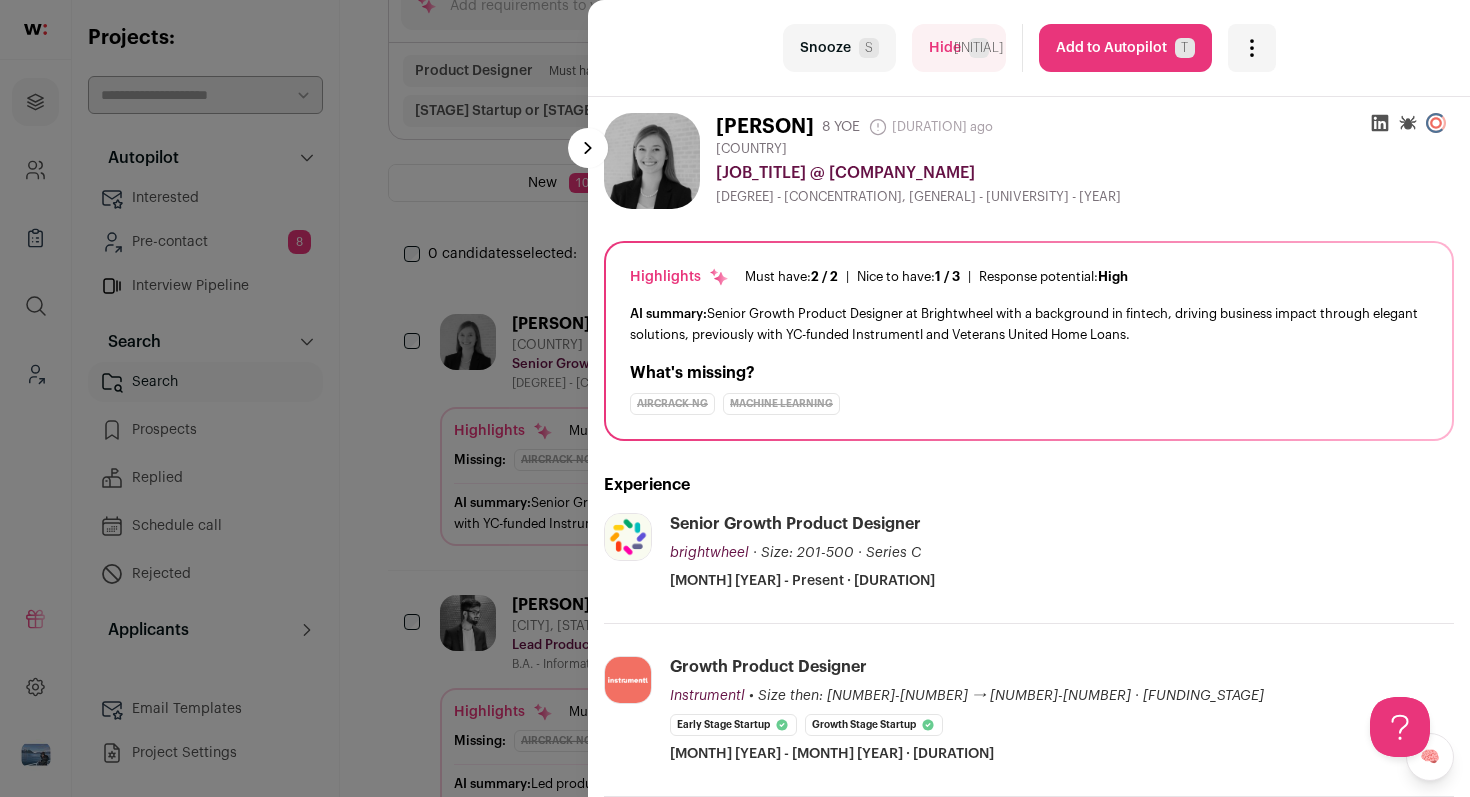 click on "last
Snooze
S
Hide
R
Add to Autopilot
T
More actions
Report a Problem
Report the candidate" at bounding box center (735, 398) 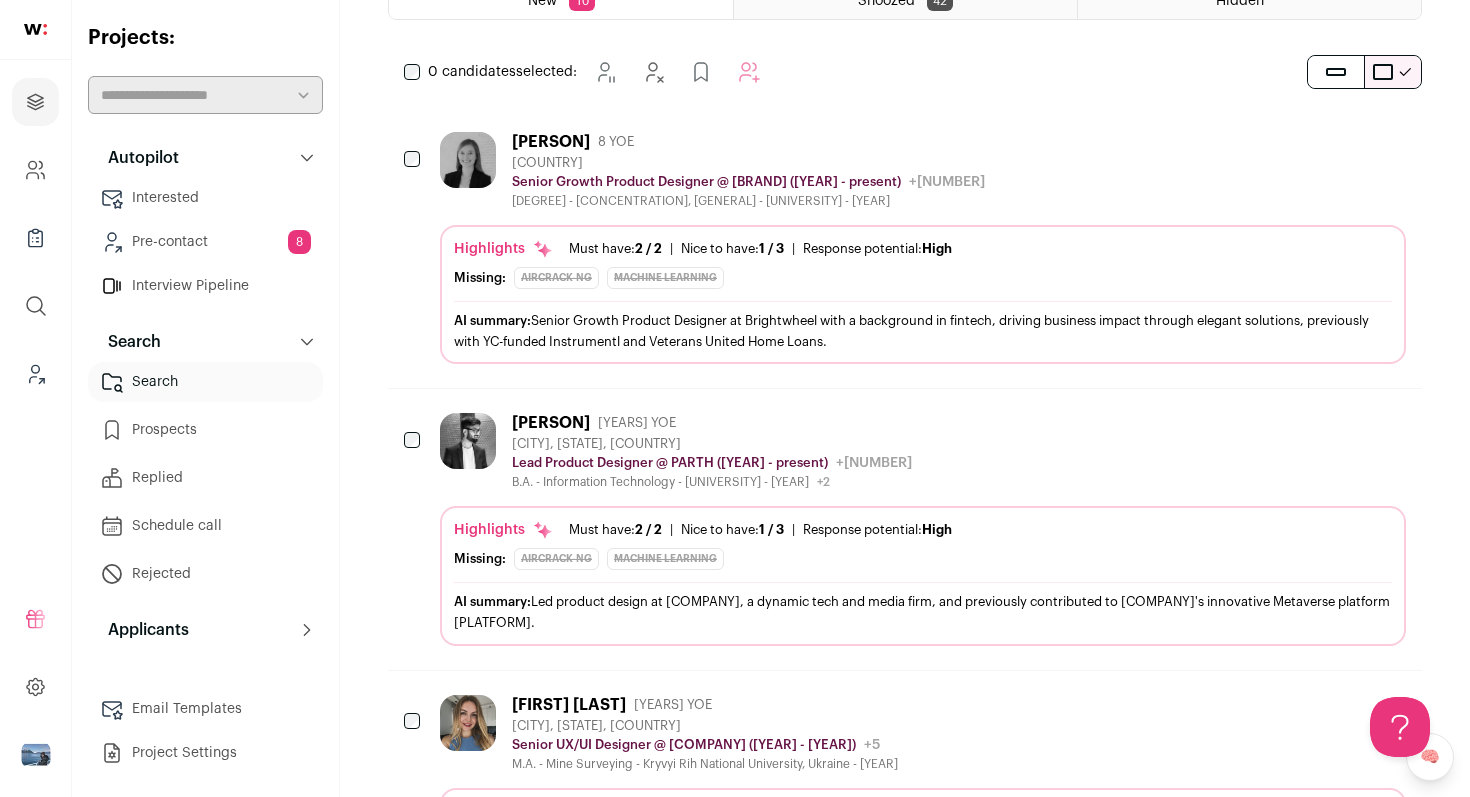 scroll, scrollTop: 421, scrollLeft: 0, axis: vertical 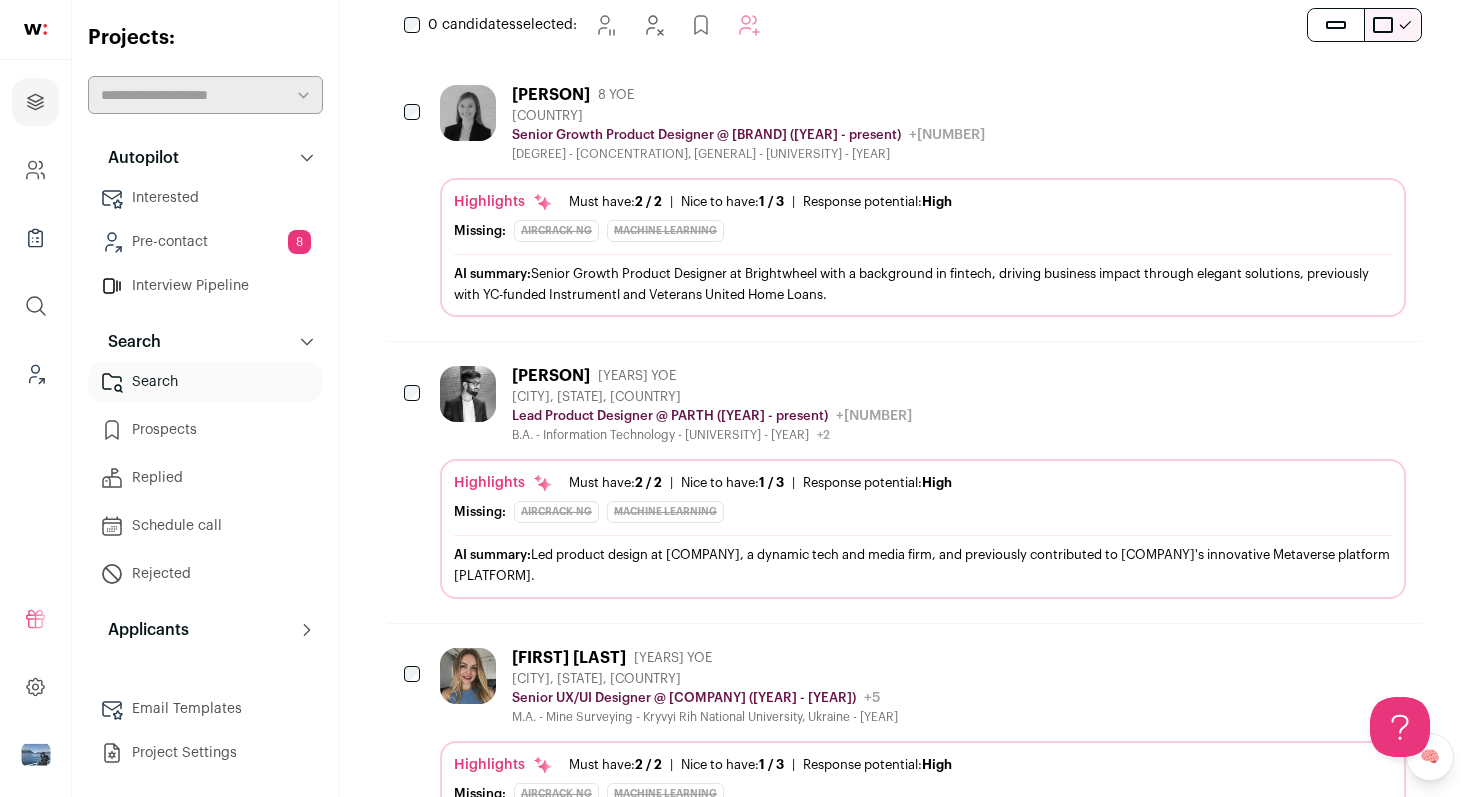 click on "[FIRST] [LAST]
[NUMBER] YOE" at bounding box center [748, 95] 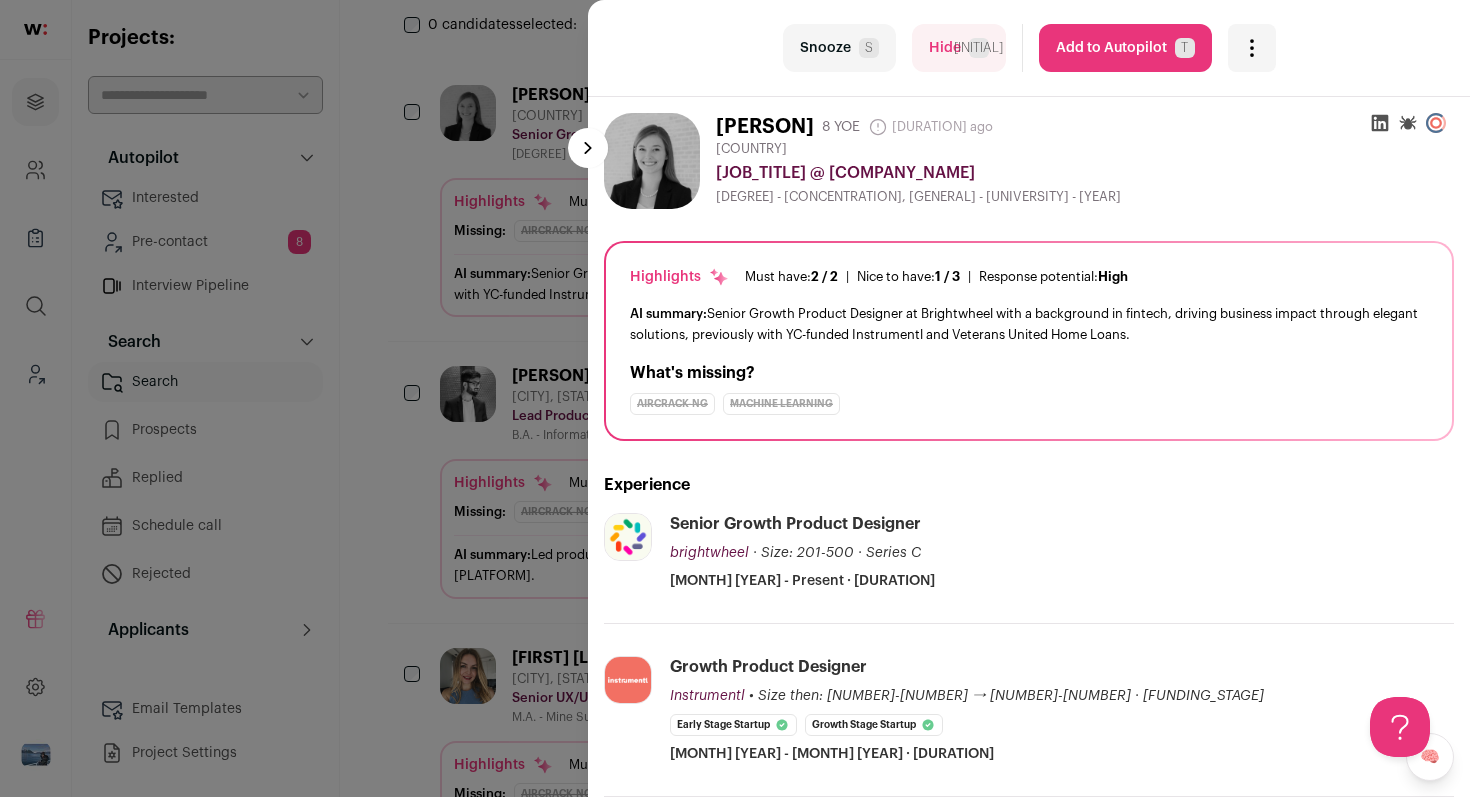 click on "Add to Autopilot
T" at bounding box center [1125, 48] 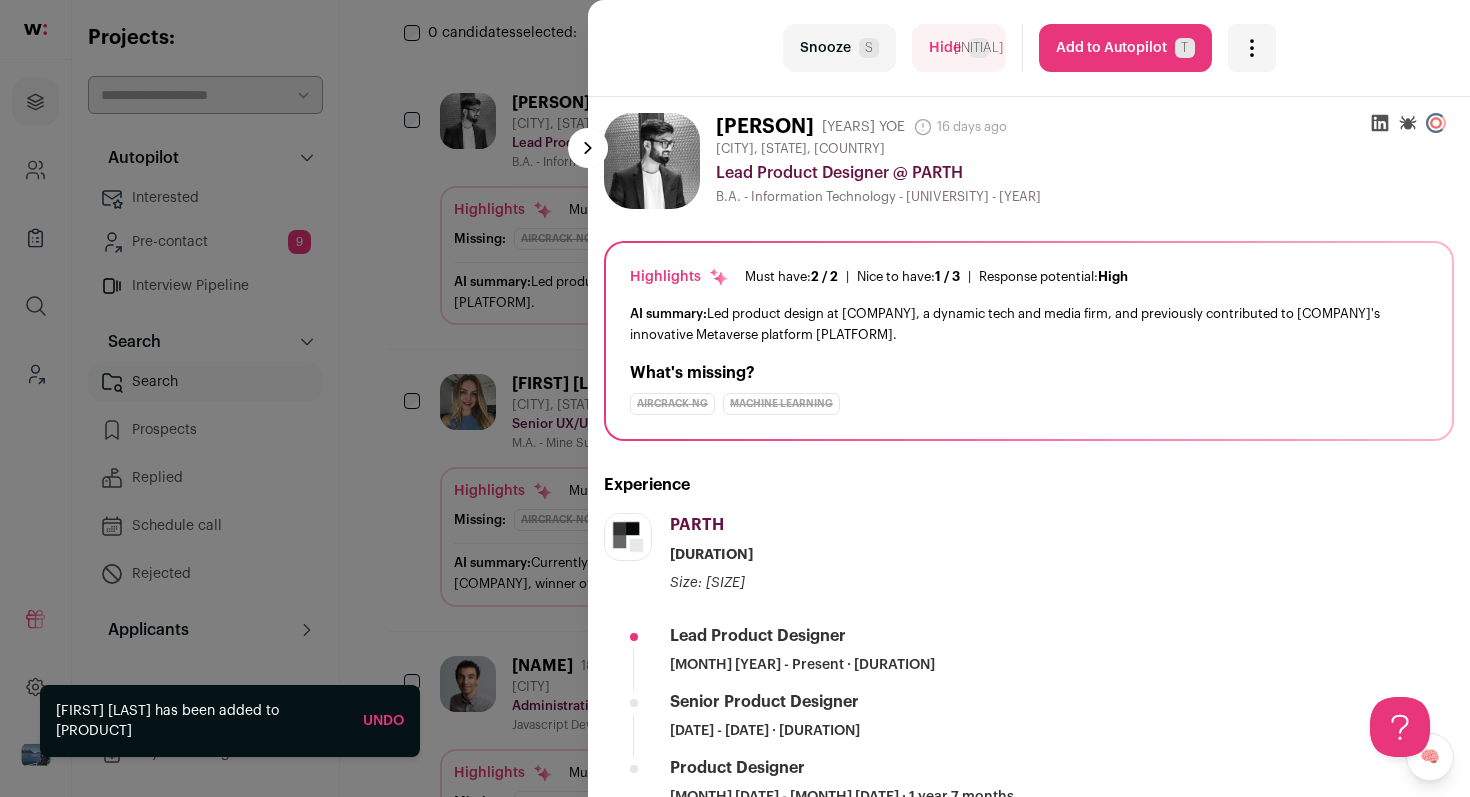 click on "last
Snooze
S
Hide
R
Add to Autopilot
T
More actions
Report a Problem
Report the candidate
next
esc
[NAME]" at bounding box center [735, 398] 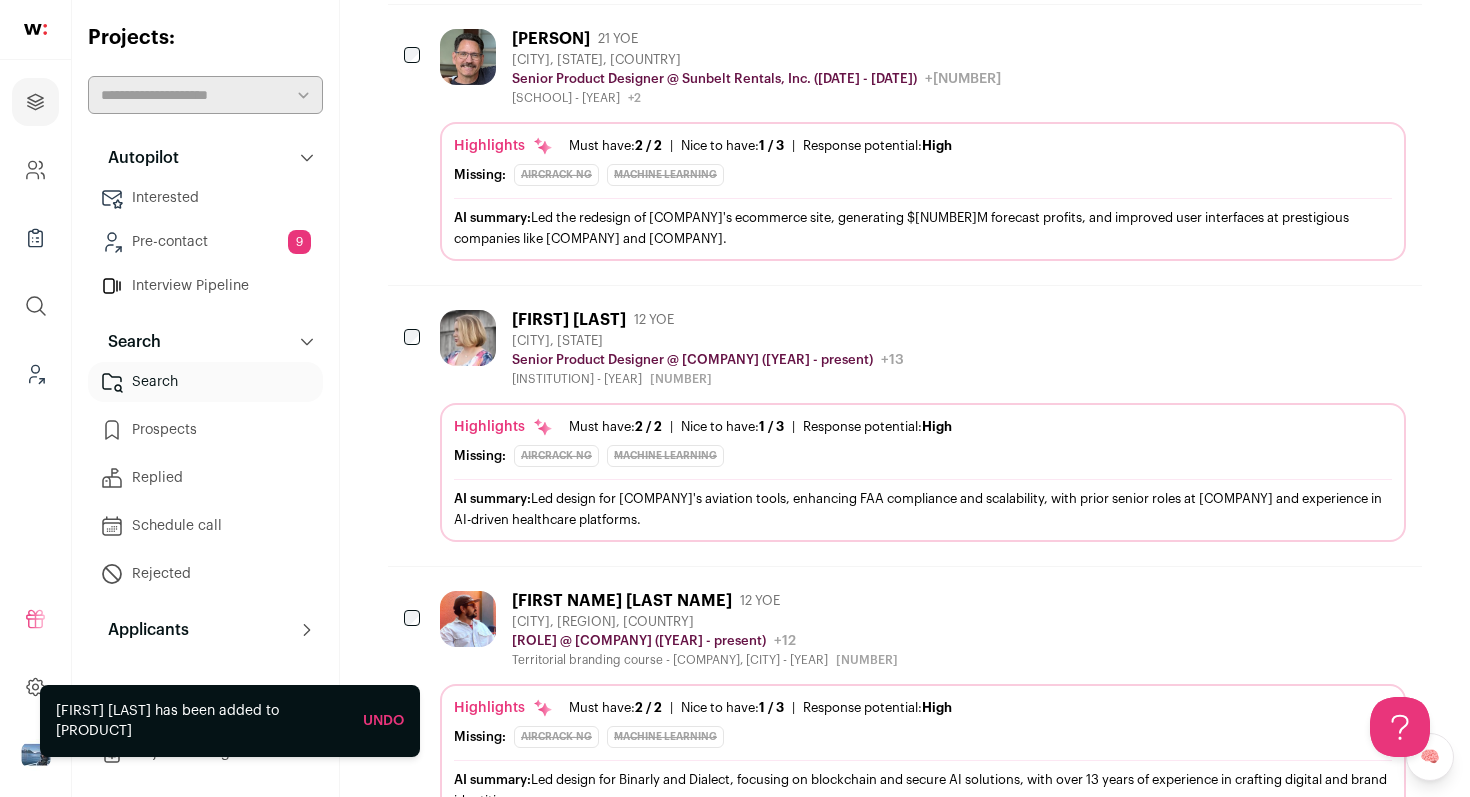 scroll, scrollTop: 1324, scrollLeft: 0, axis: vertical 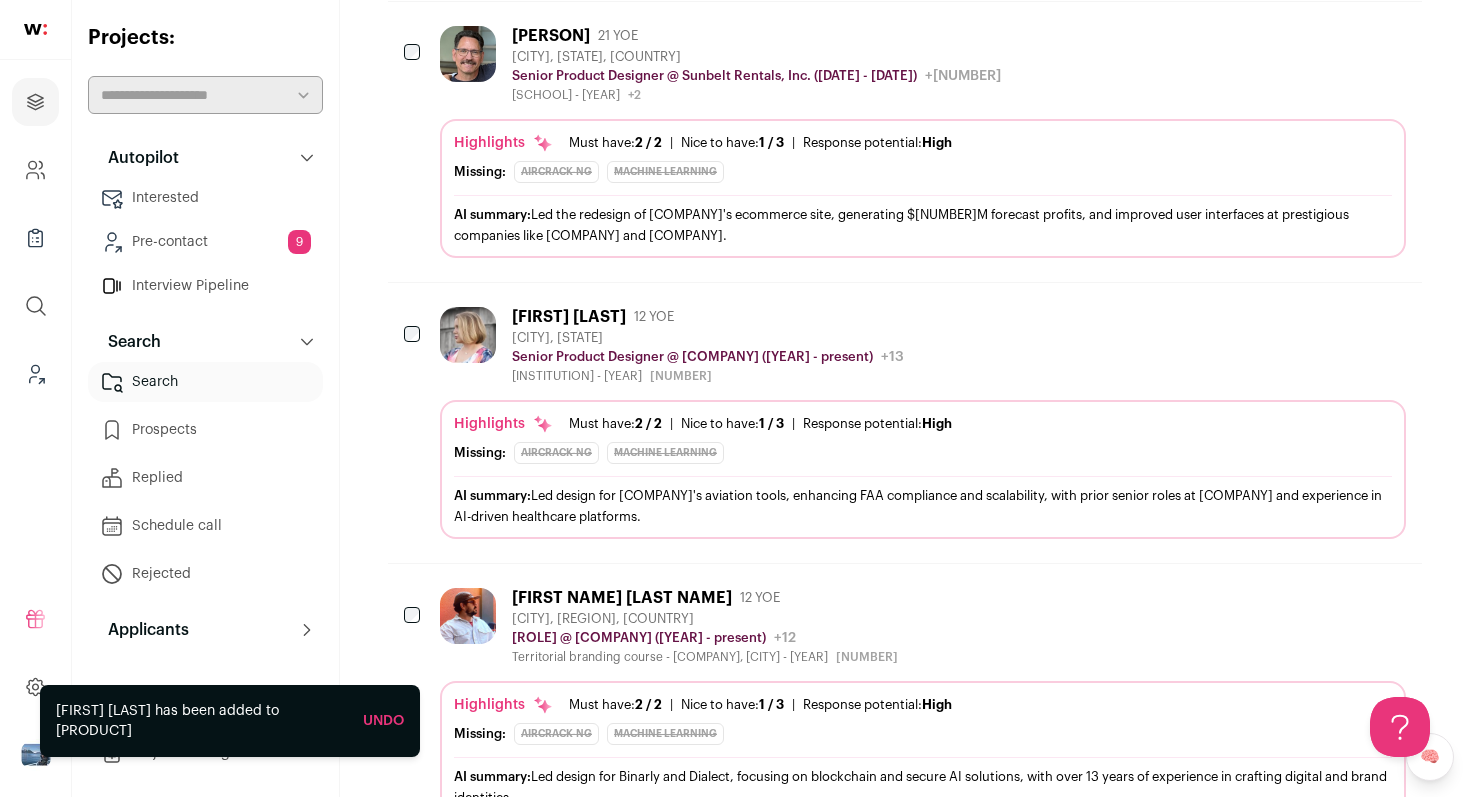 click on "[PERSON]
12 YOE
[CITY], [STATE], [COUNTRY]
Senior Product Designer @ [COMPANY]
([DATE] - present)
[COMPANY]
Public / Private
Private
Valuation
Unknown
Company size
51-100
Founded
[DATE]
Tags AI" at bounding box center [923, 345] 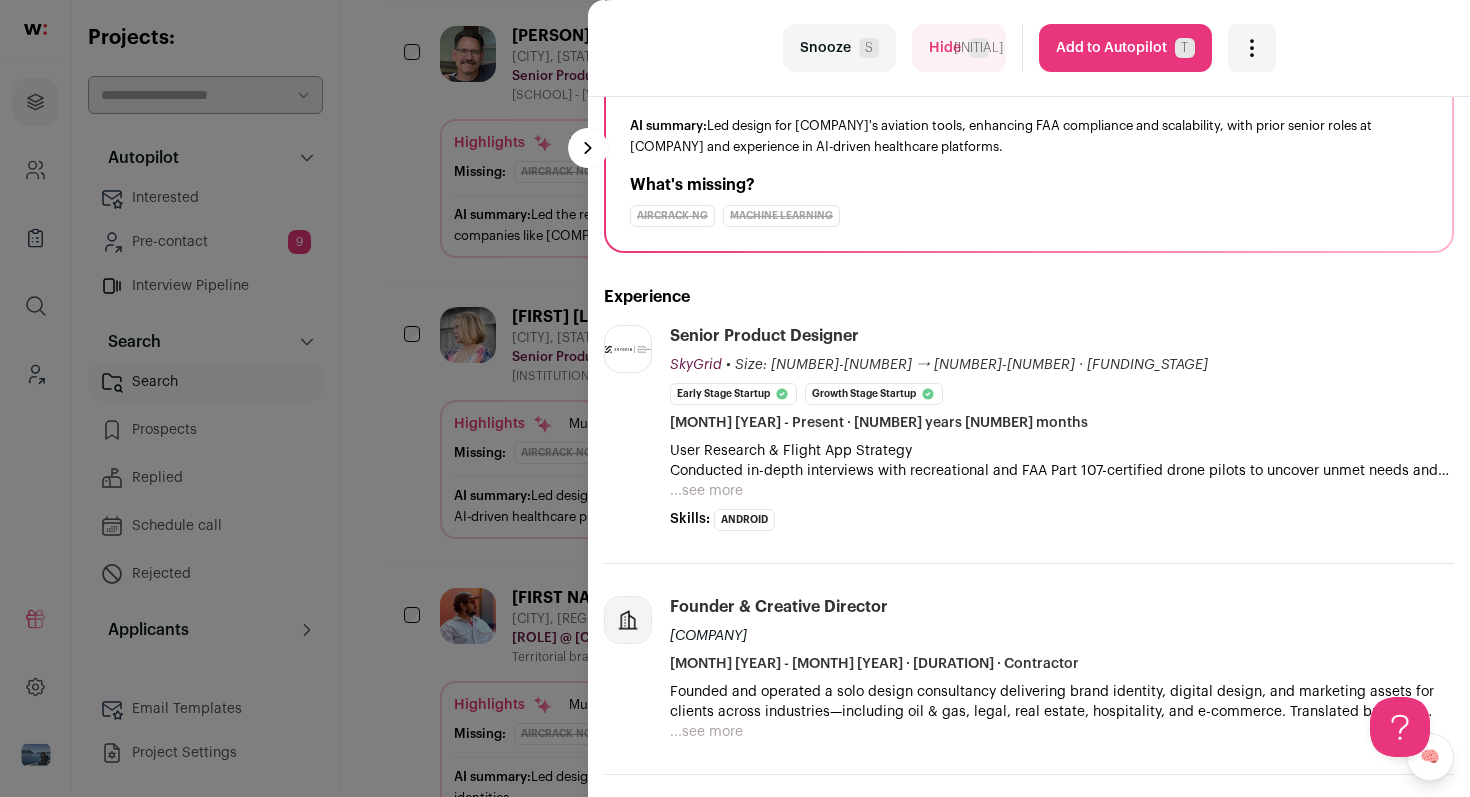 scroll, scrollTop: 0, scrollLeft: 0, axis: both 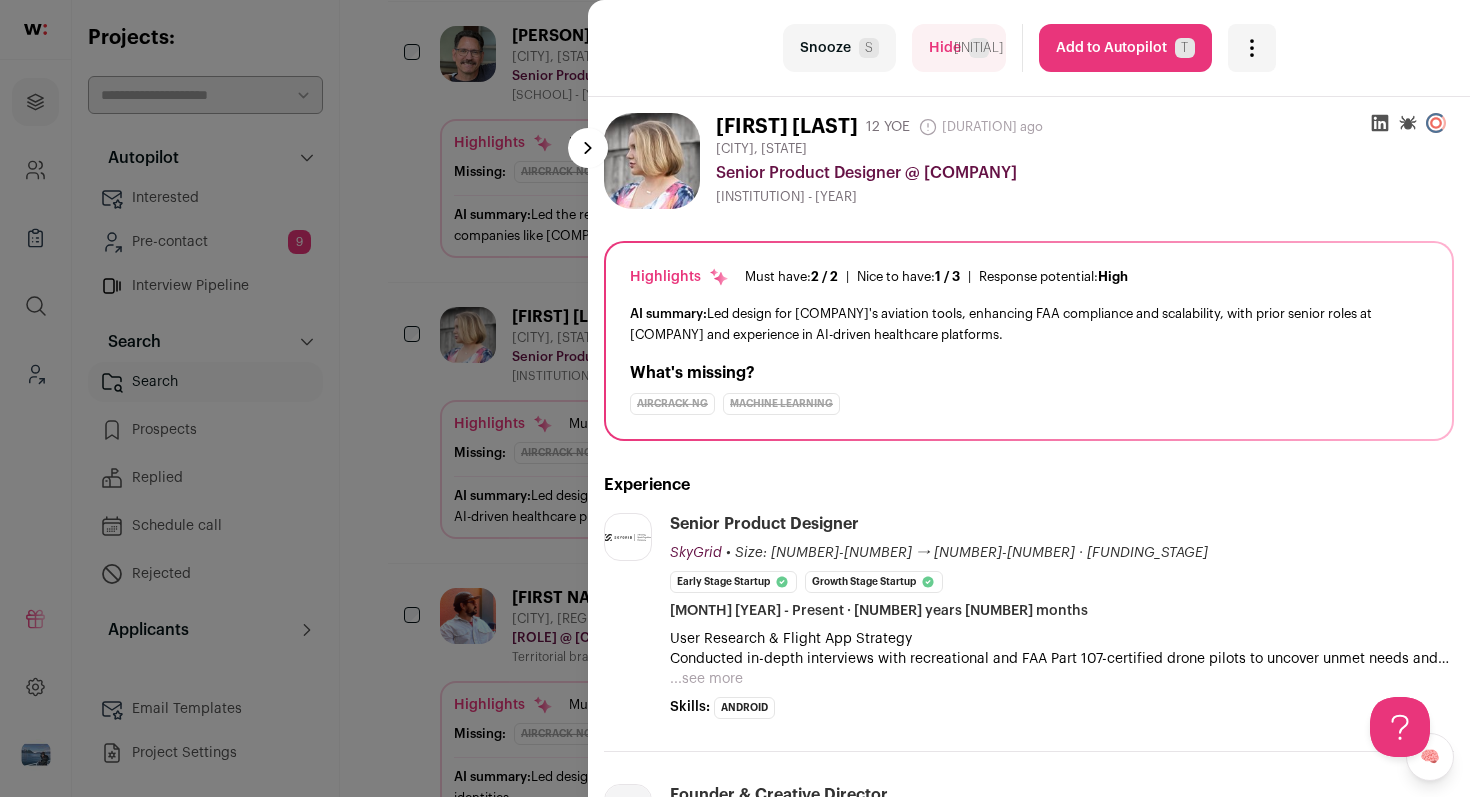 click on "Snooze
S" at bounding box center (839, 48) 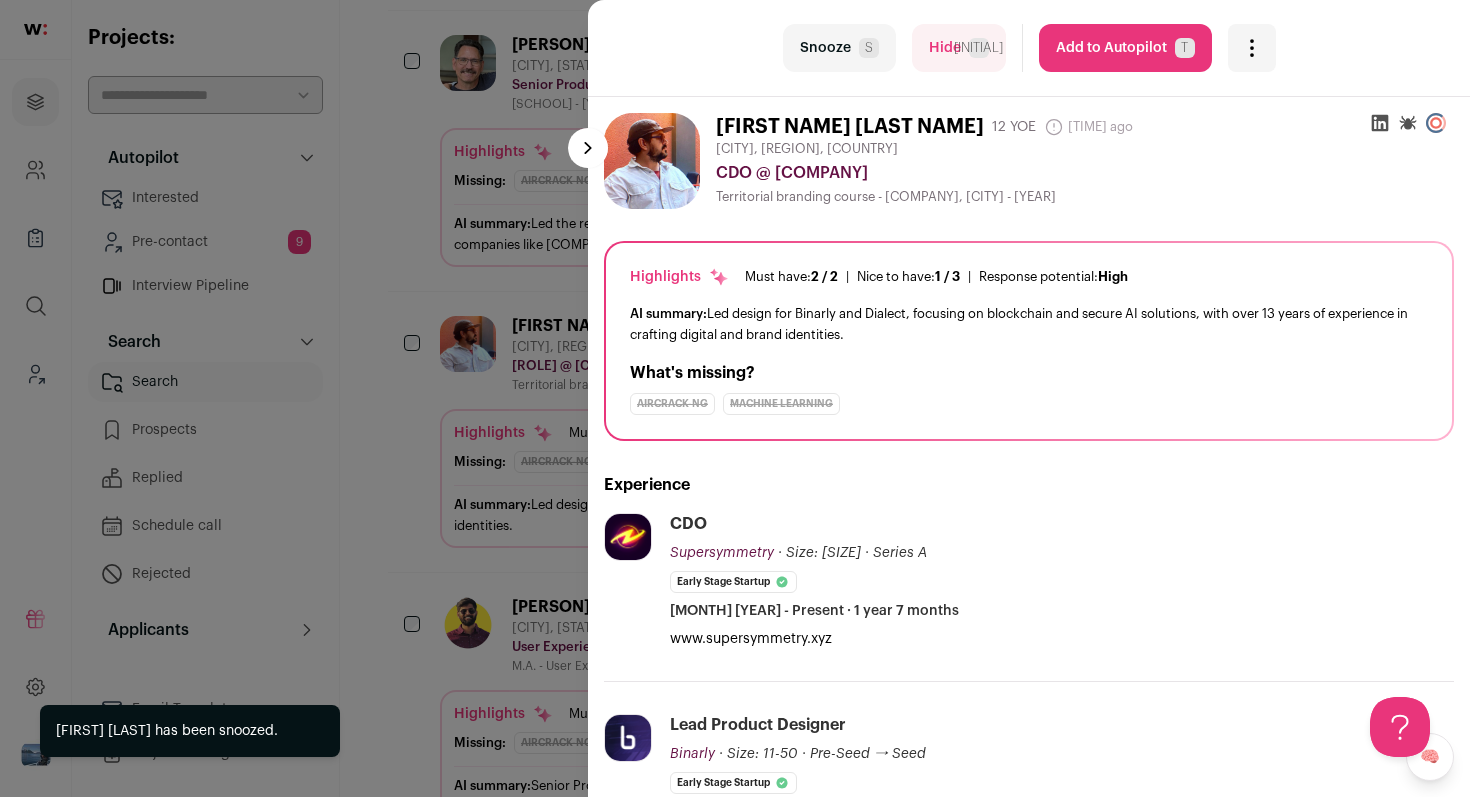 scroll, scrollTop: 1324, scrollLeft: 0, axis: vertical 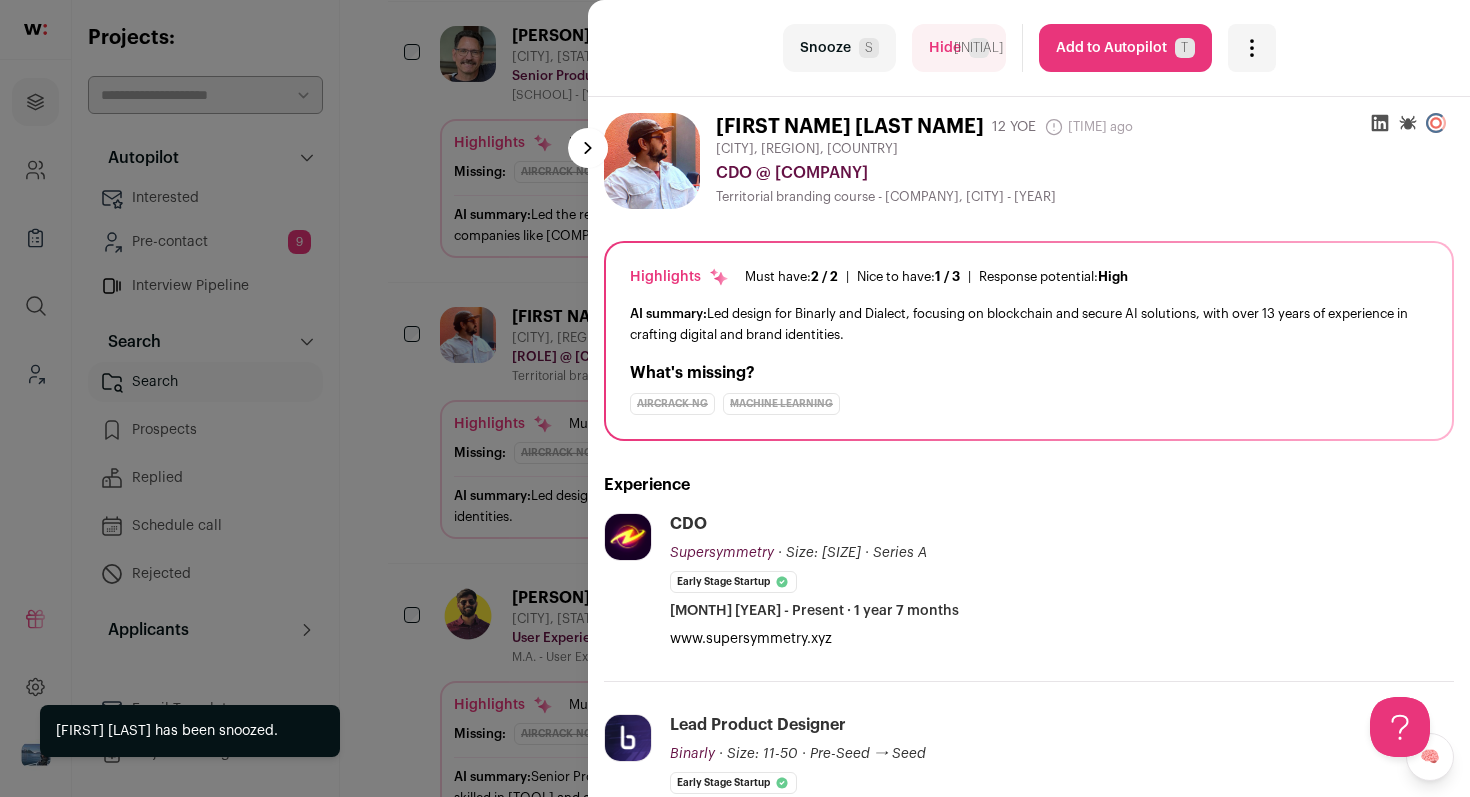 click on "Snooze
S" at bounding box center [839, 48] 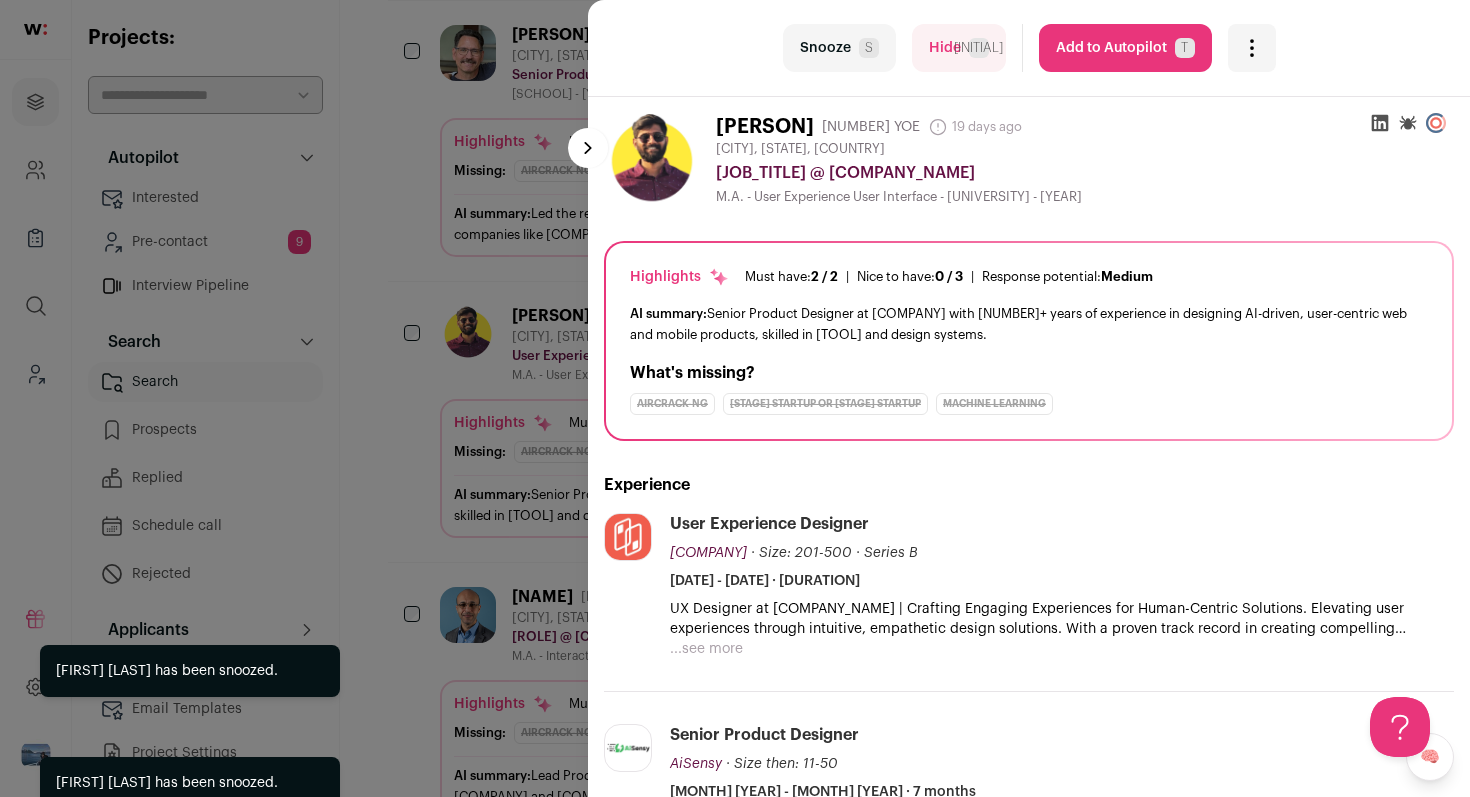 scroll, scrollTop: 1315, scrollLeft: 0, axis: vertical 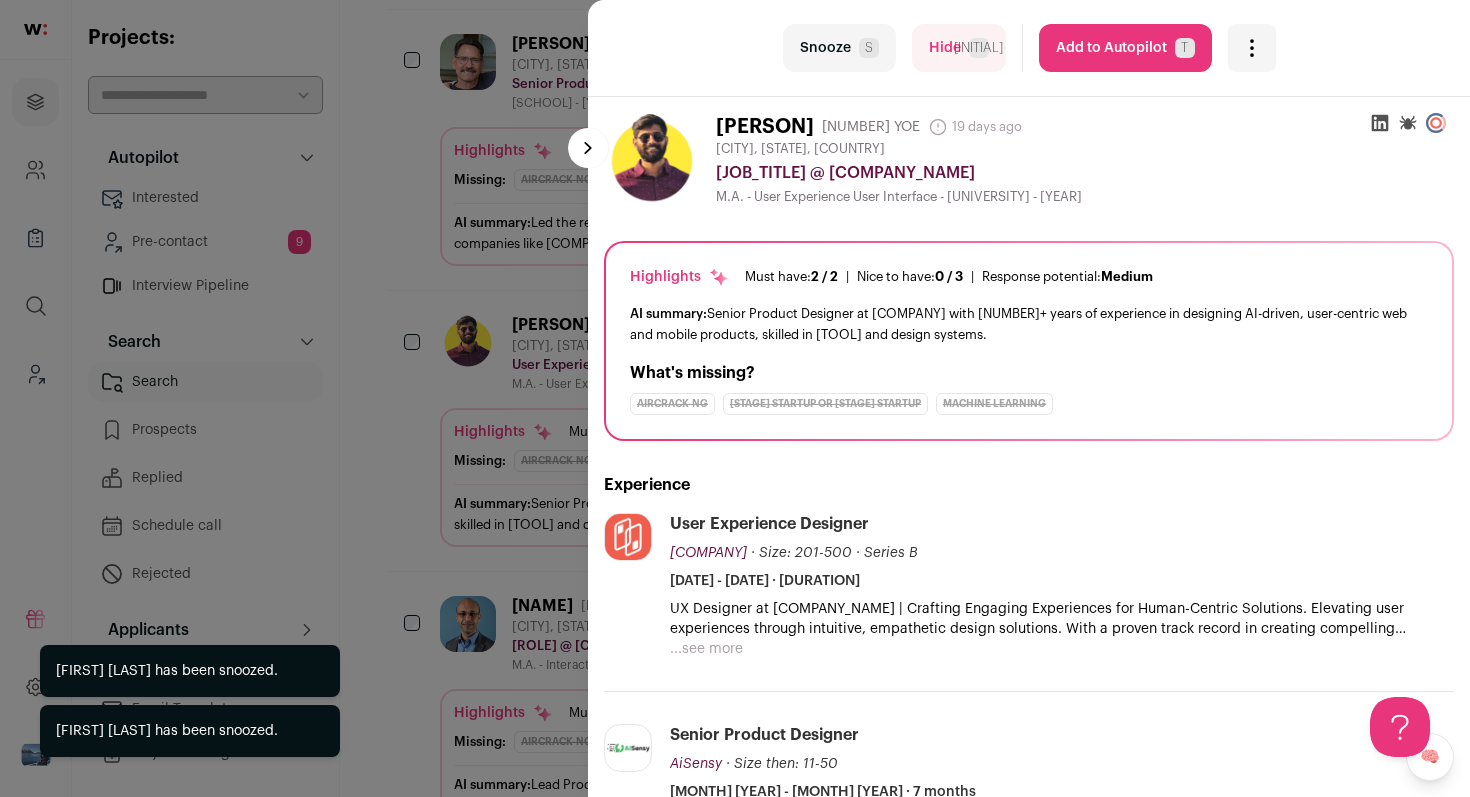 click on "Snooze
S" at bounding box center [839, 48] 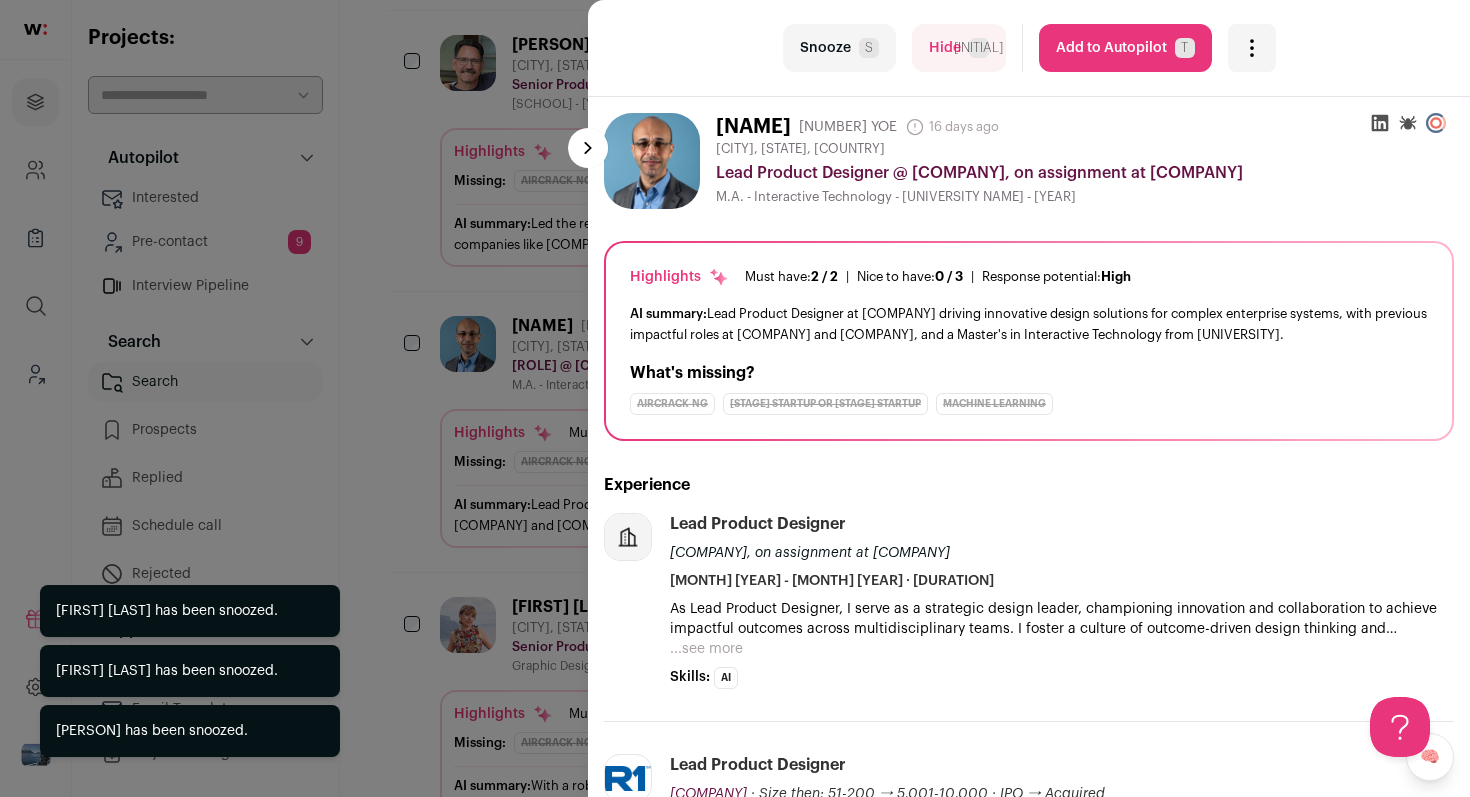 scroll, scrollTop: 1324, scrollLeft: 0, axis: vertical 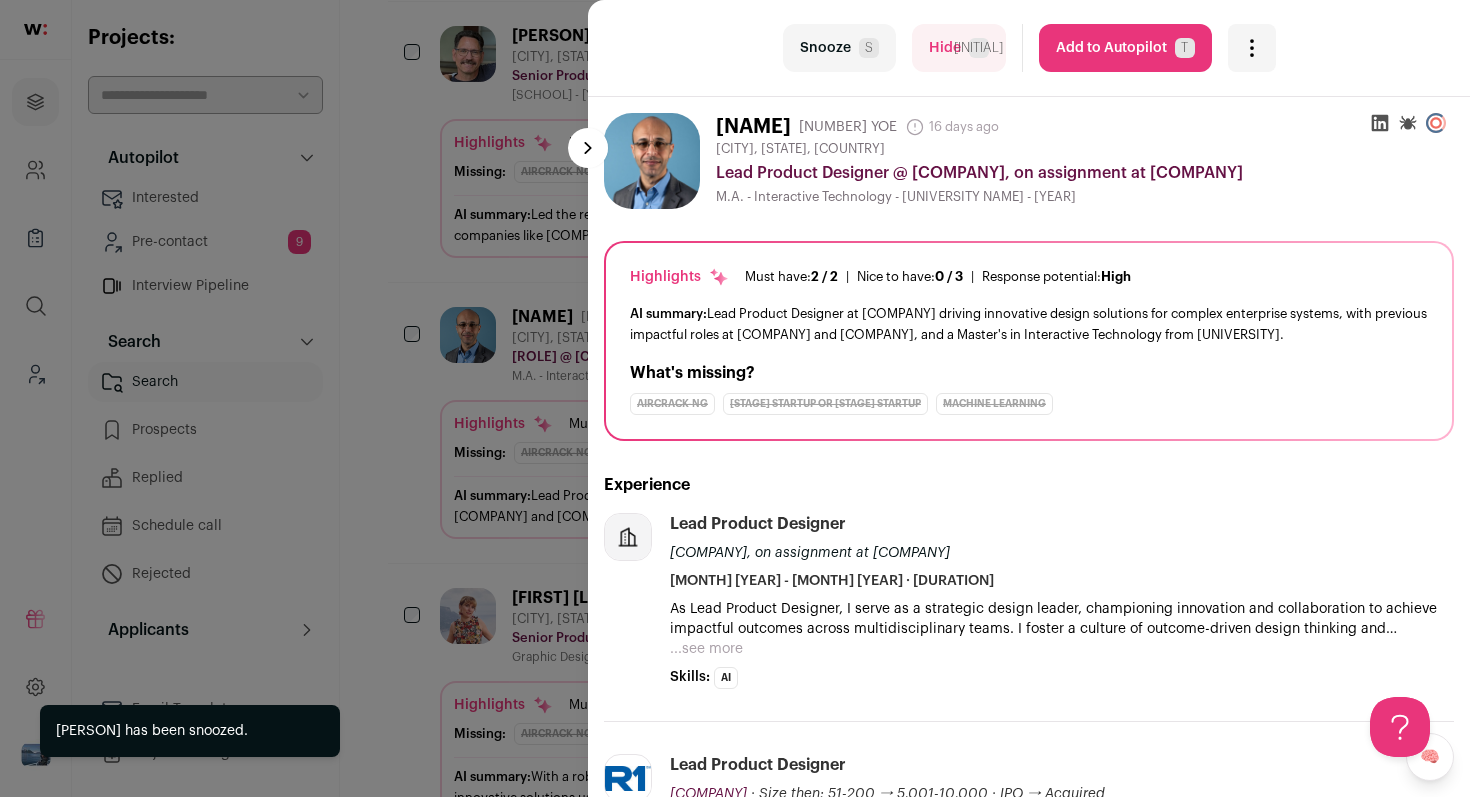 click on "Snooze
S" at bounding box center (839, 48) 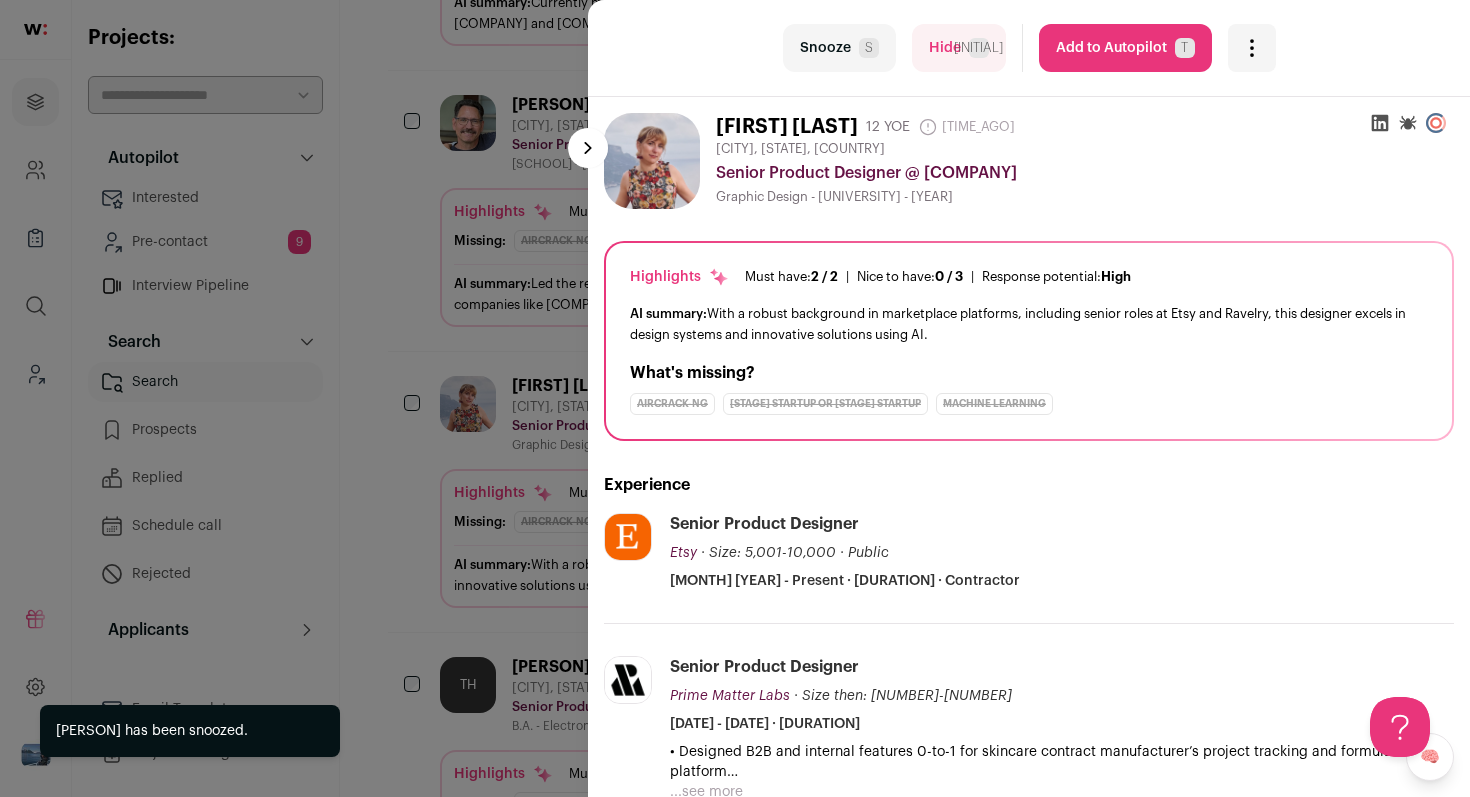 scroll, scrollTop: 1324, scrollLeft: 0, axis: vertical 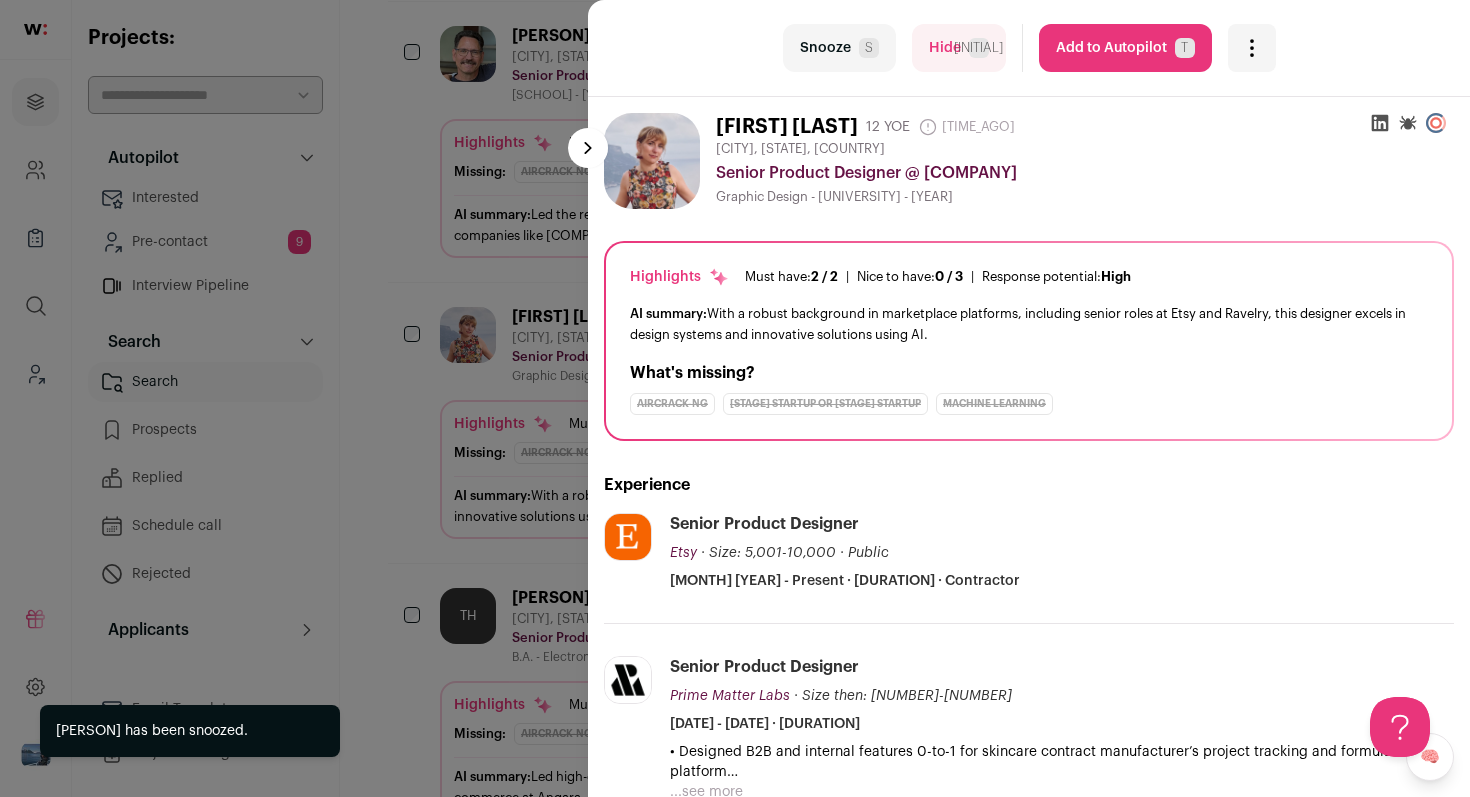 click on "Snooze
S" at bounding box center (839, 48) 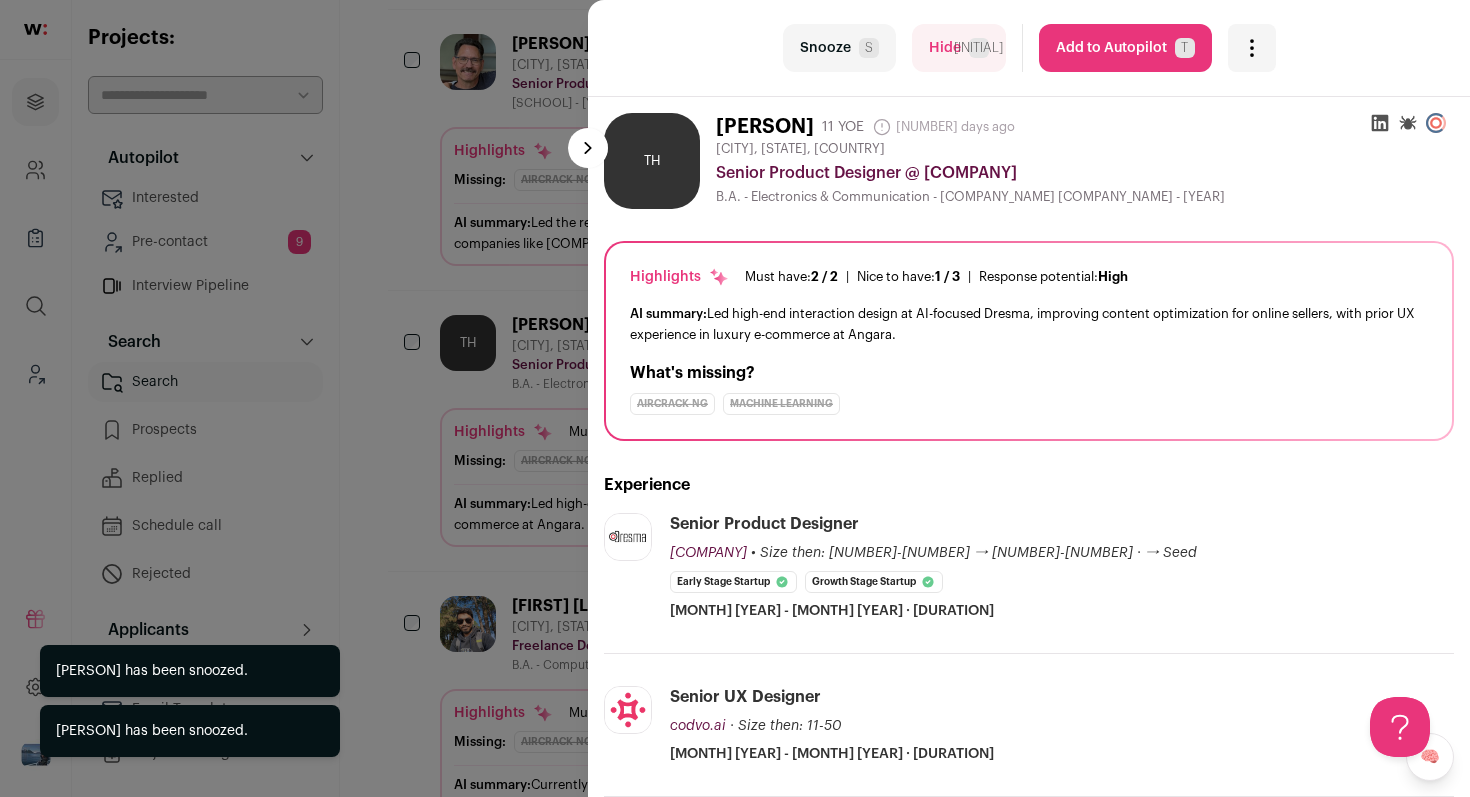 scroll, scrollTop: 1324, scrollLeft: 0, axis: vertical 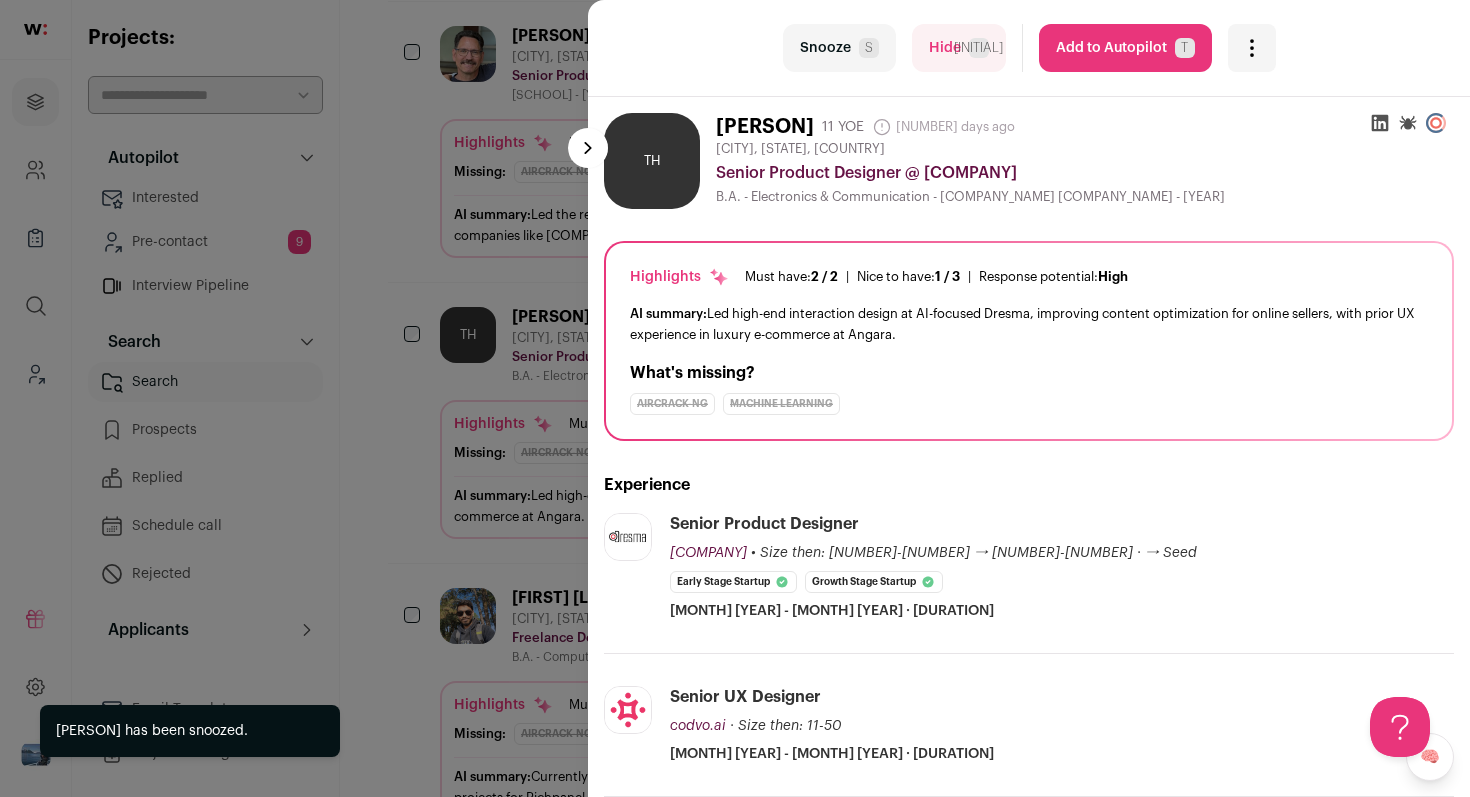 click on "Snooze
S" at bounding box center (839, 48) 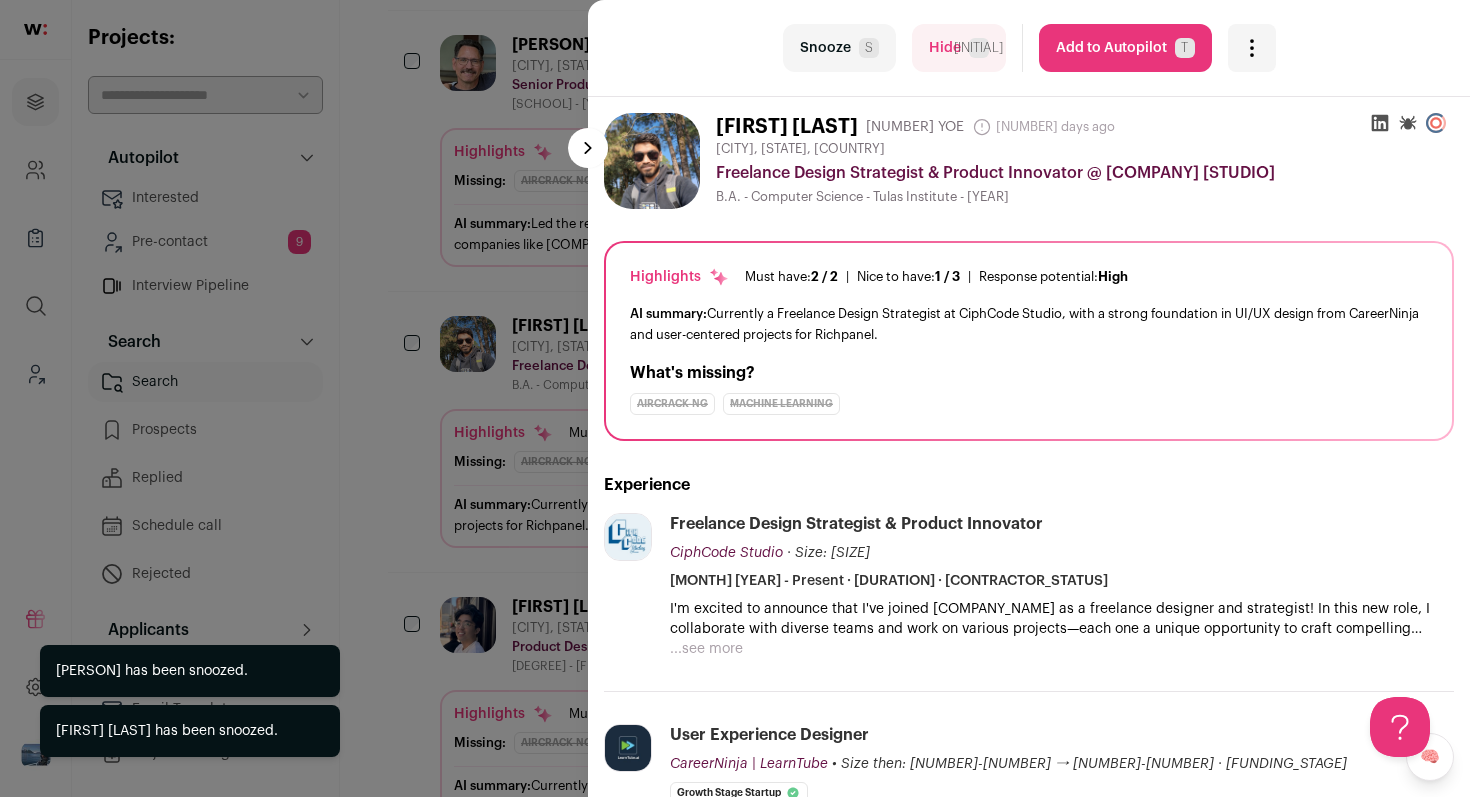 scroll, scrollTop: 1324, scrollLeft: 0, axis: vertical 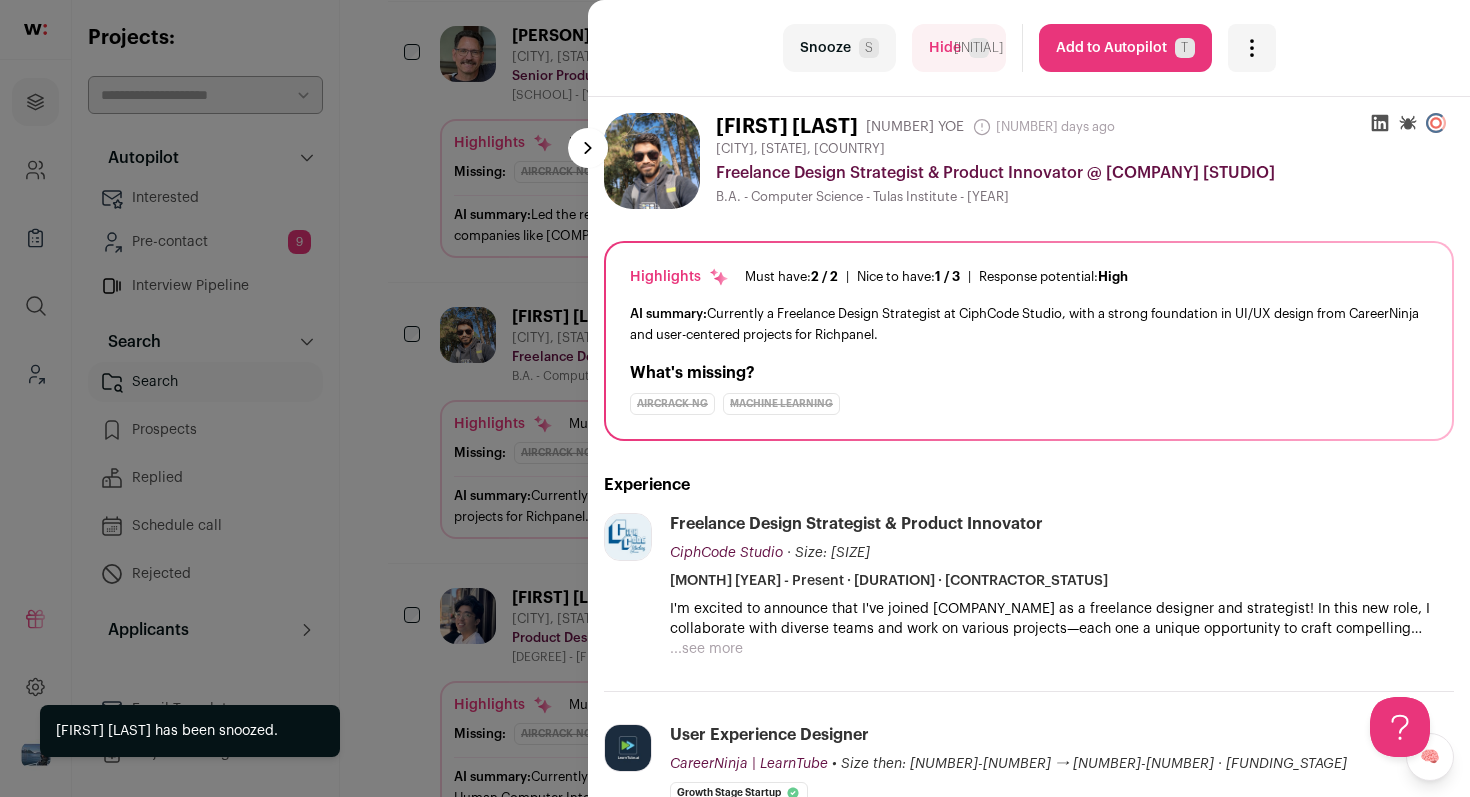 click on "Snooze
S" at bounding box center (839, 48) 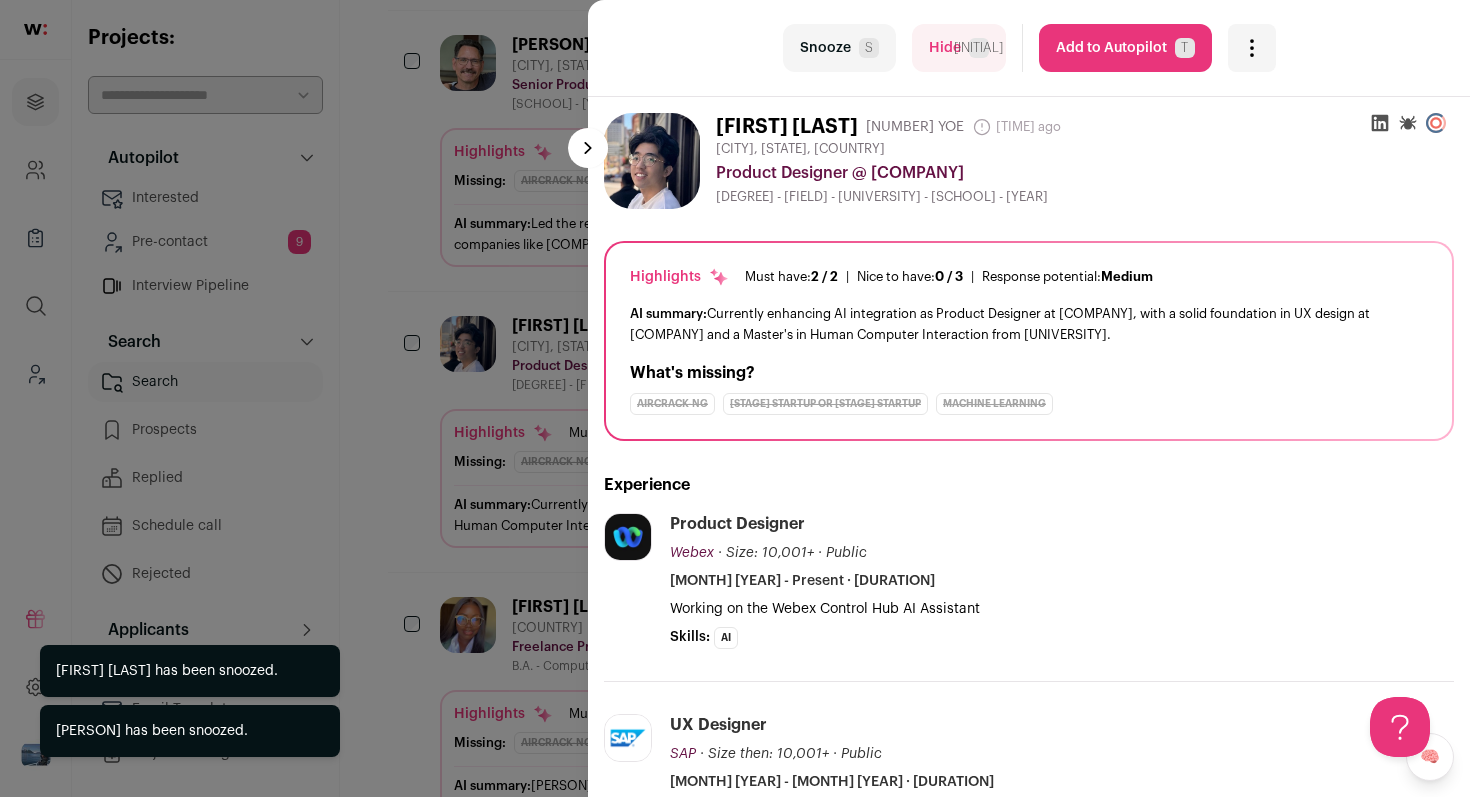 scroll, scrollTop: 1324, scrollLeft: 0, axis: vertical 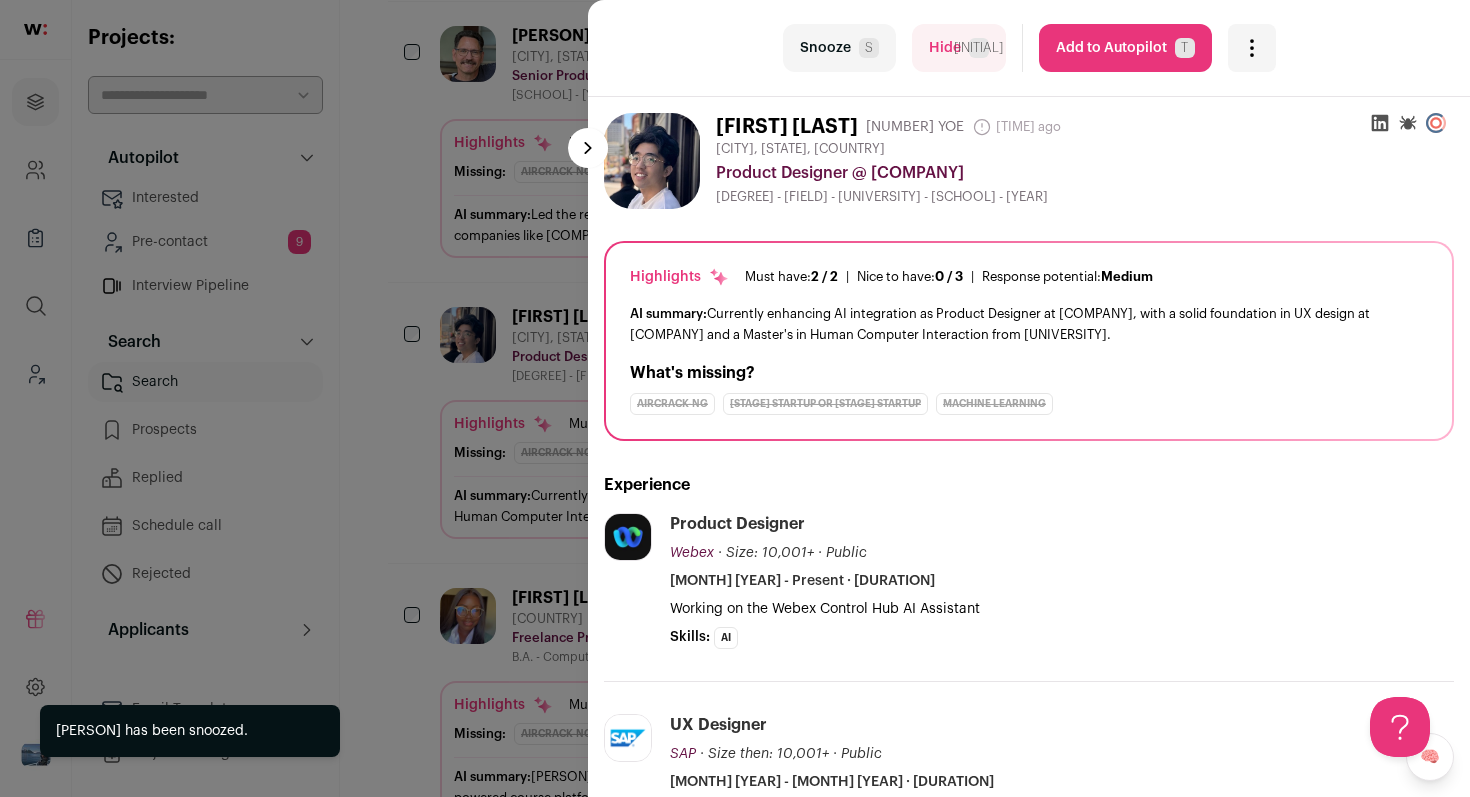 click on "Snooze
S" at bounding box center (839, 48) 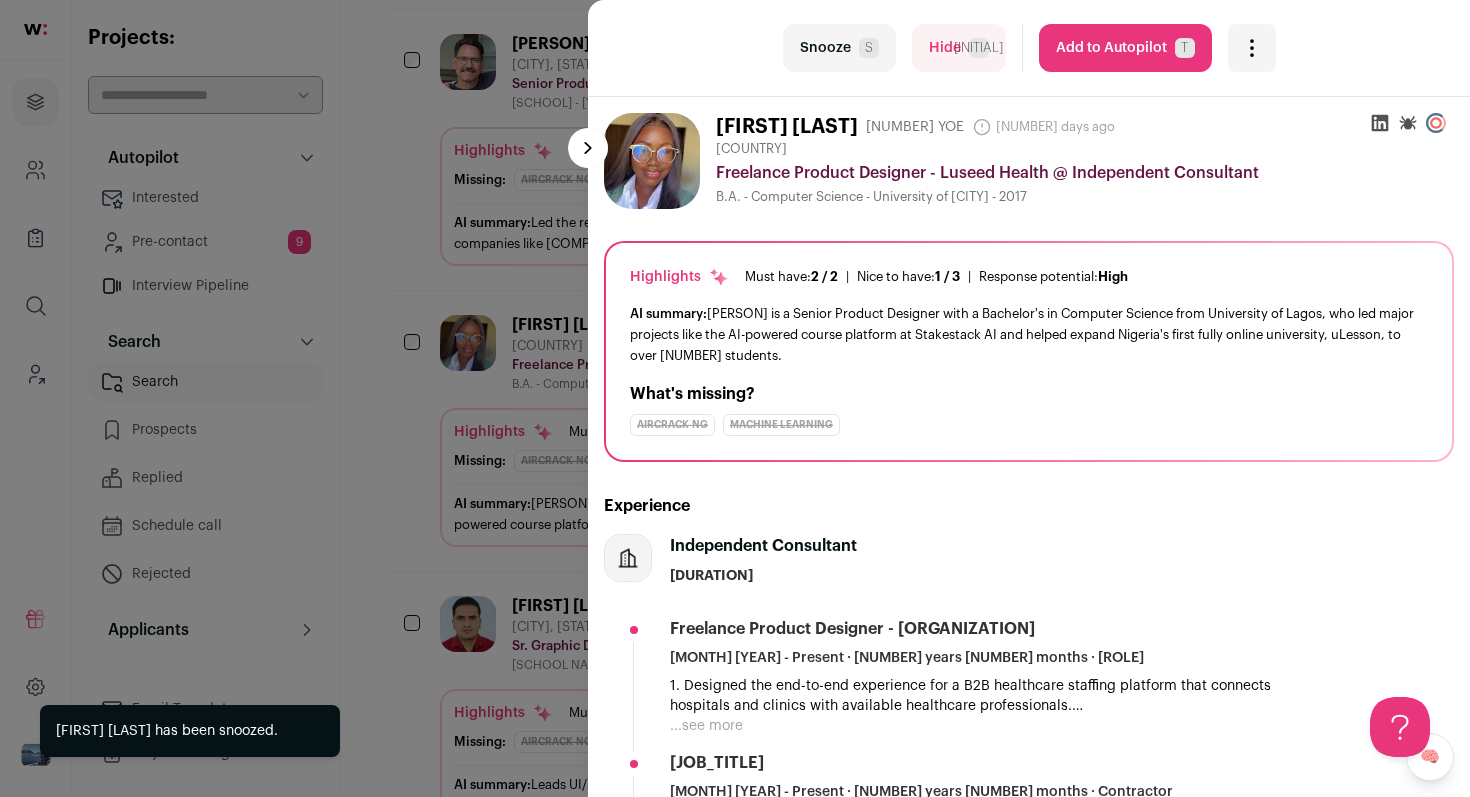scroll, scrollTop: 1324, scrollLeft: 0, axis: vertical 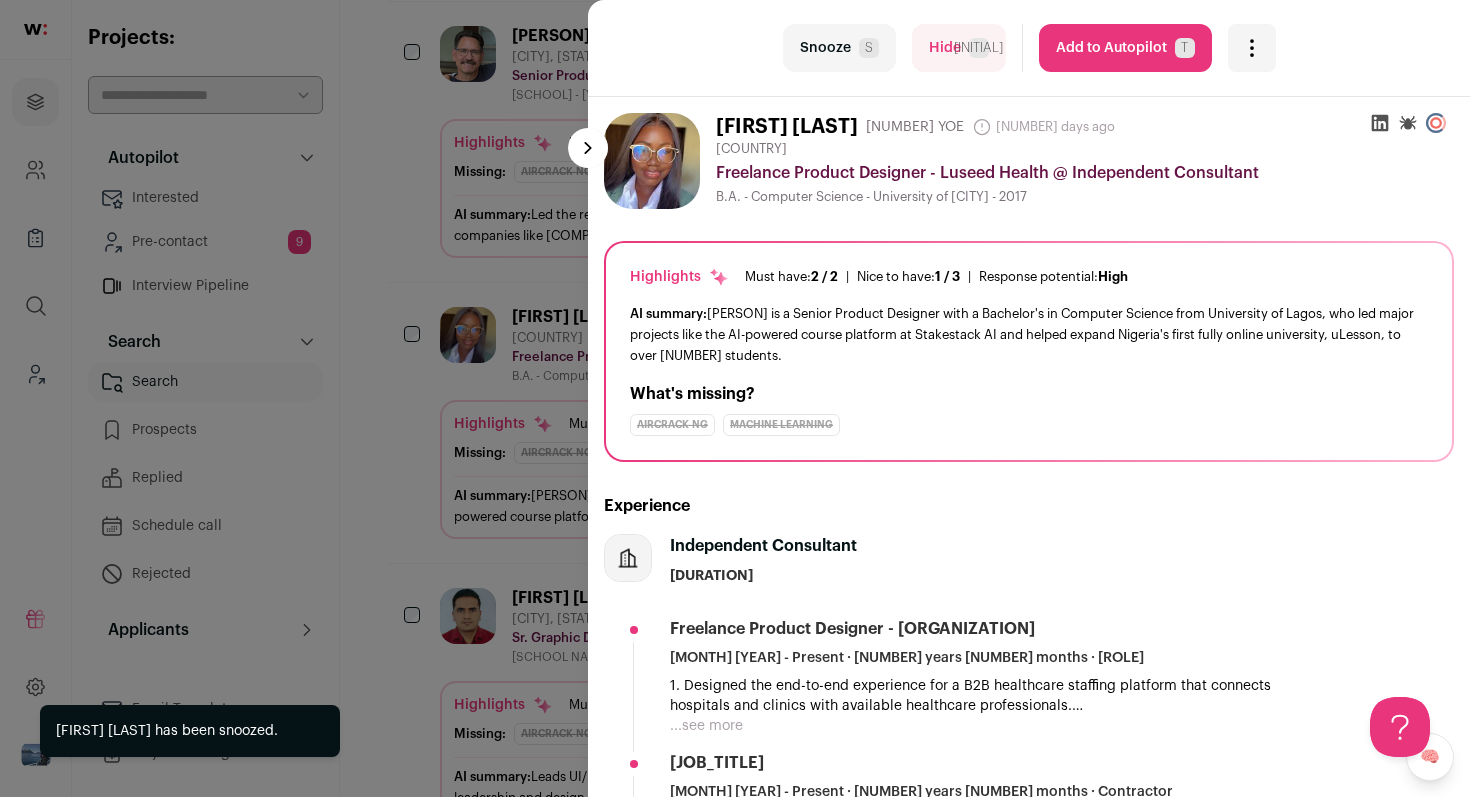 click on "Snooze
S" at bounding box center (839, 48) 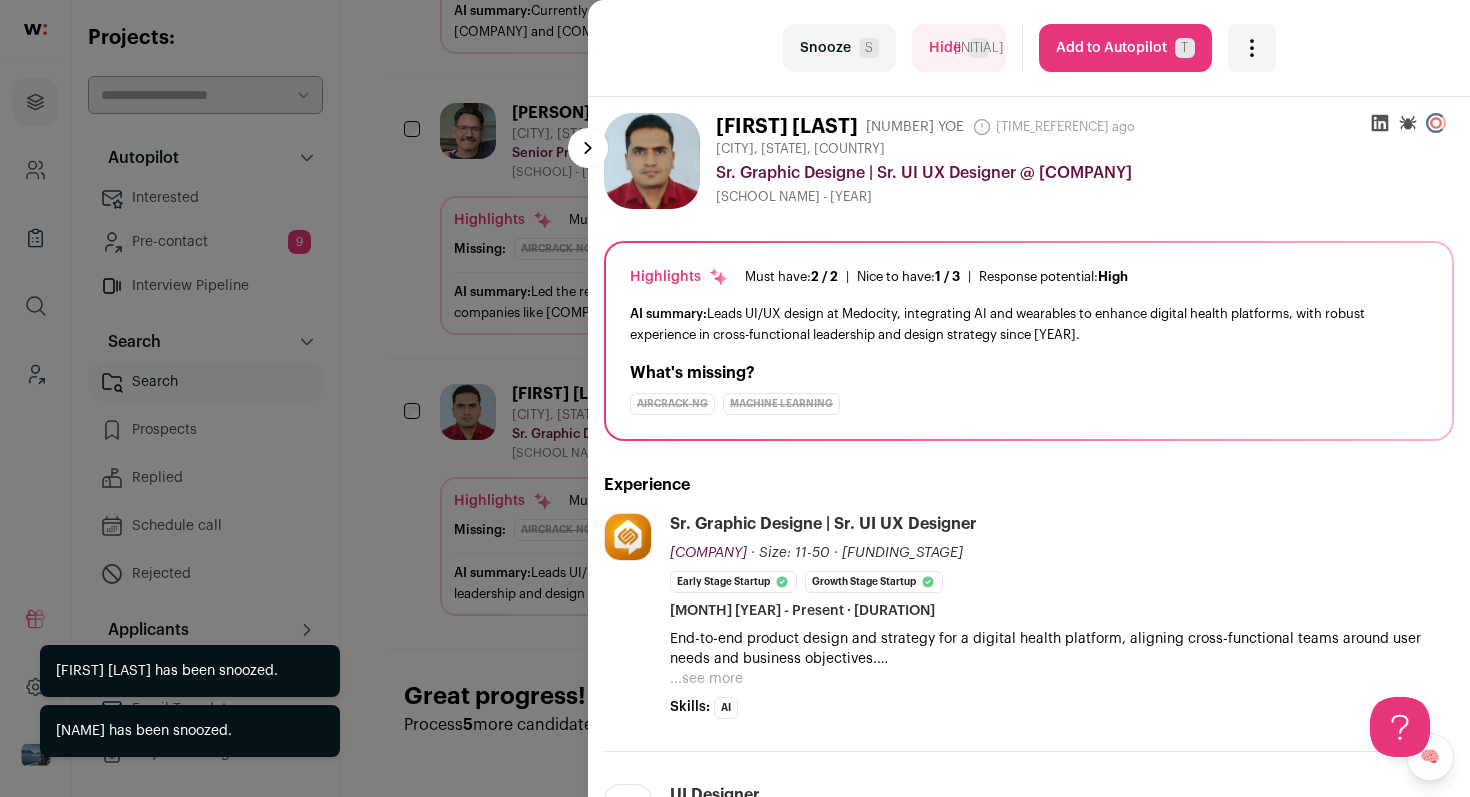 scroll, scrollTop: 1255, scrollLeft: 0, axis: vertical 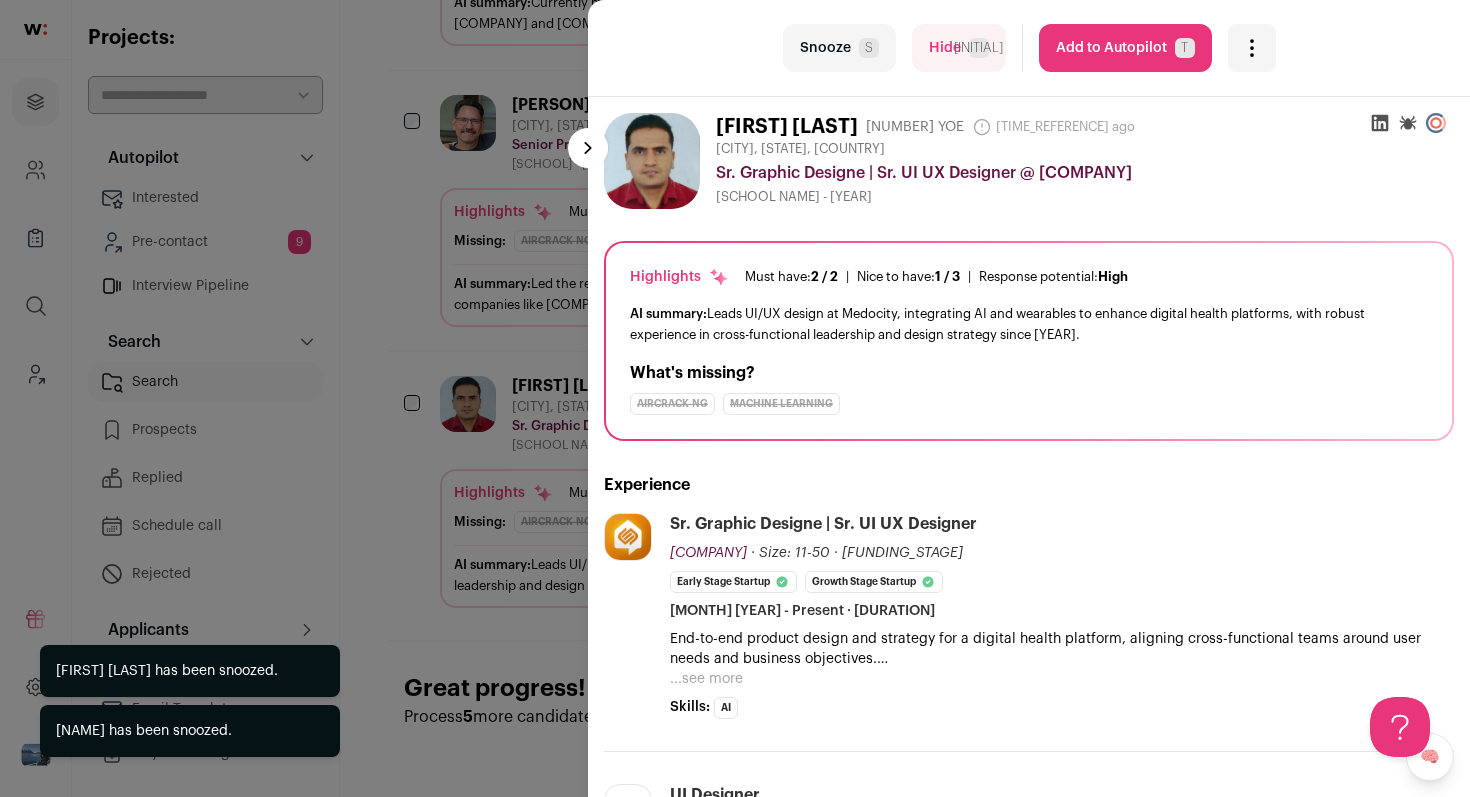 click on "Snooze
S" at bounding box center [839, 48] 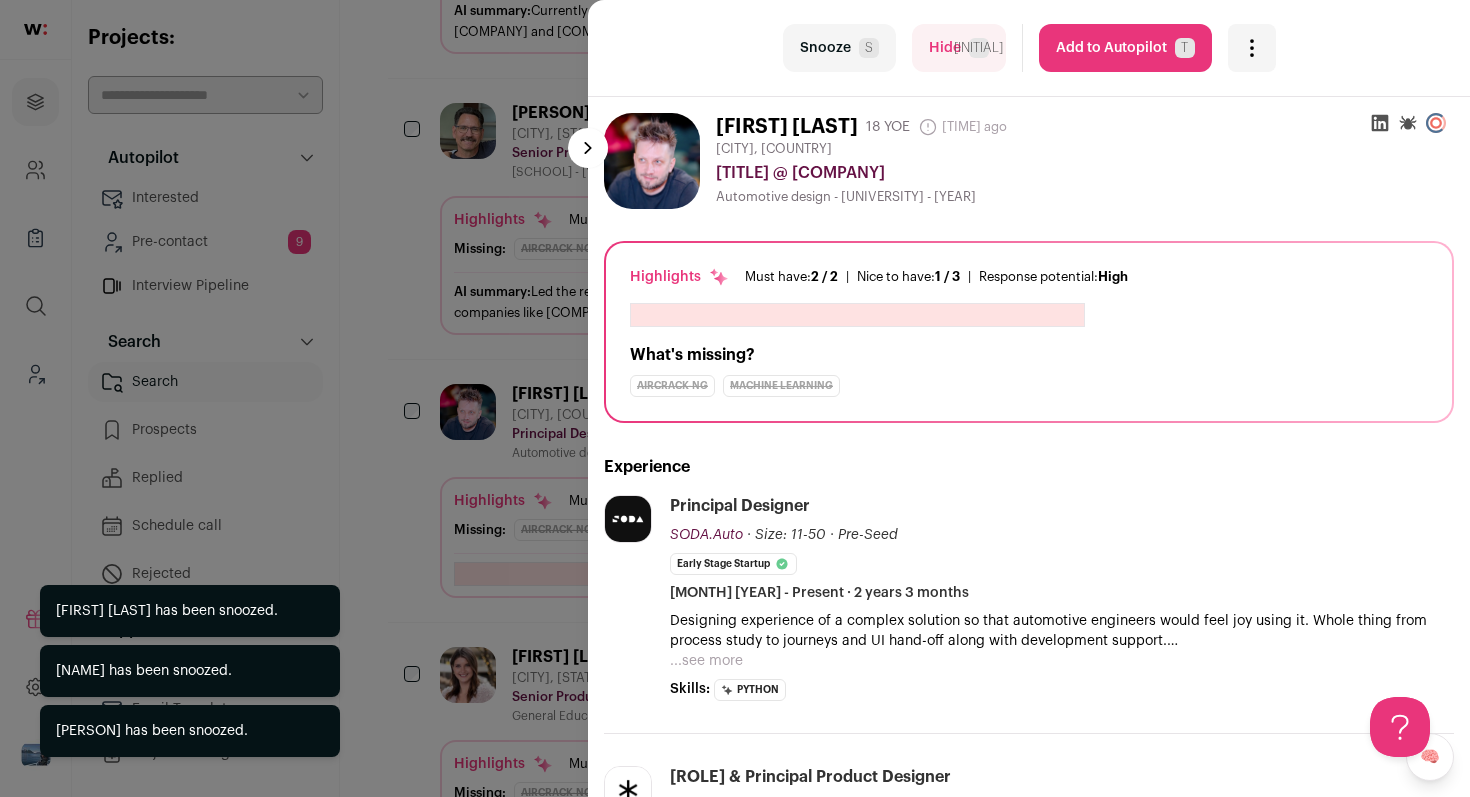 scroll, scrollTop: 1255, scrollLeft: 0, axis: vertical 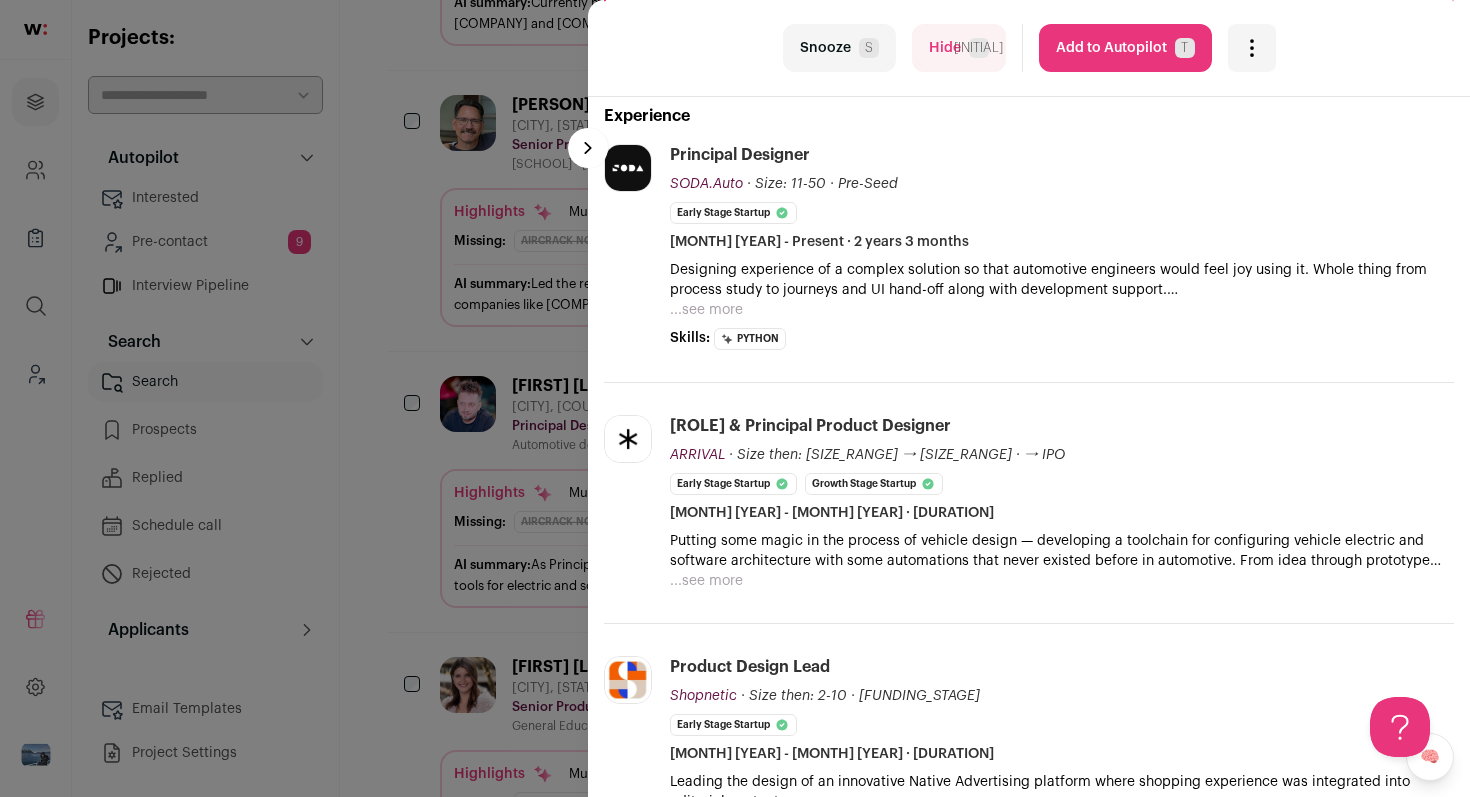 click on "Snooze
S" at bounding box center (839, 48) 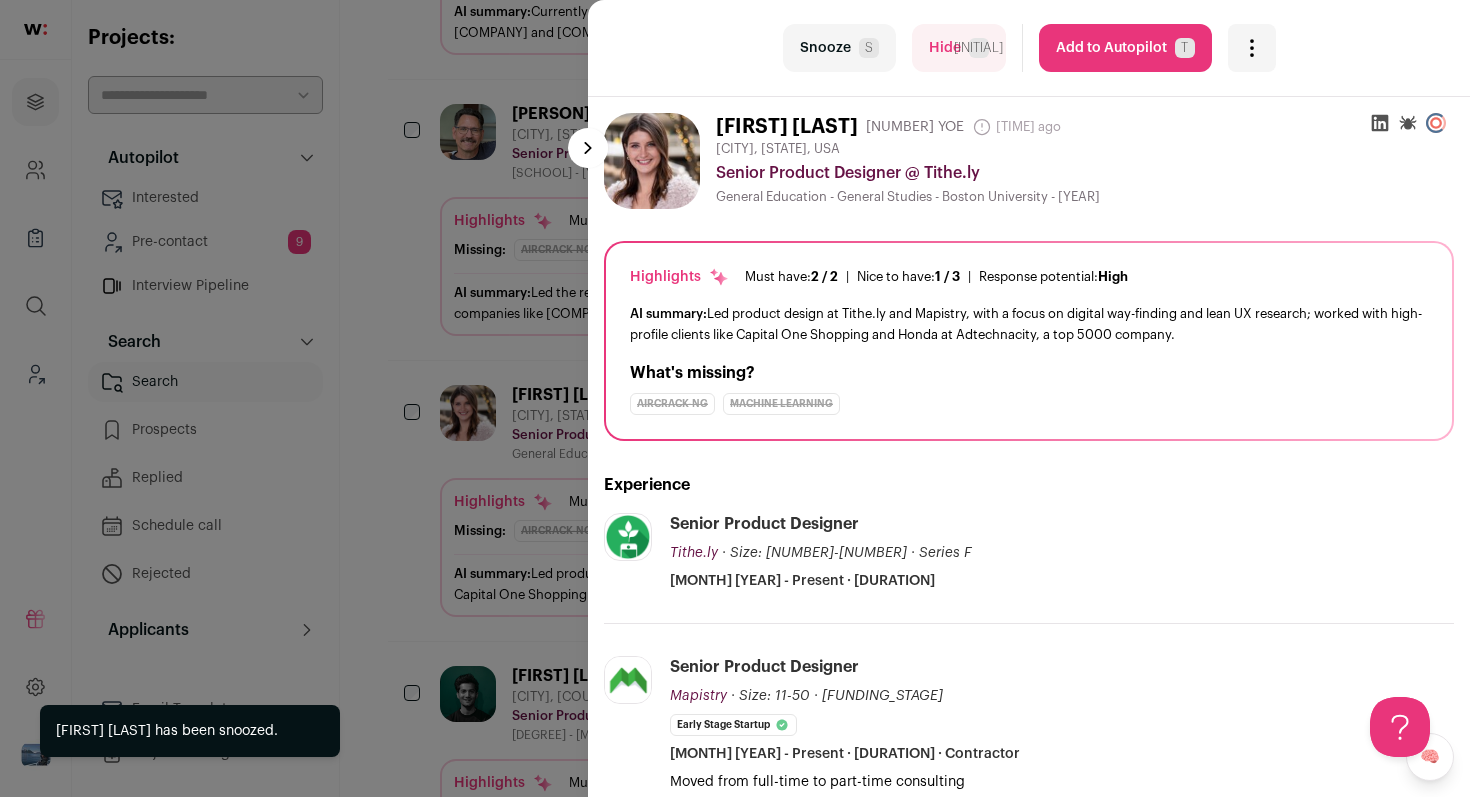 scroll, scrollTop: 1255, scrollLeft: 0, axis: vertical 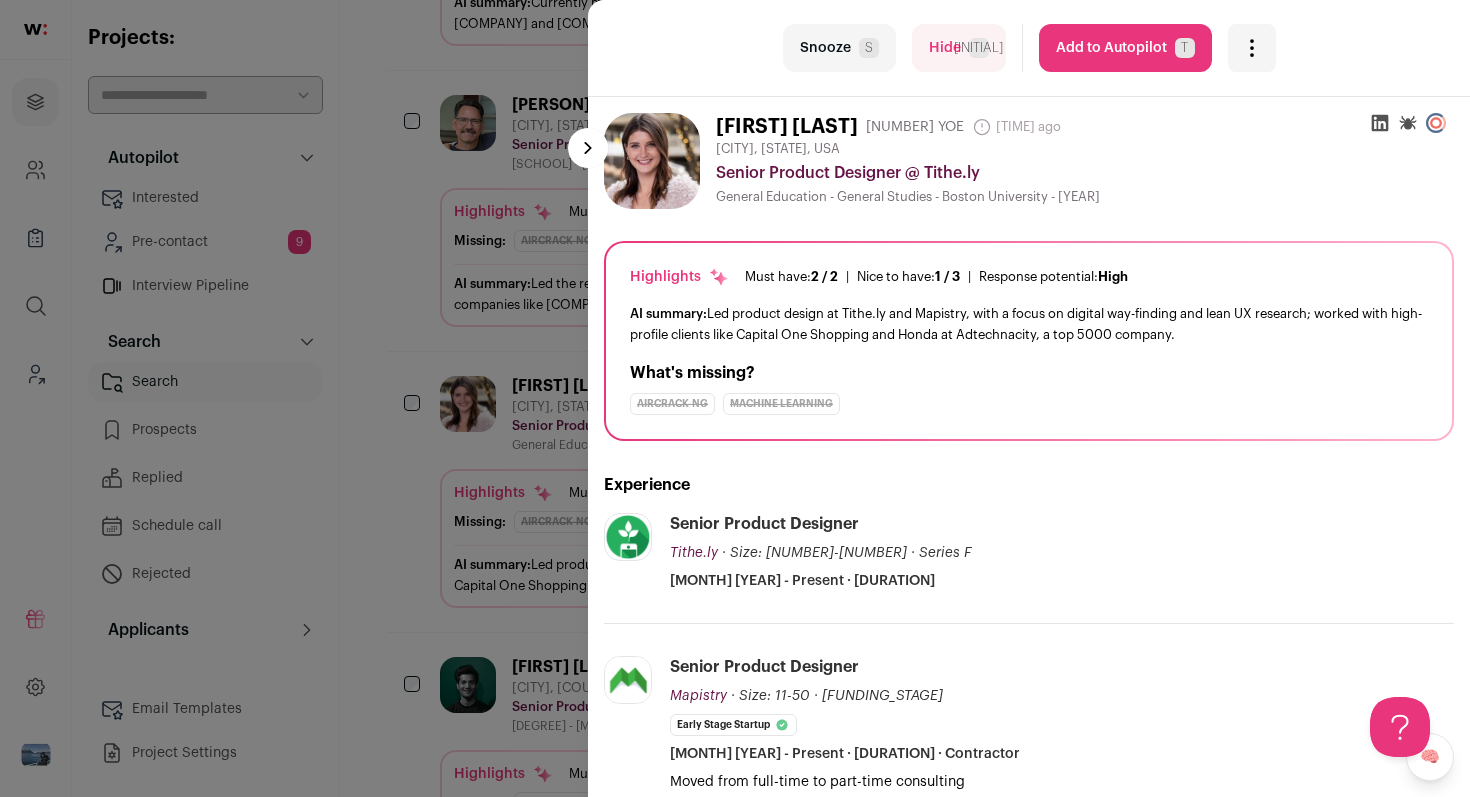 click on "Snooze
S" at bounding box center (839, 48) 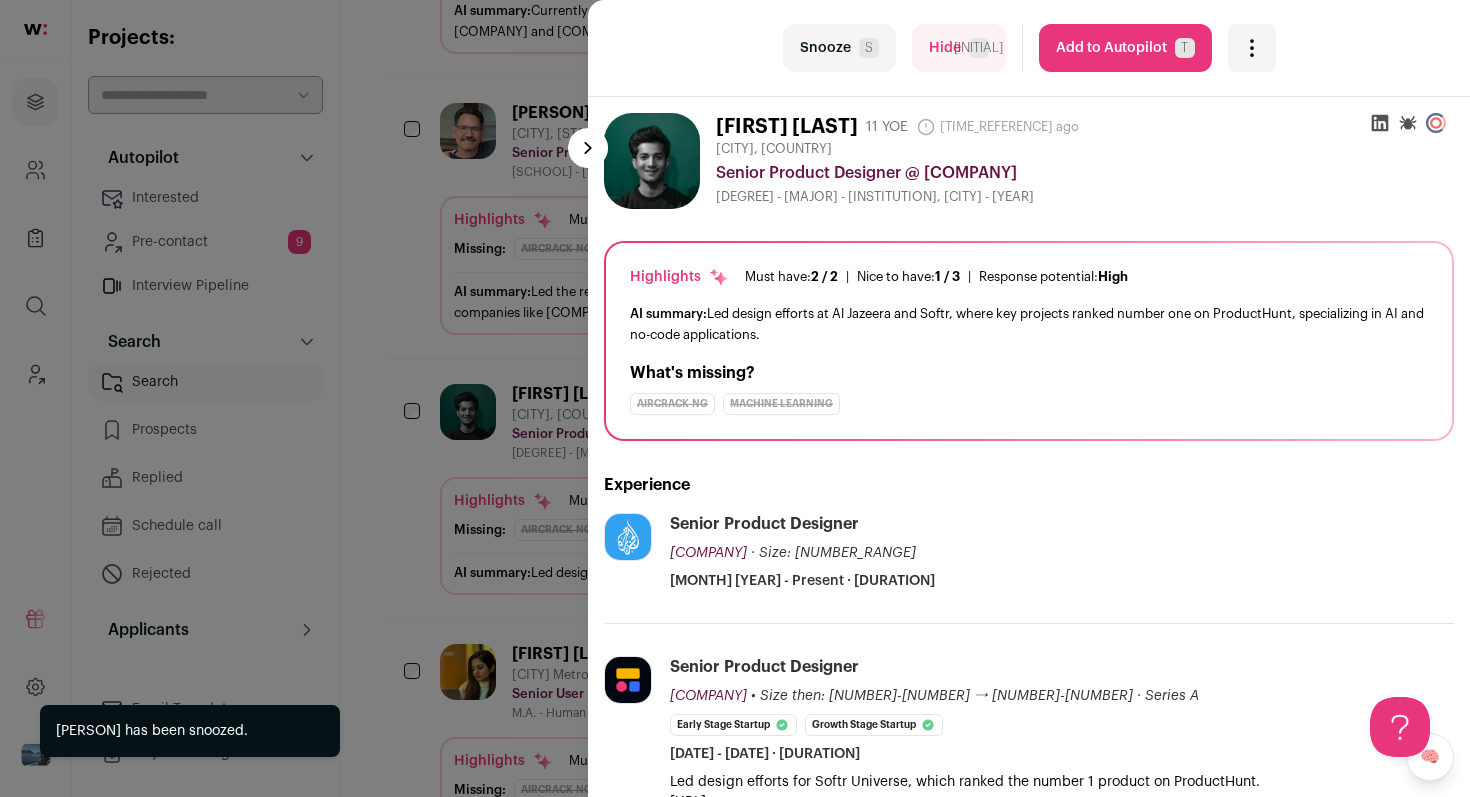 scroll, scrollTop: 1255, scrollLeft: 0, axis: vertical 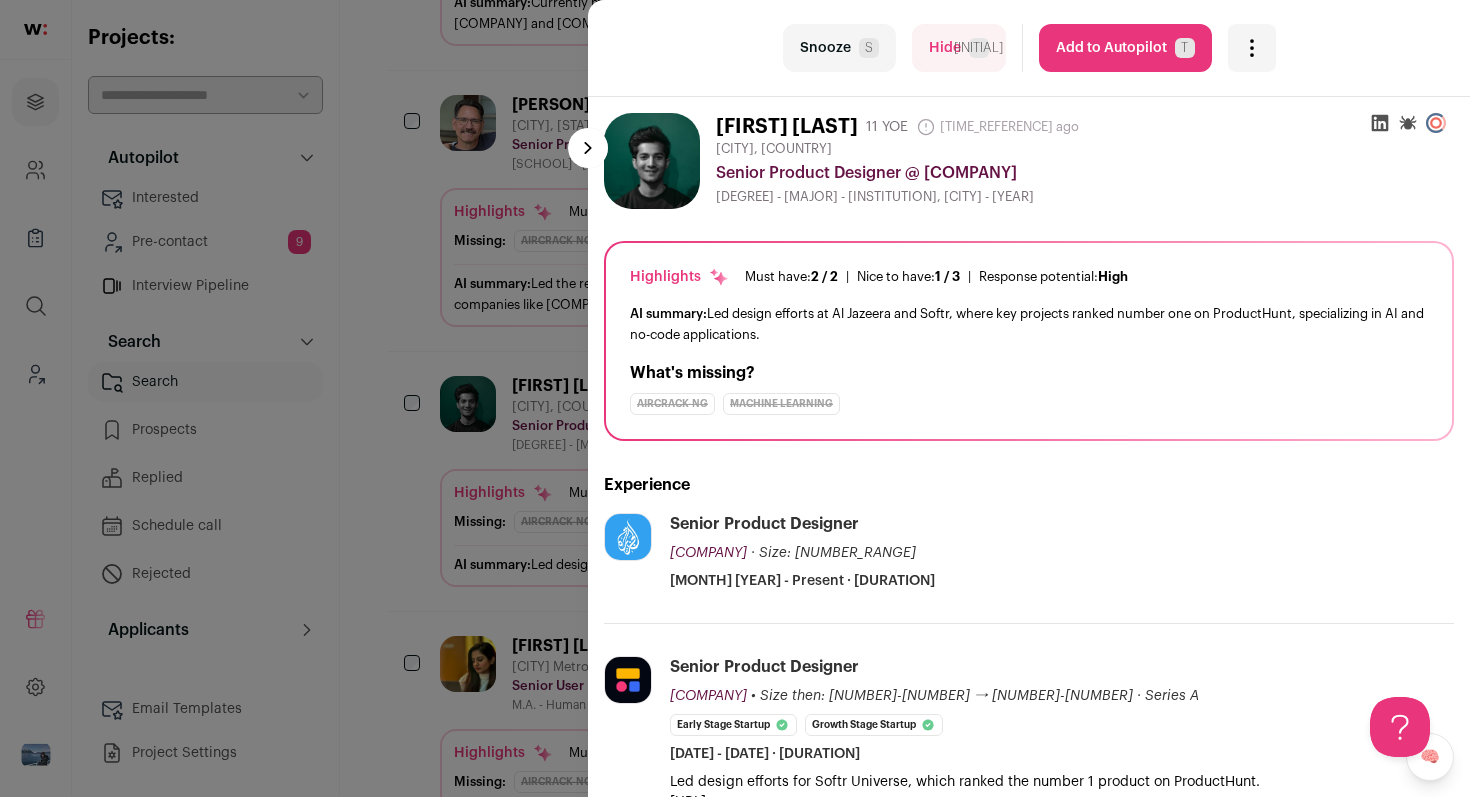 click on "Snooze
S" at bounding box center [839, 48] 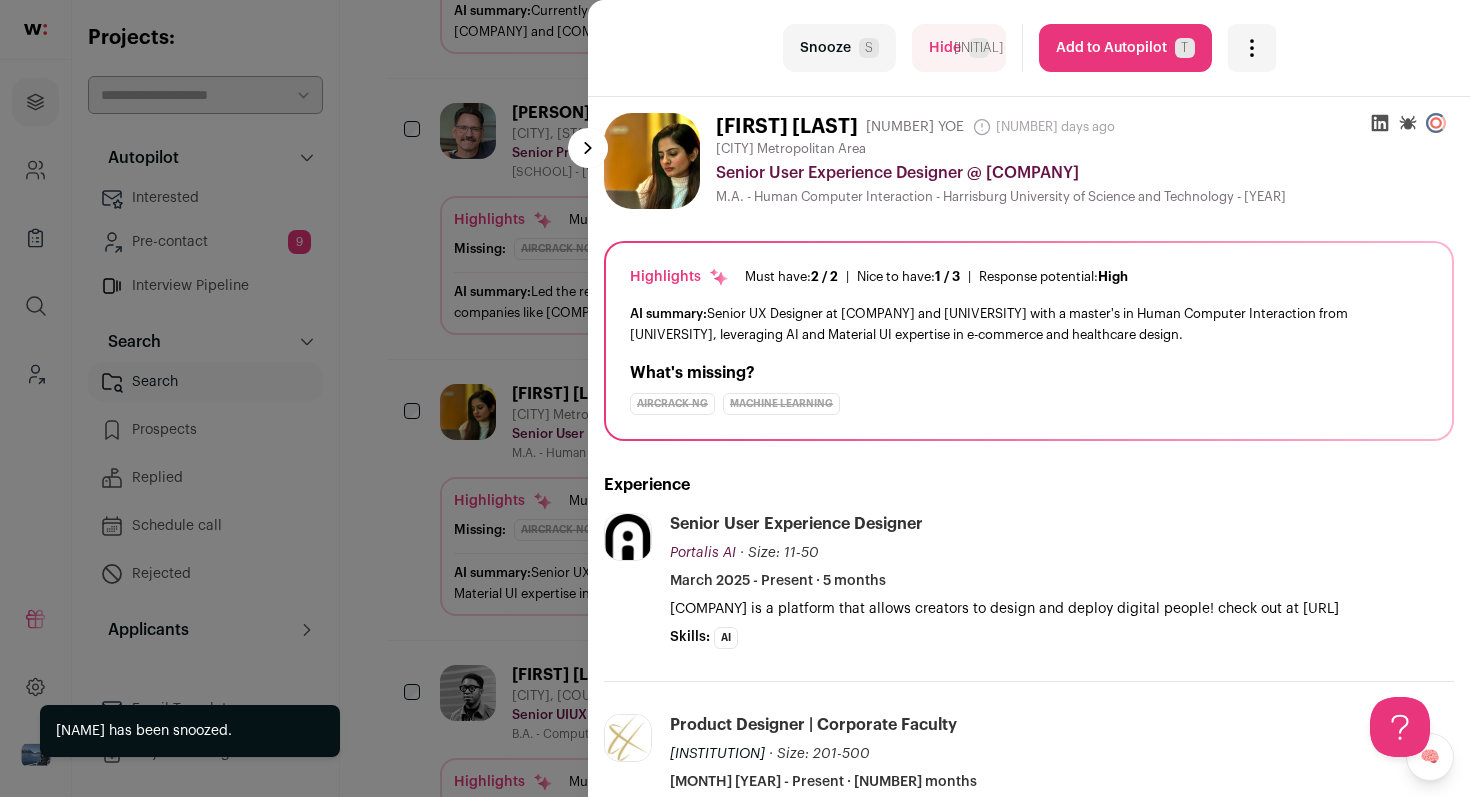 scroll, scrollTop: 1255, scrollLeft: 0, axis: vertical 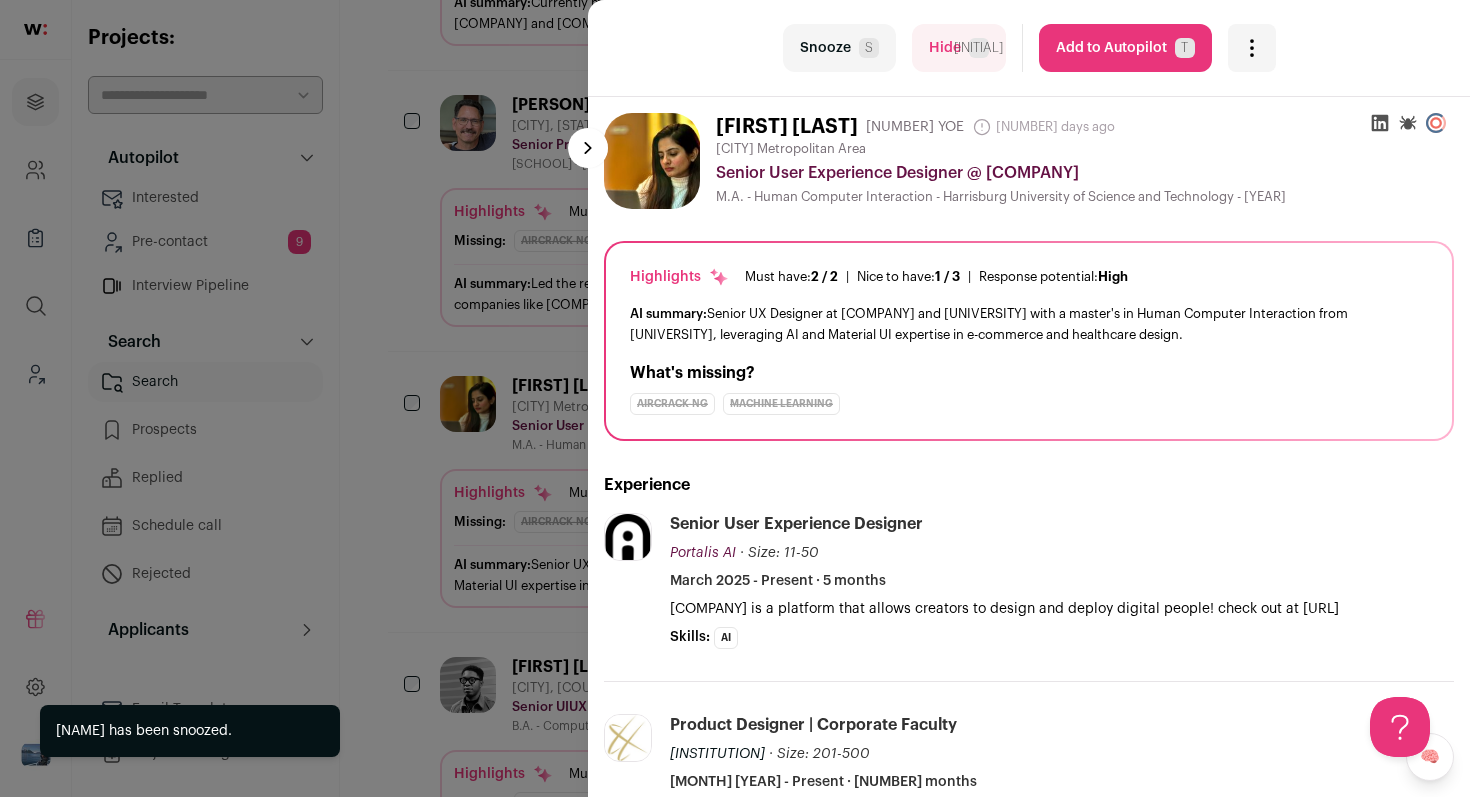 click on "Snooze
S" at bounding box center (839, 48) 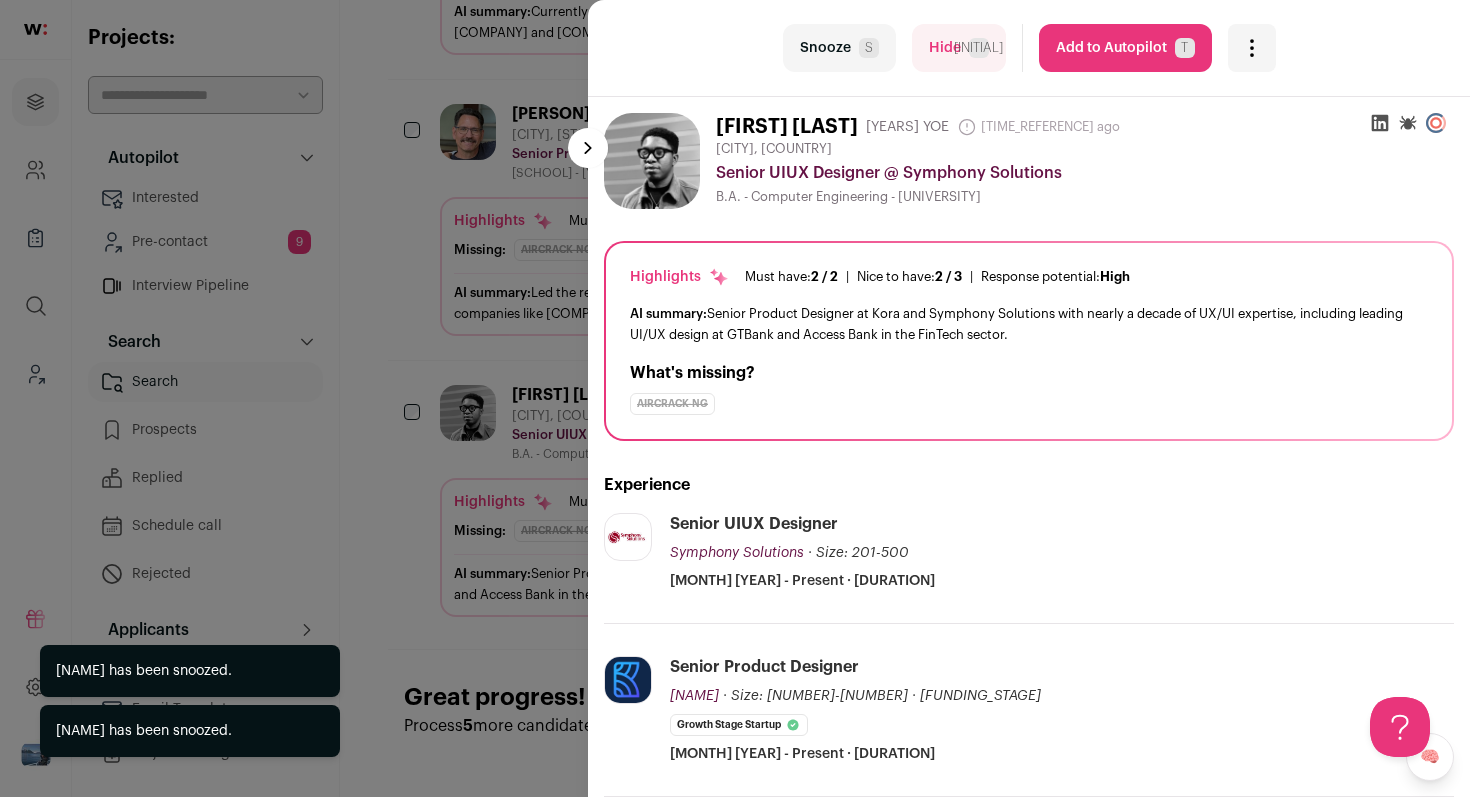 scroll, scrollTop: 1255, scrollLeft: 0, axis: vertical 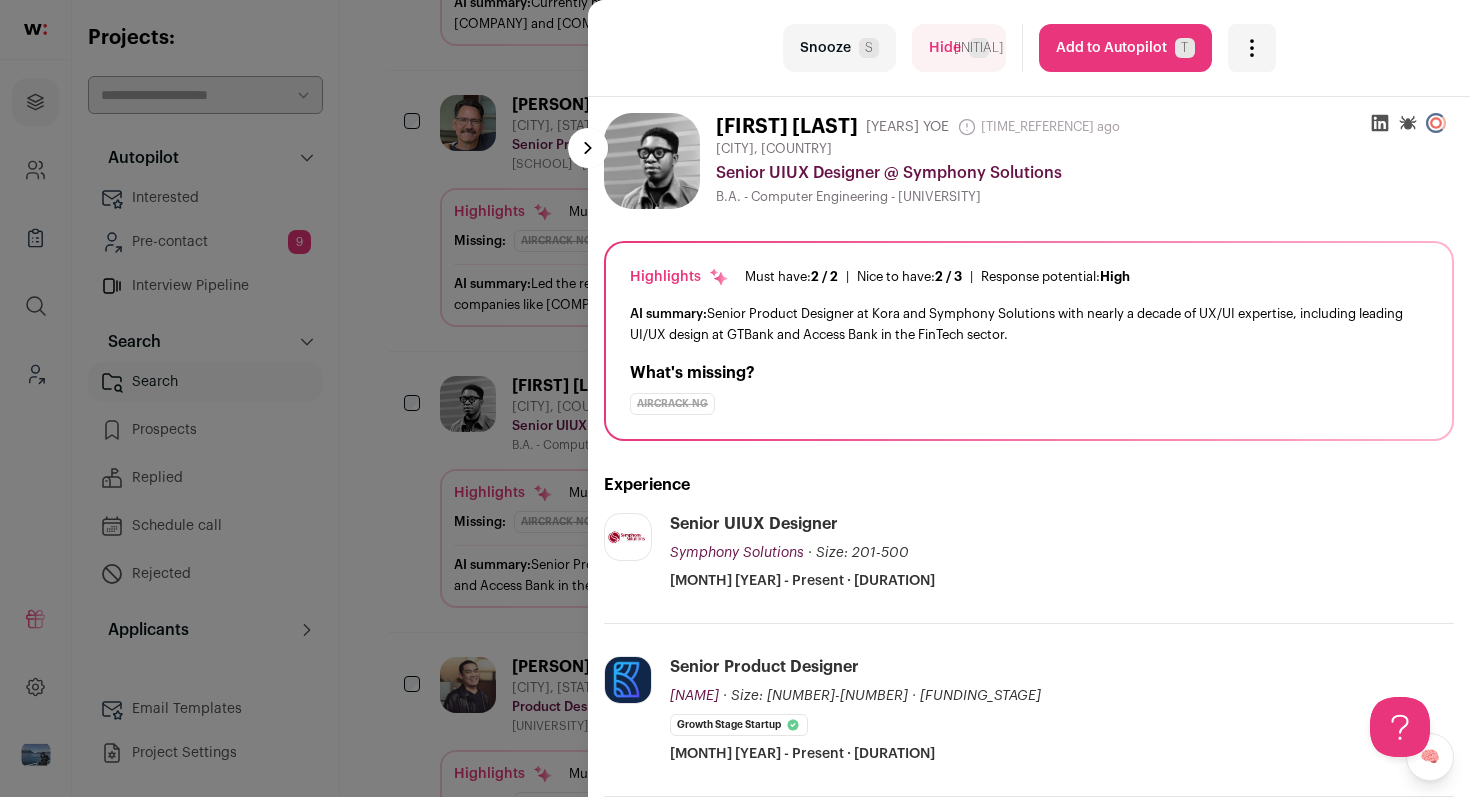 click on "Snooze
S" at bounding box center [839, 48] 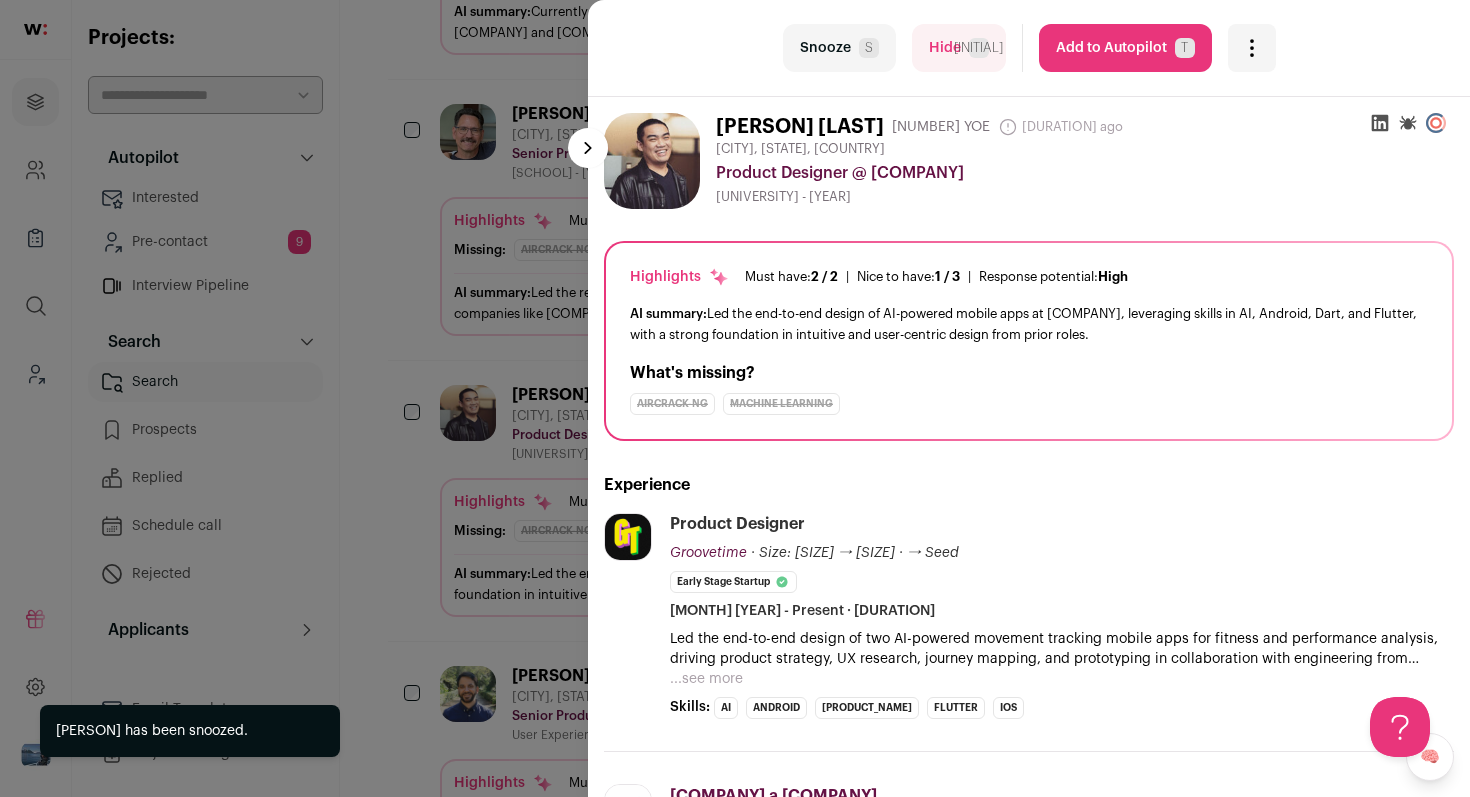 scroll, scrollTop: 1255, scrollLeft: 0, axis: vertical 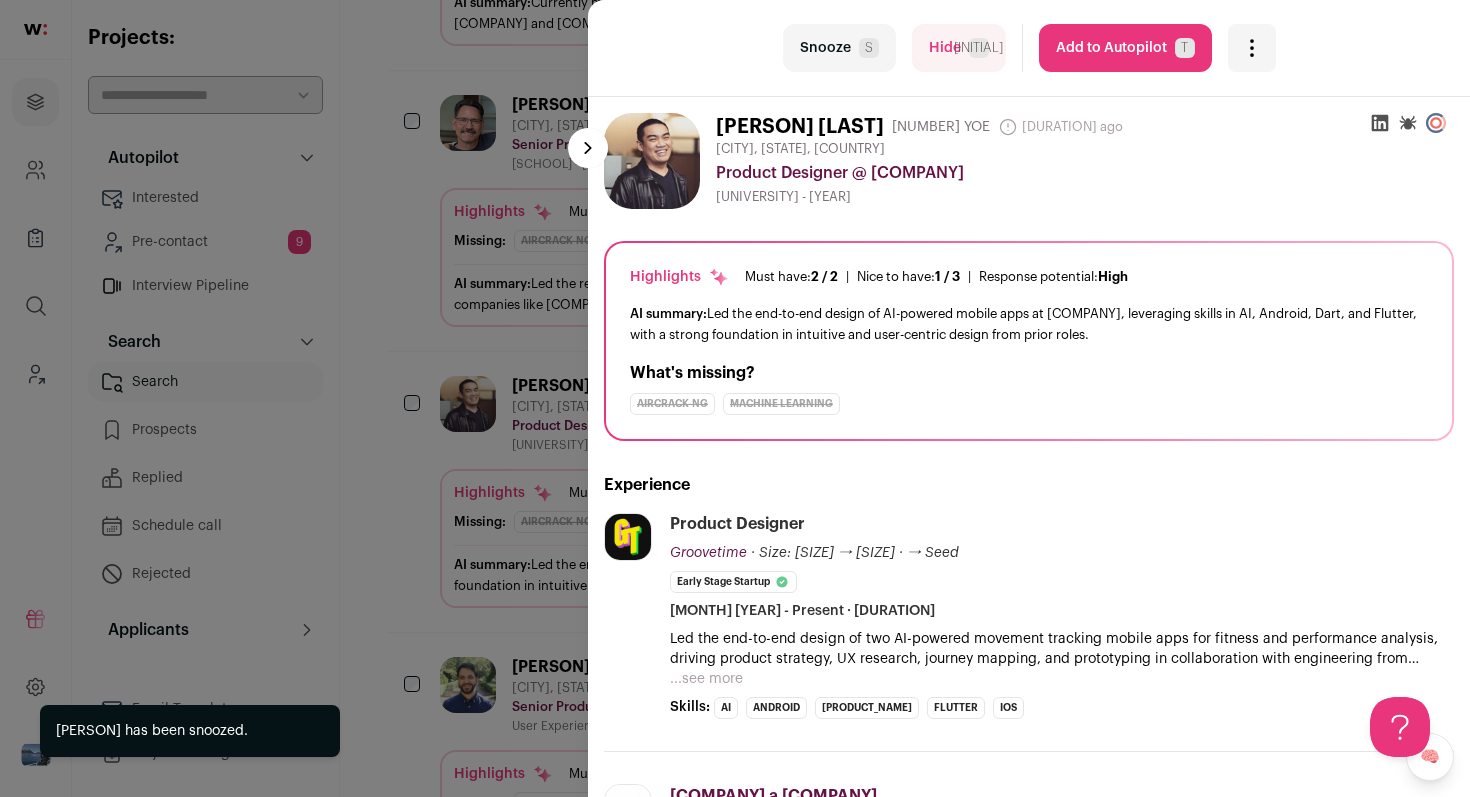 click on "Snooze
S" at bounding box center [839, 48] 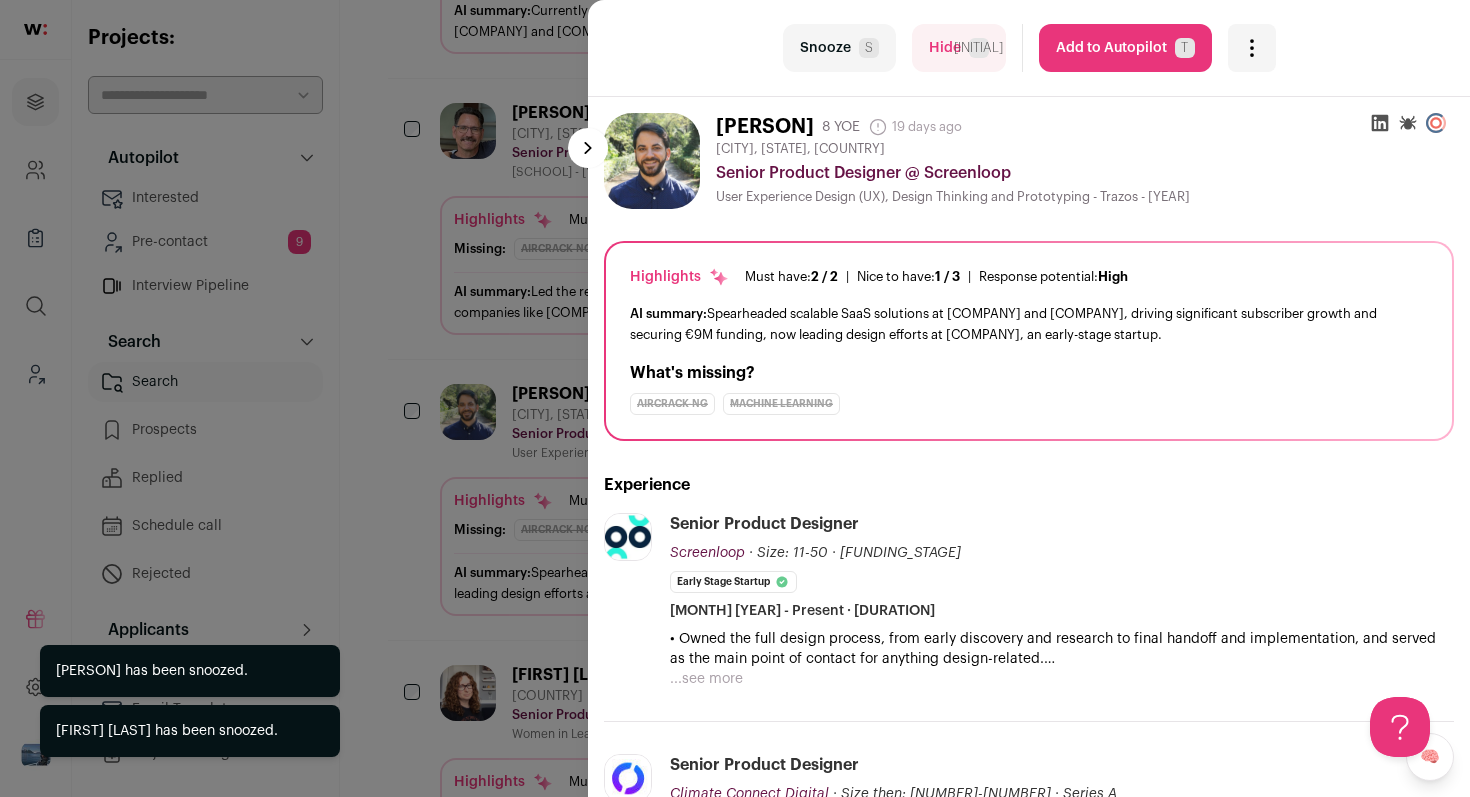scroll, scrollTop: 1255, scrollLeft: 0, axis: vertical 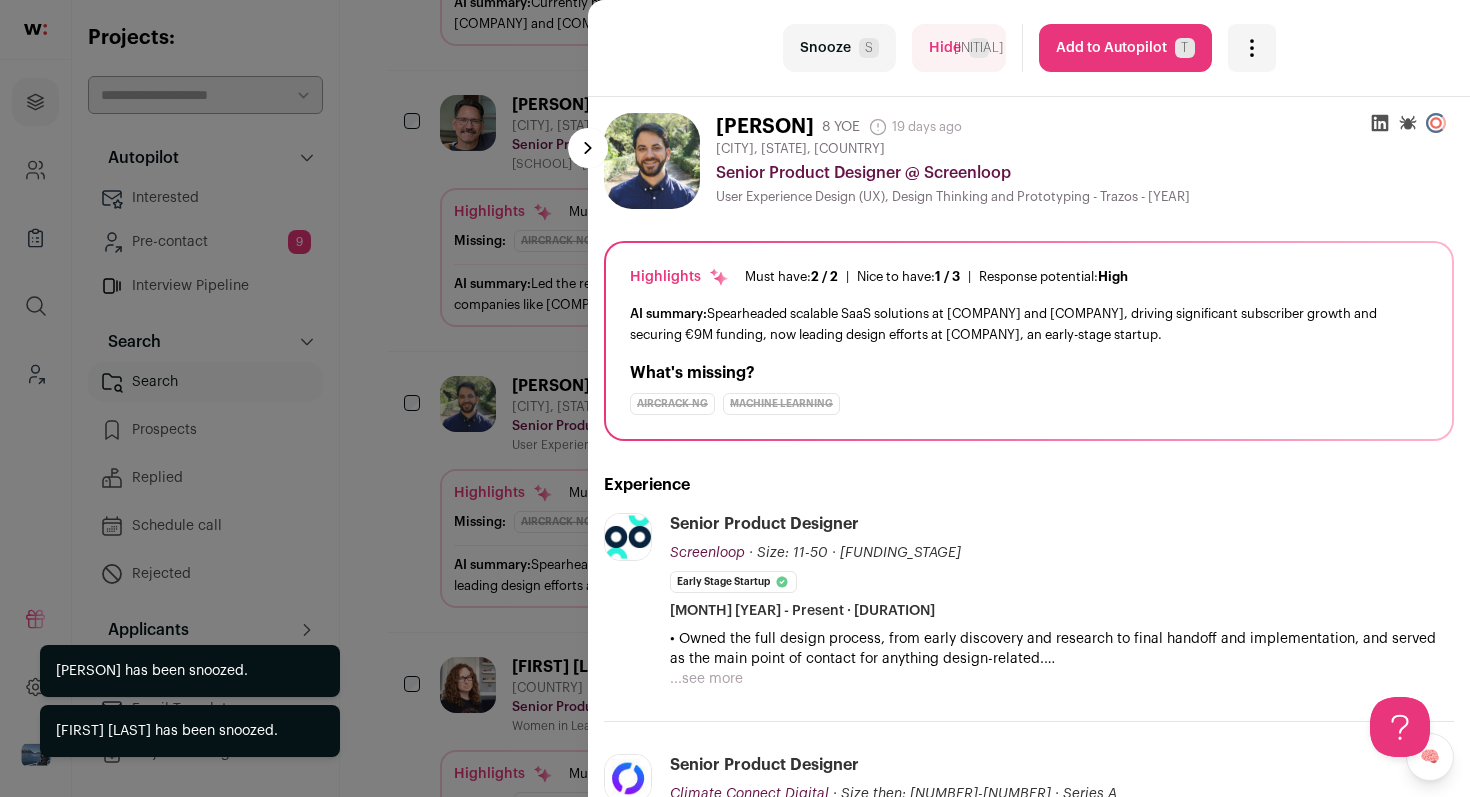 click on "Snooze
S" at bounding box center (839, 48) 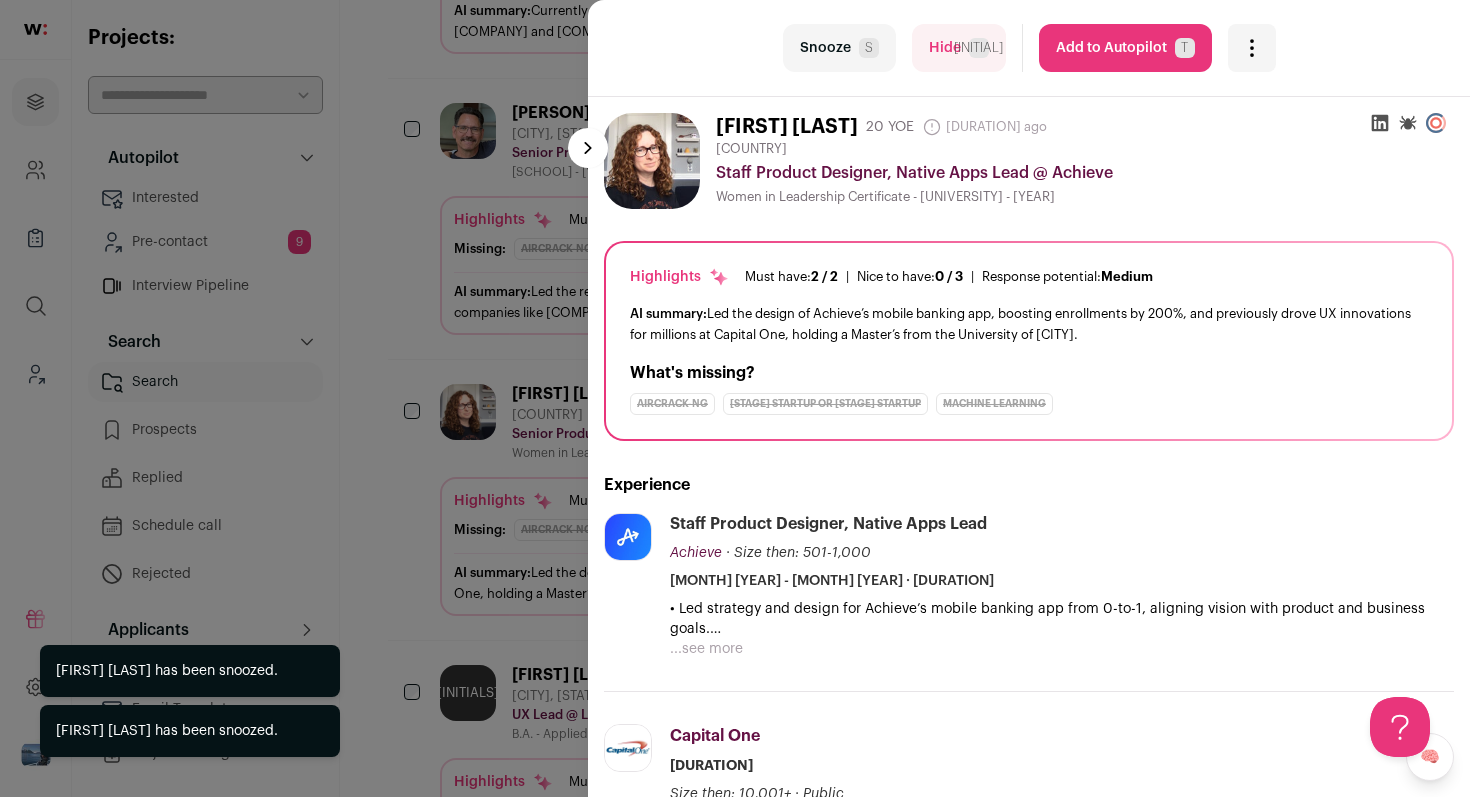 scroll, scrollTop: 1255, scrollLeft: 0, axis: vertical 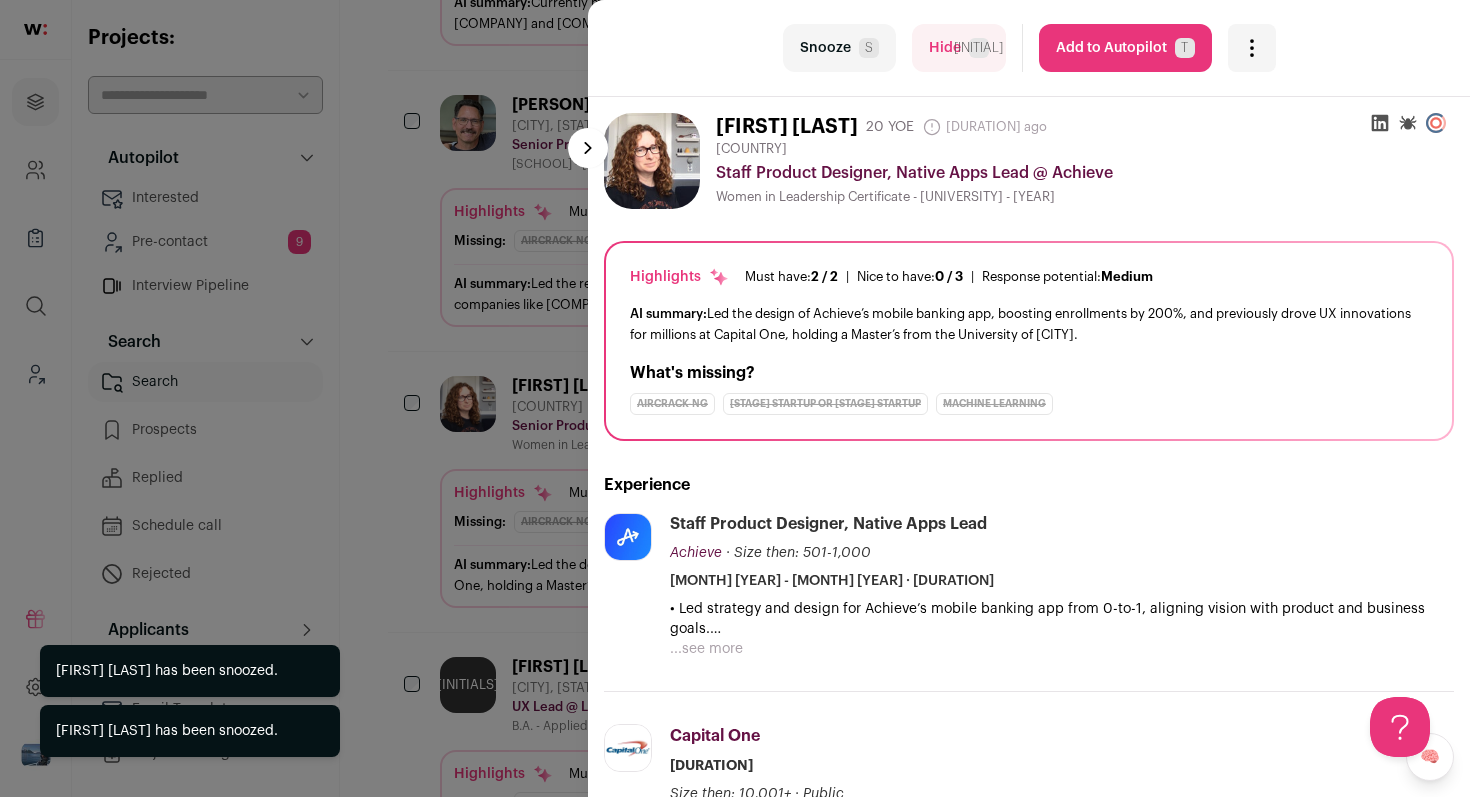 click on "Snooze
S" at bounding box center [839, 48] 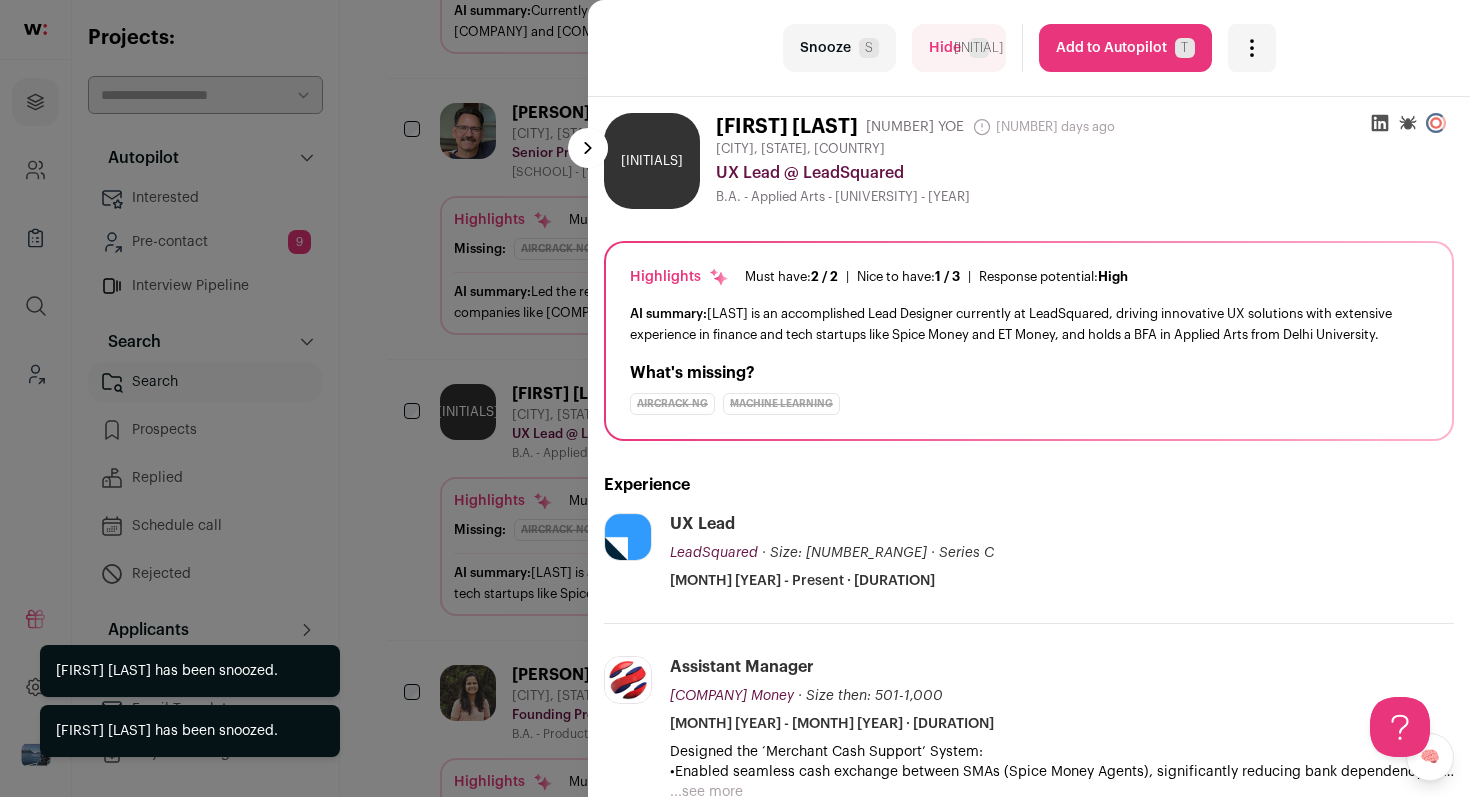 scroll, scrollTop: 1255, scrollLeft: 0, axis: vertical 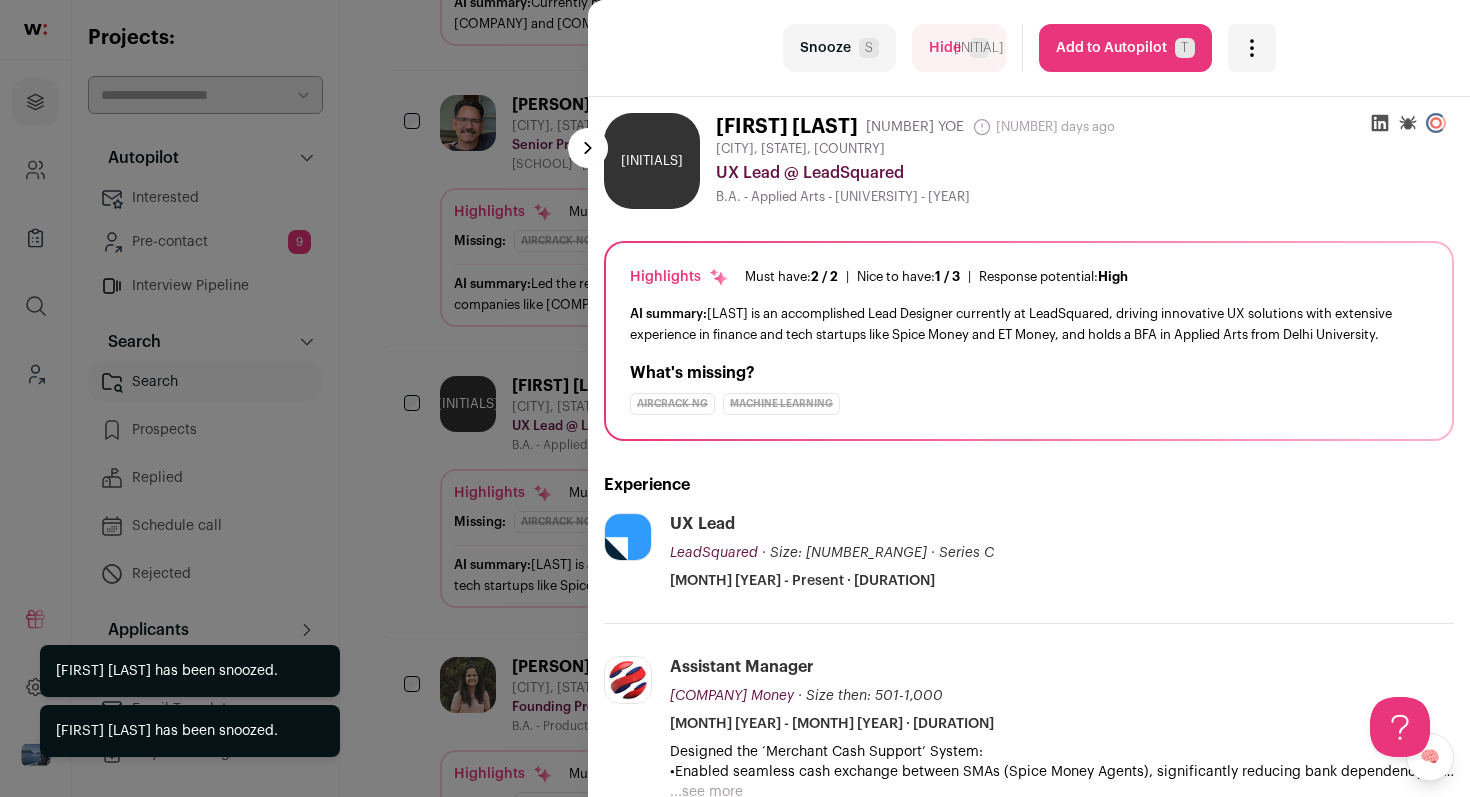 click on "Snooze
S" at bounding box center (839, 48) 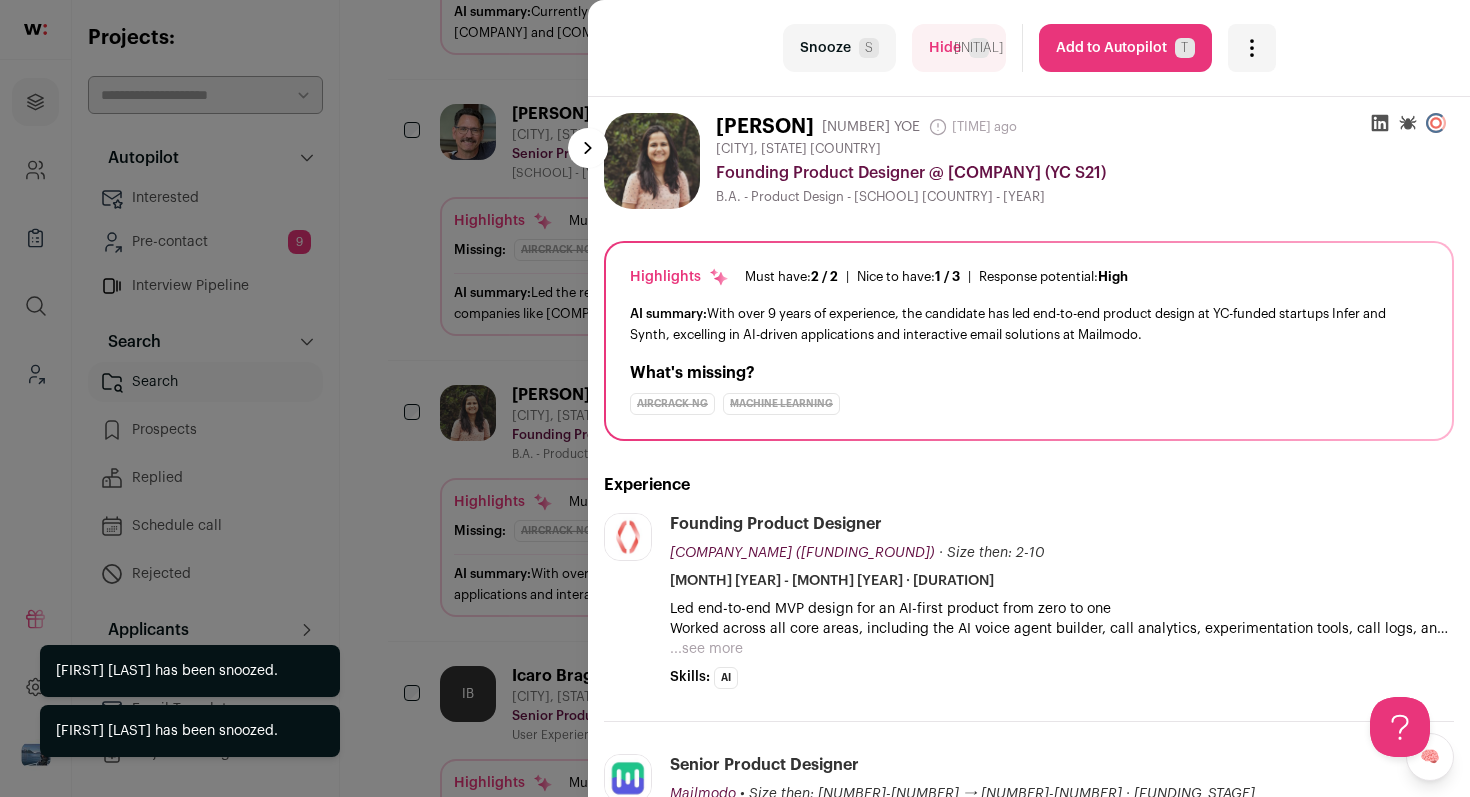 scroll, scrollTop: 1255, scrollLeft: 0, axis: vertical 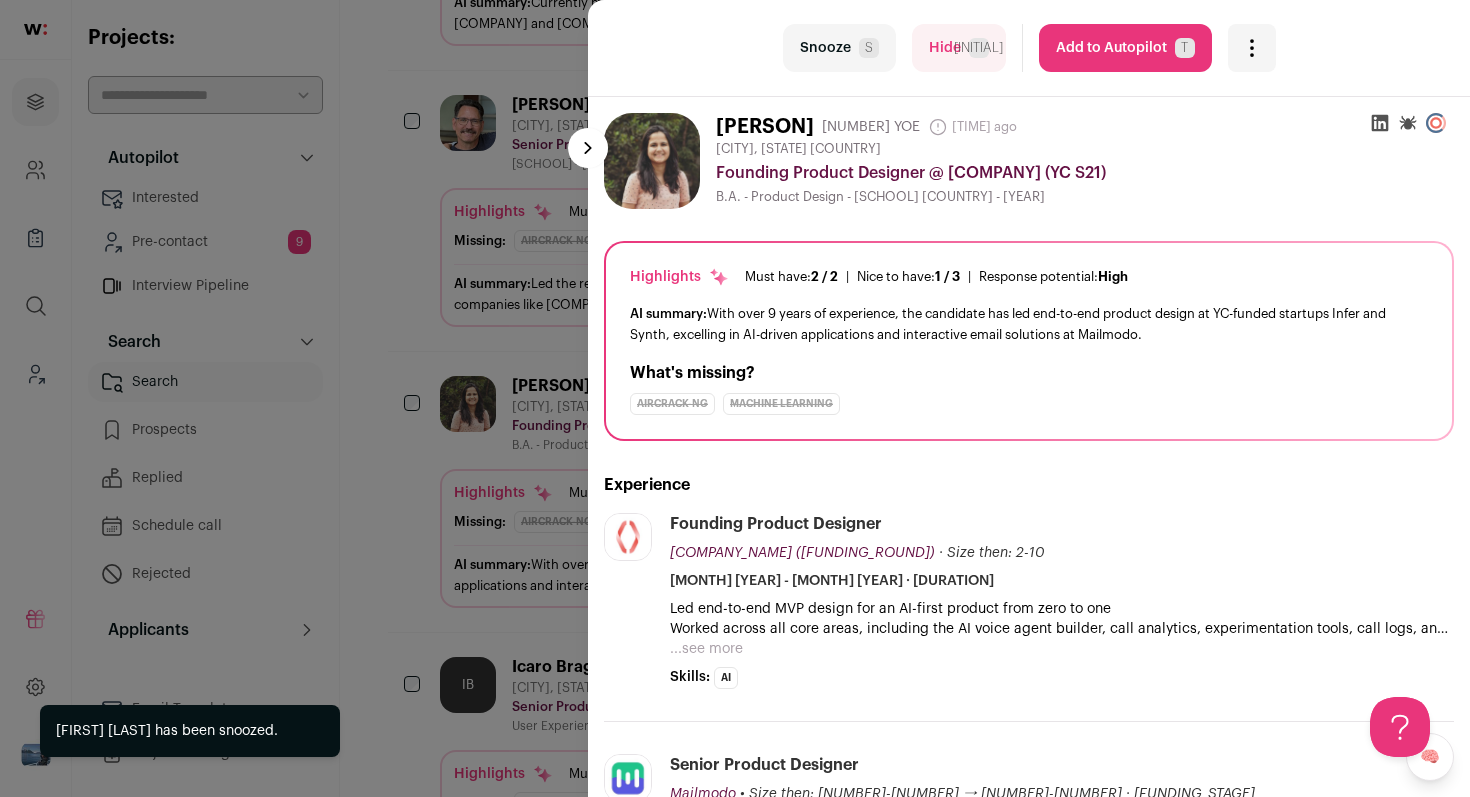 click on "Snooze
S" at bounding box center [839, 48] 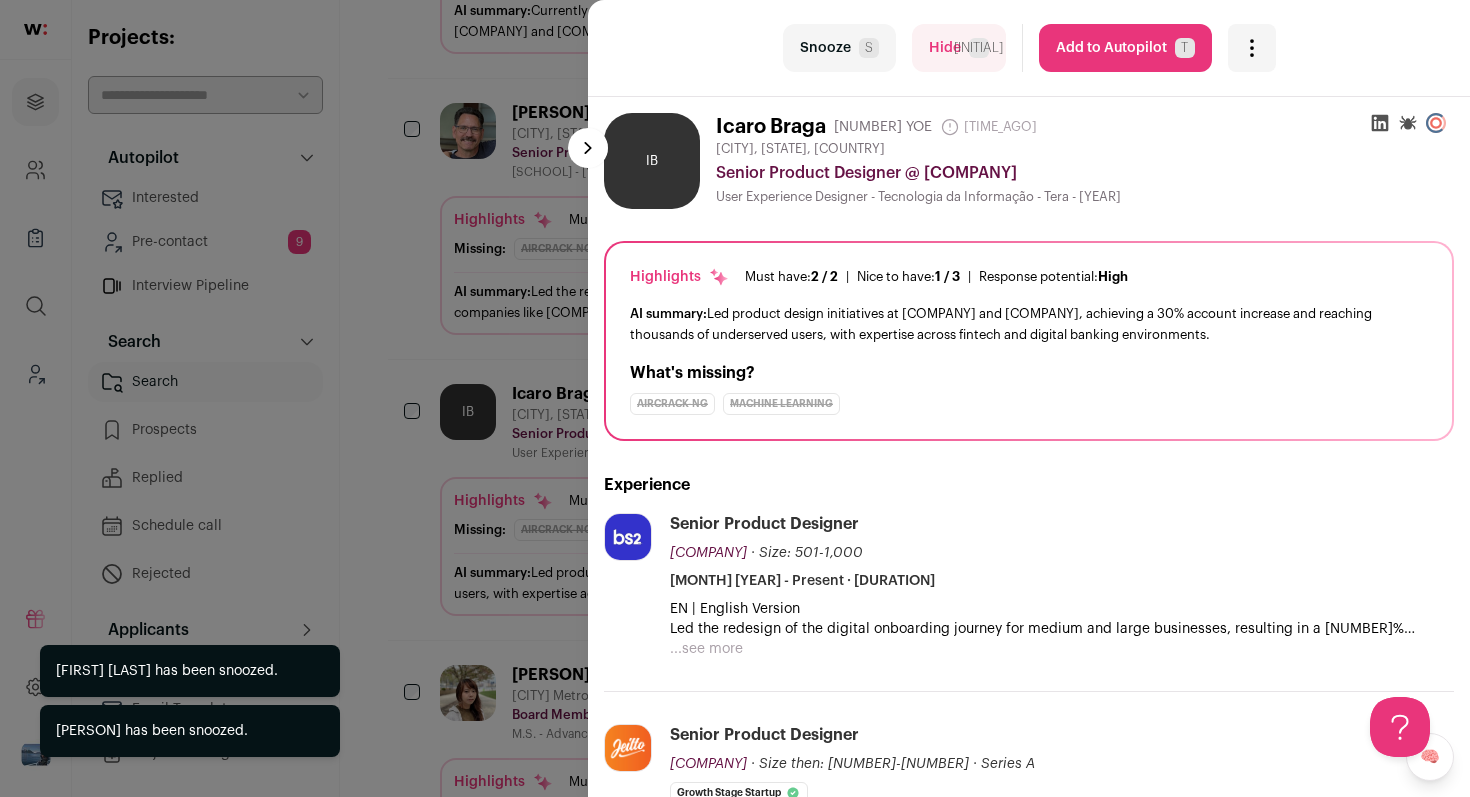 click on "Snooze
S" at bounding box center (839, 48) 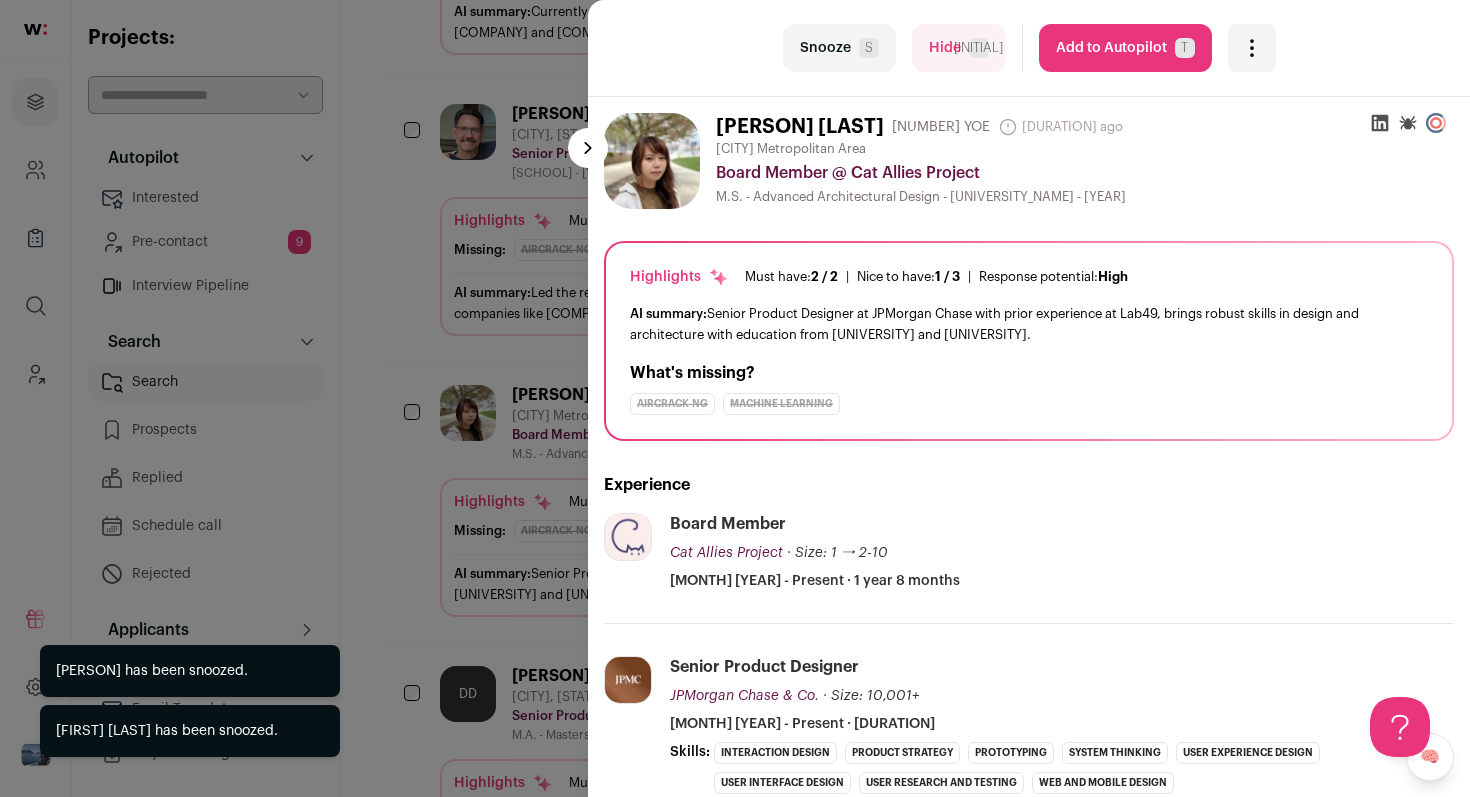 scroll, scrollTop: 1255, scrollLeft: 0, axis: vertical 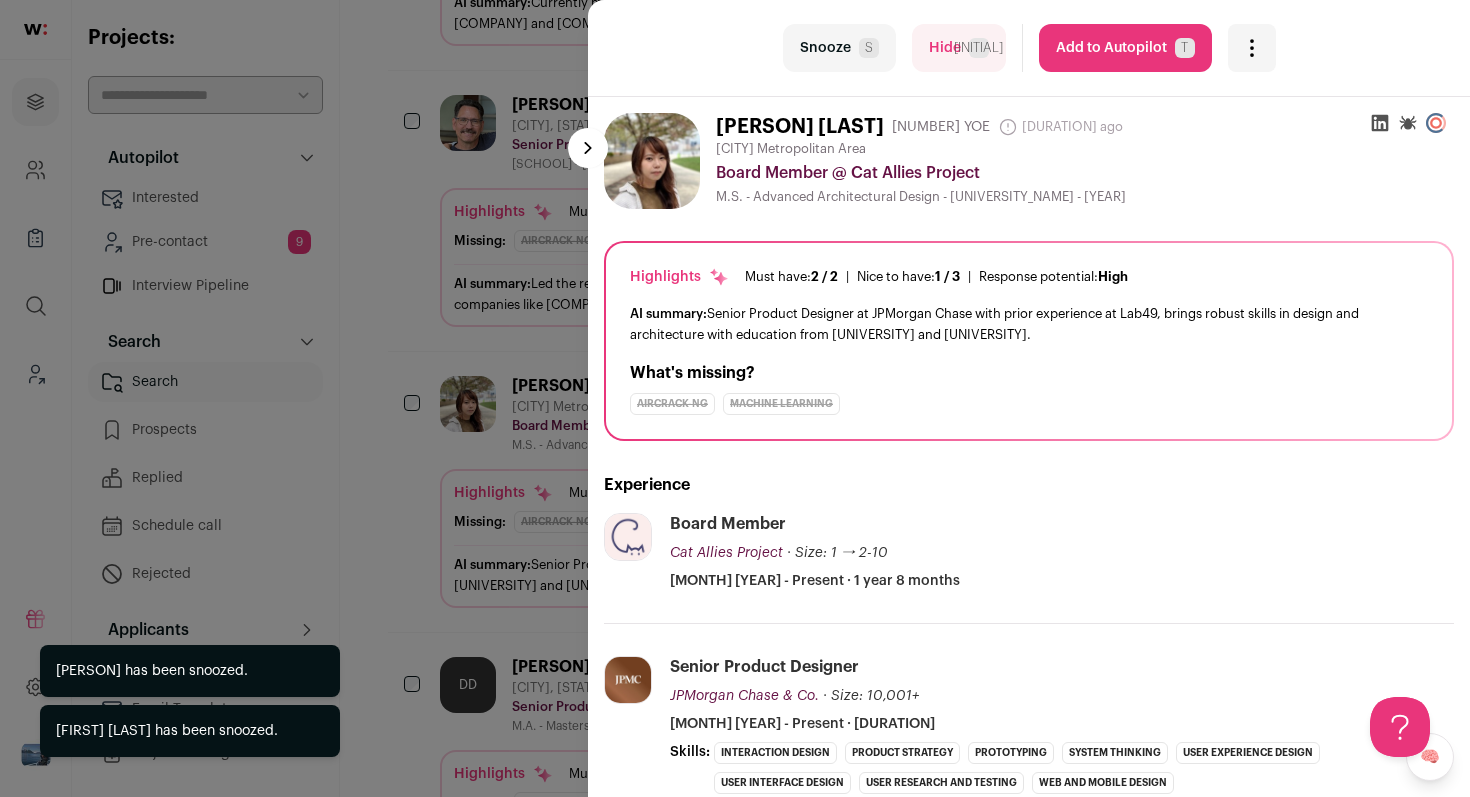 click on "Snooze
S" at bounding box center [839, 48] 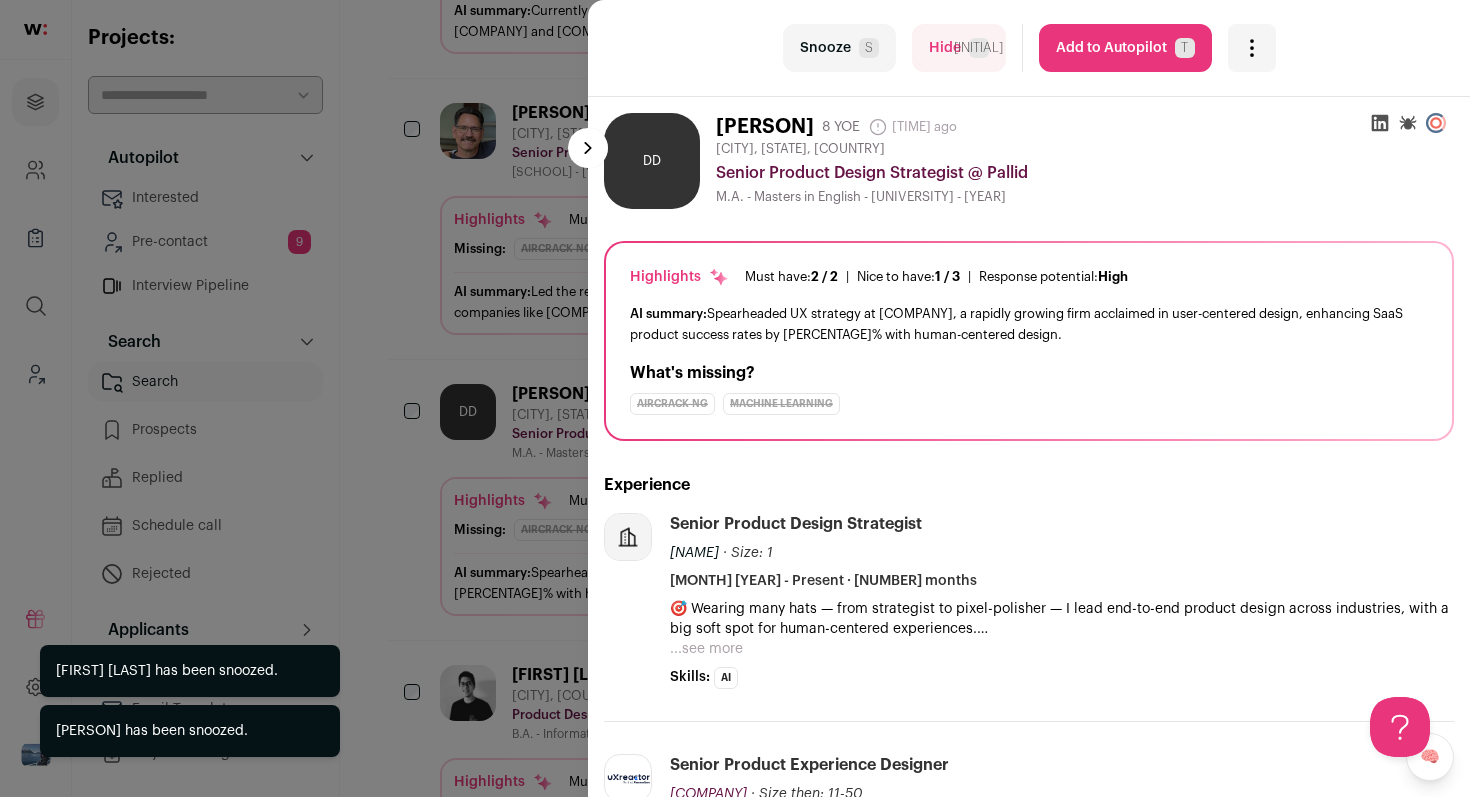 scroll, scrollTop: 1255, scrollLeft: 0, axis: vertical 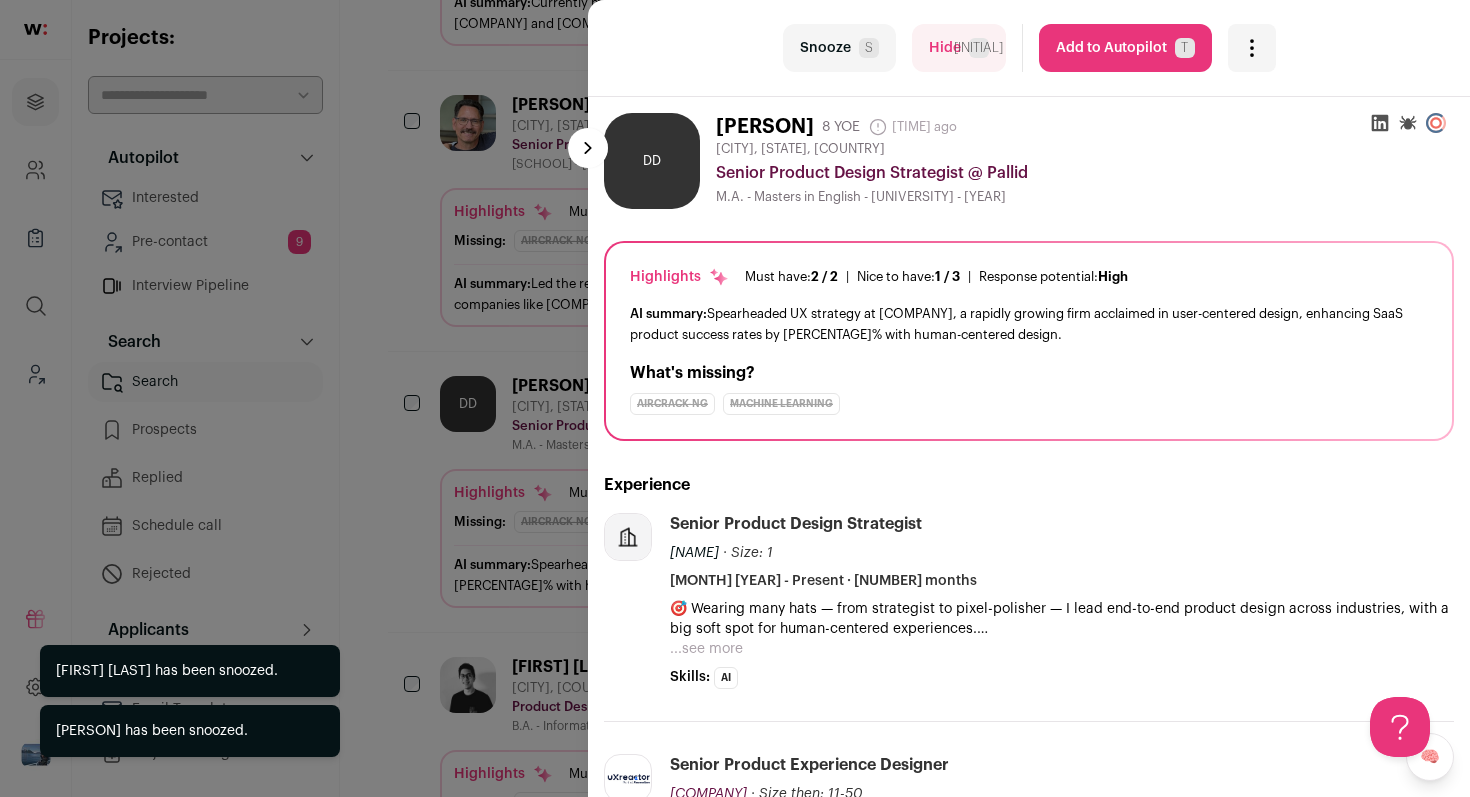 click on "Snooze
S" at bounding box center (839, 48) 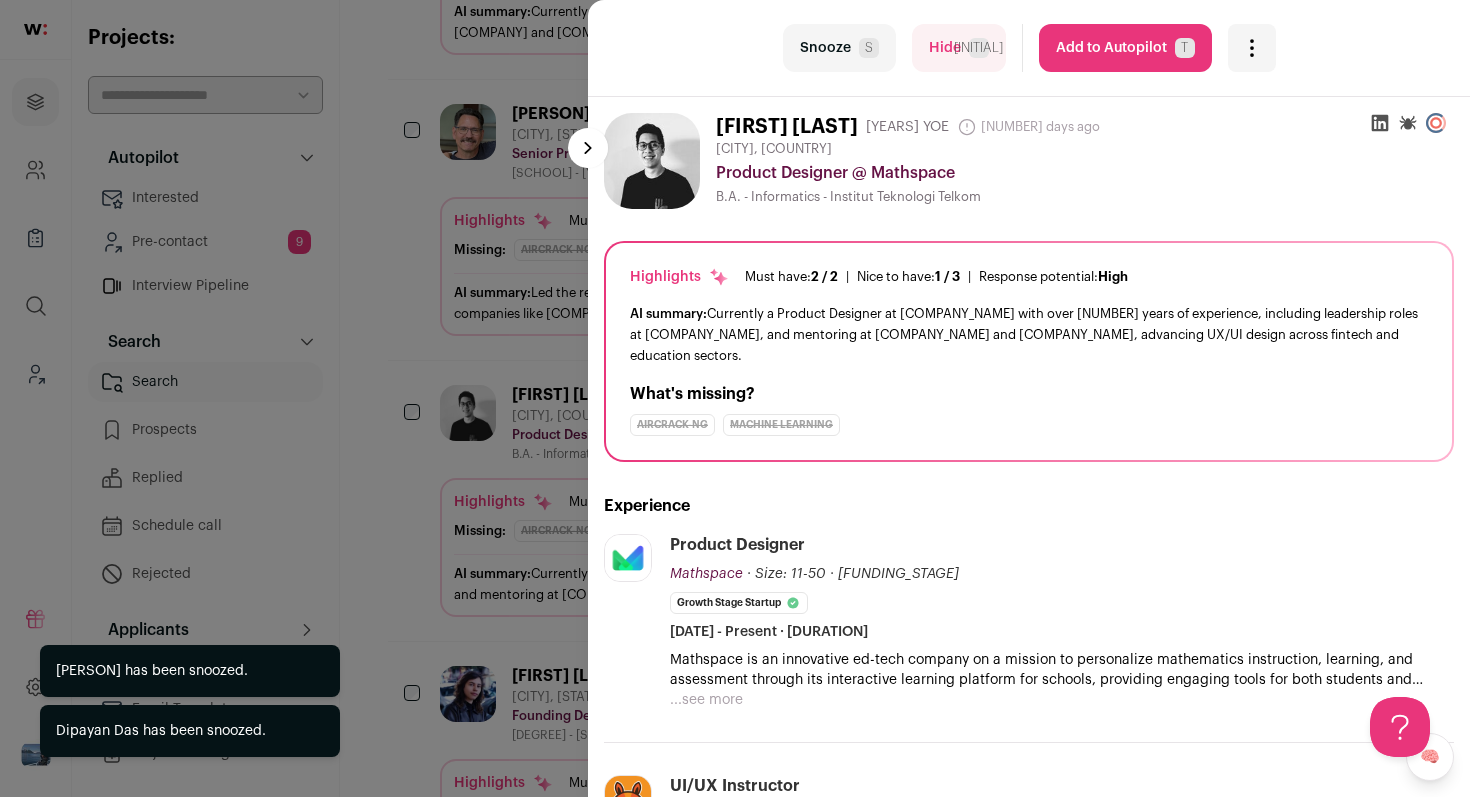 scroll, scrollTop: 1255, scrollLeft: 0, axis: vertical 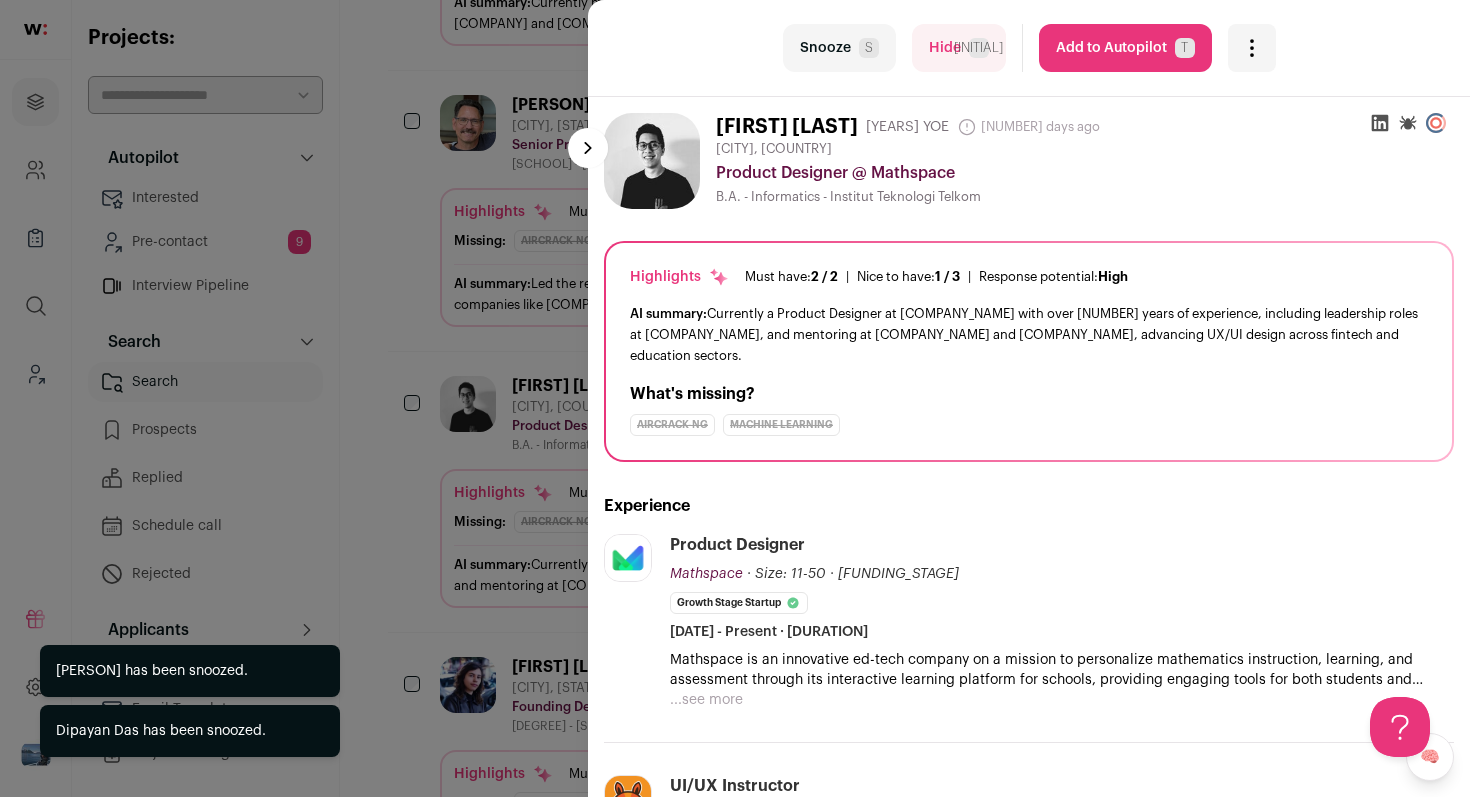 click on "Snooze
S" at bounding box center [839, 48] 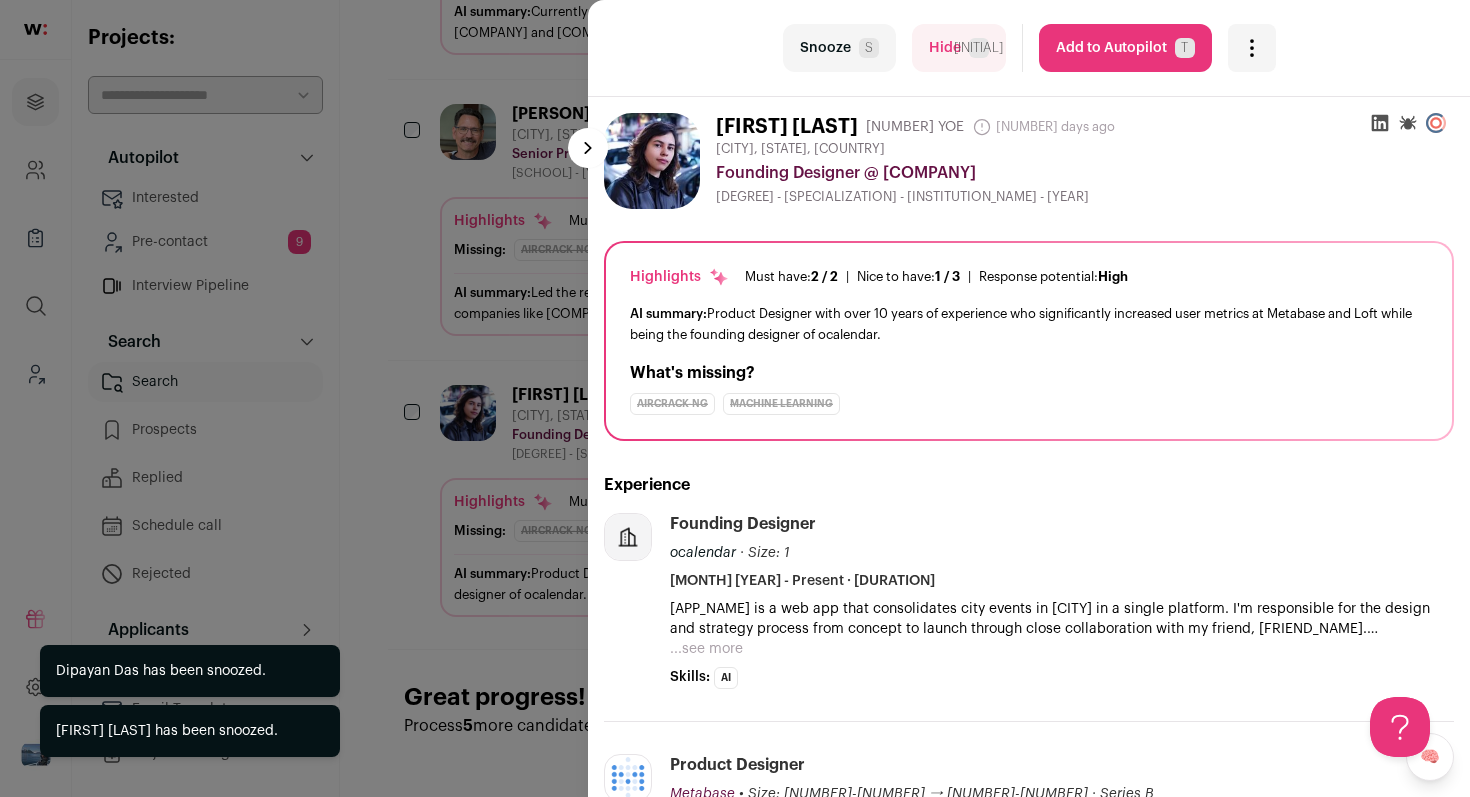 scroll, scrollTop: 1255, scrollLeft: 0, axis: vertical 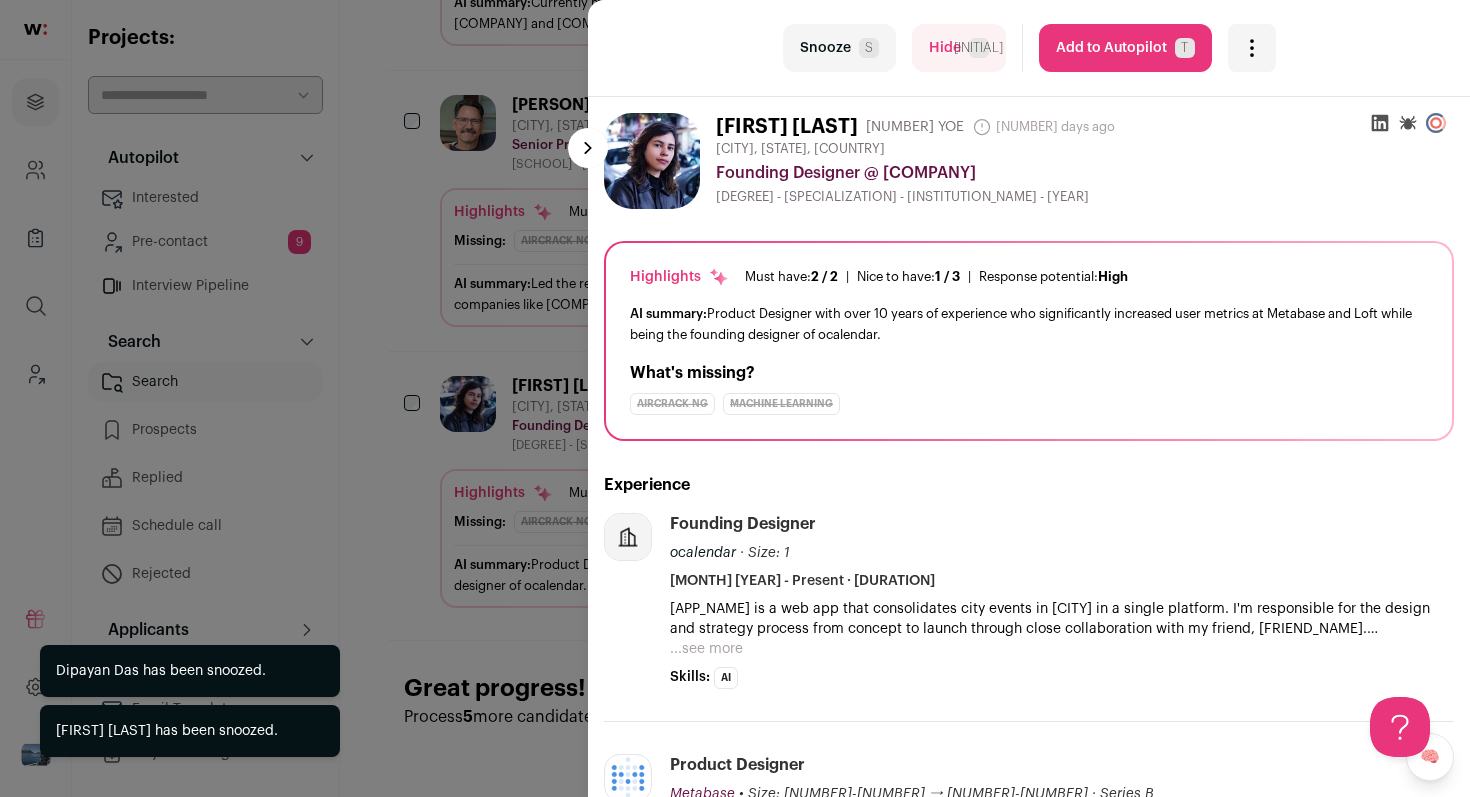 click on "Snooze
S" at bounding box center [839, 48] 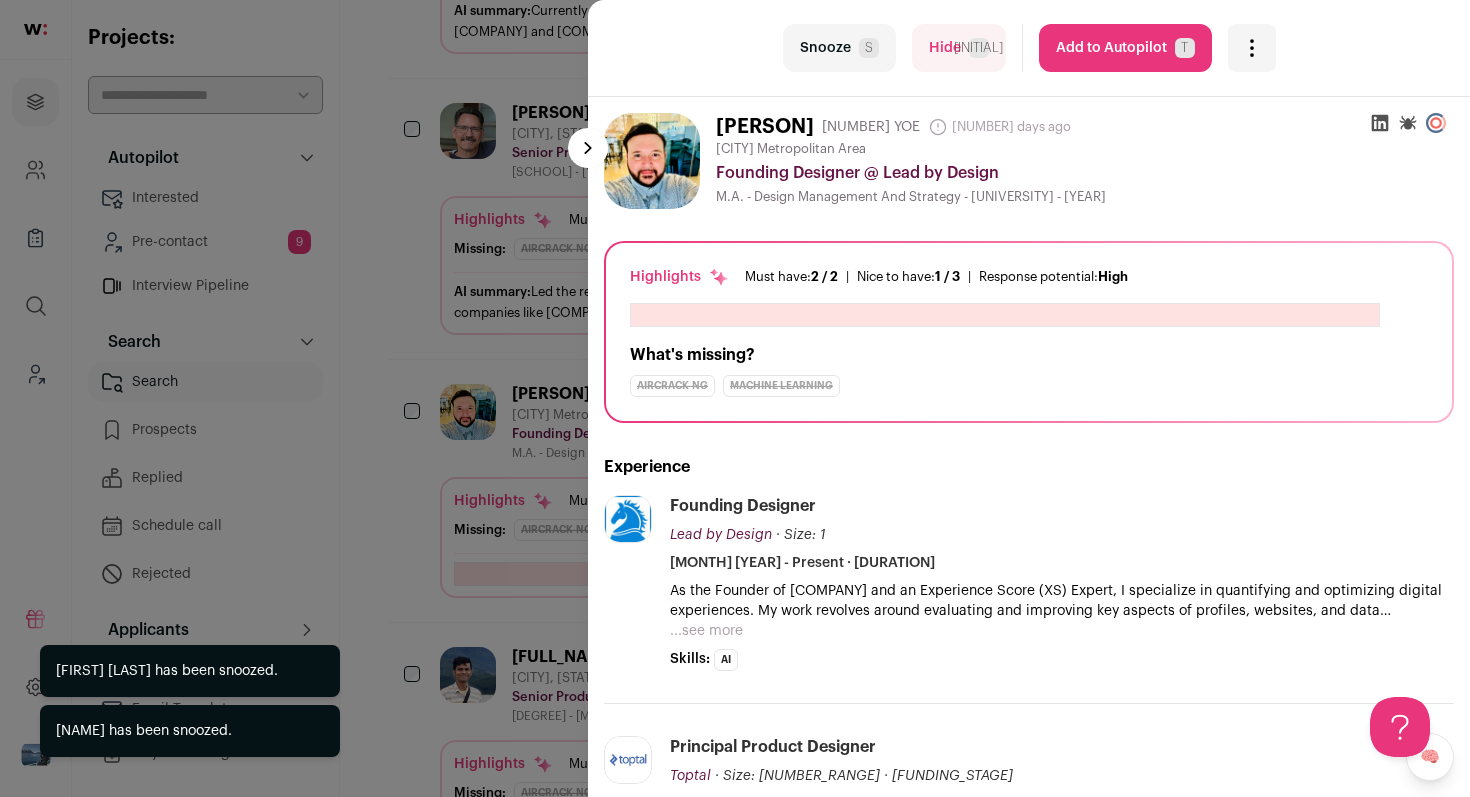 scroll, scrollTop: 1255, scrollLeft: 0, axis: vertical 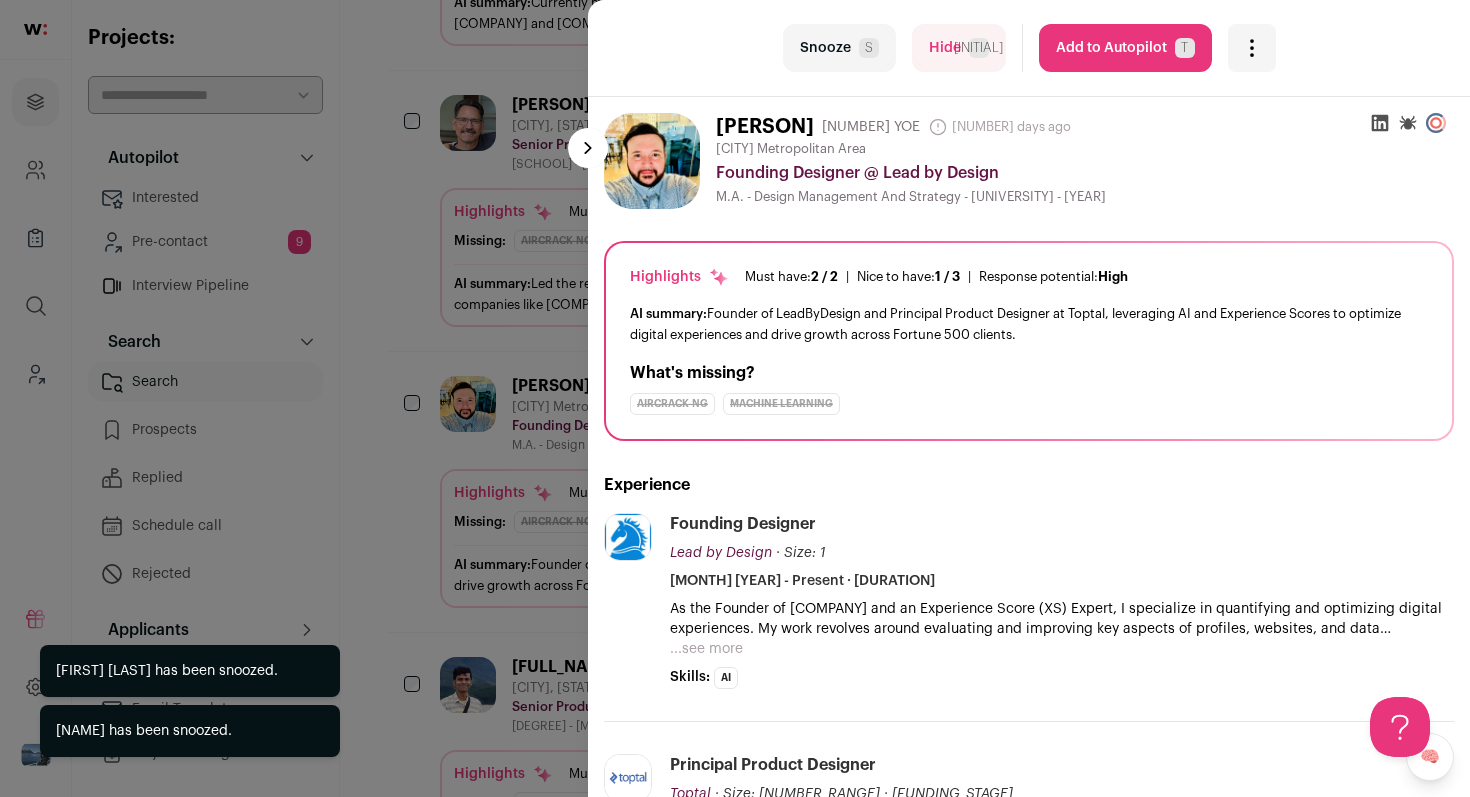 click on "S" at bounding box center [869, 48] 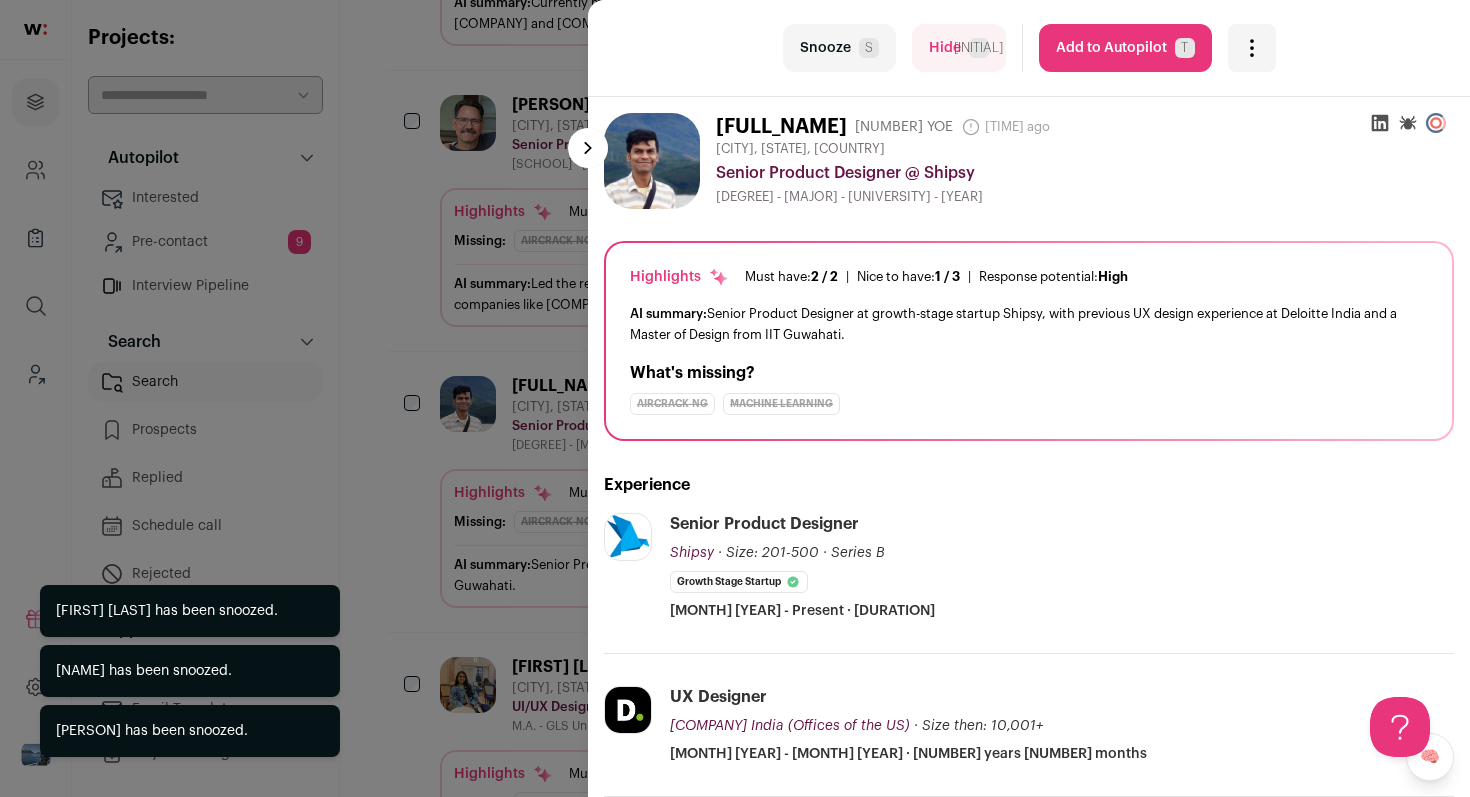 click on "S" at bounding box center [869, 48] 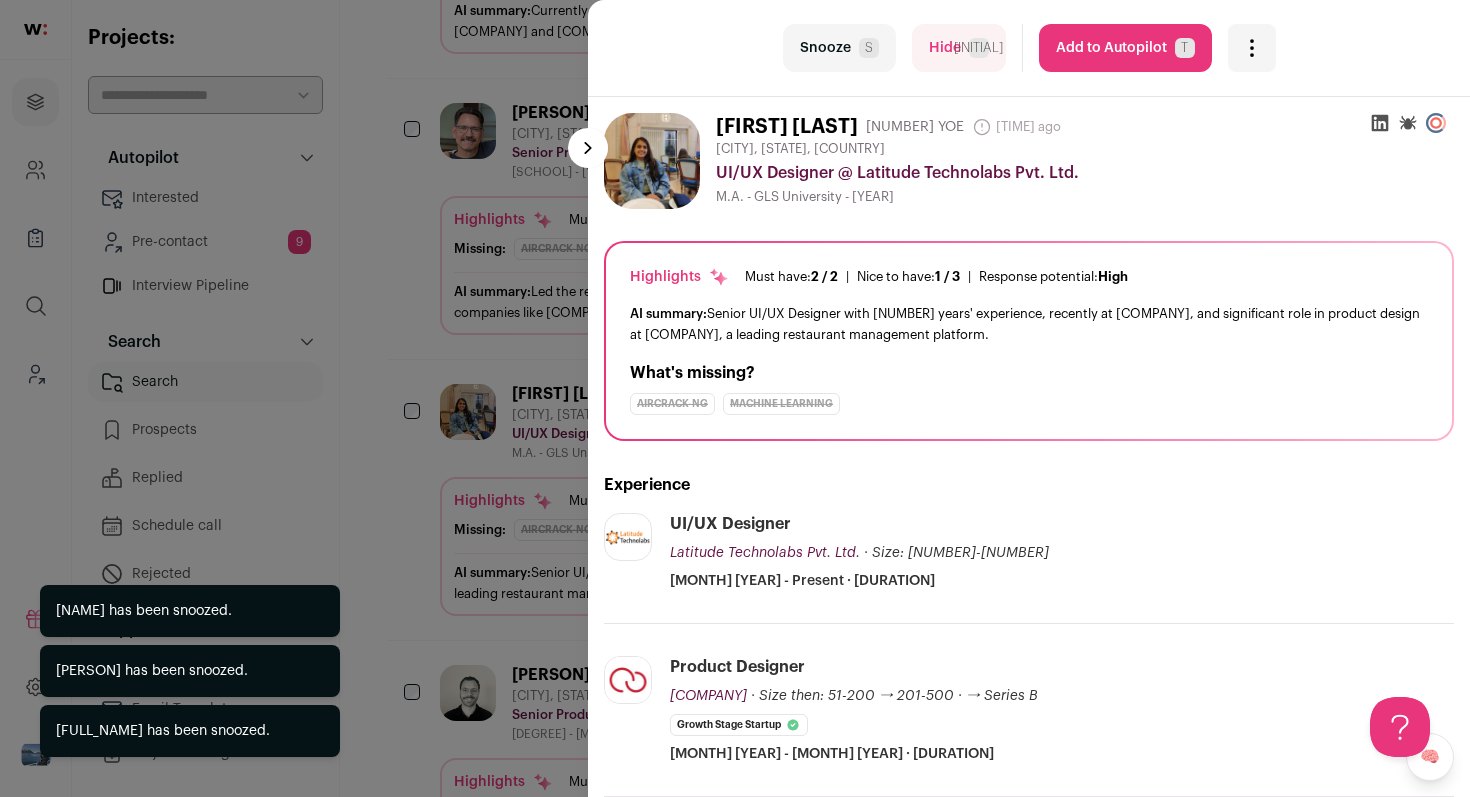 scroll, scrollTop: 1255, scrollLeft: 0, axis: vertical 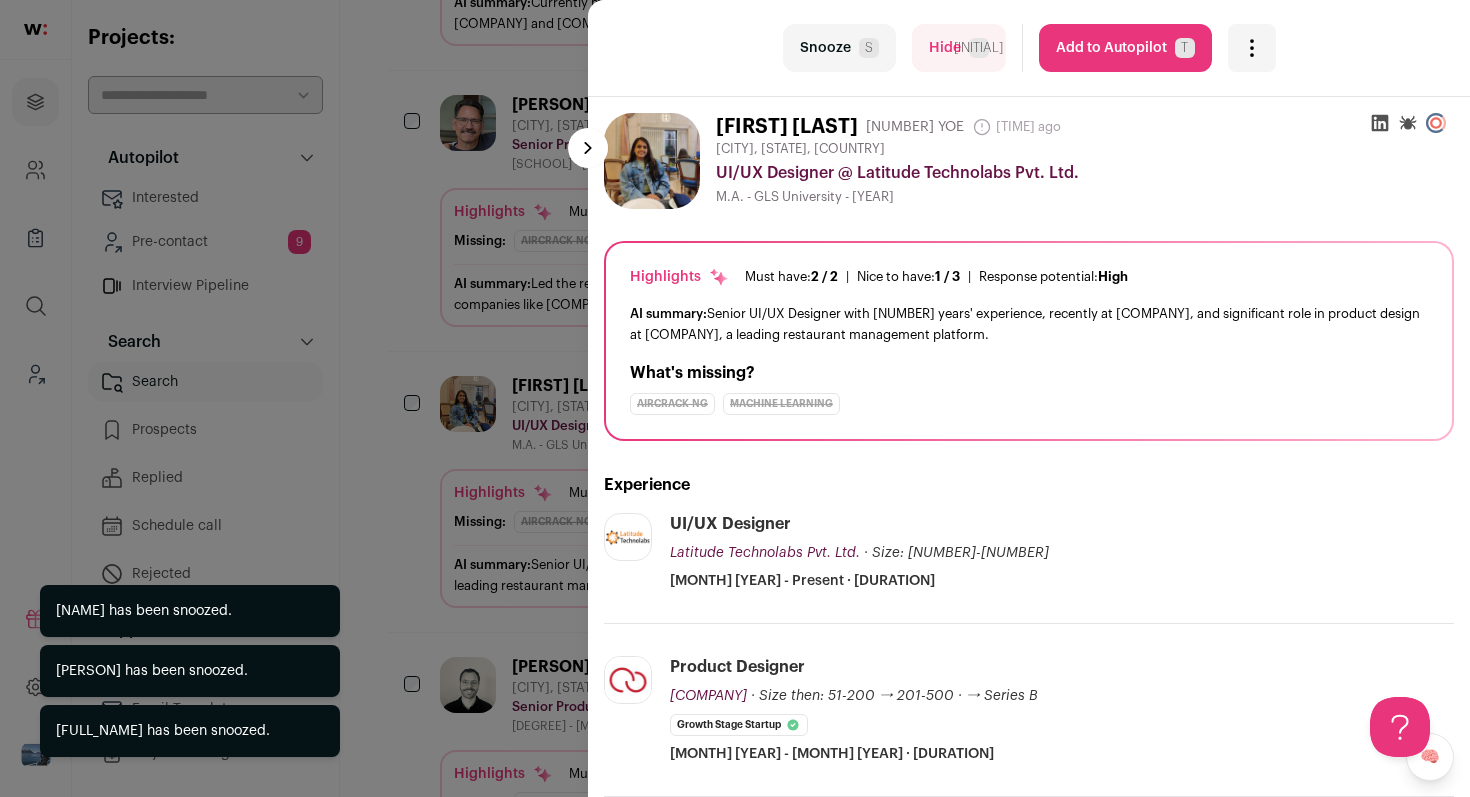 click on "S" at bounding box center [869, 48] 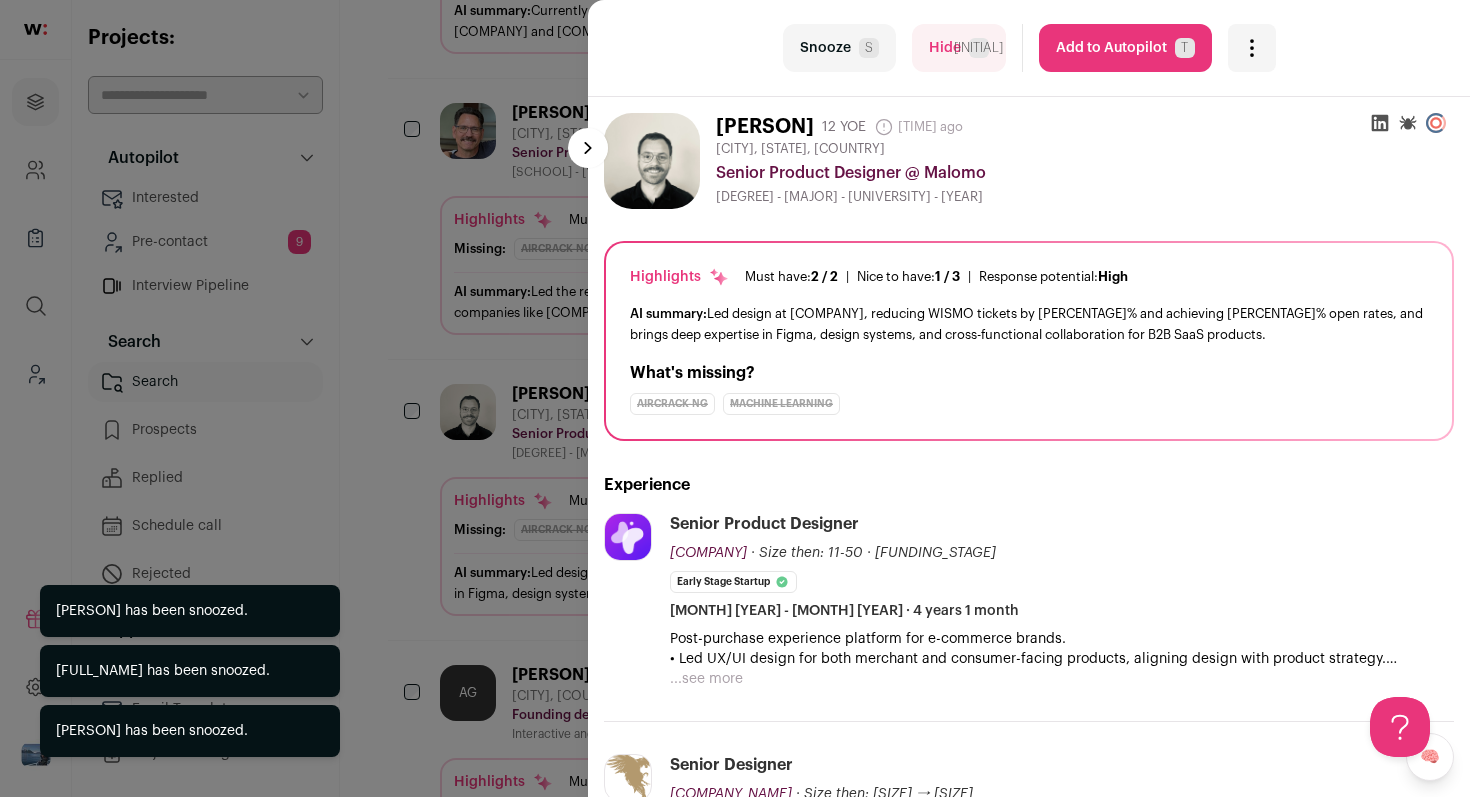 scroll, scrollTop: 1255, scrollLeft: 0, axis: vertical 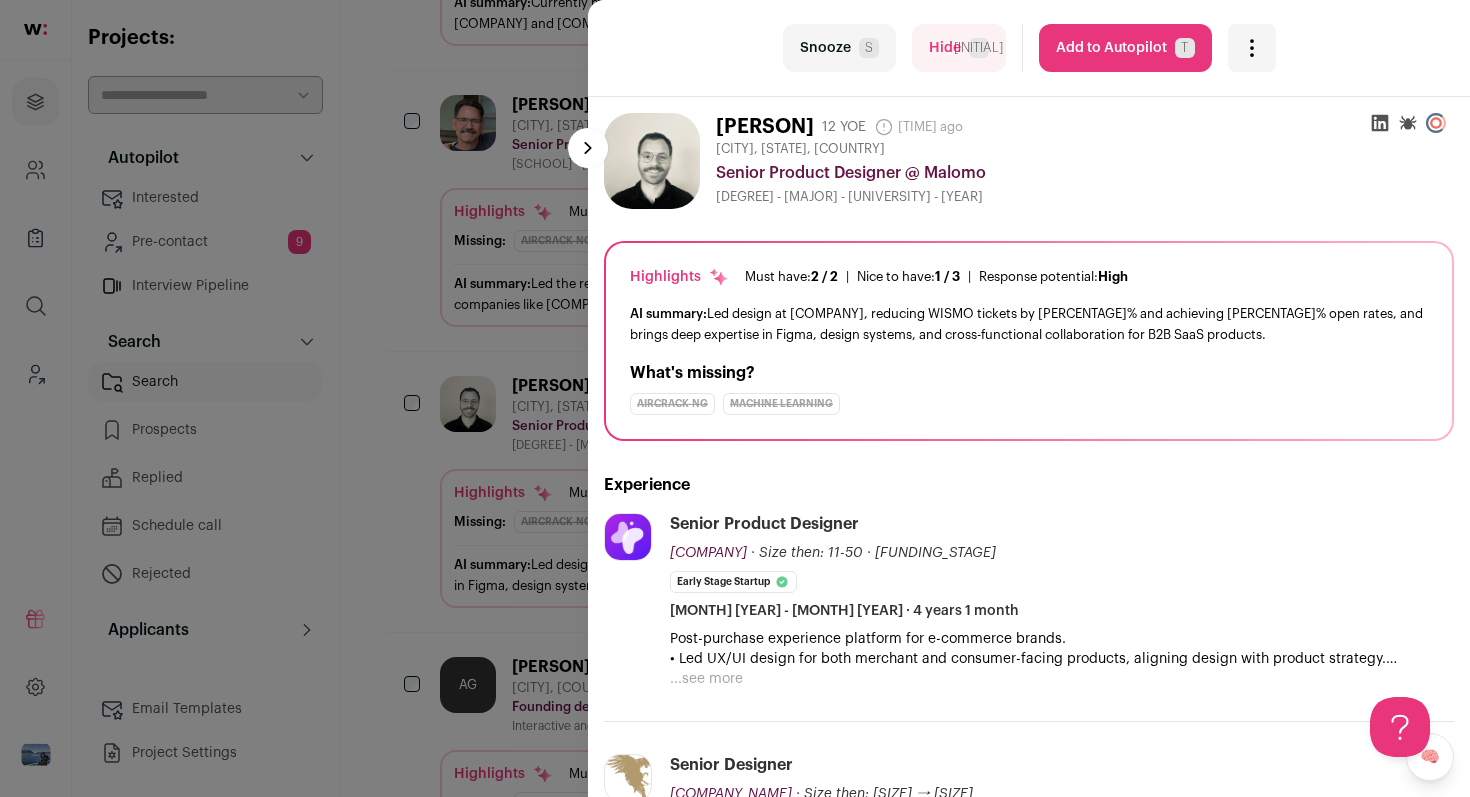 click on "Add to Autopilot
T" at bounding box center [1125, 48] 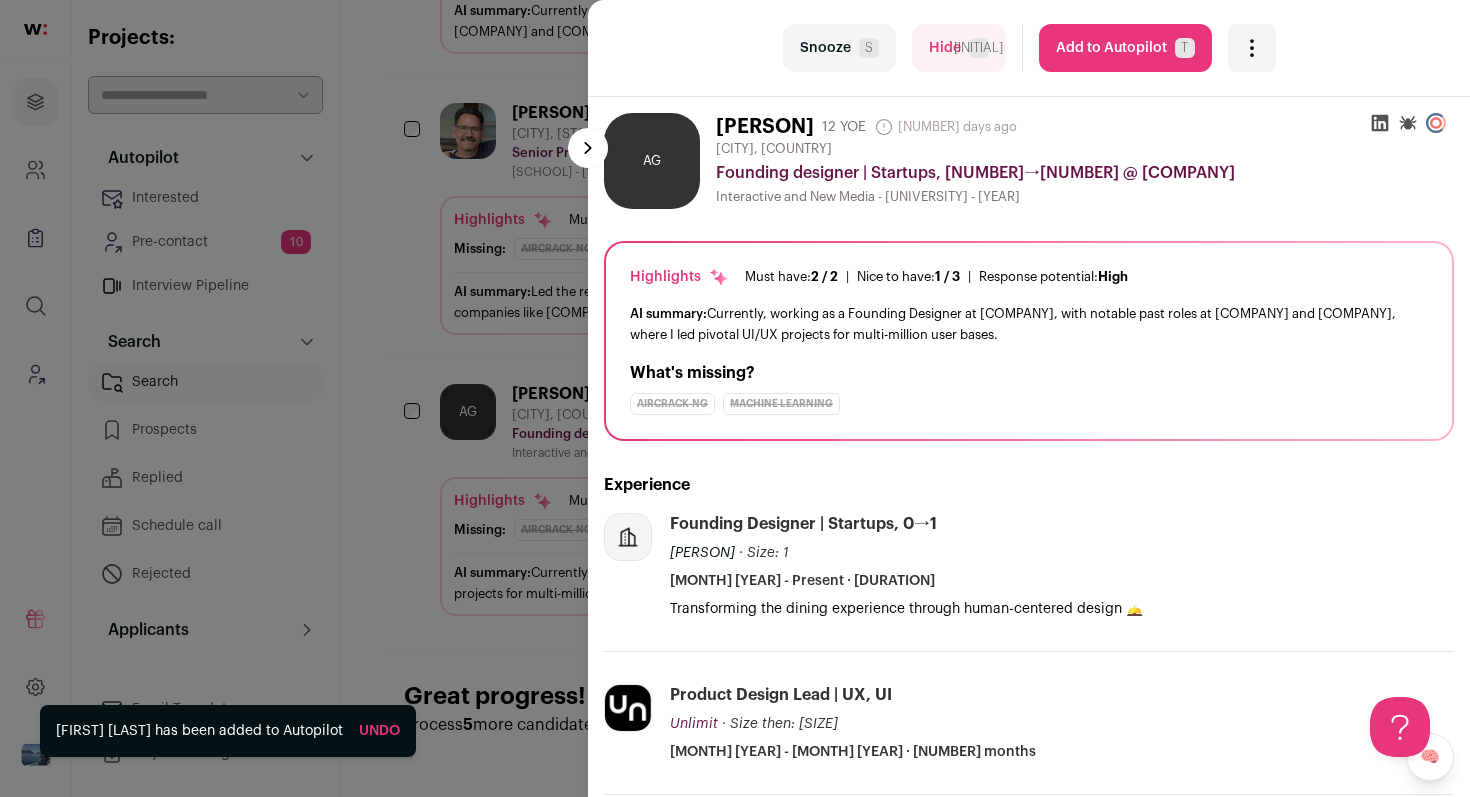 scroll, scrollTop: 1255, scrollLeft: 0, axis: vertical 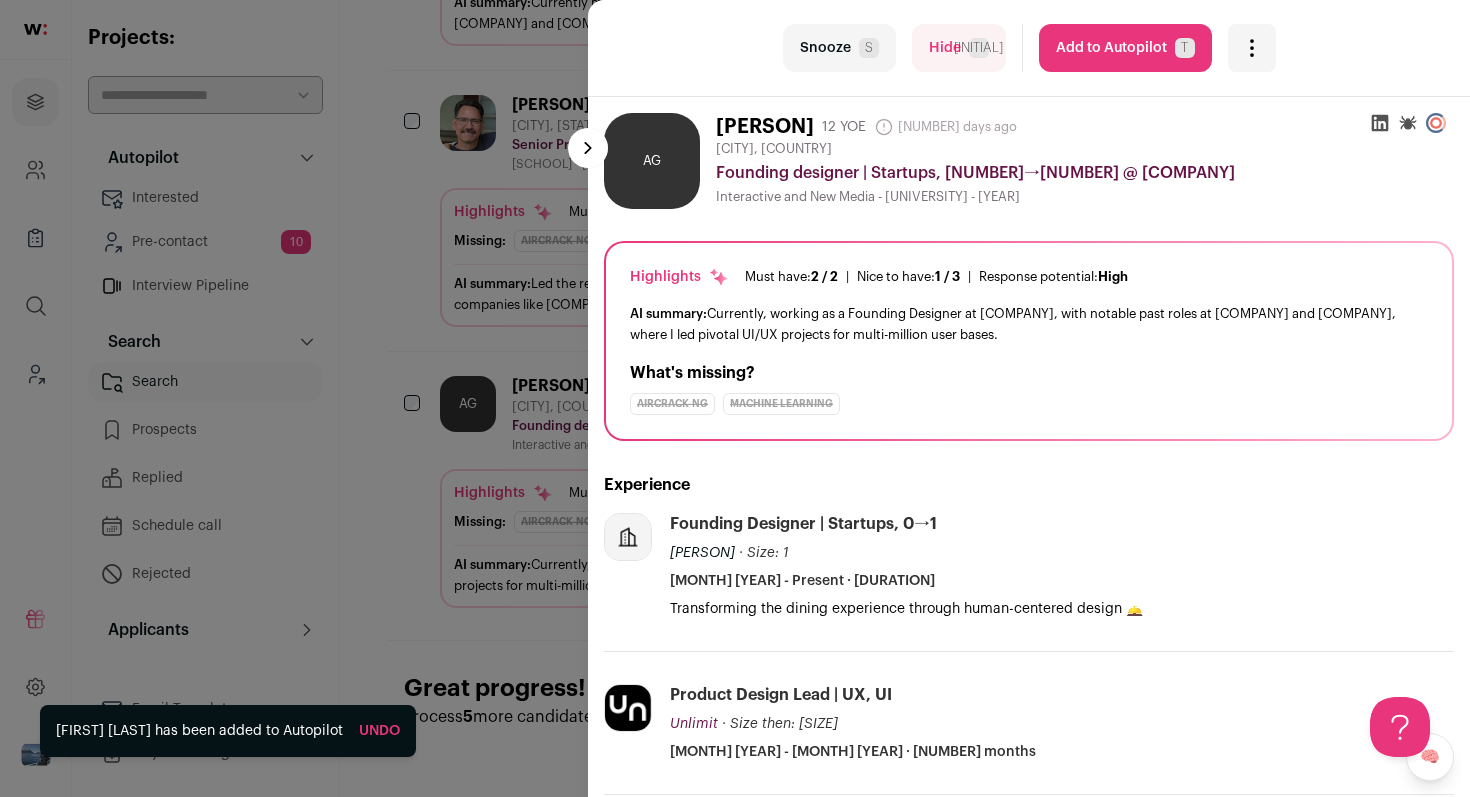 click on "last
Snooze
S
Hide
R
Add to Autopilot
T
More actions
Report a Problem
Report the candidate
next
esc" at bounding box center [1029, 48] 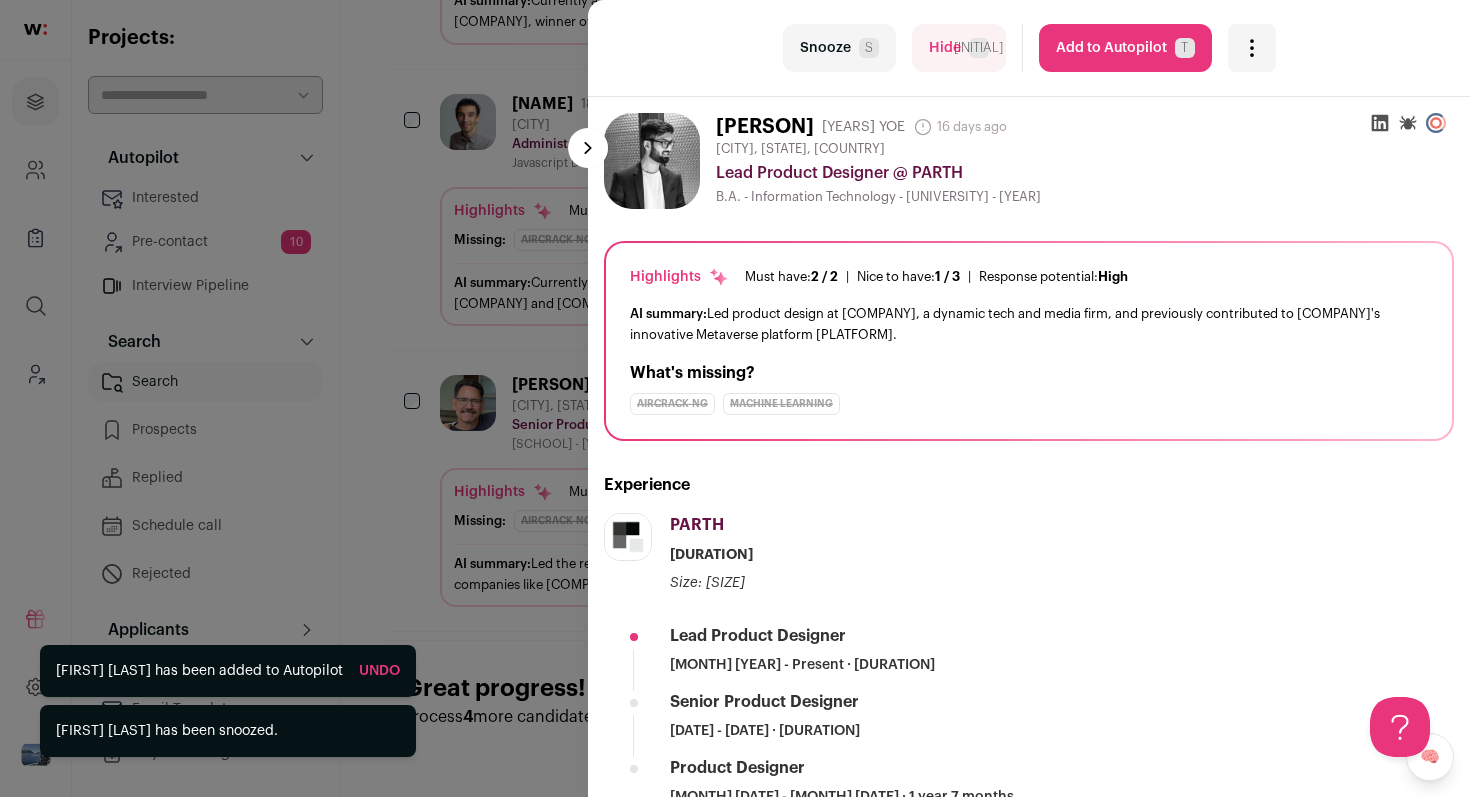 scroll, scrollTop: 1255, scrollLeft: 0, axis: vertical 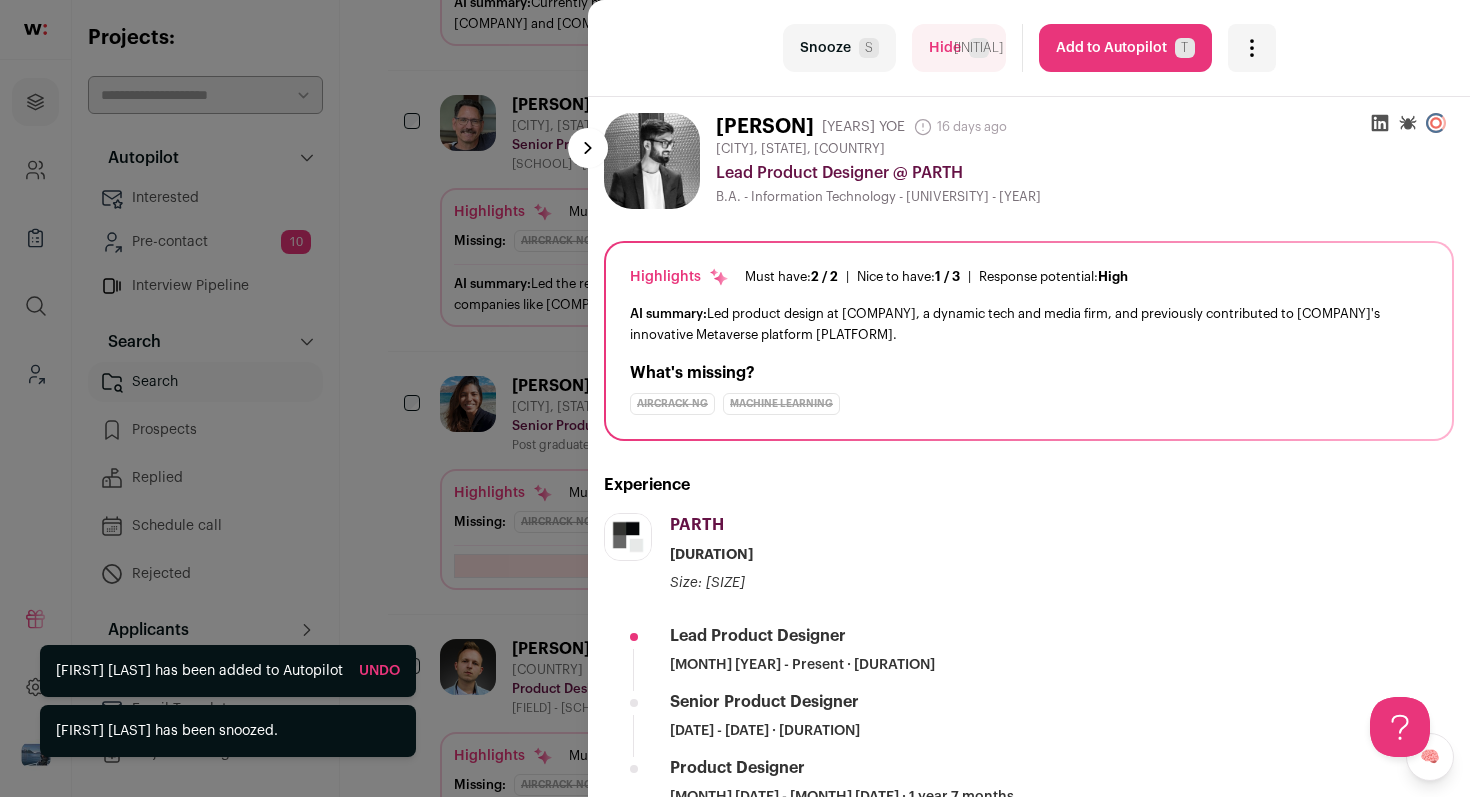 click on "Snooze
S" at bounding box center (839, 48) 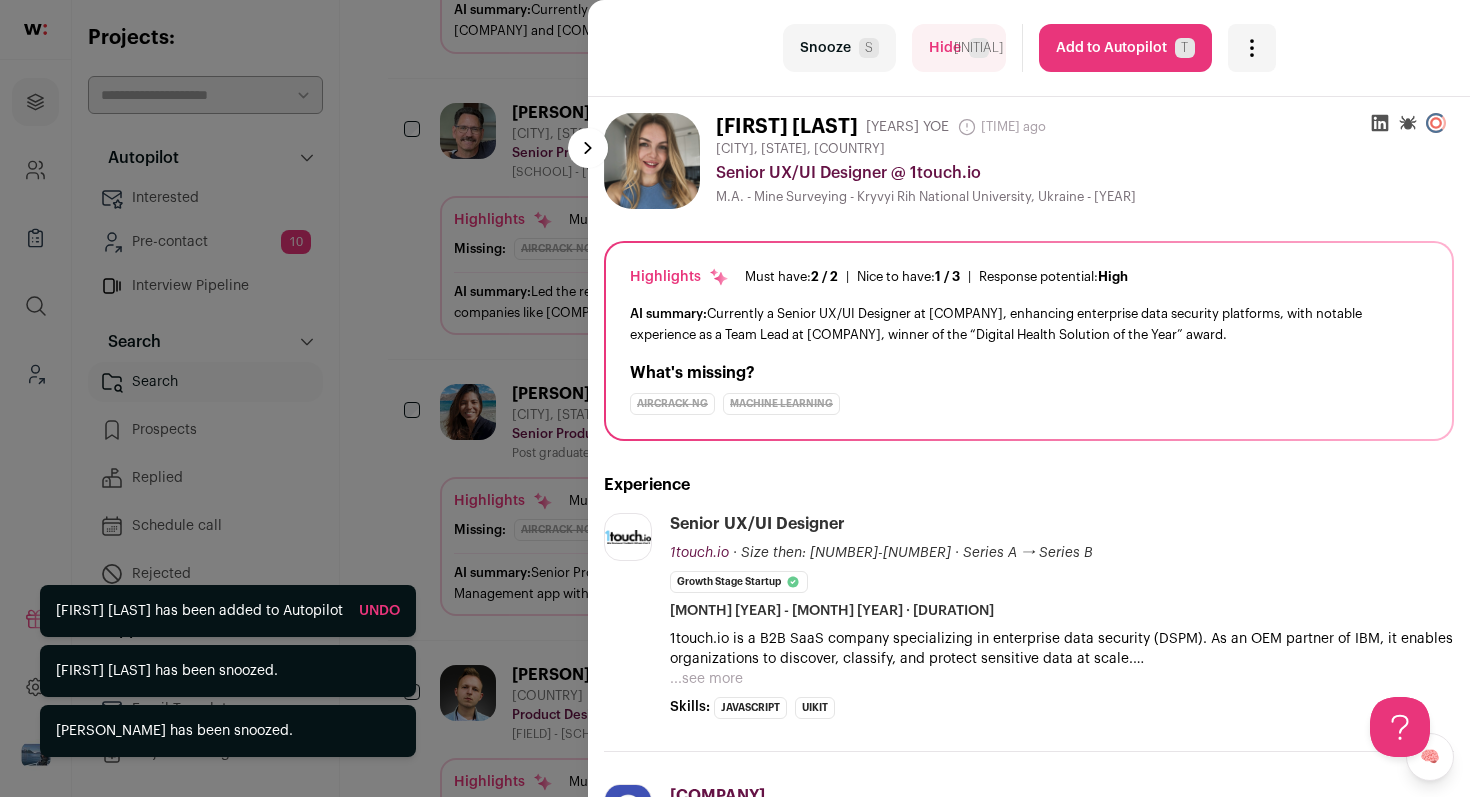 scroll, scrollTop: 974, scrollLeft: 0, axis: vertical 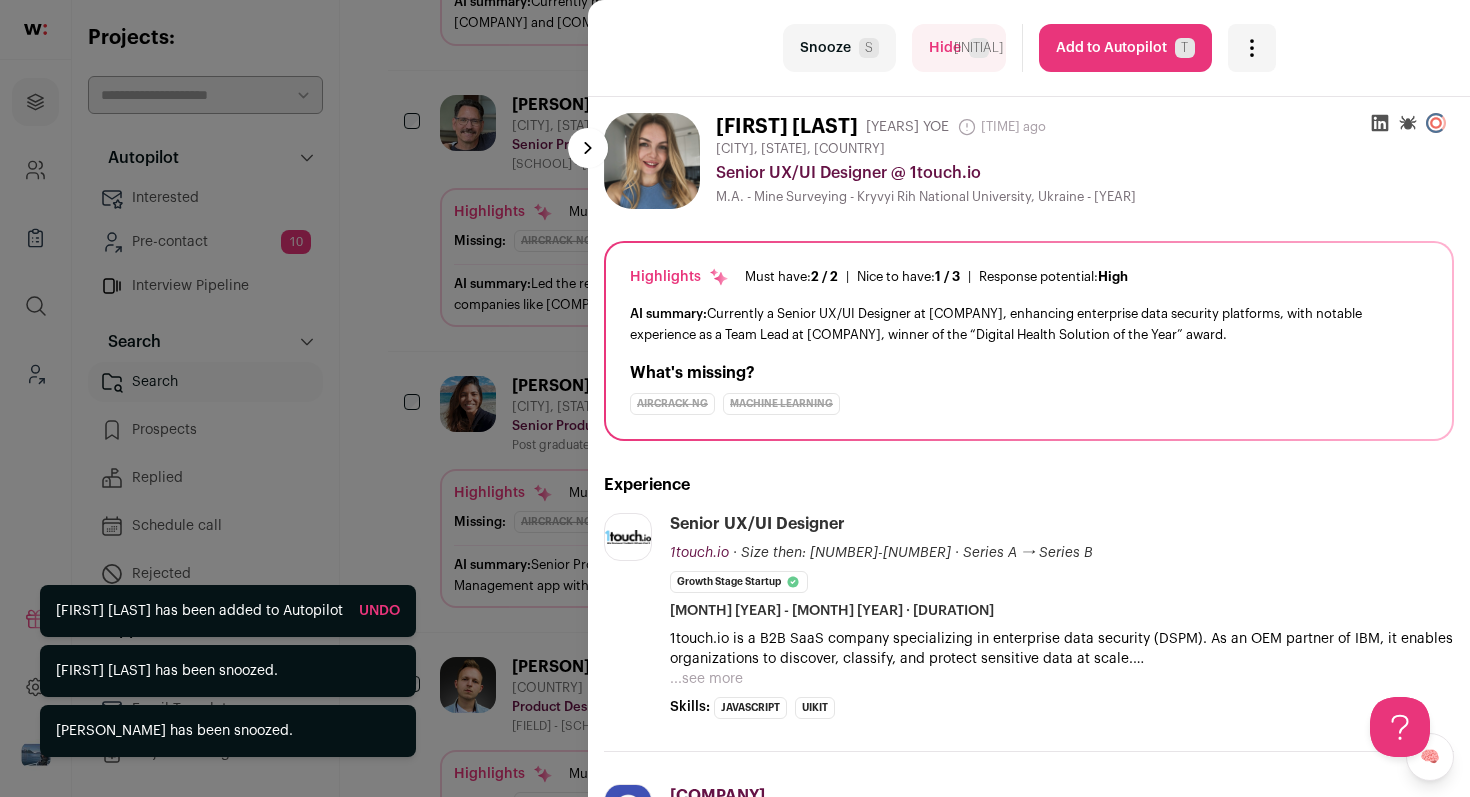 click on "Snooze
S" at bounding box center [839, 48] 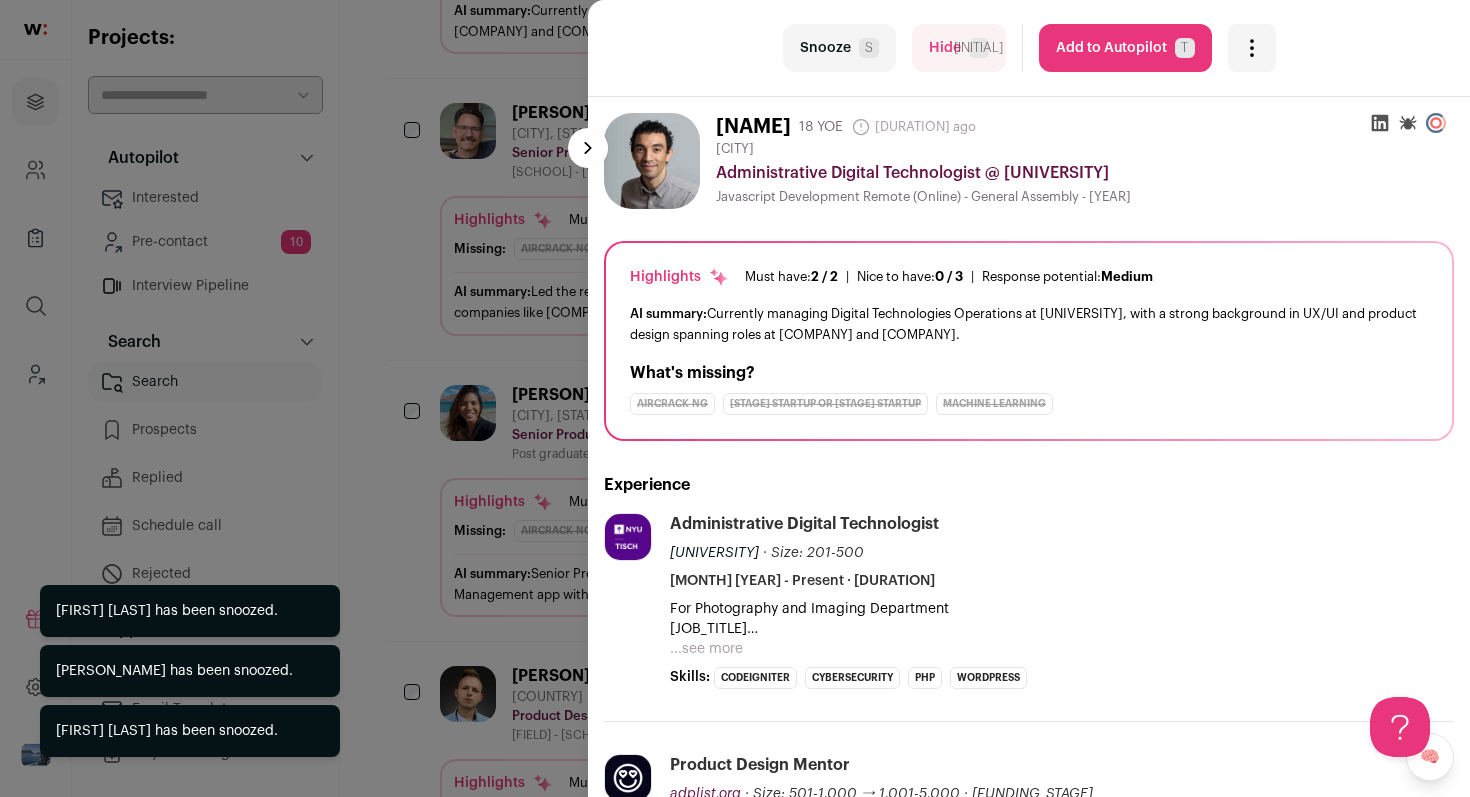 scroll, scrollTop: 693, scrollLeft: 0, axis: vertical 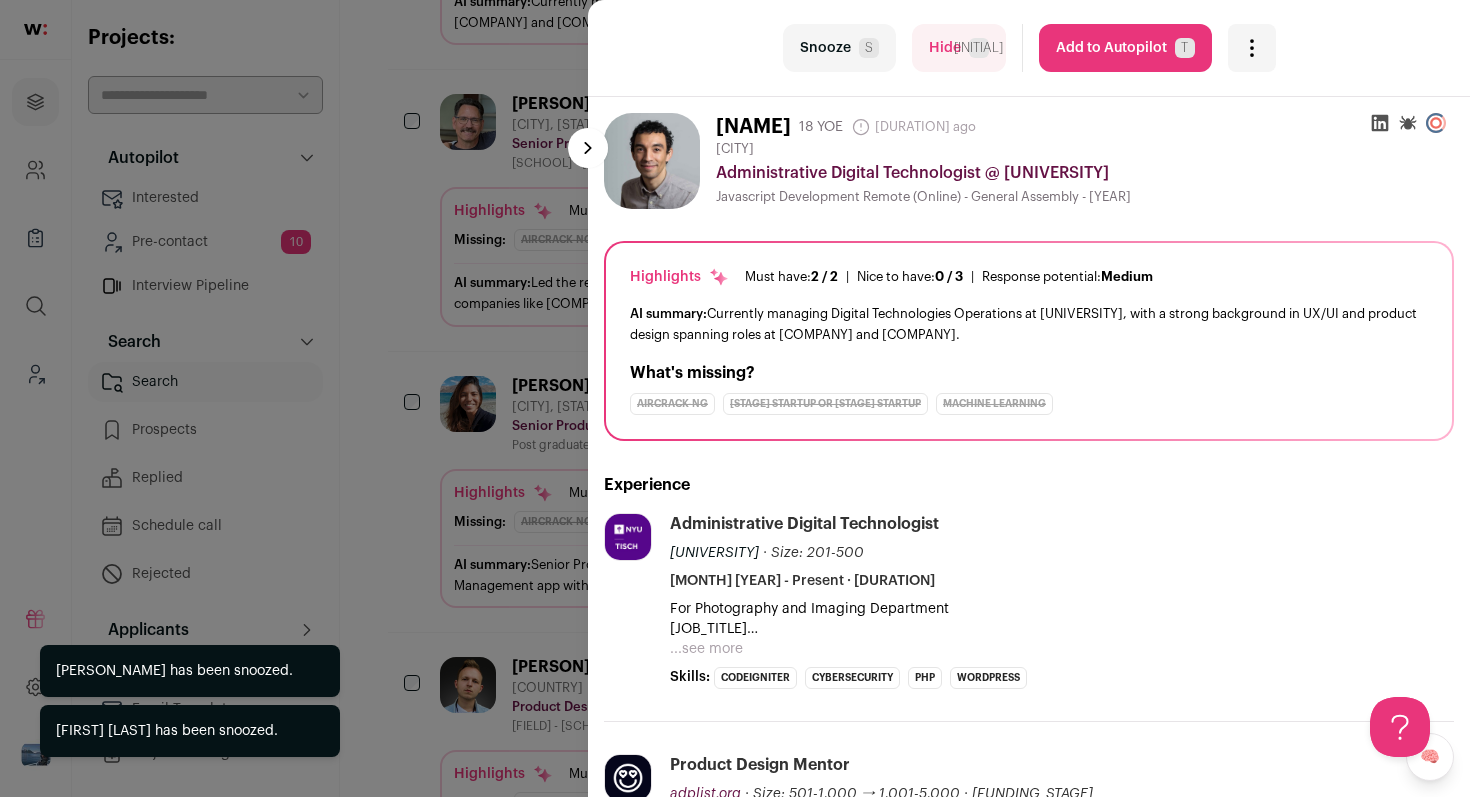 click on "Snooze
S" at bounding box center (839, 48) 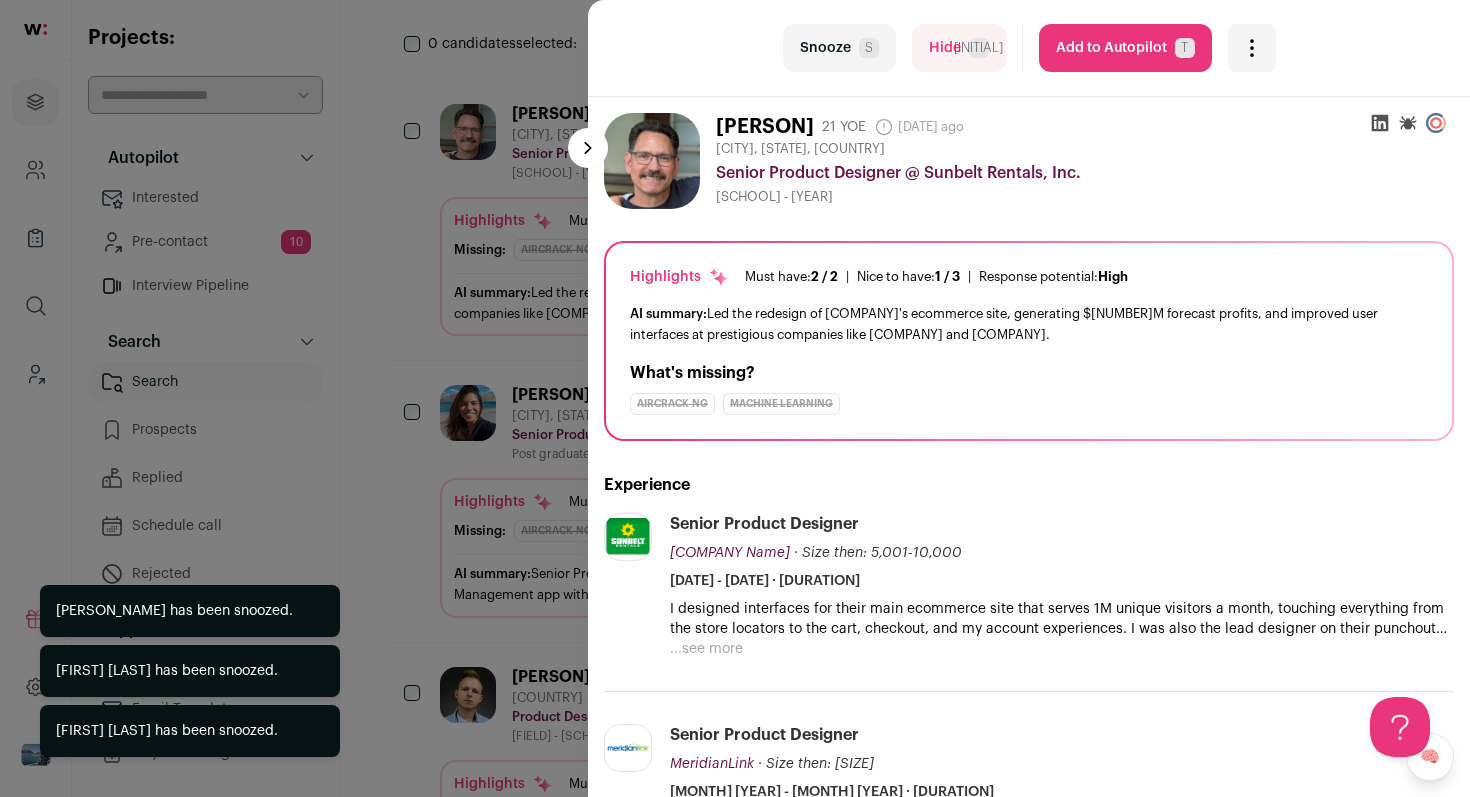 scroll, scrollTop: 411, scrollLeft: 0, axis: vertical 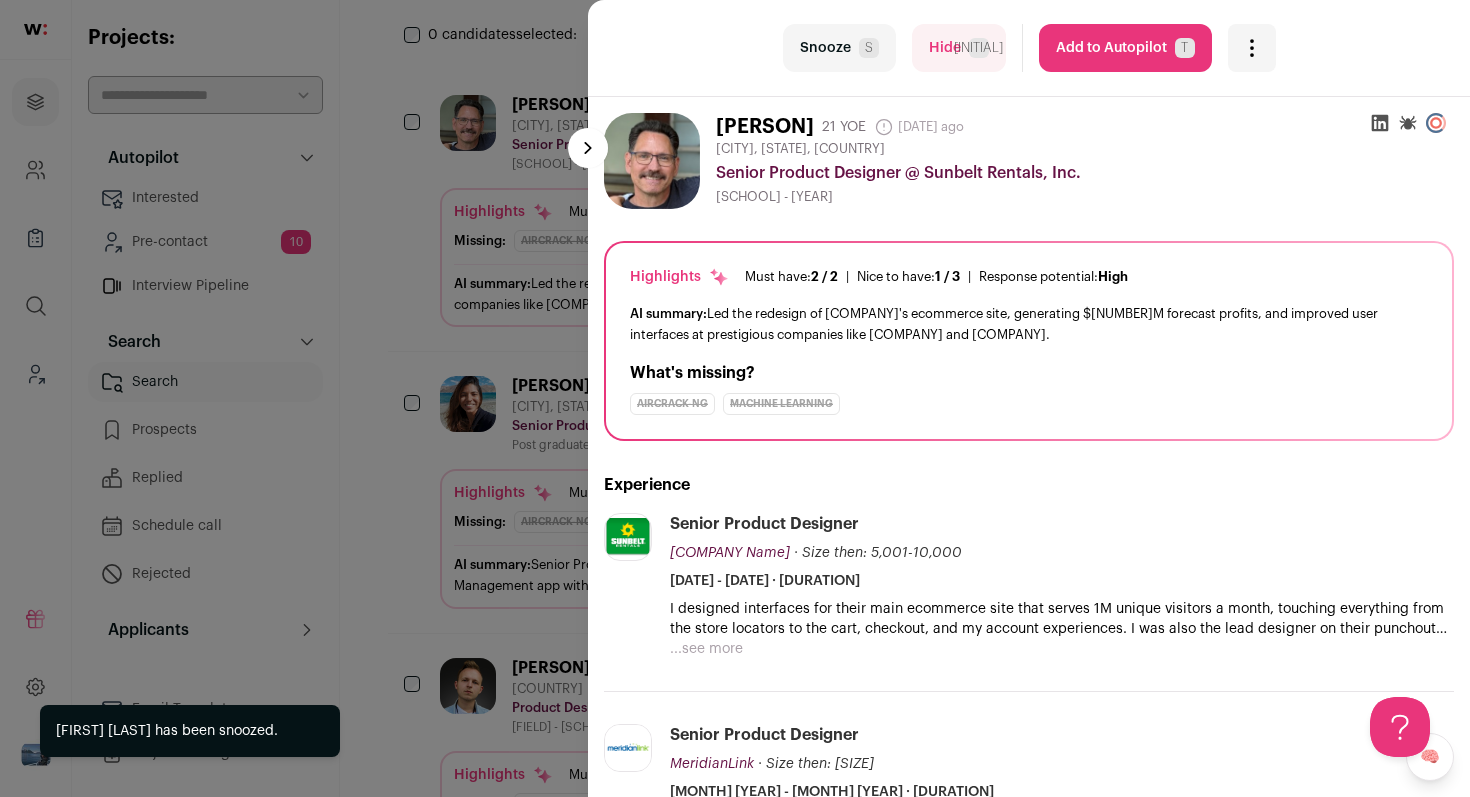 click on "Snooze
S" at bounding box center [839, 48] 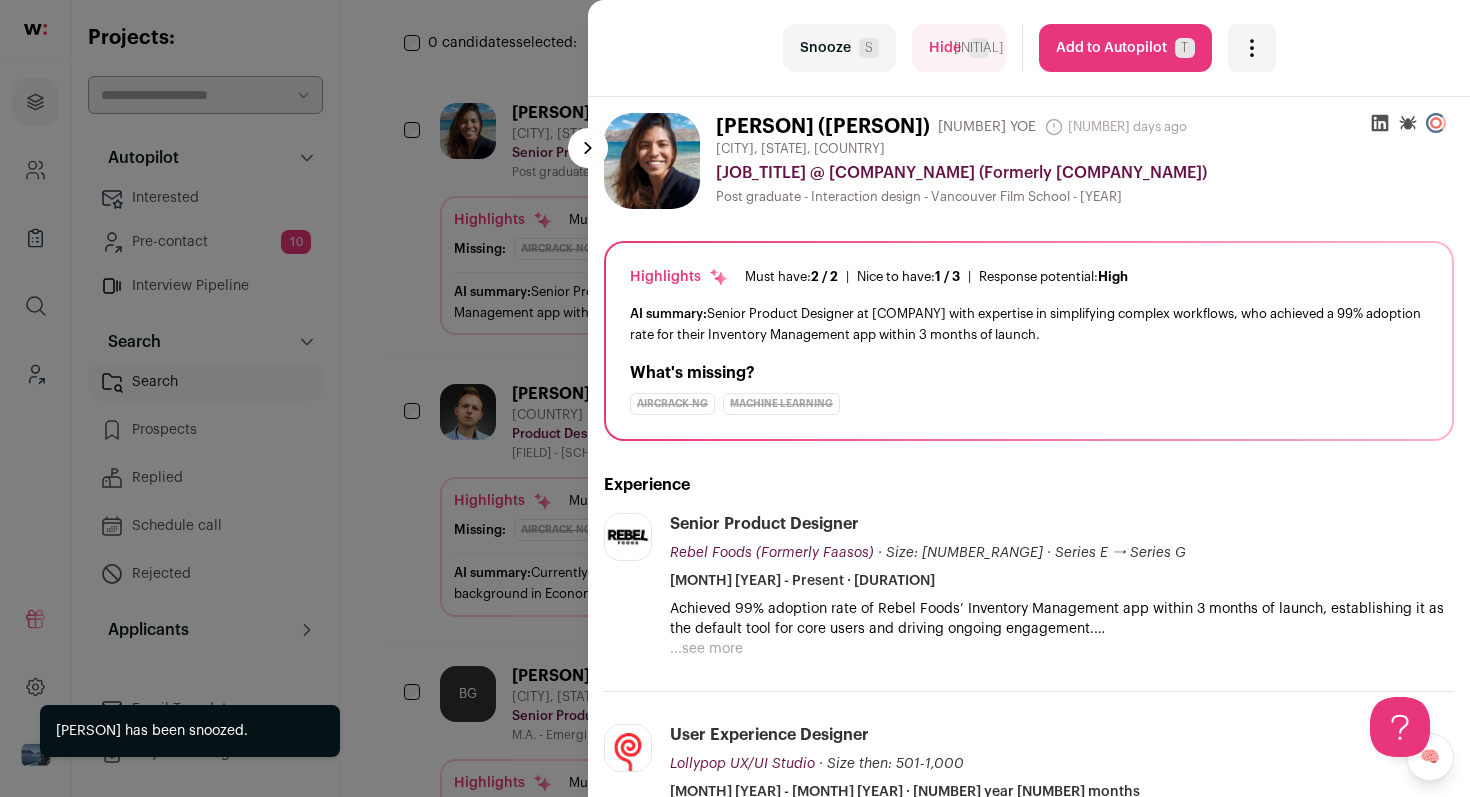 scroll, scrollTop: 411, scrollLeft: 0, axis: vertical 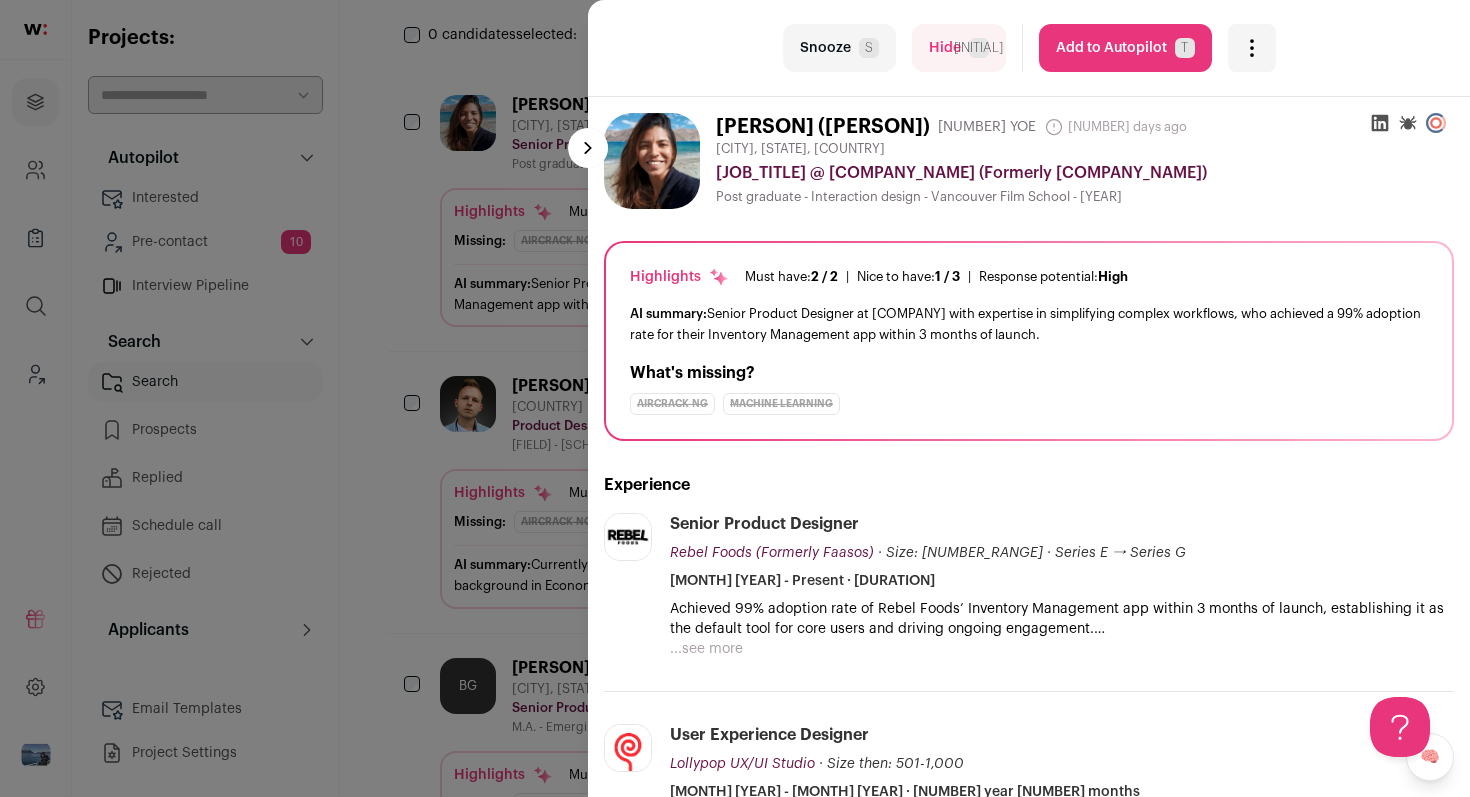 click on "Snooze
S" at bounding box center [839, 48] 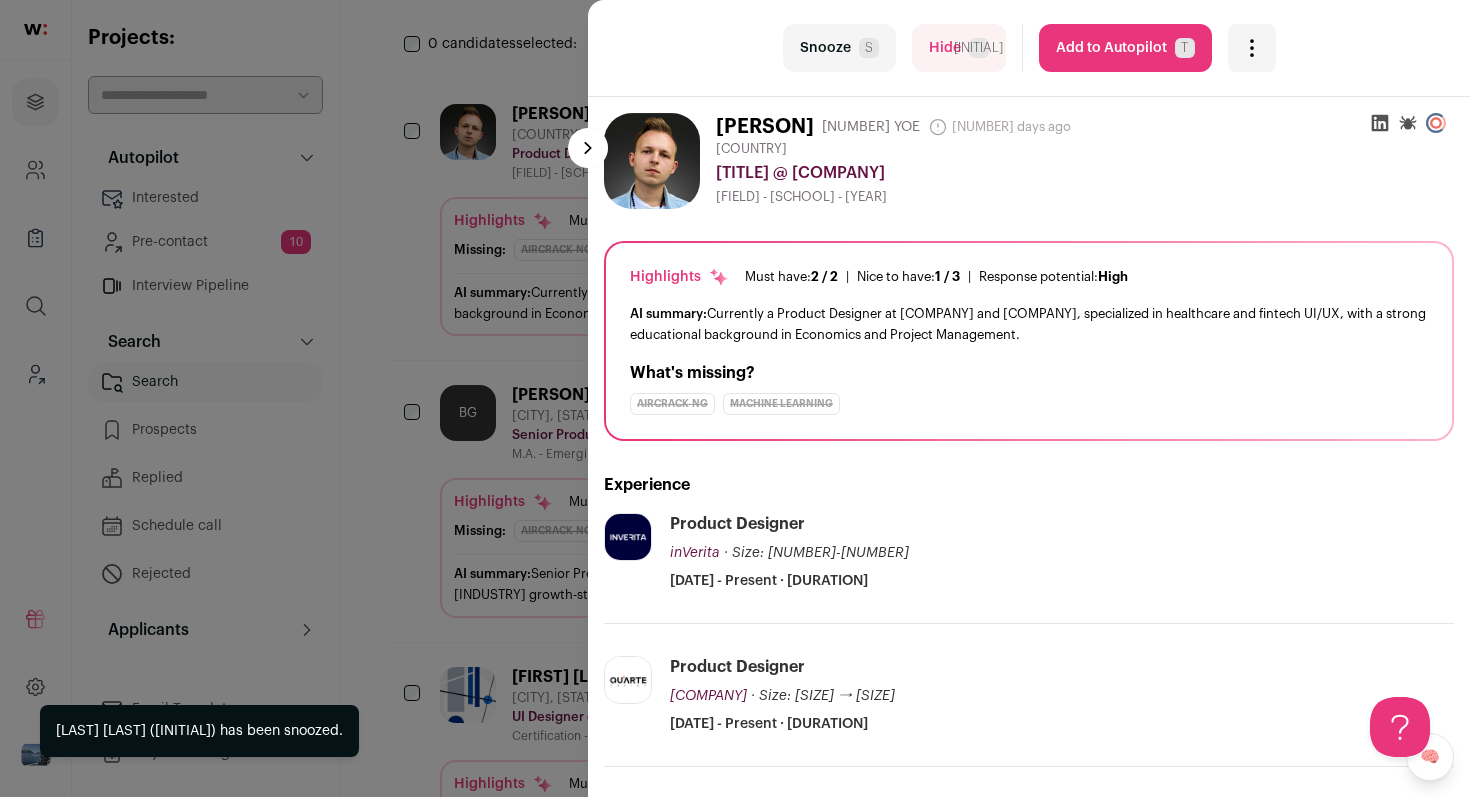scroll, scrollTop: 411, scrollLeft: 0, axis: vertical 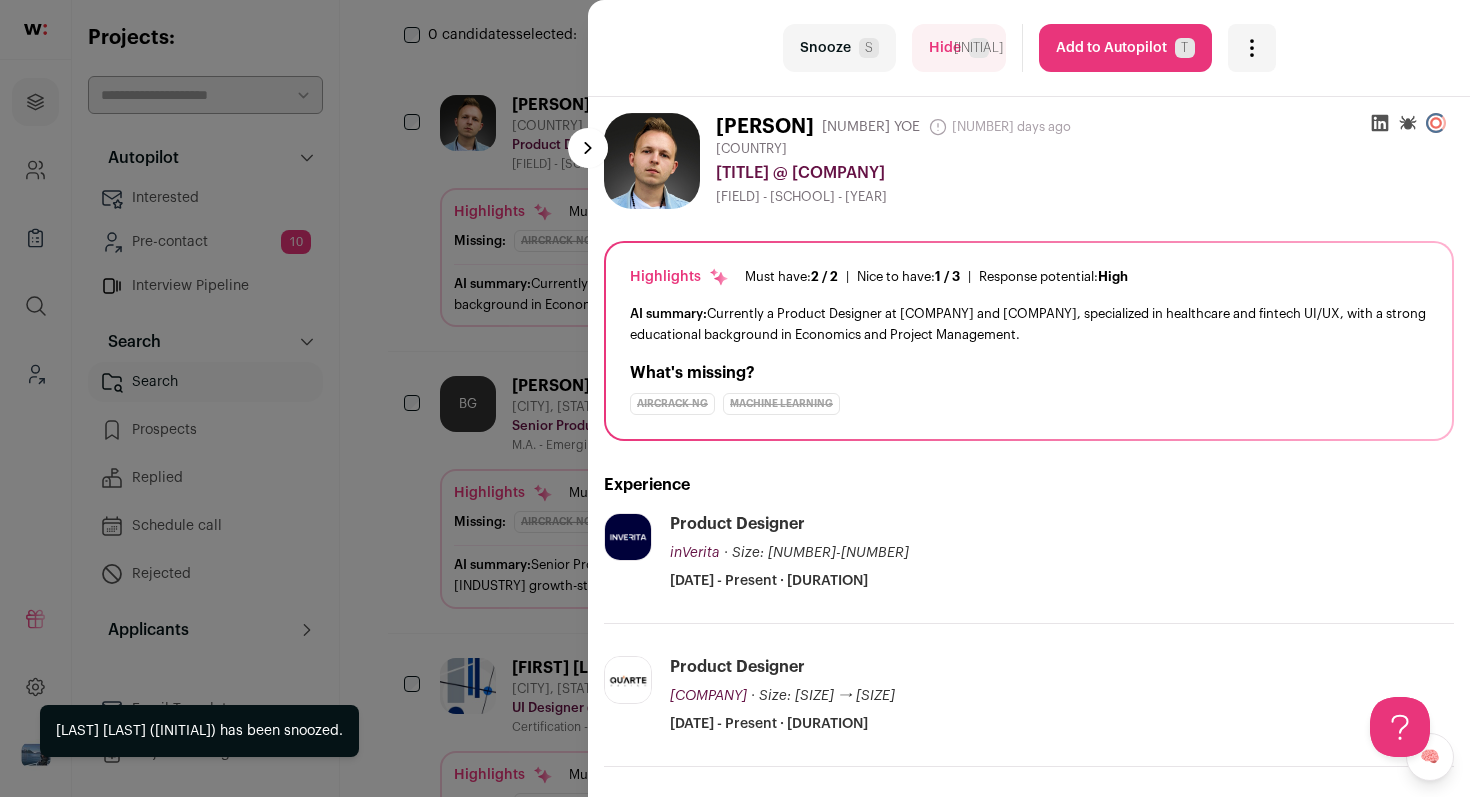 click on "Snooze
S" at bounding box center [839, 48] 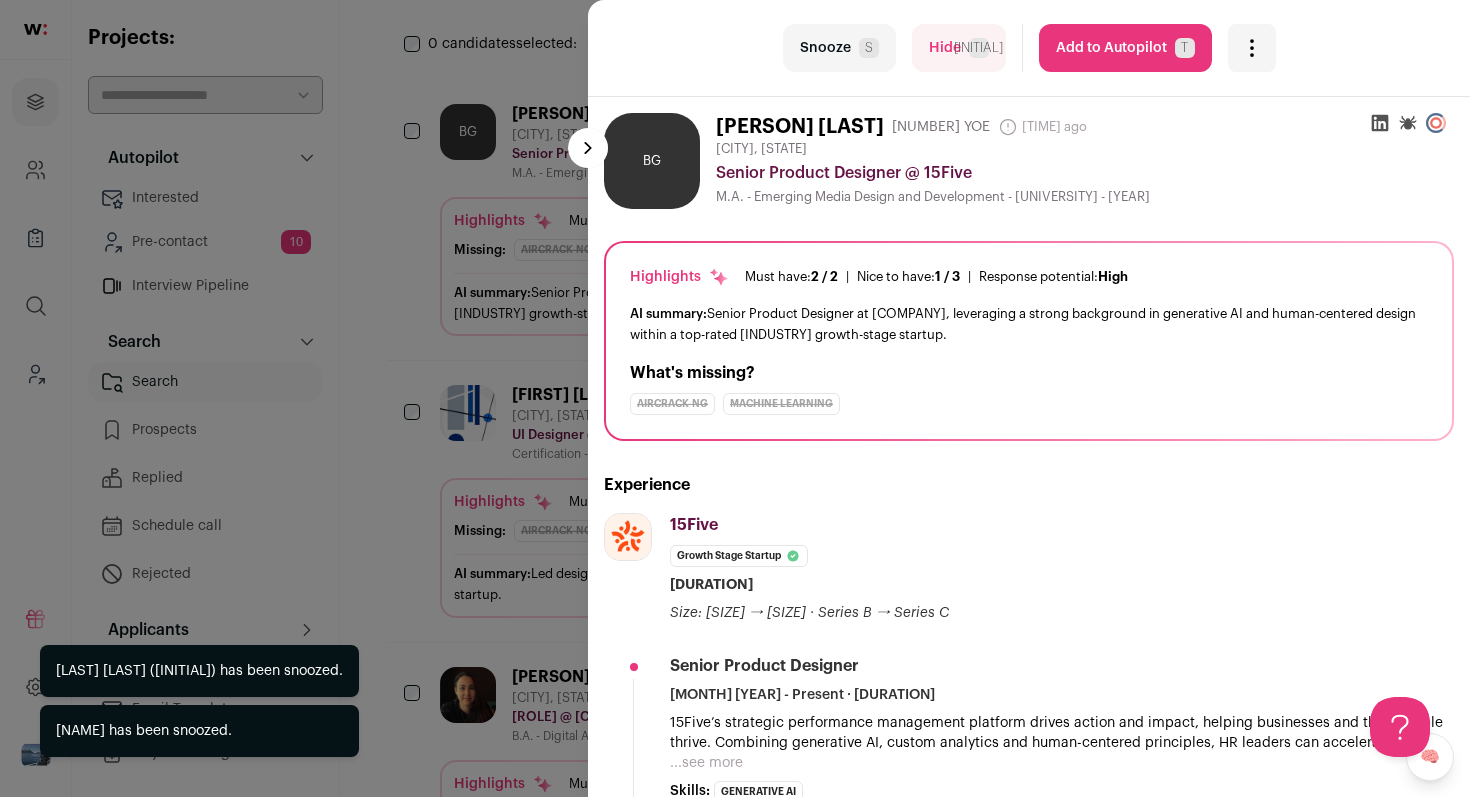 scroll, scrollTop: 411, scrollLeft: 0, axis: vertical 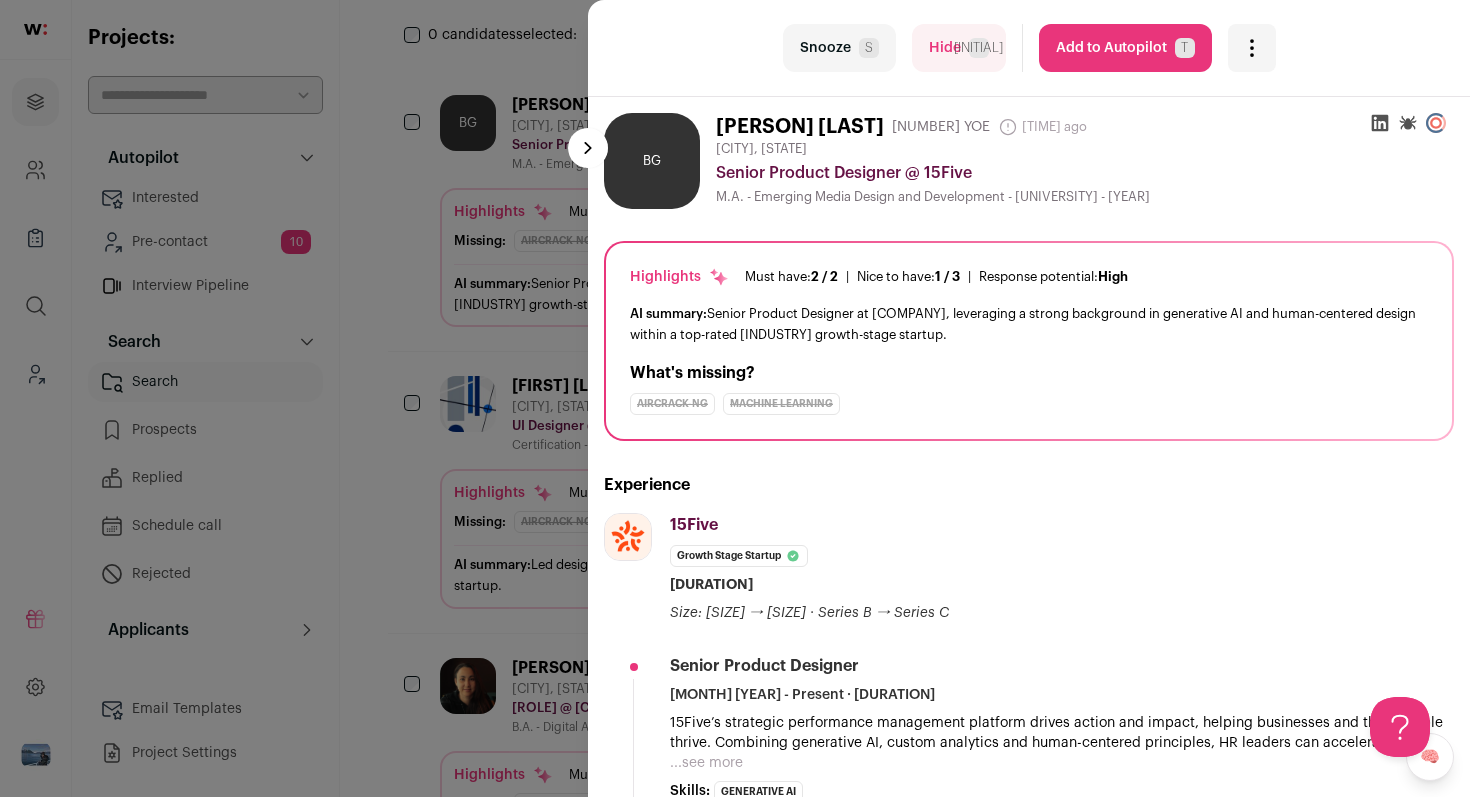 click on "Snooze
S" at bounding box center [839, 48] 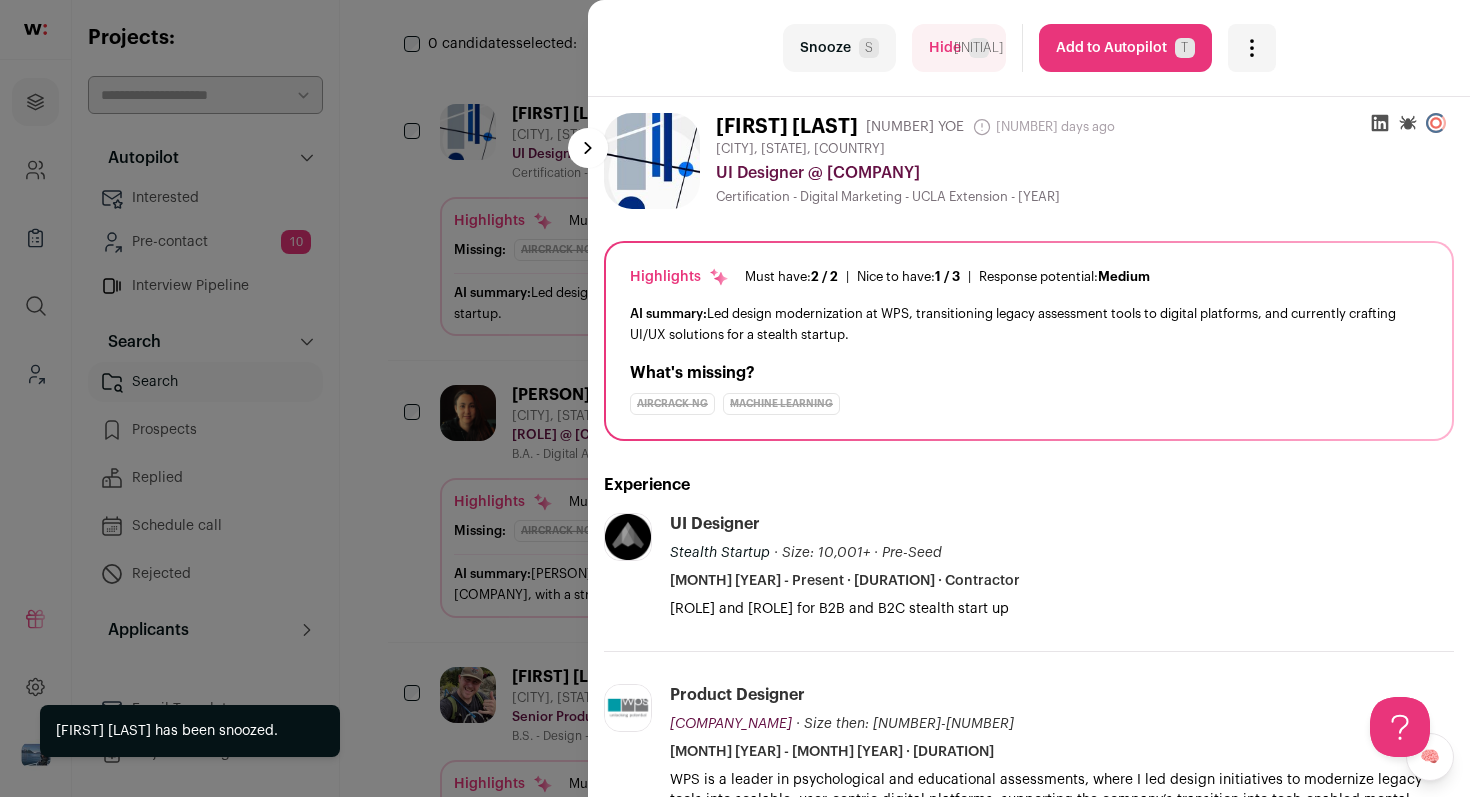 scroll, scrollTop: 411, scrollLeft: 0, axis: vertical 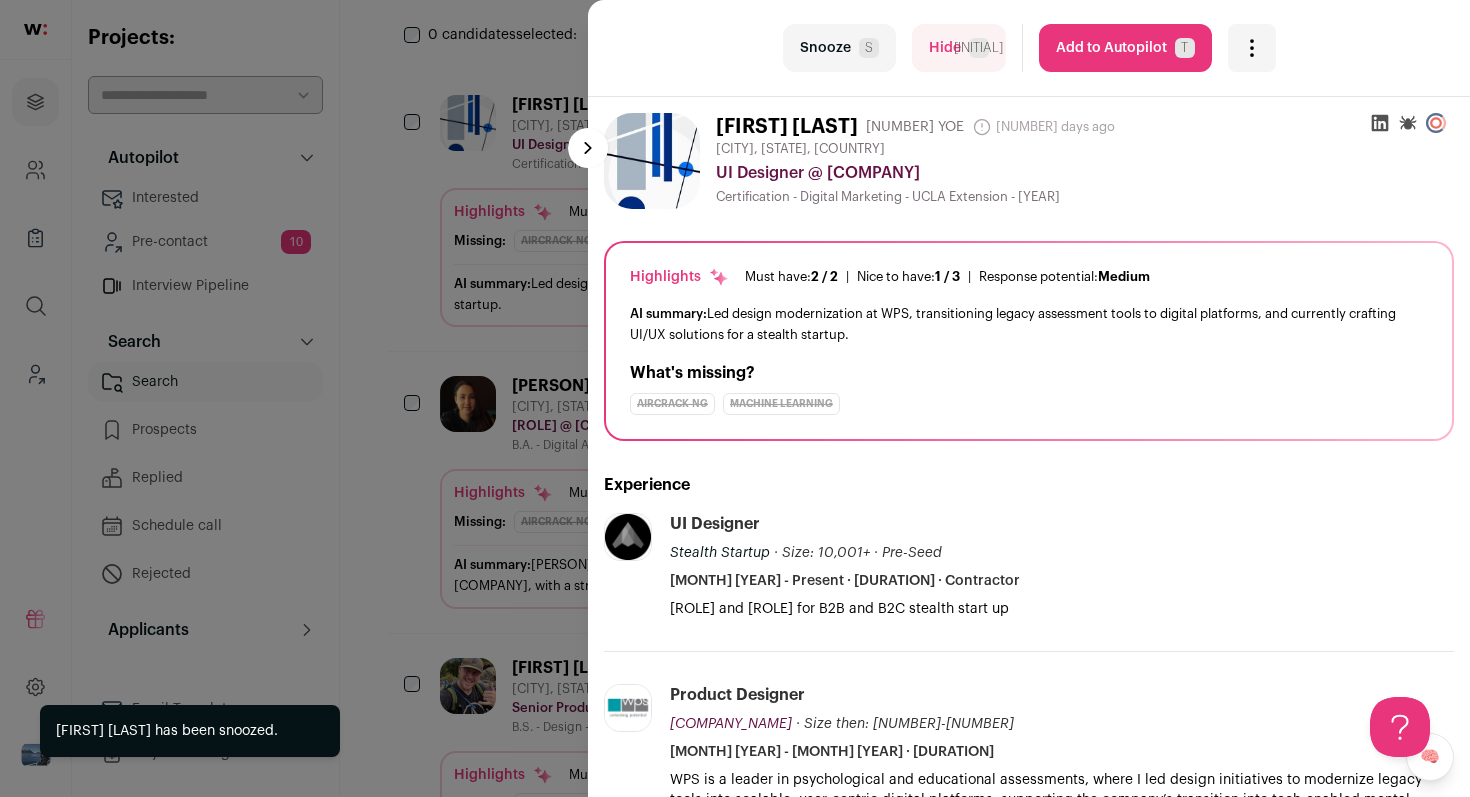 click on "Snooze
S" at bounding box center [839, 48] 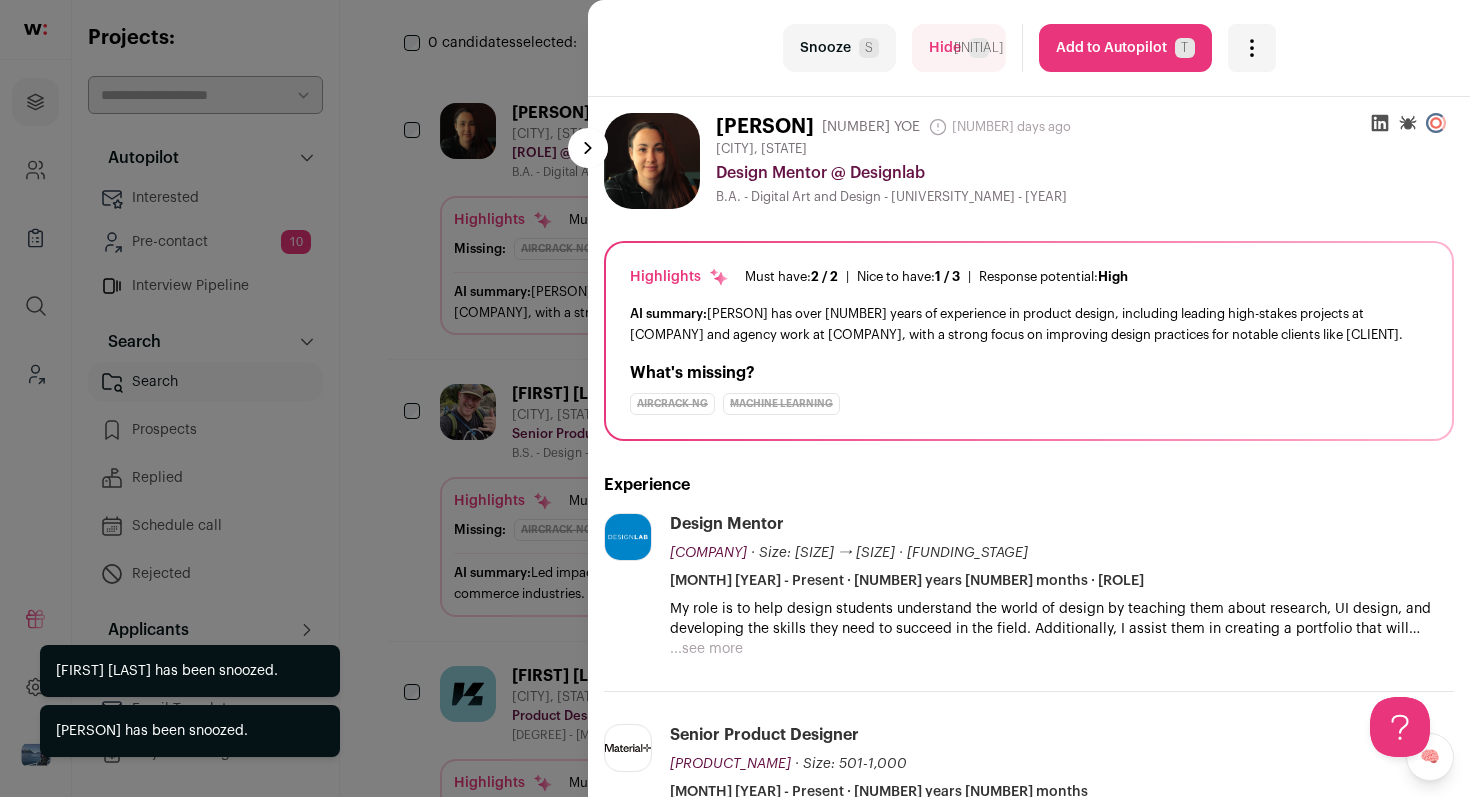 scroll, scrollTop: 411, scrollLeft: 0, axis: vertical 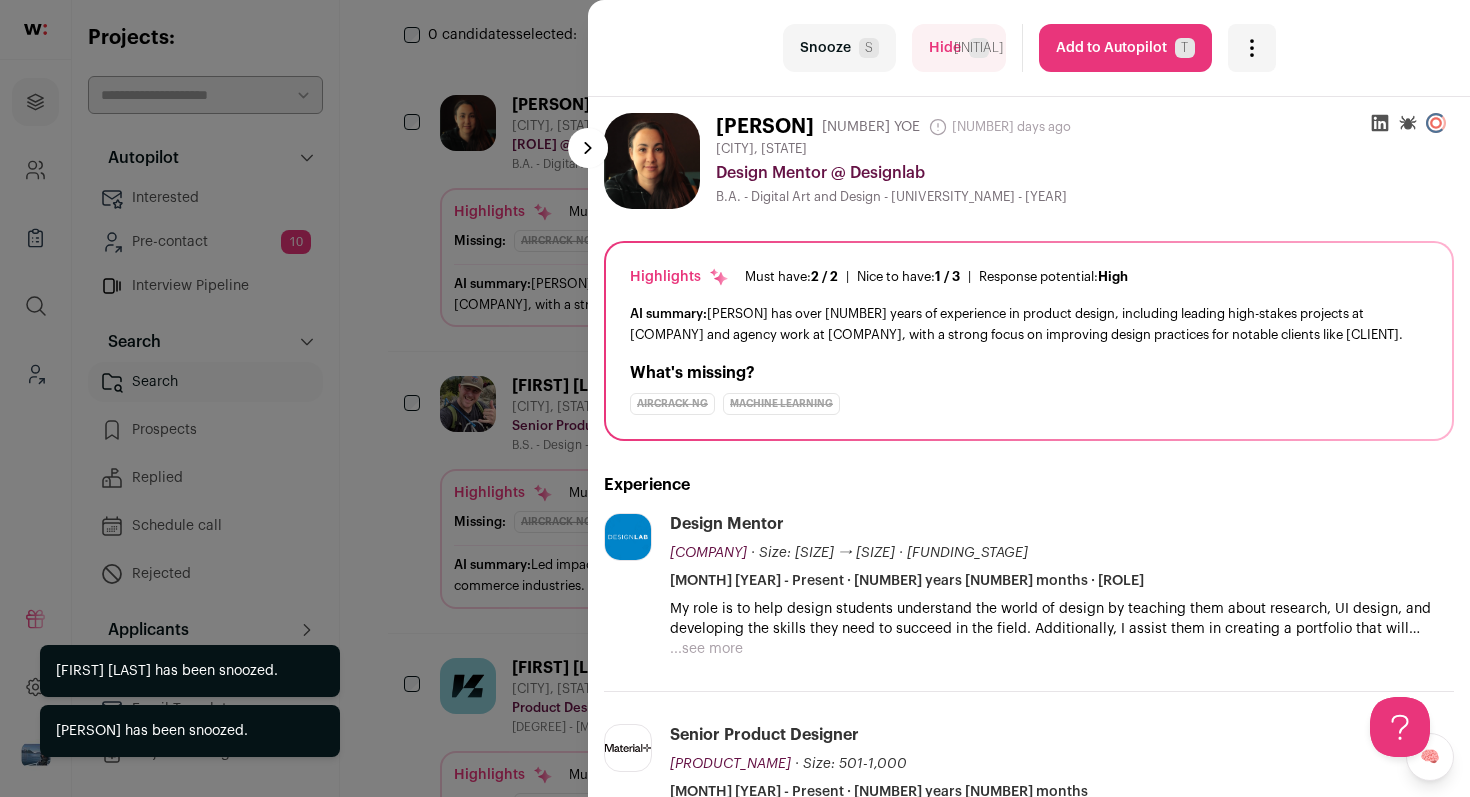 click on "Snooze
S" at bounding box center [839, 48] 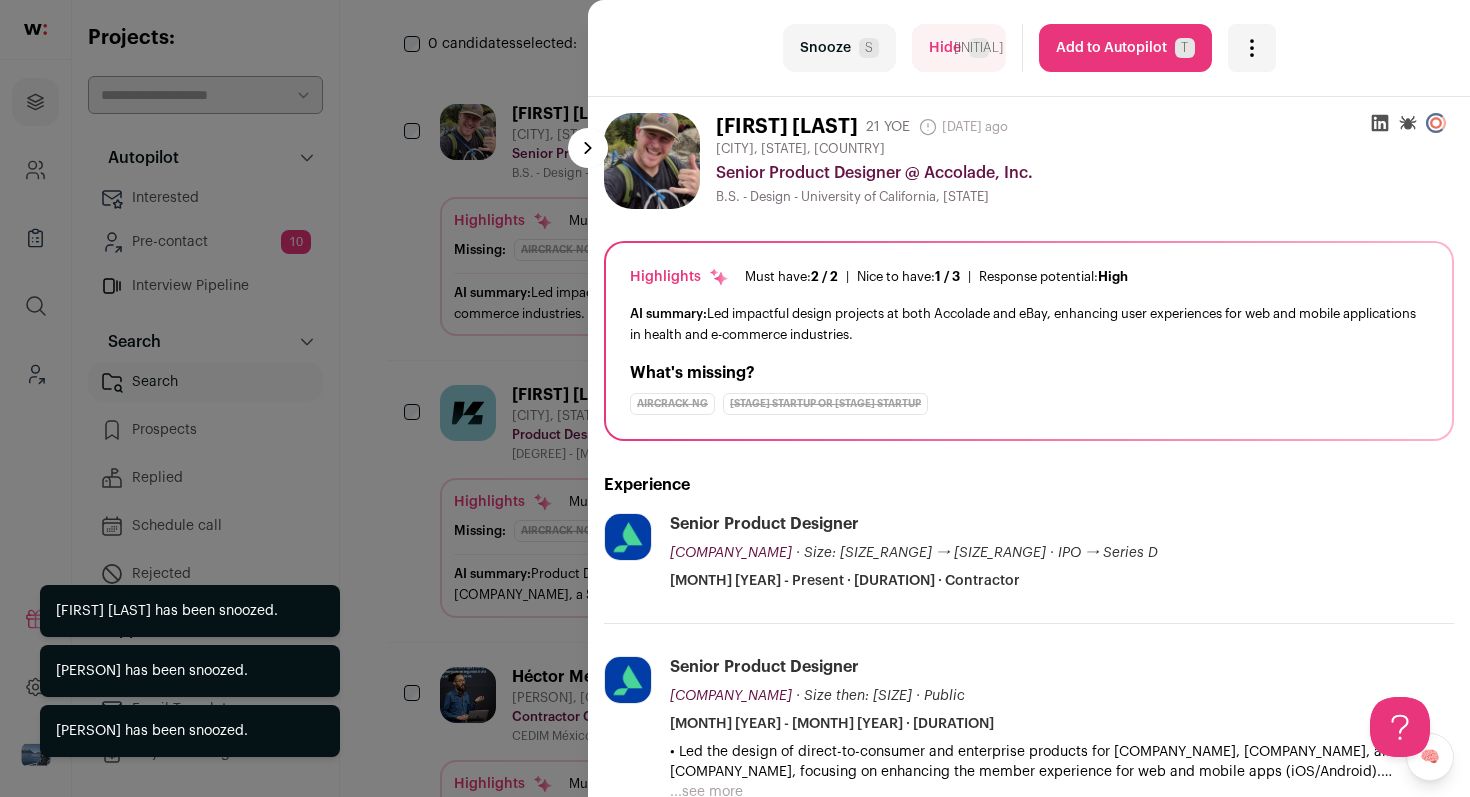 scroll, scrollTop: 411, scrollLeft: 0, axis: vertical 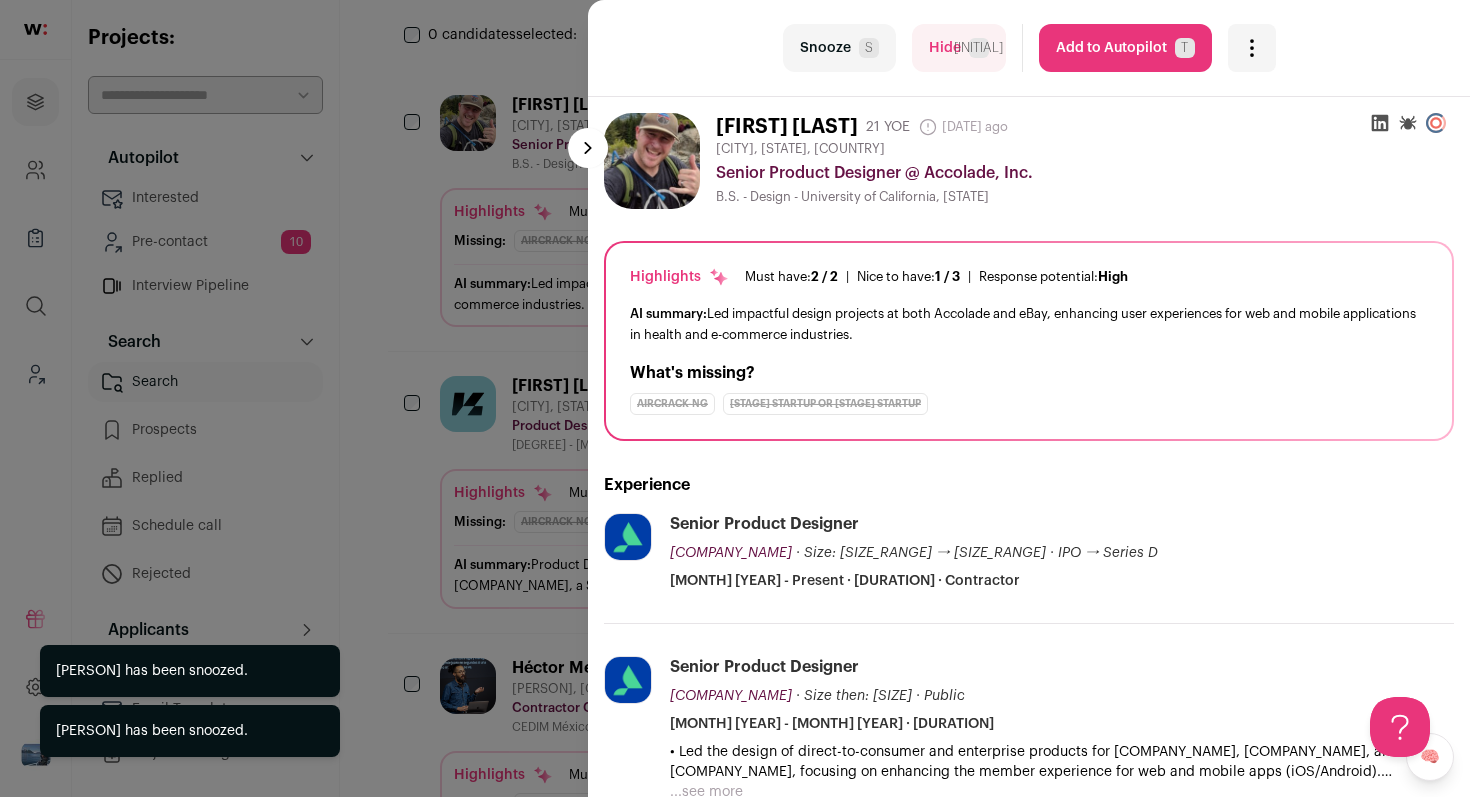 click on "Snooze
S" at bounding box center [839, 48] 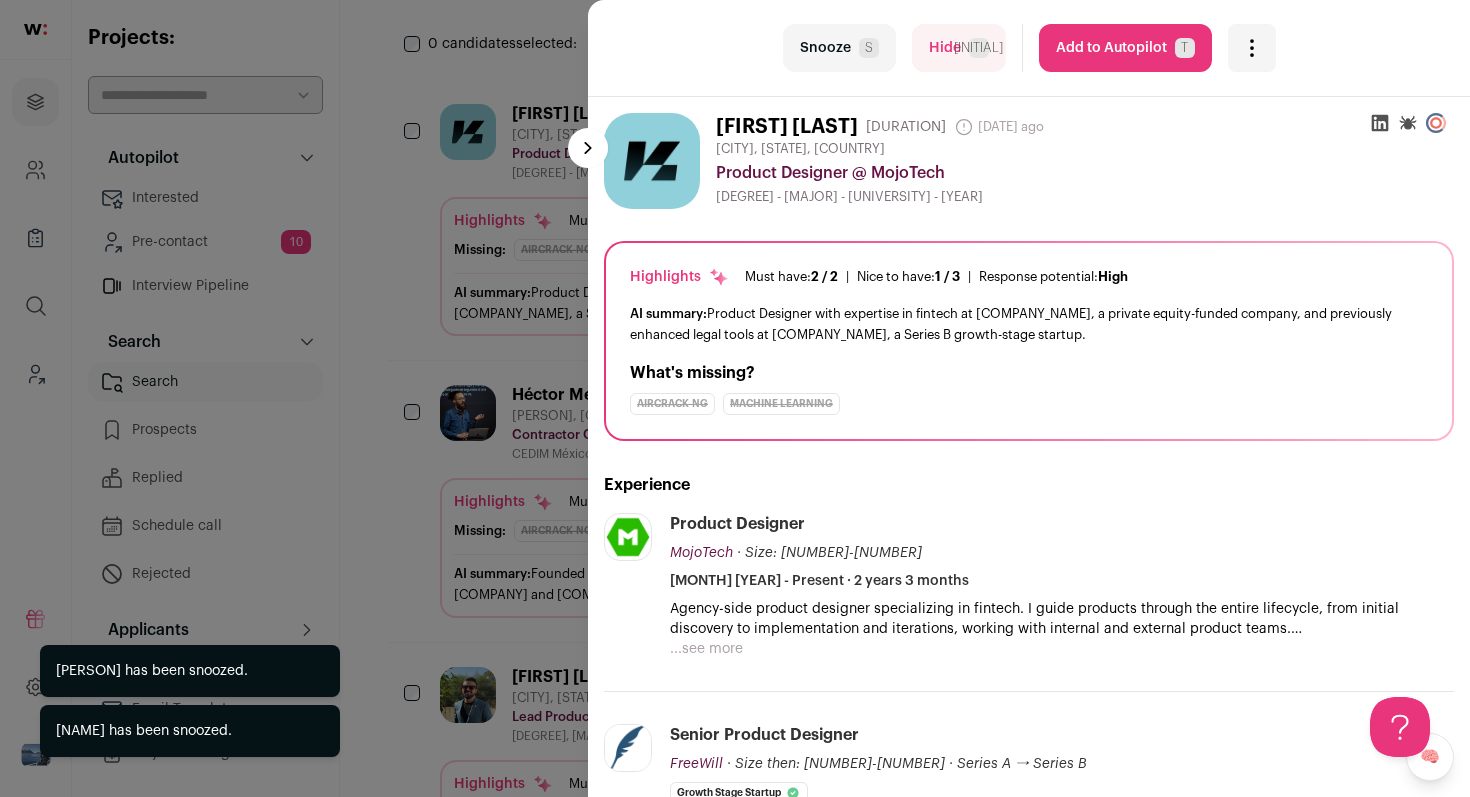 scroll, scrollTop: 411, scrollLeft: 0, axis: vertical 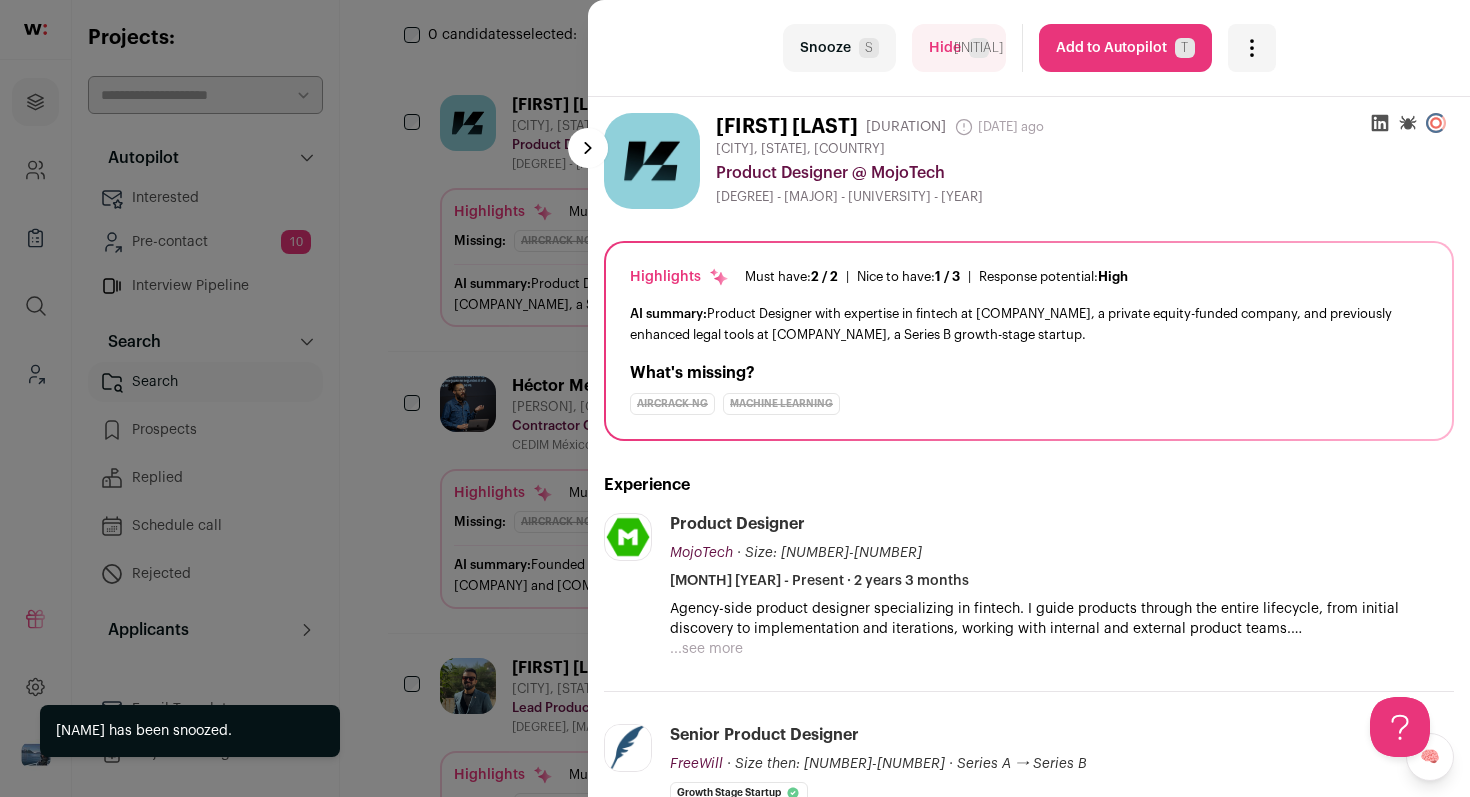 click on "Snooze
S" at bounding box center (839, 48) 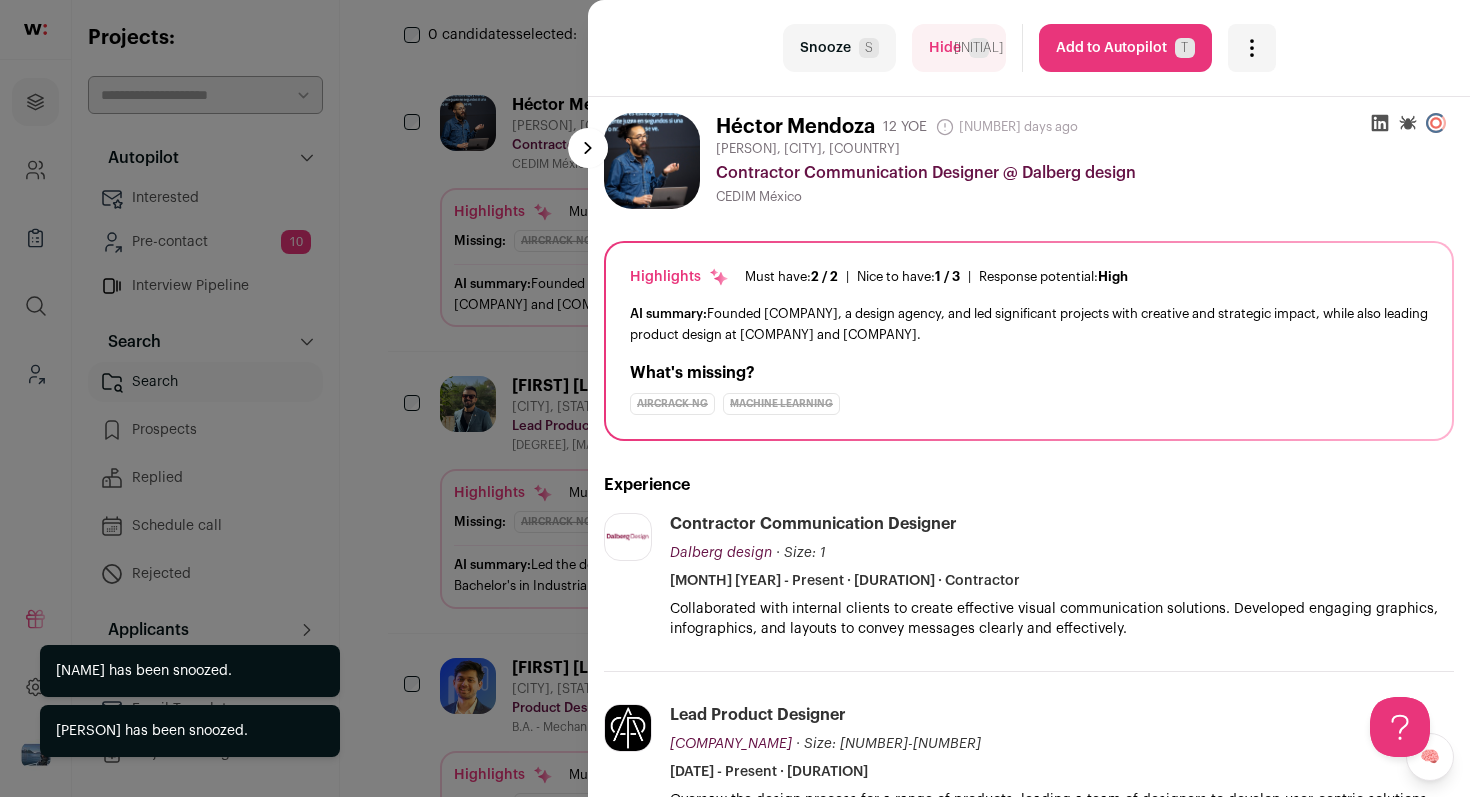 click on "Snooze
S" at bounding box center (839, 48) 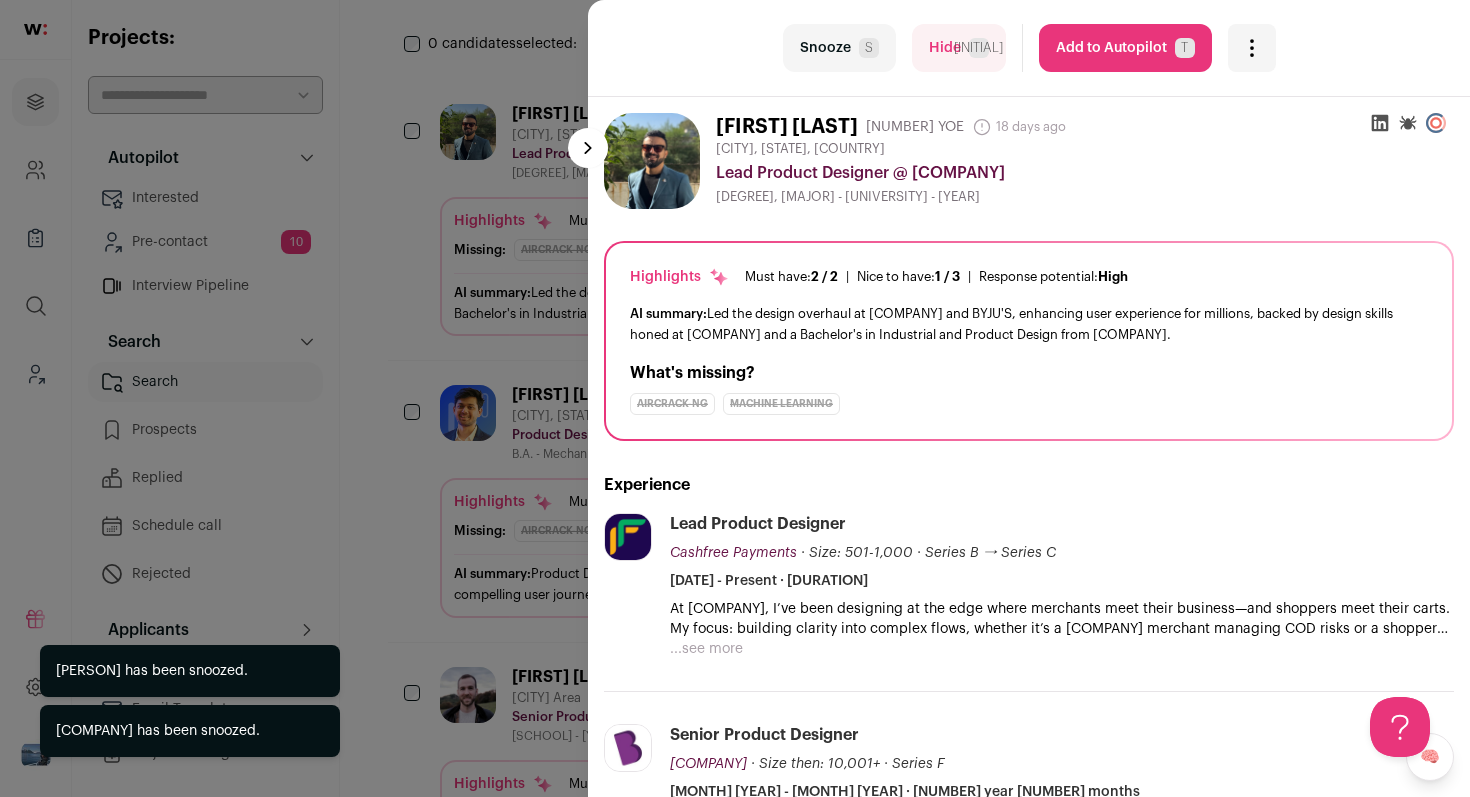 scroll, scrollTop: 411, scrollLeft: 0, axis: vertical 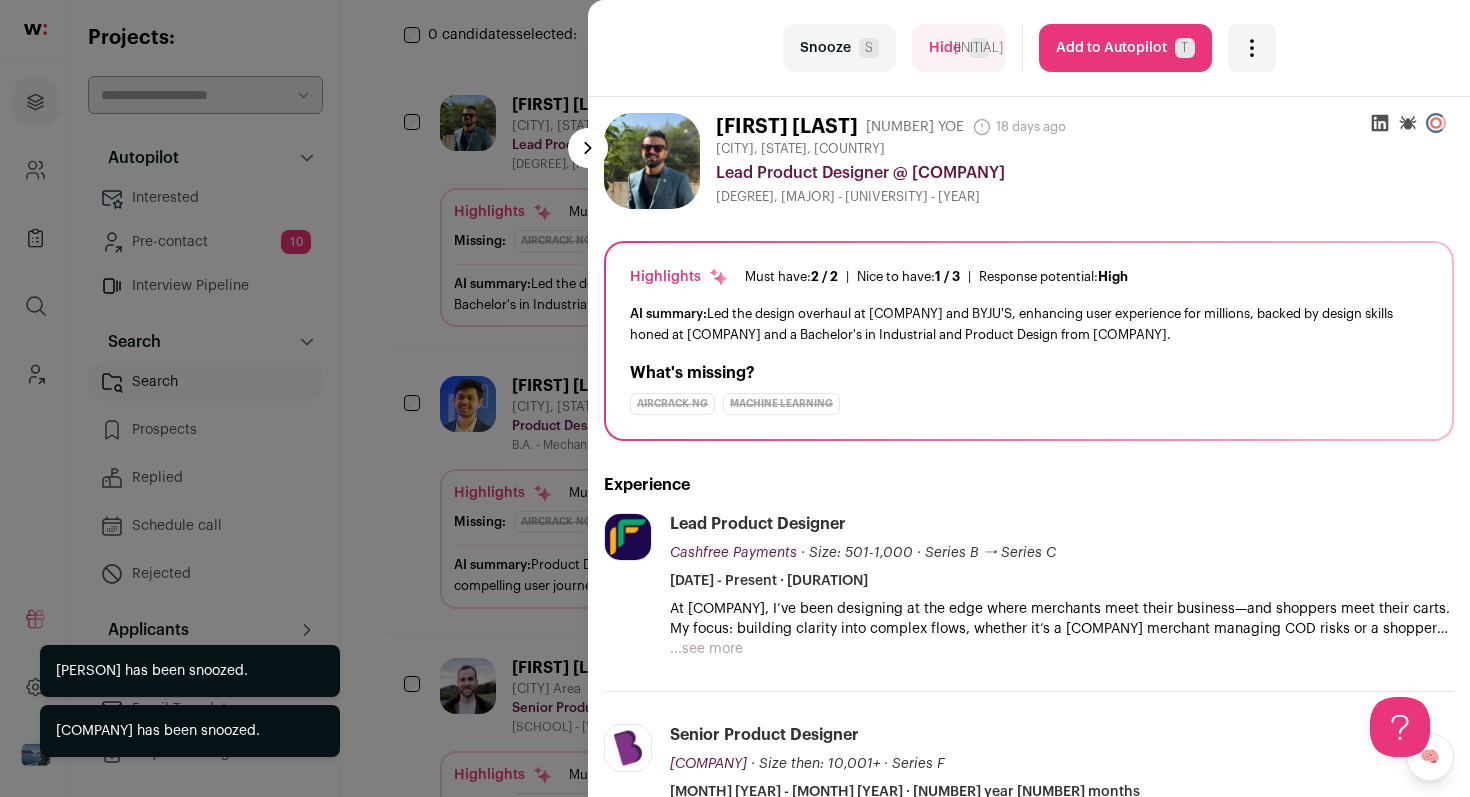 click on "Snooze
S" at bounding box center (839, 48) 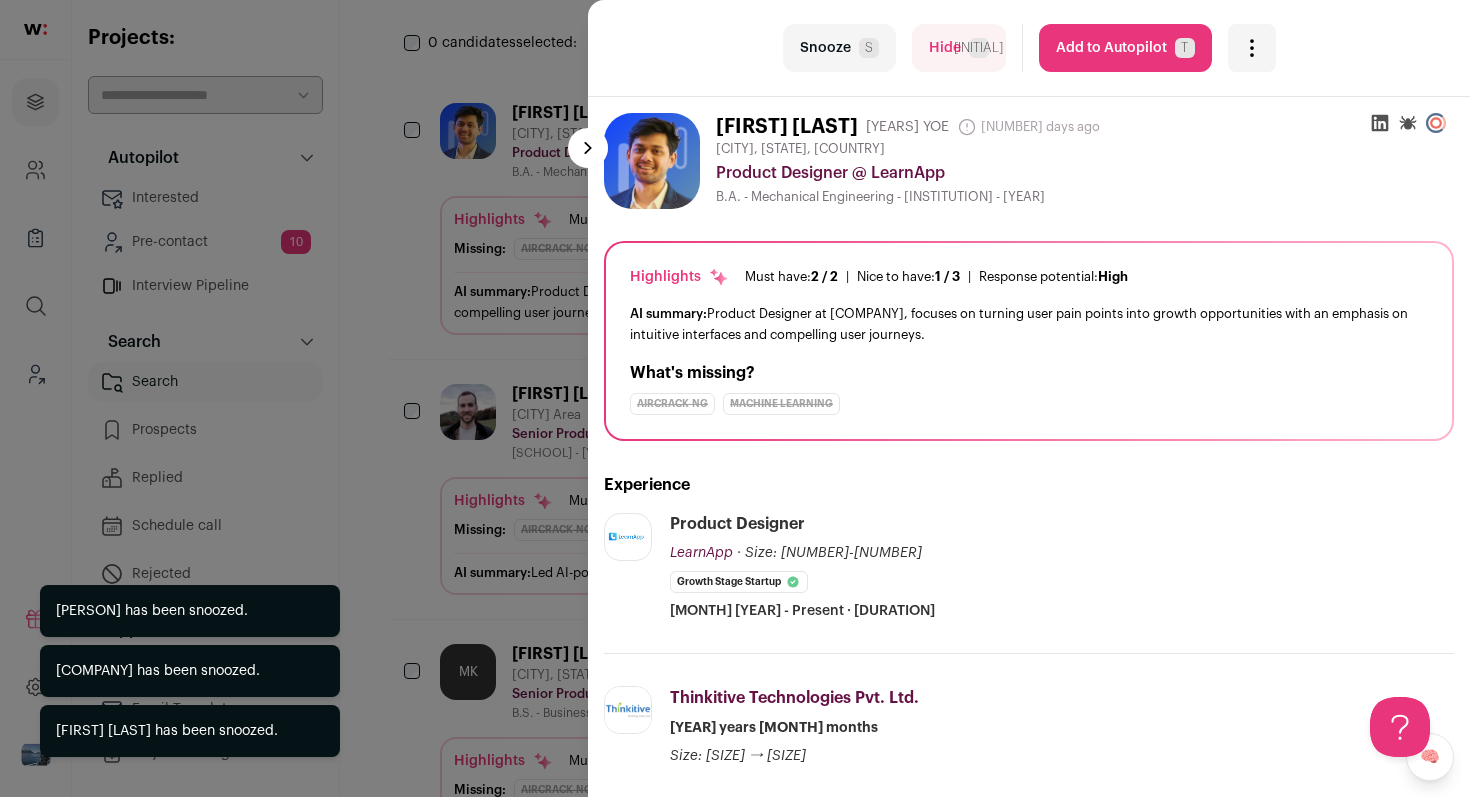 scroll, scrollTop: 411, scrollLeft: 0, axis: vertical 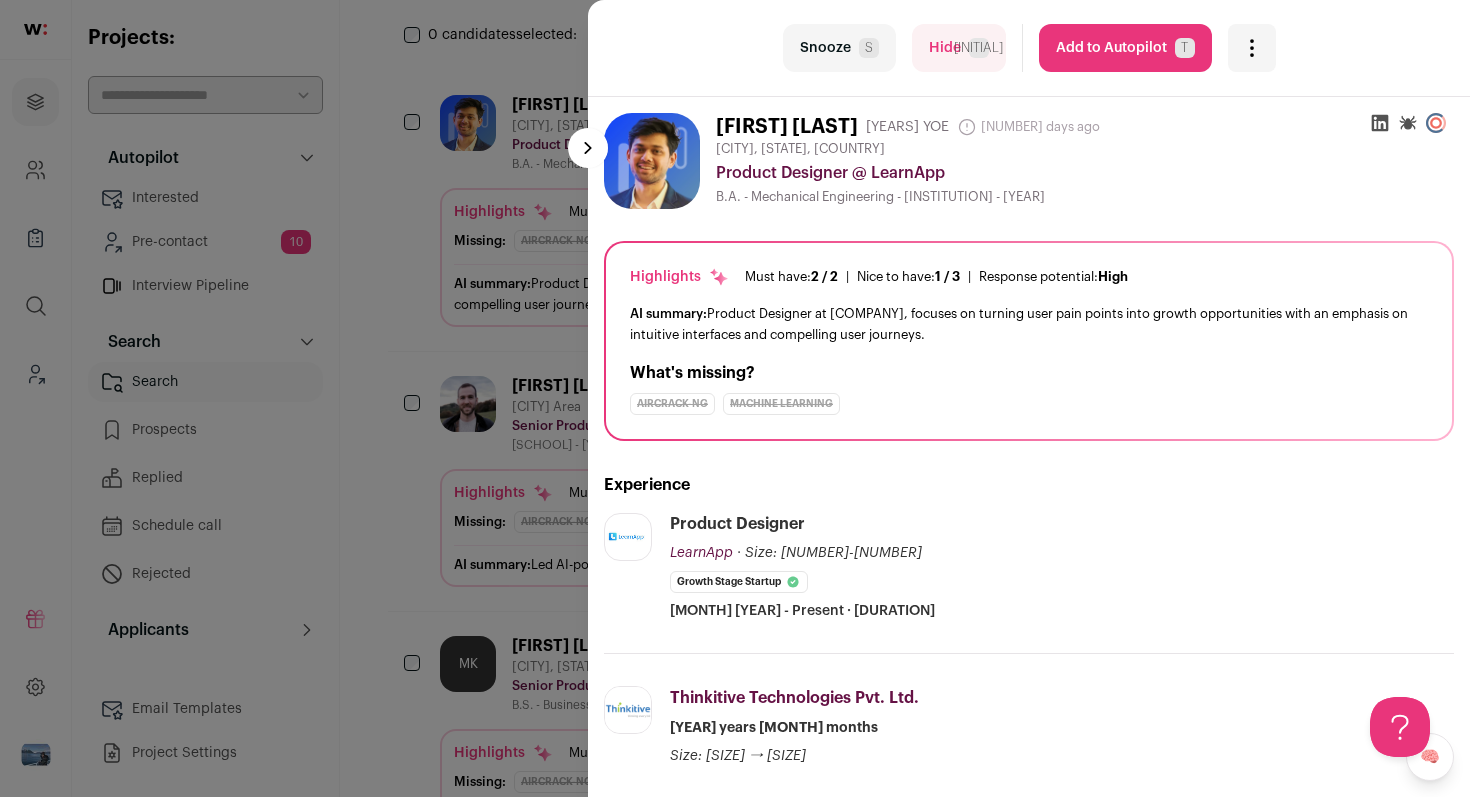 click on "Snooze
S" at bounding box center (839, 48) 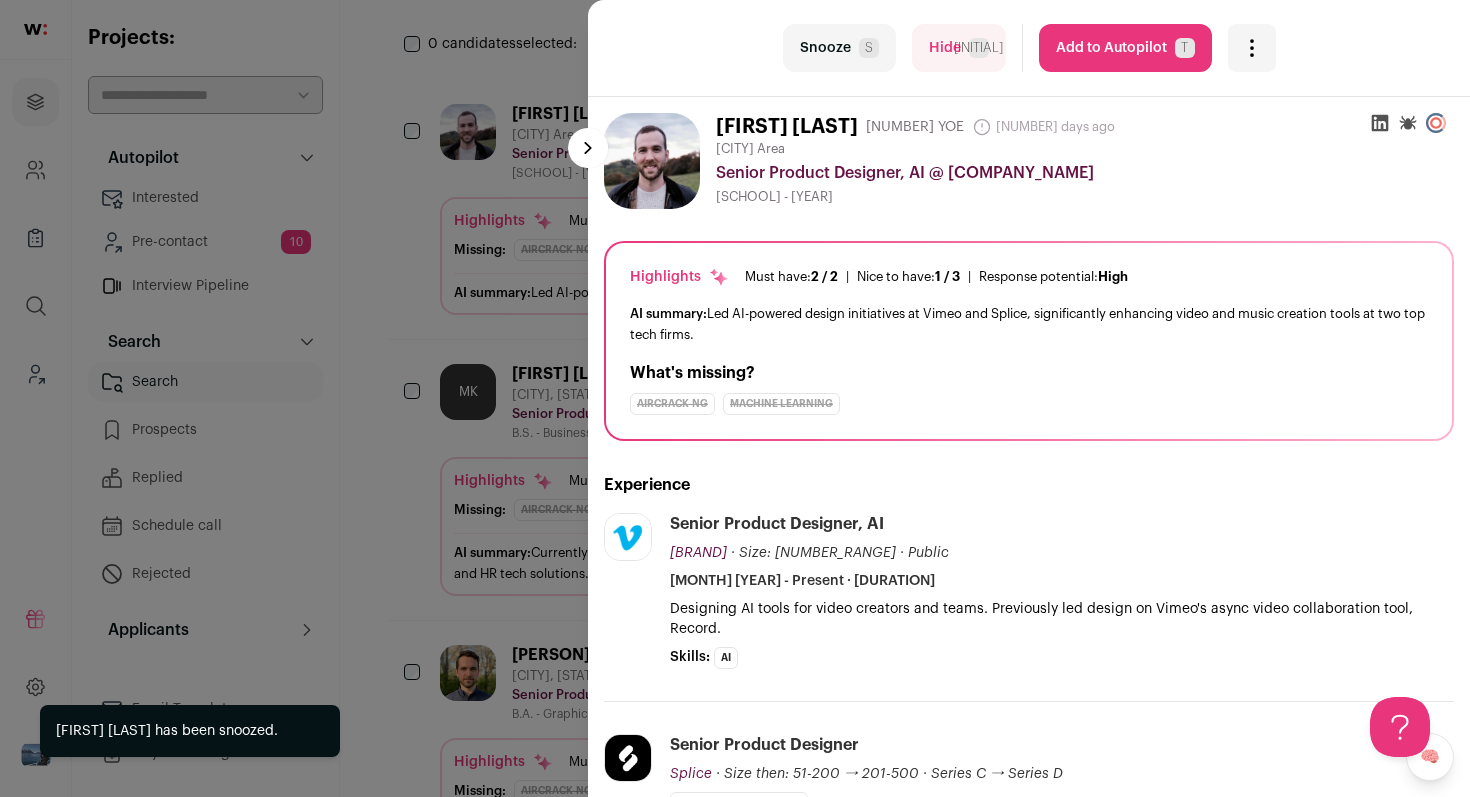 scroll, scrollTop: 411, scrollLeft: 0, axis: vertical 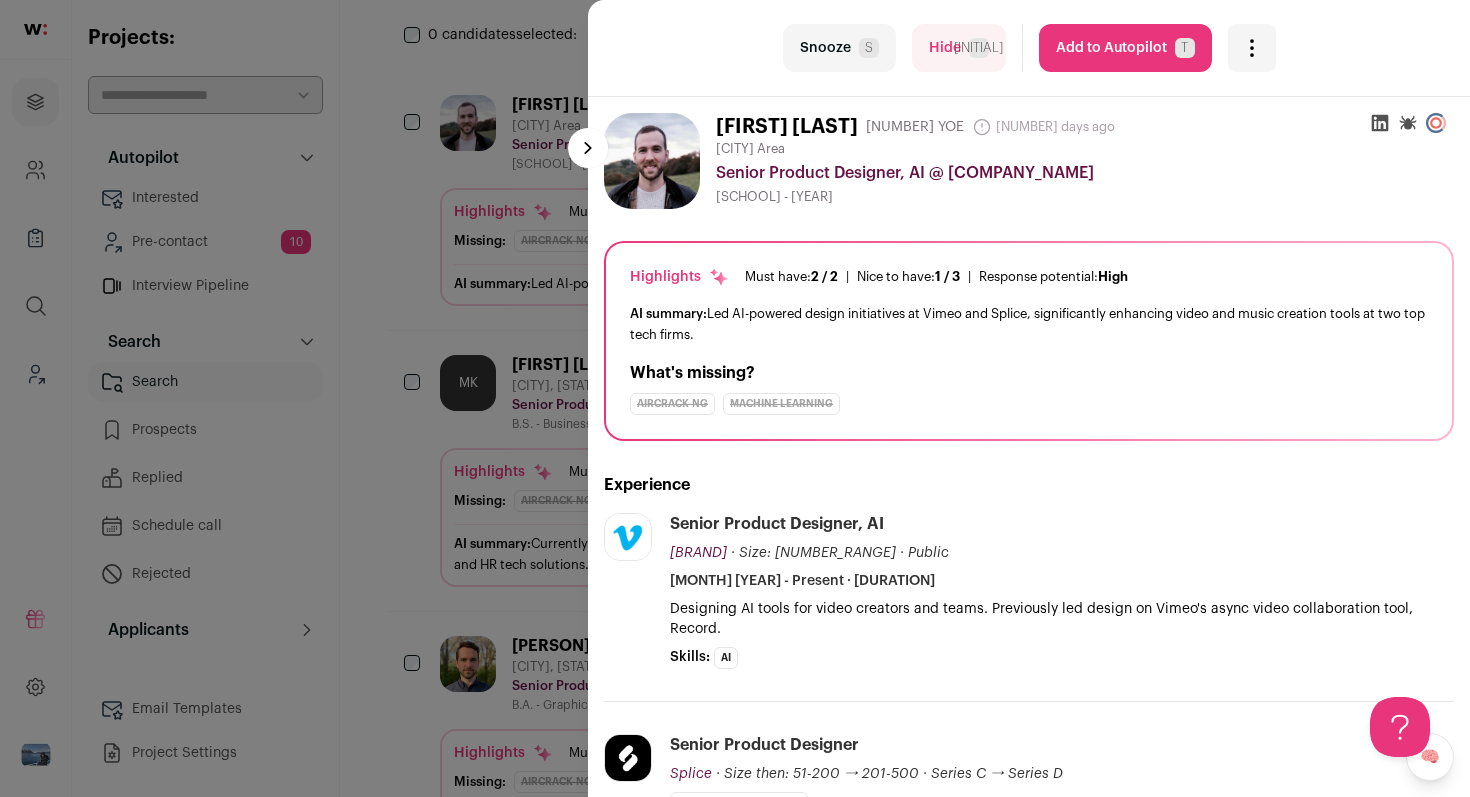 click on "Add to Autopilot
T" at bounding box center (1125, 48) 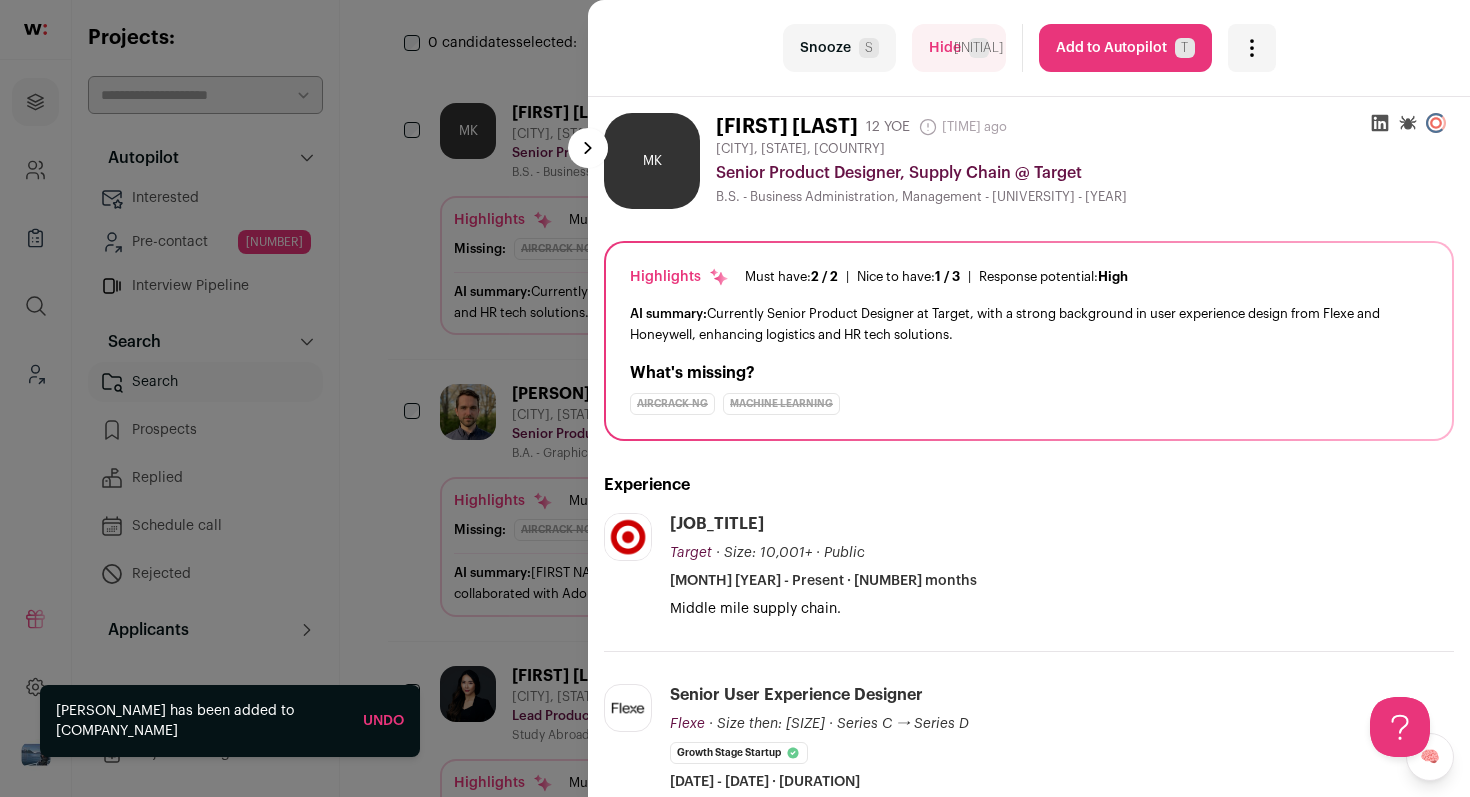 scroll, scrollTop: 411, scrollLeft: 0, axis: vertical 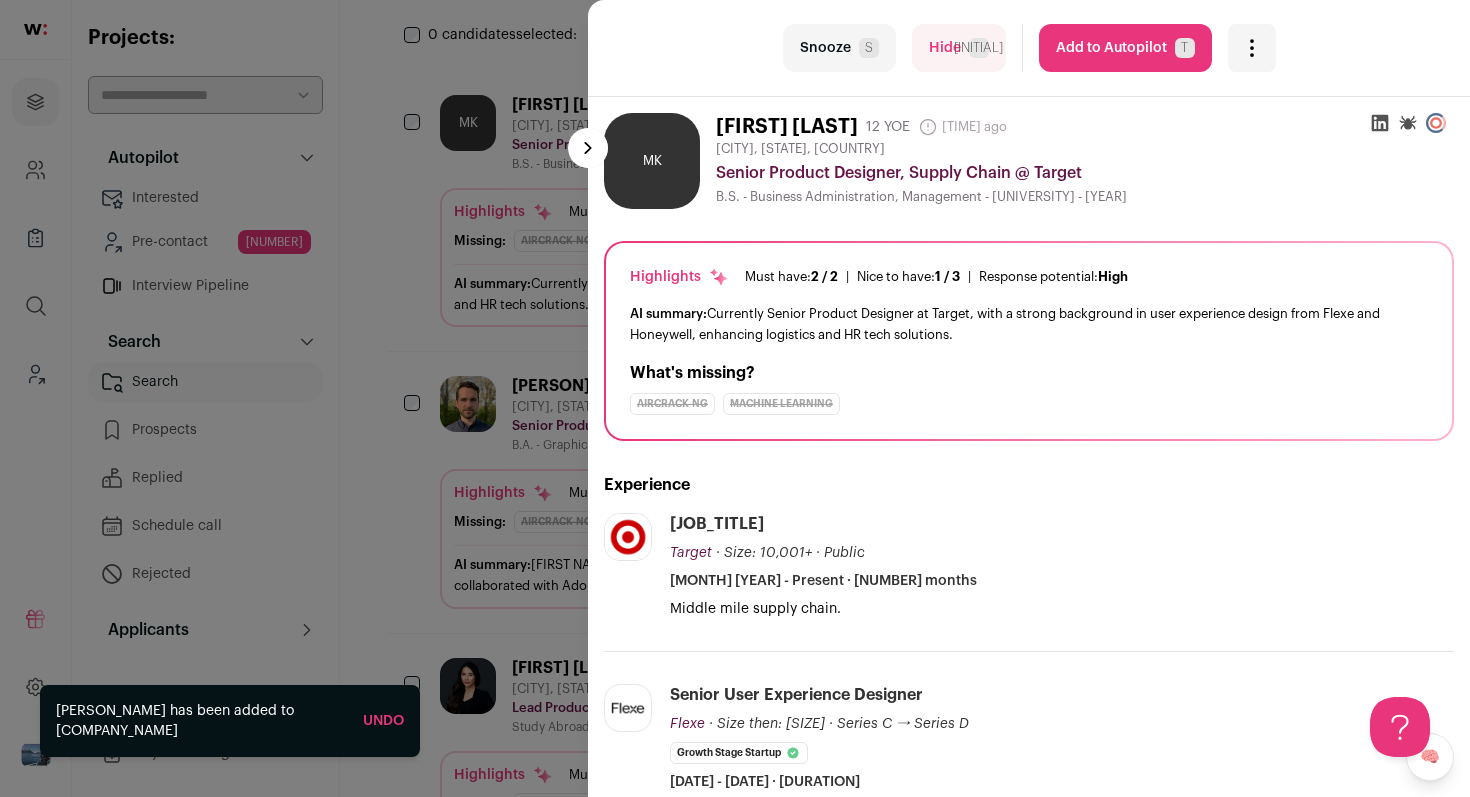 click on "Add to Autopilot
T" at bounding box center [1125, 48] 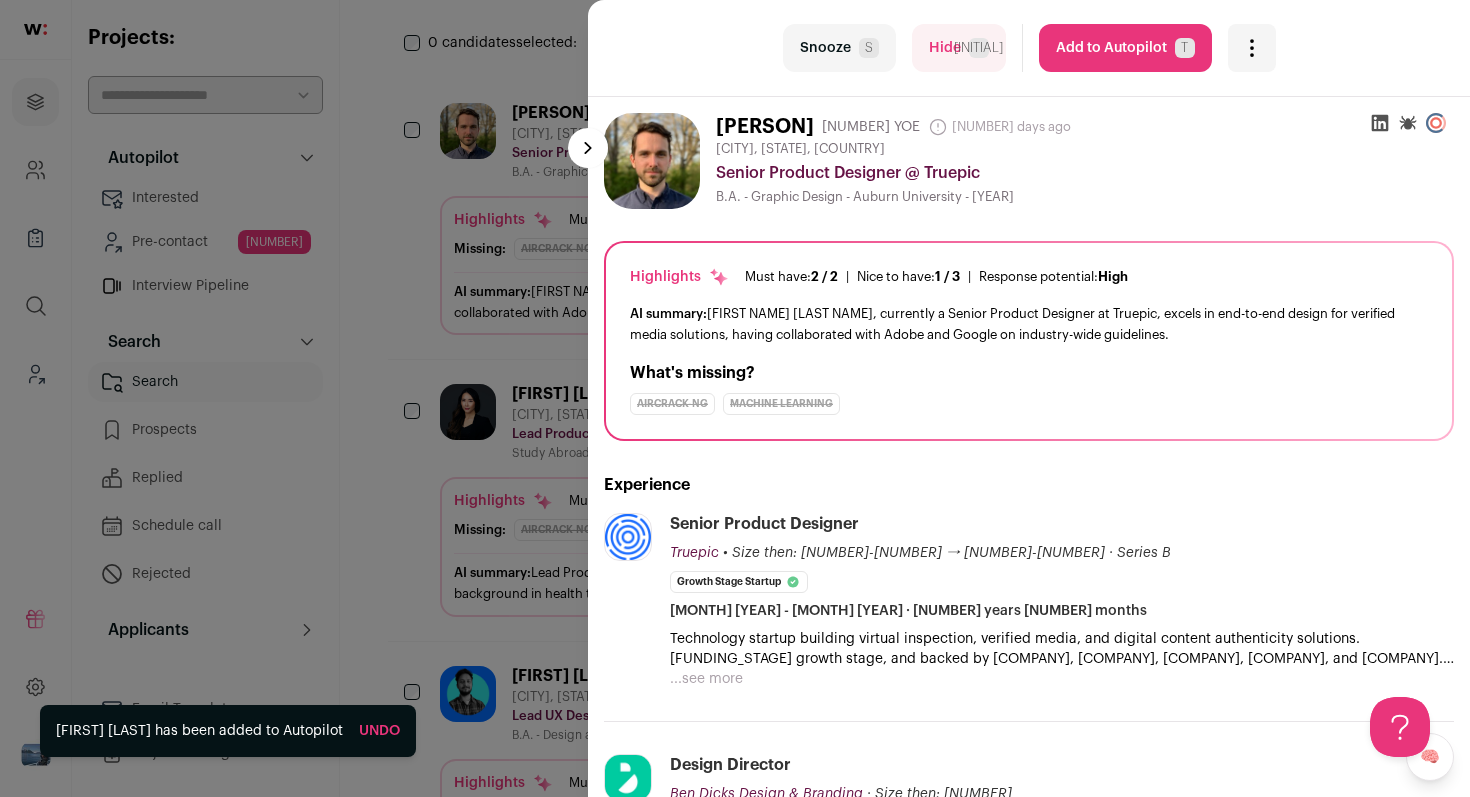 click on "last
Snooze
S
Hide
R
Add to Autopilot
T
More actions
Report a Problem
Report the candidate" at bounding box center (735, 398) 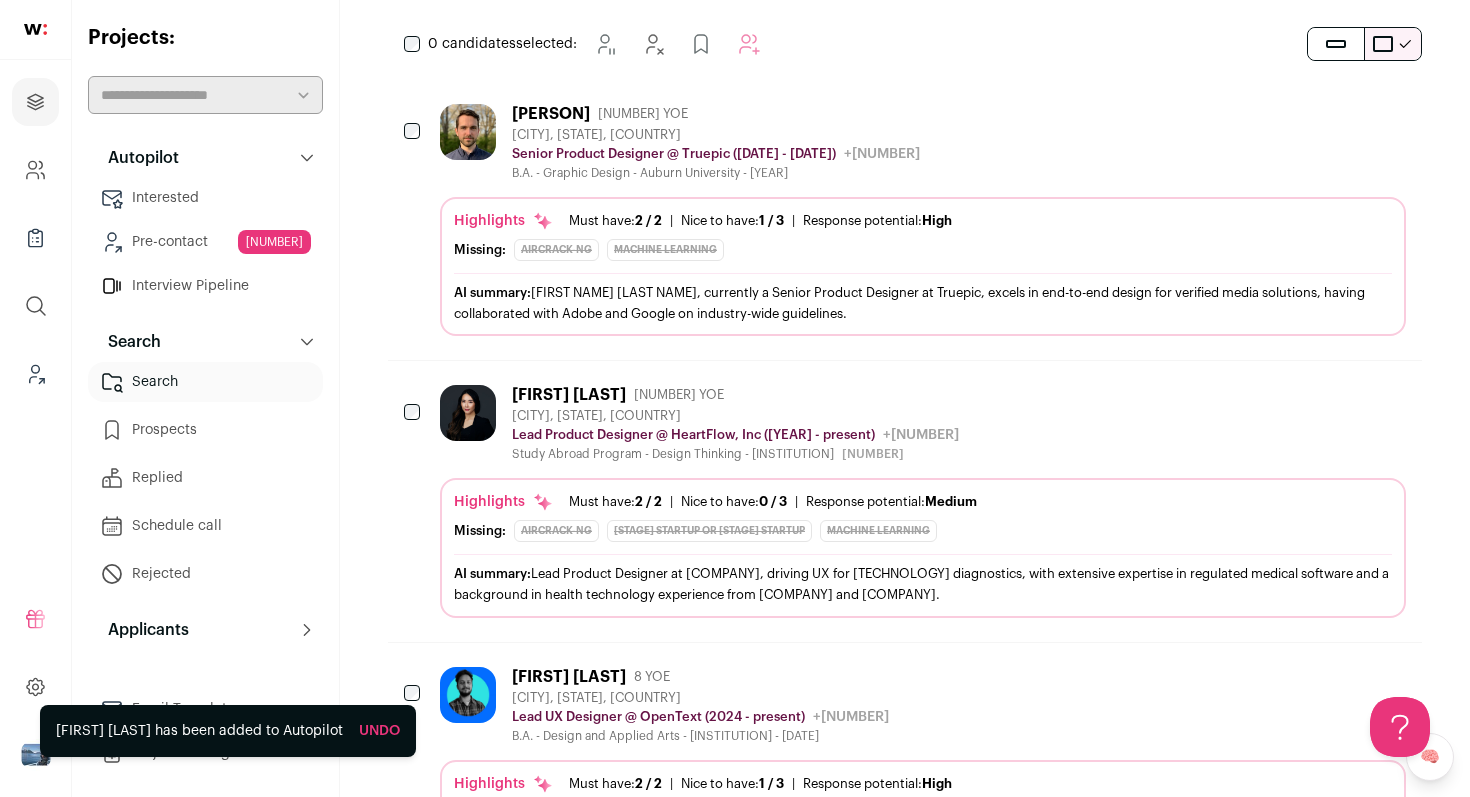 scroll, scrollTop: 411, scrollLeft: 0, axis: vertical 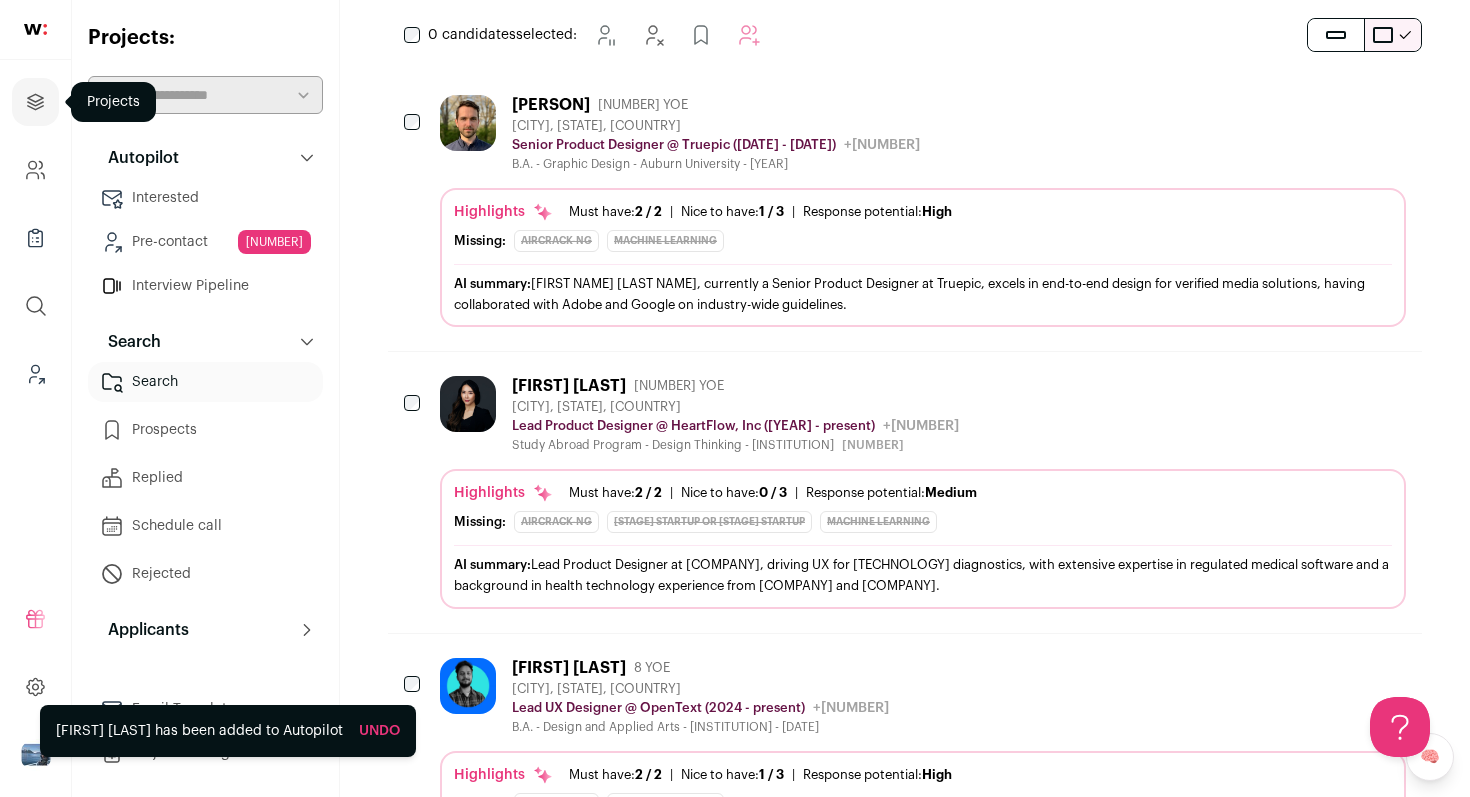 click at bounding box center [35, 102] 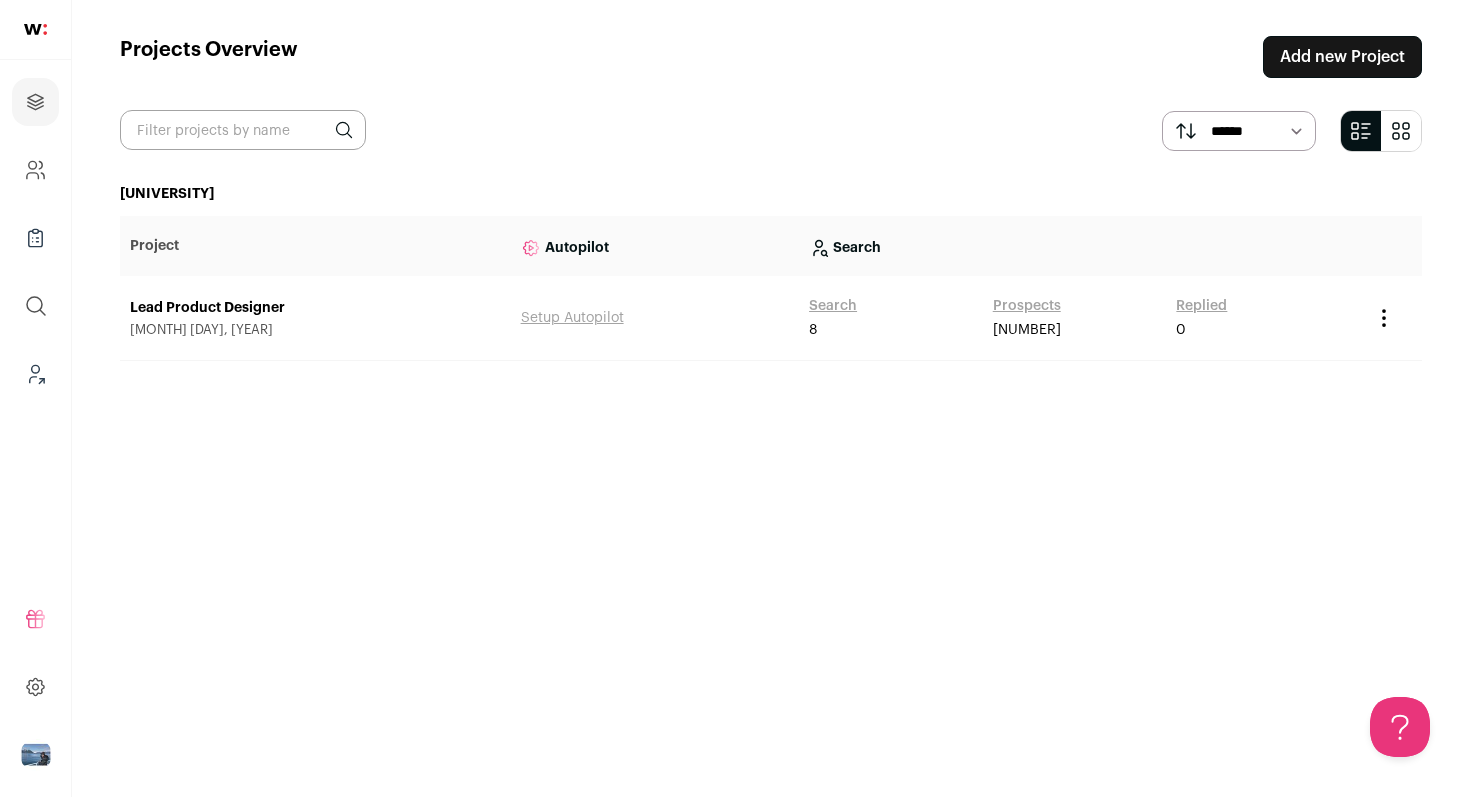 scroll, scrollTop: 0, scrollLeft: 0, axis: both 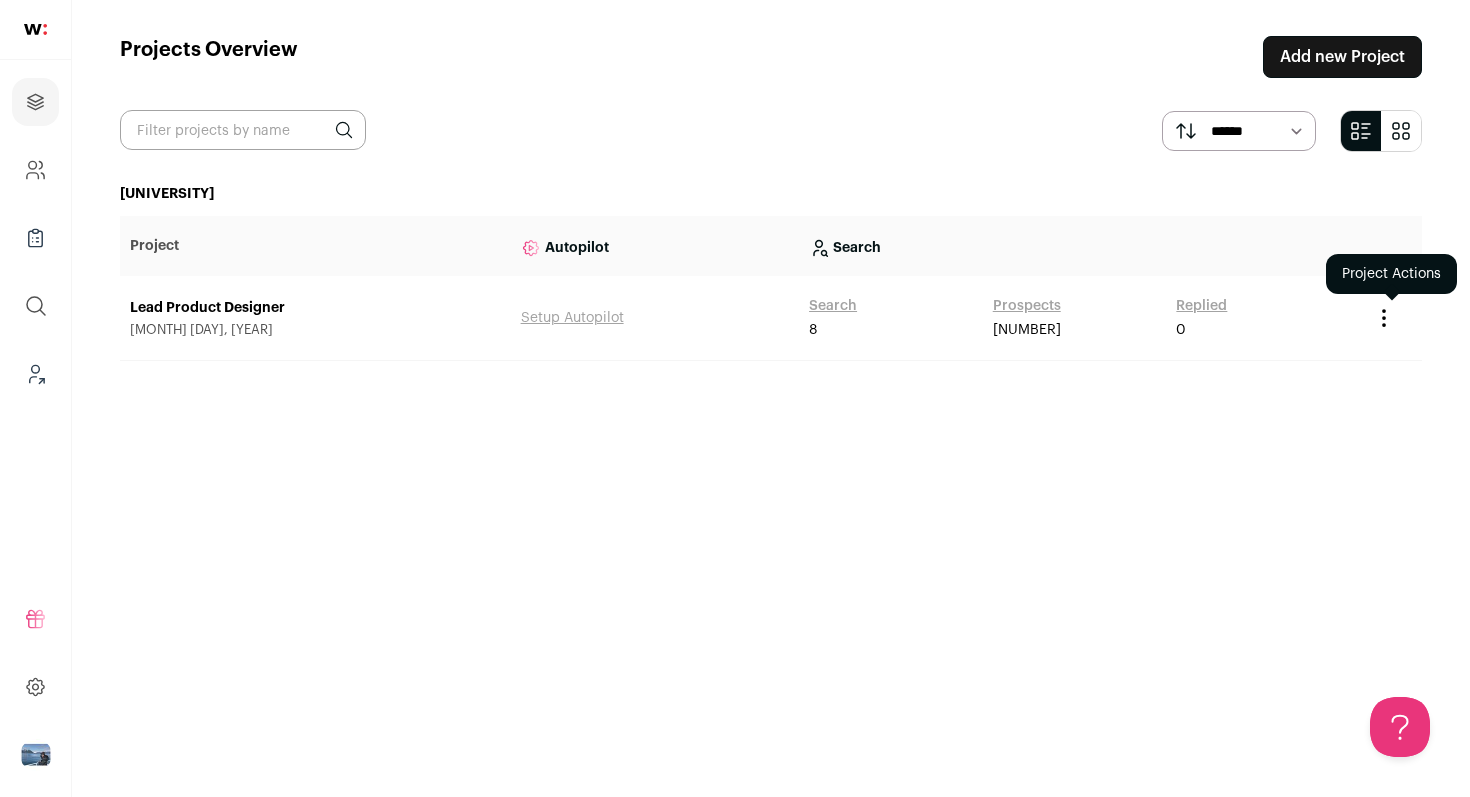 click at bounding box center [1384, 318] 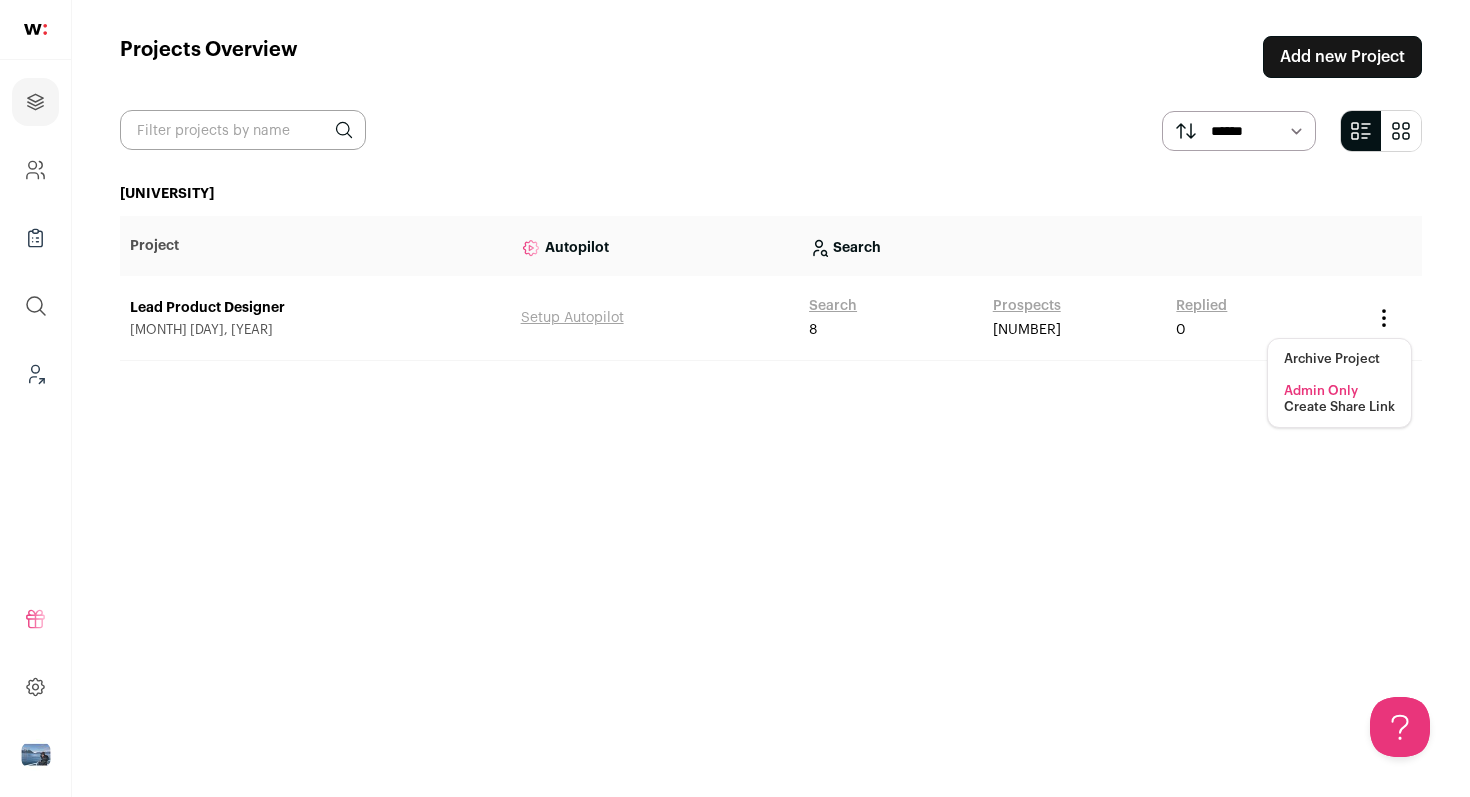 click on "Lead Product Designer" at bounding box center [315, 308] 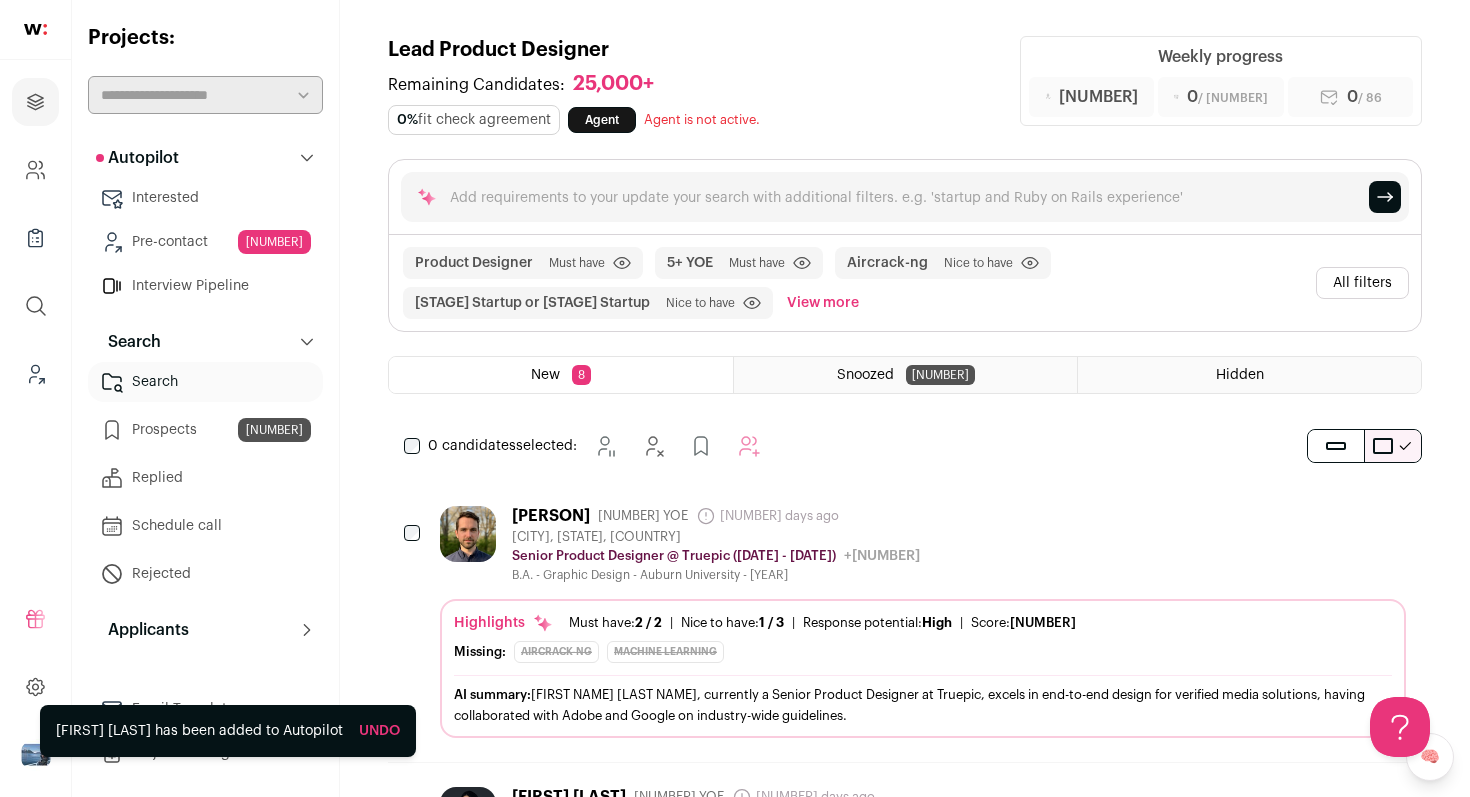 scroll, scrollTop: 0, scrollLeft: 0, axis: both 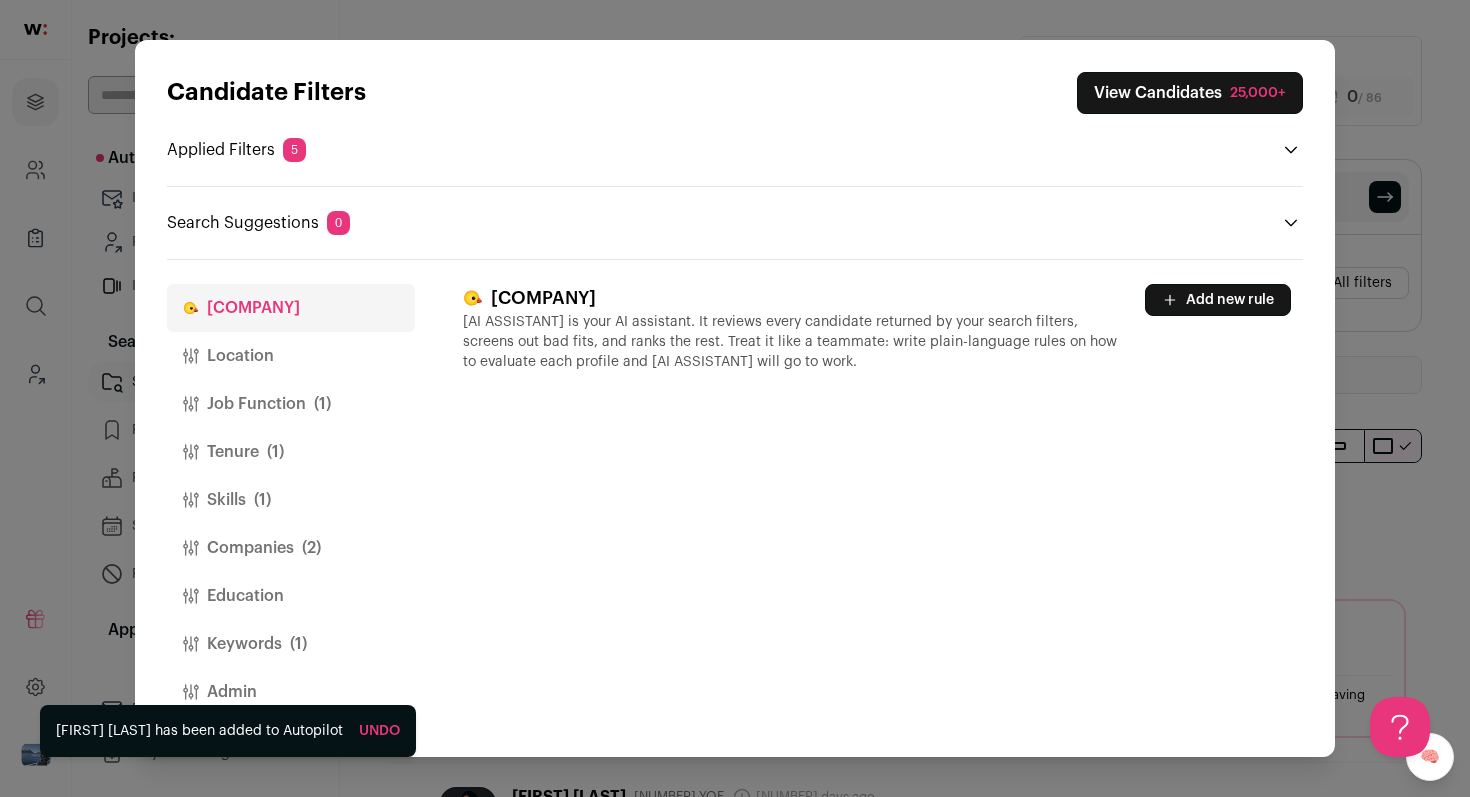 click on "Skills
([NUMBER])" at bounding box center (291, 500) 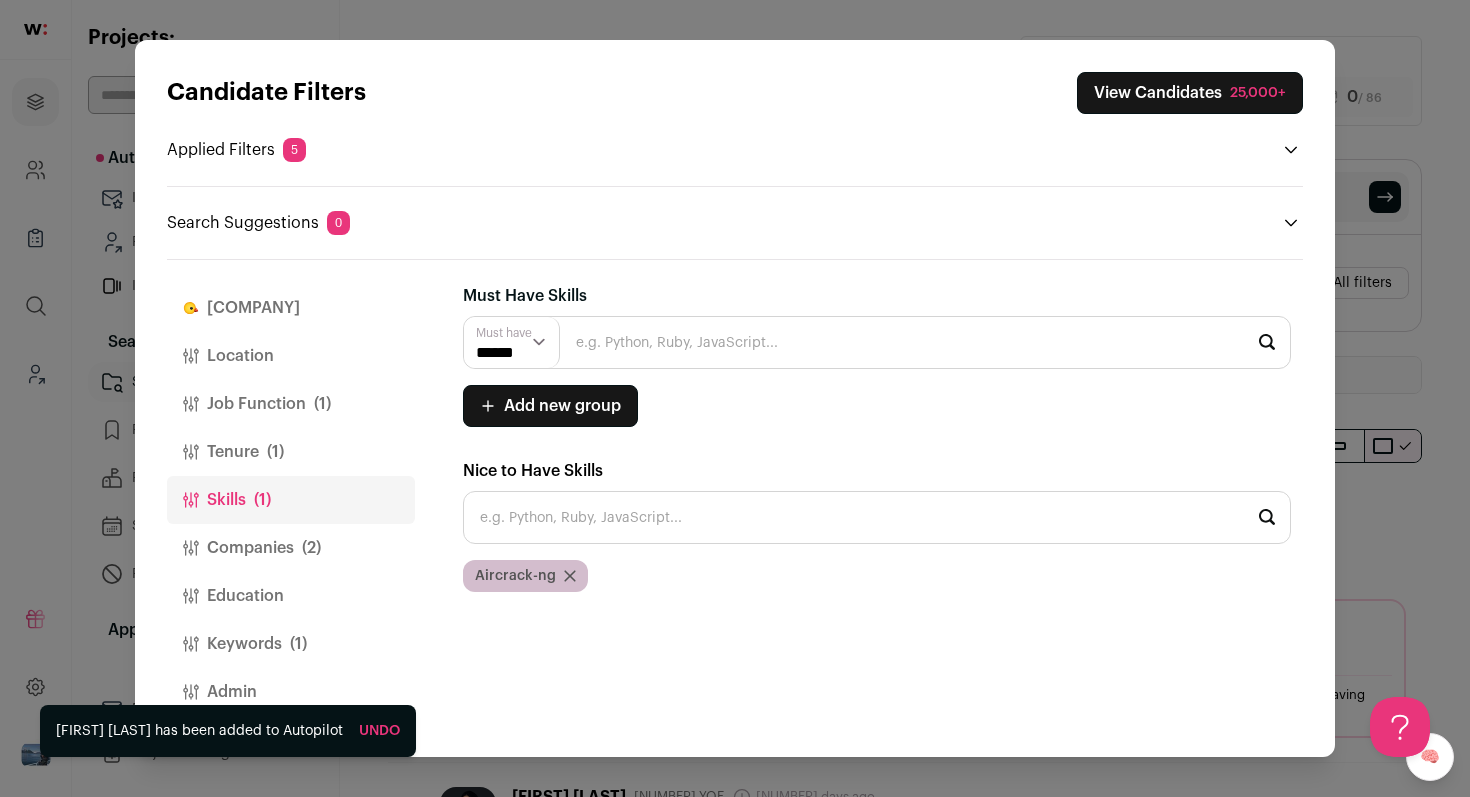 click at bounding box center [570, 576] 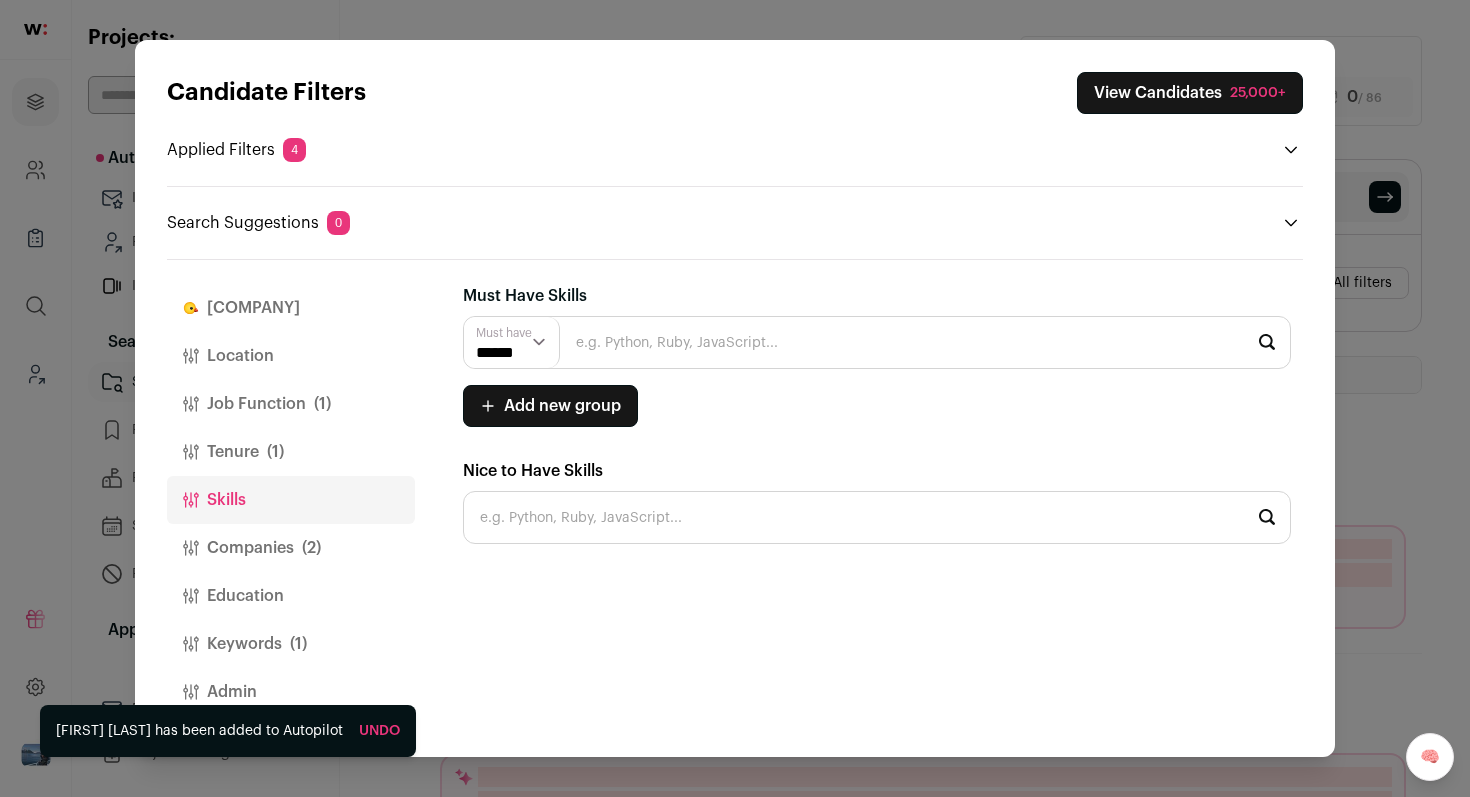 click on "25,000+" at bounding box center [1258, 93] 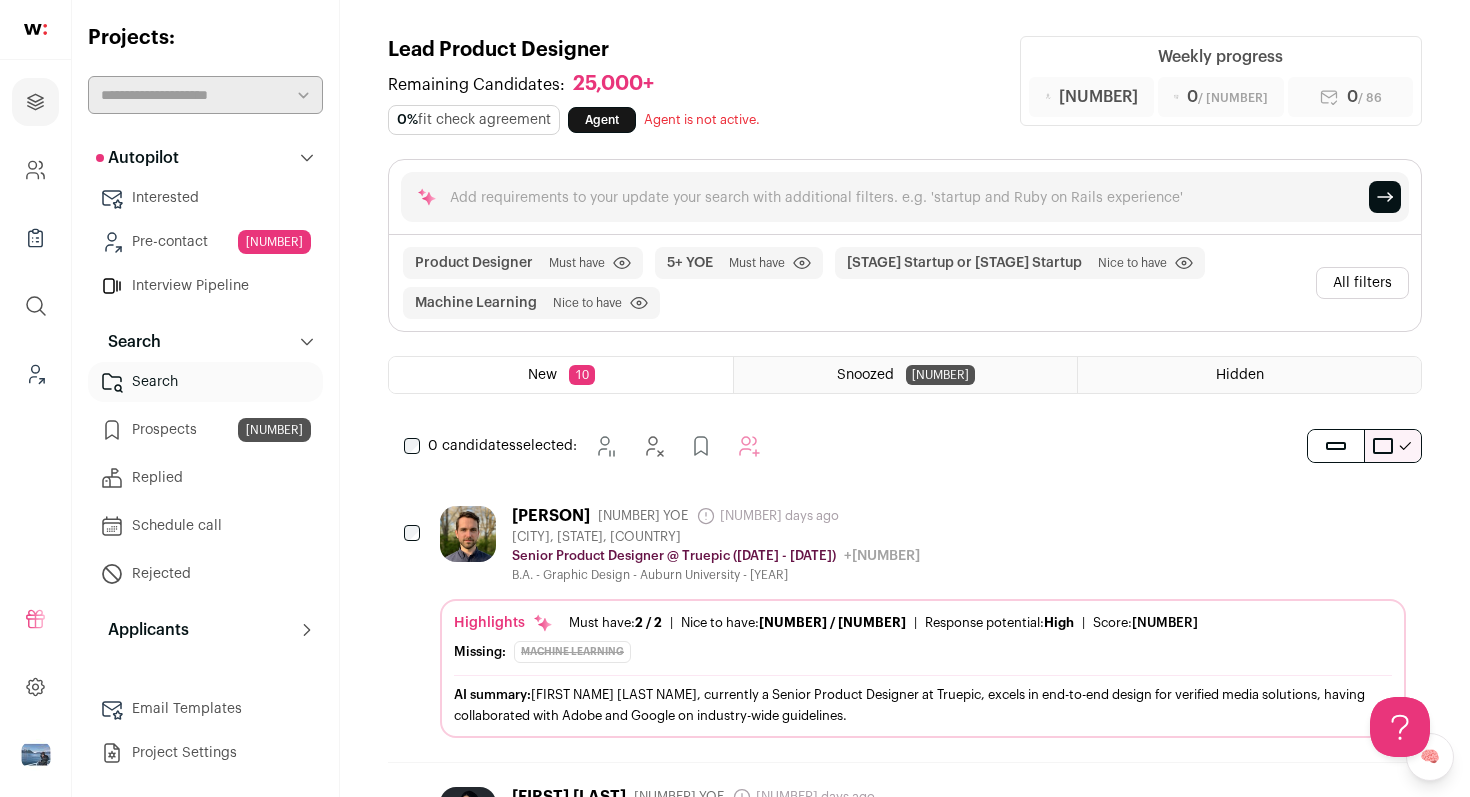 scroll, scrollTop: 0, scrollLeft: 0, axis: both 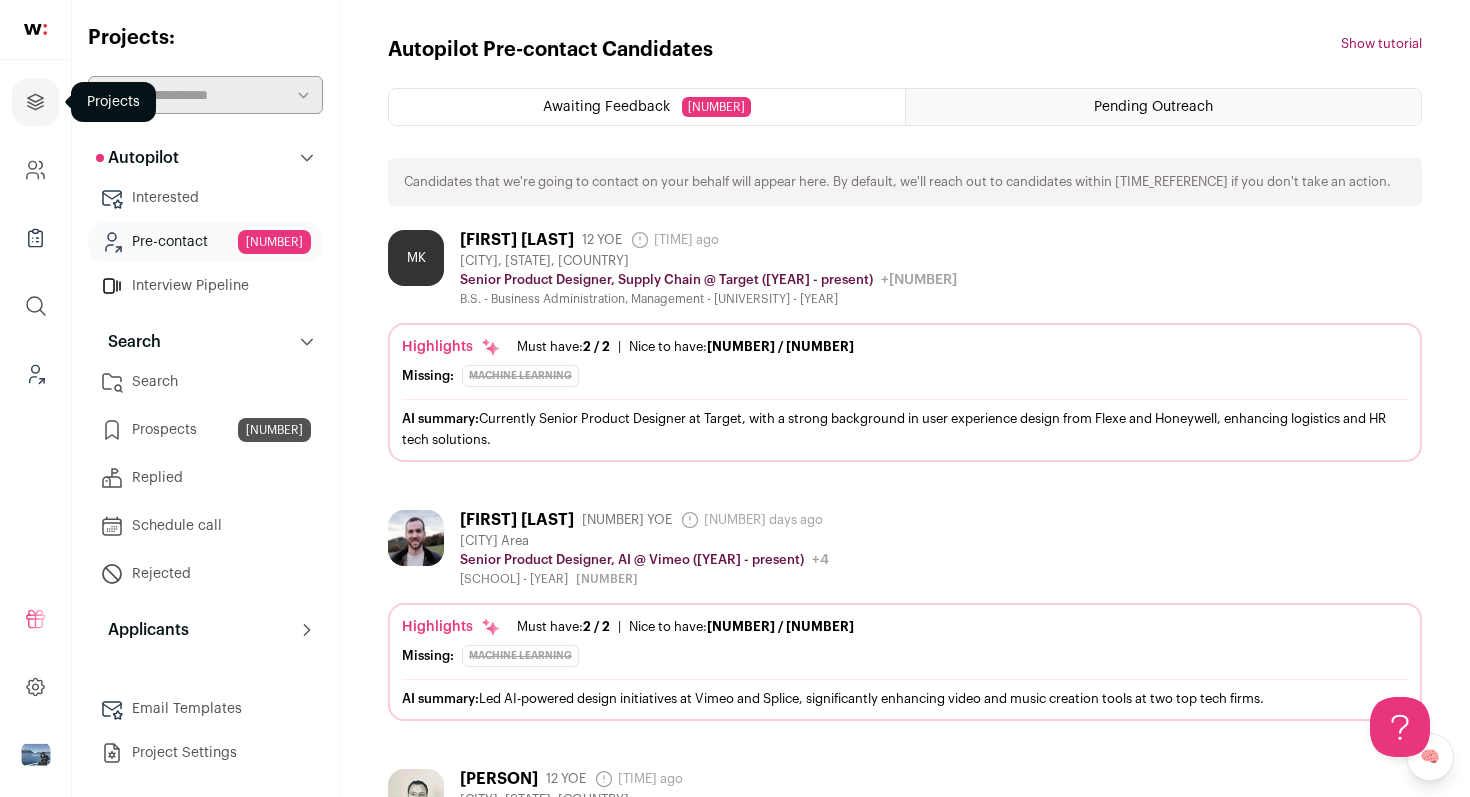 click at bounding box center [35, 102] 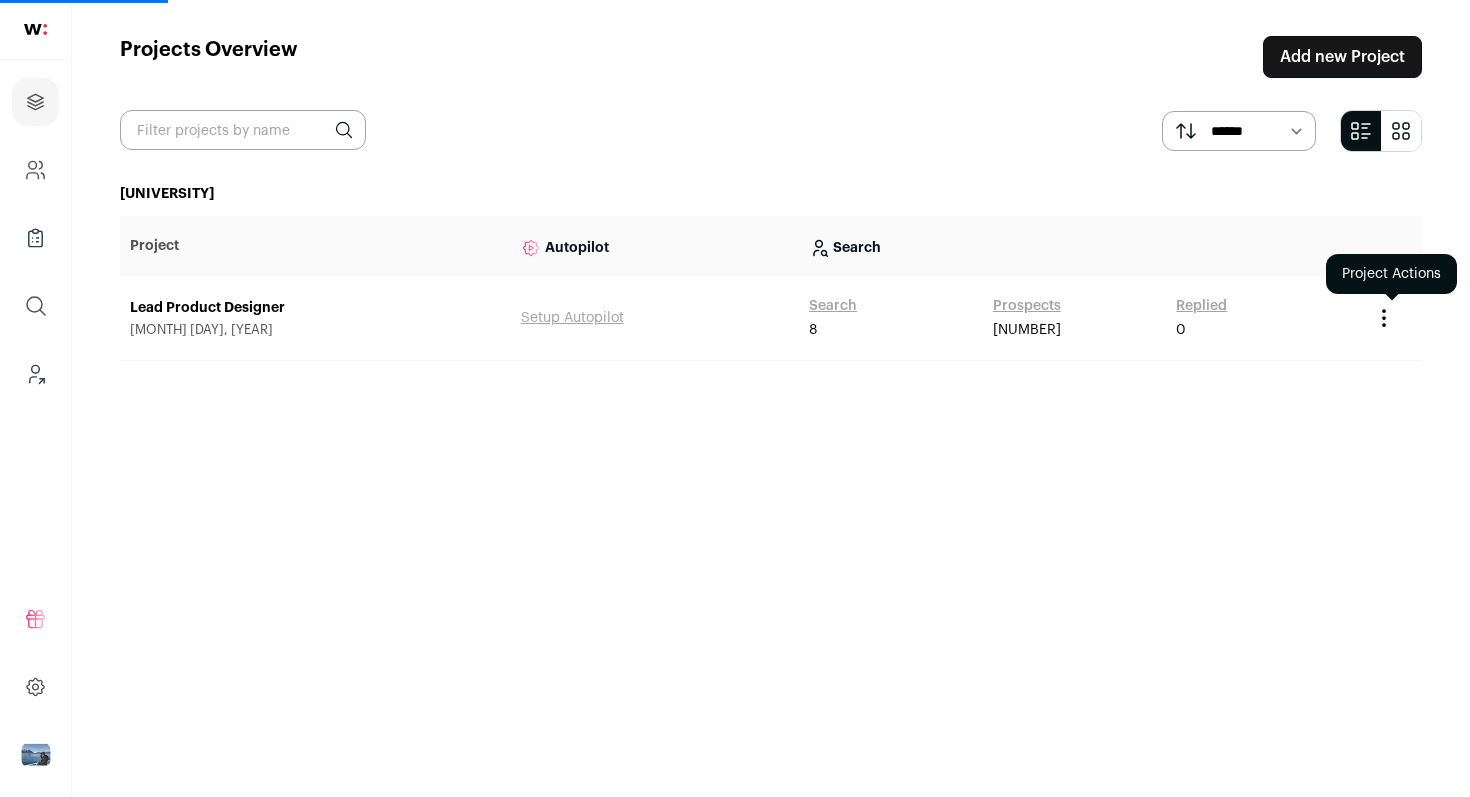 click at bounding box center (1384, 318) 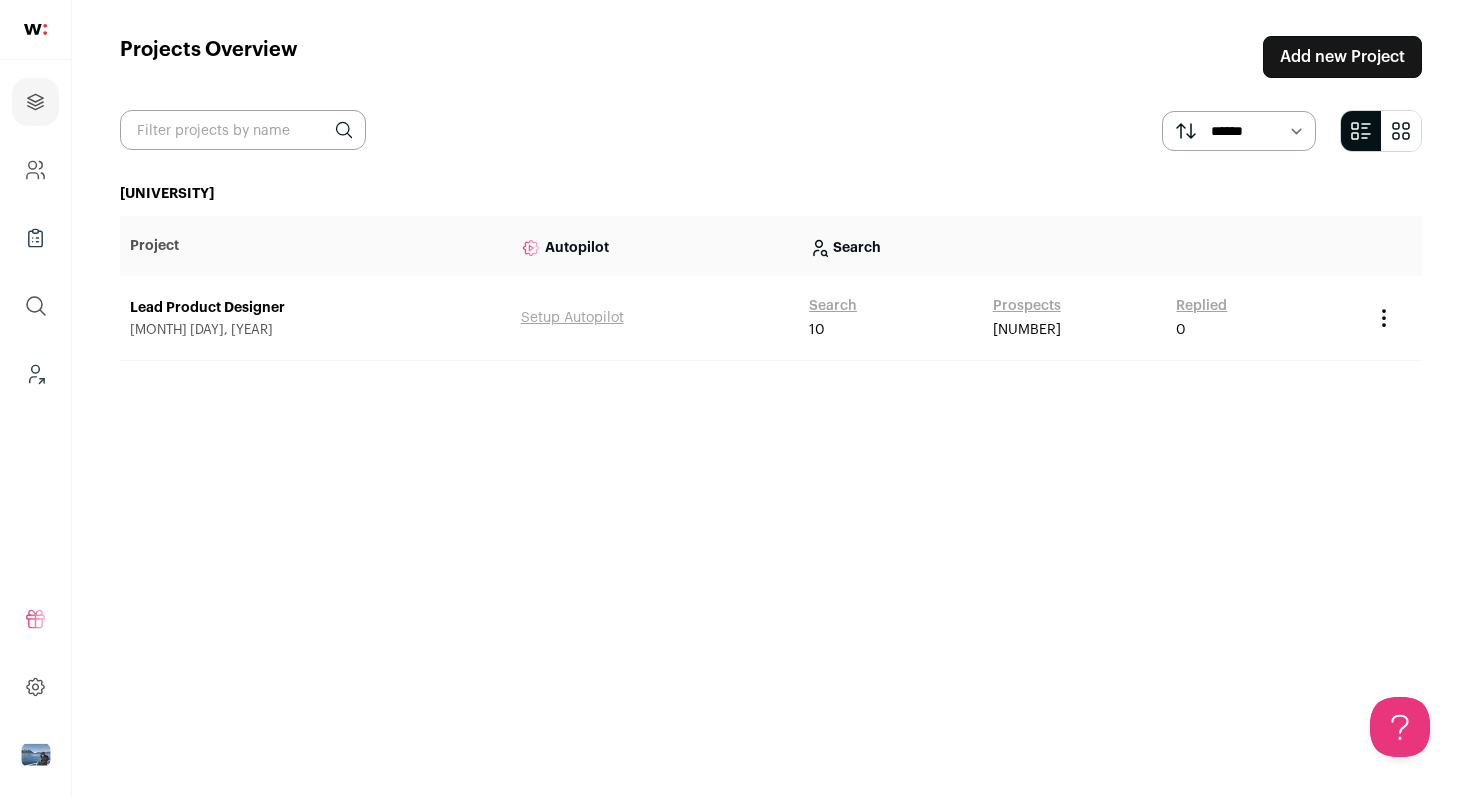 scroll, scrollTop: 0, scrollLeft: 0, axis: both 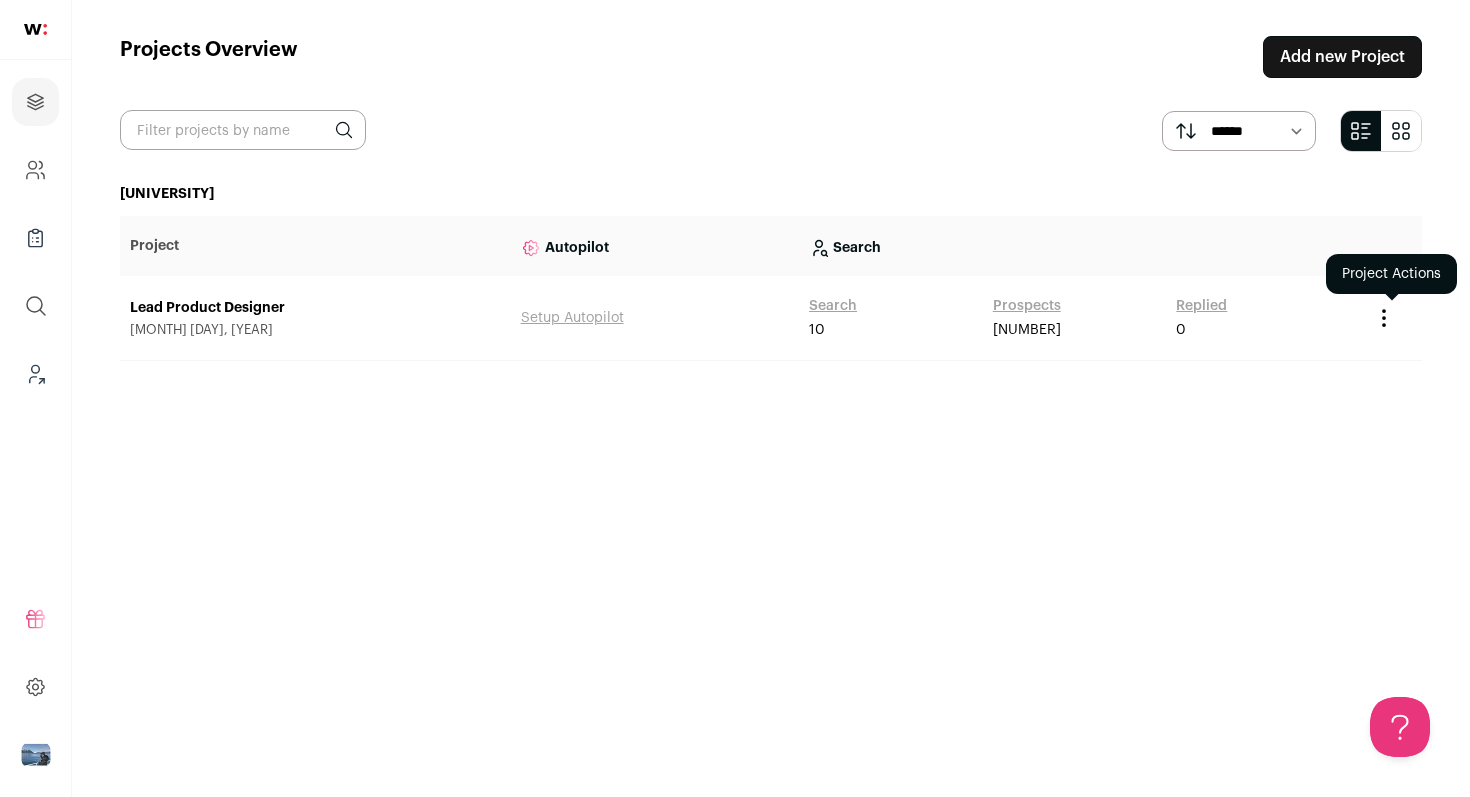 click at bounding box center [1384, 325] 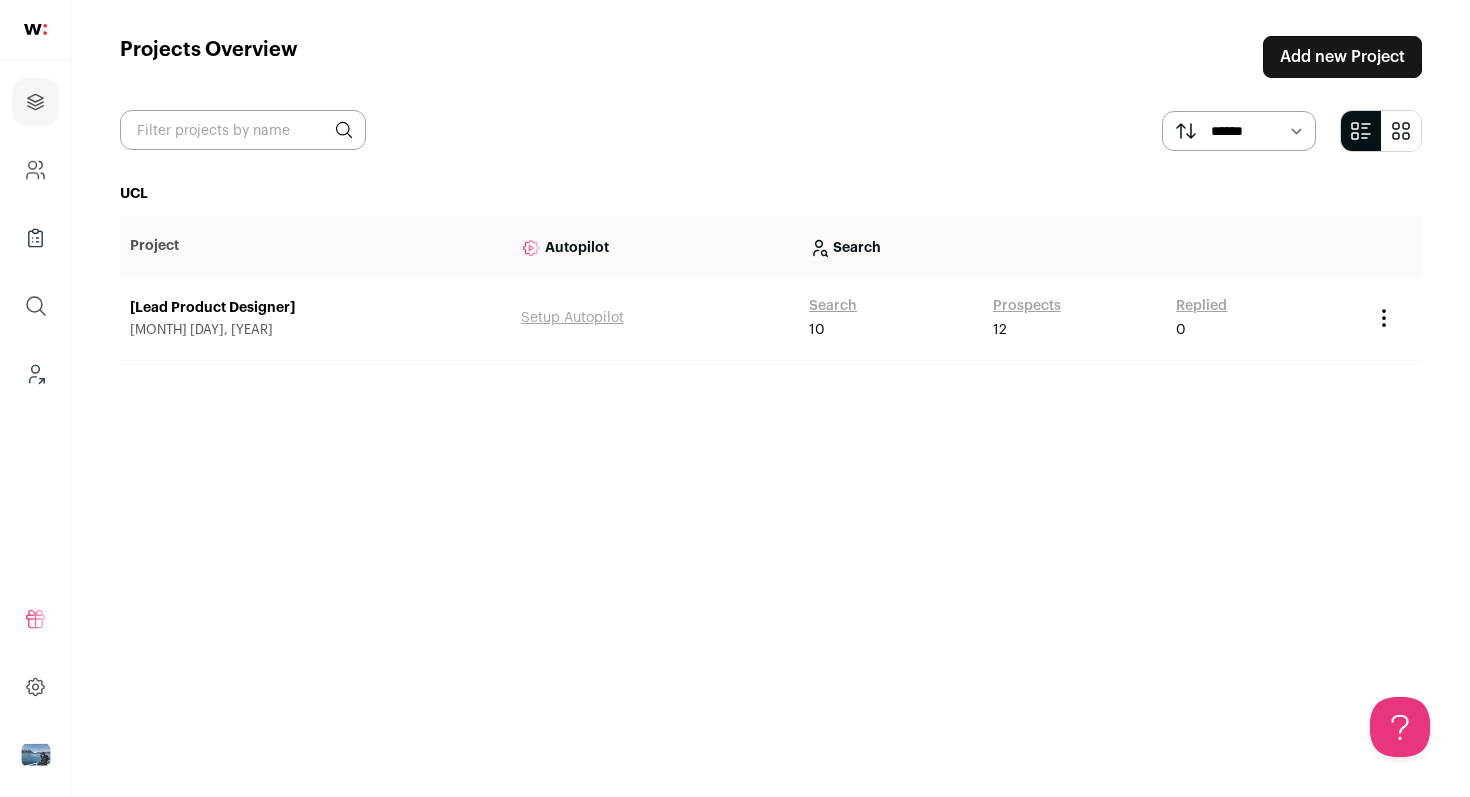 scroll, scrollTop: 0, scrollLeft: 0, axis: both 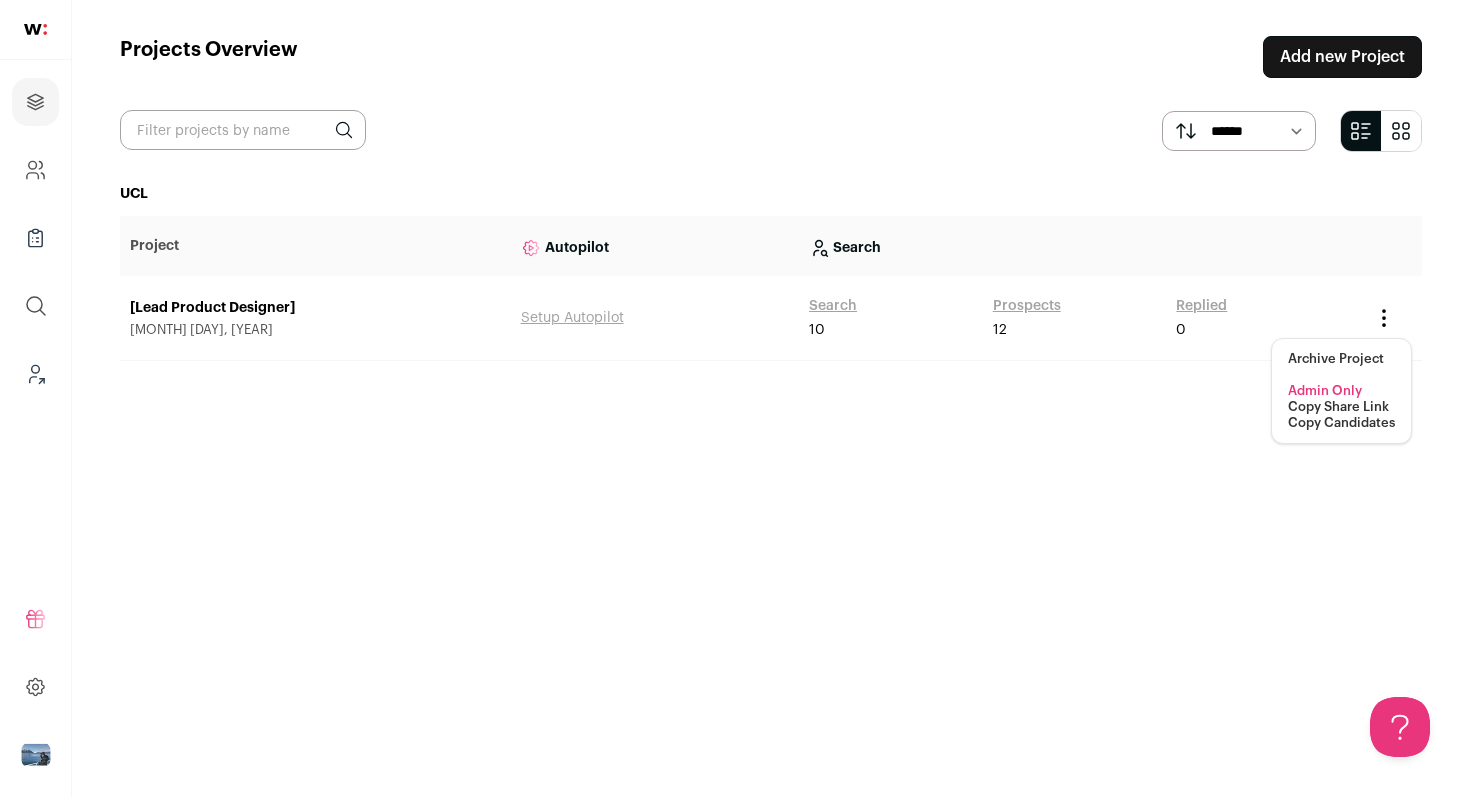 click on "Copy Share Link" at bounding box center (1338, 407) 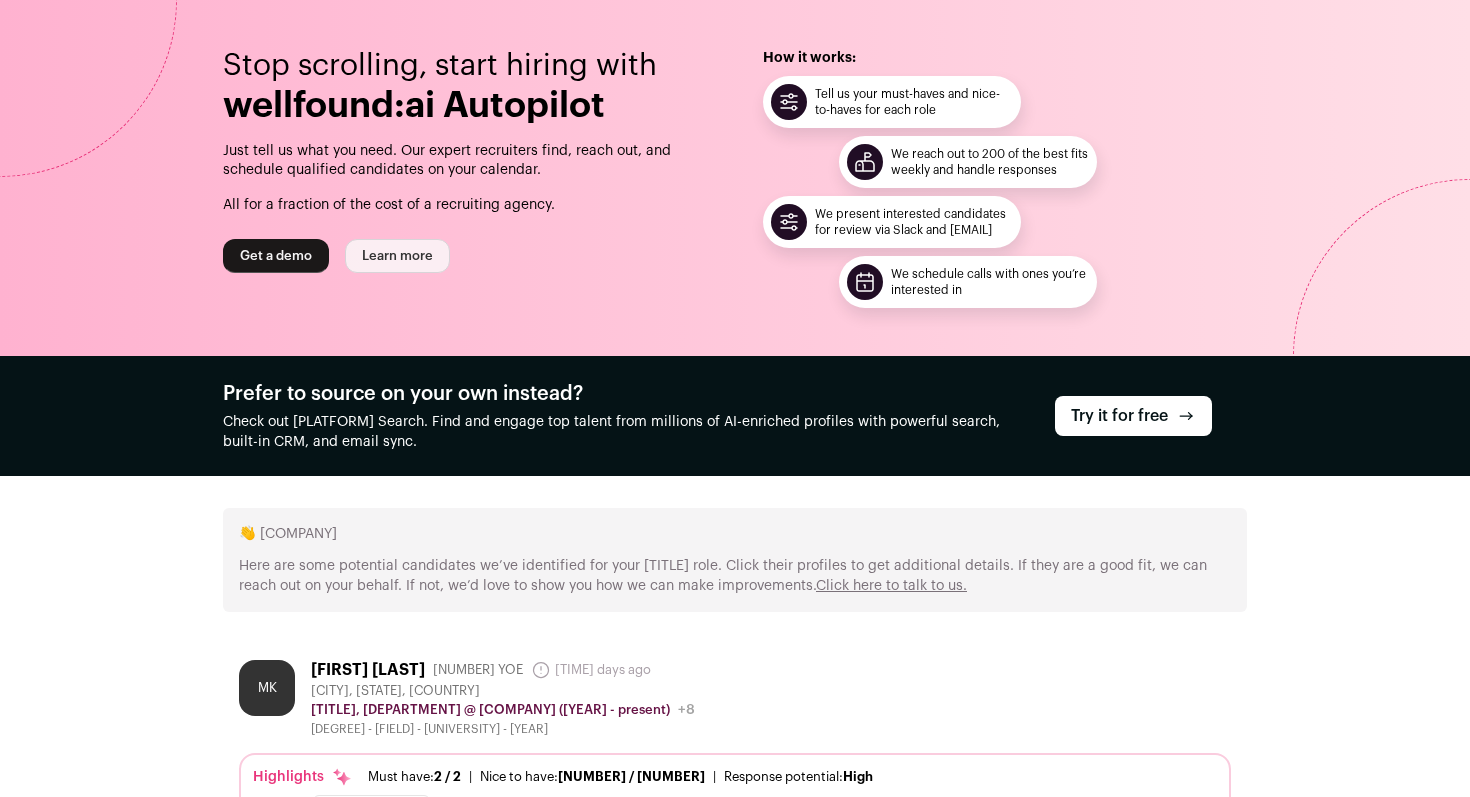 scroll, scrollTop: 0, scrollLeft: 0, axis: both 